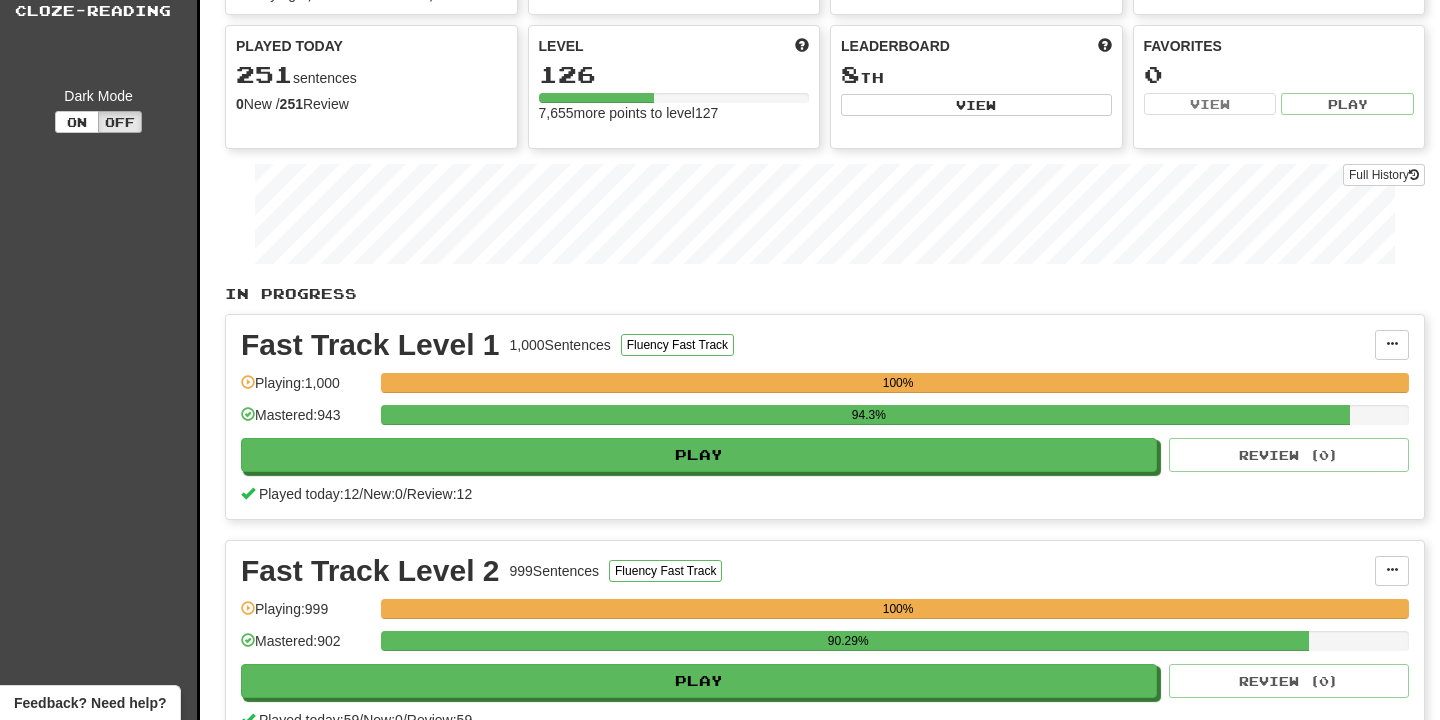 scroll, scrollTop: 249, scrollLeft: 0, axis: vertical 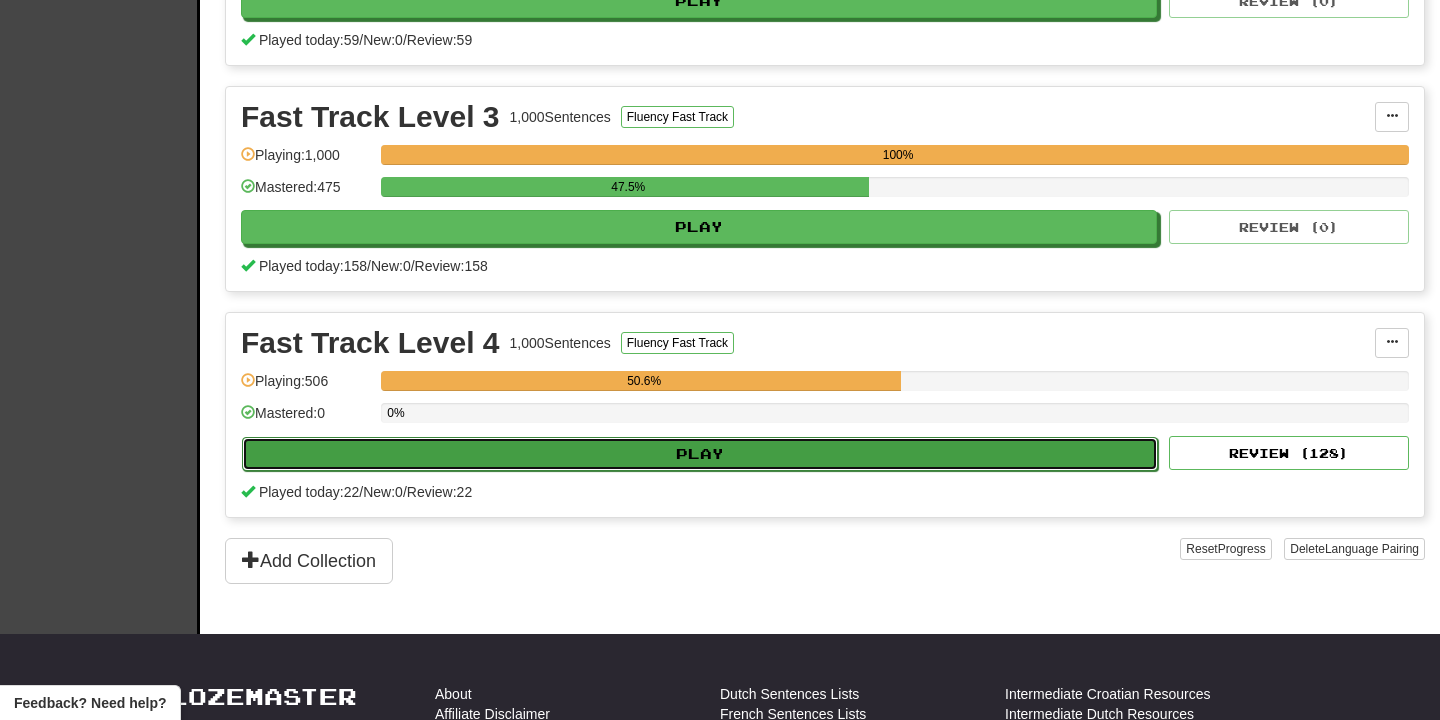 click on "Play" at bounding box center [700, 454] 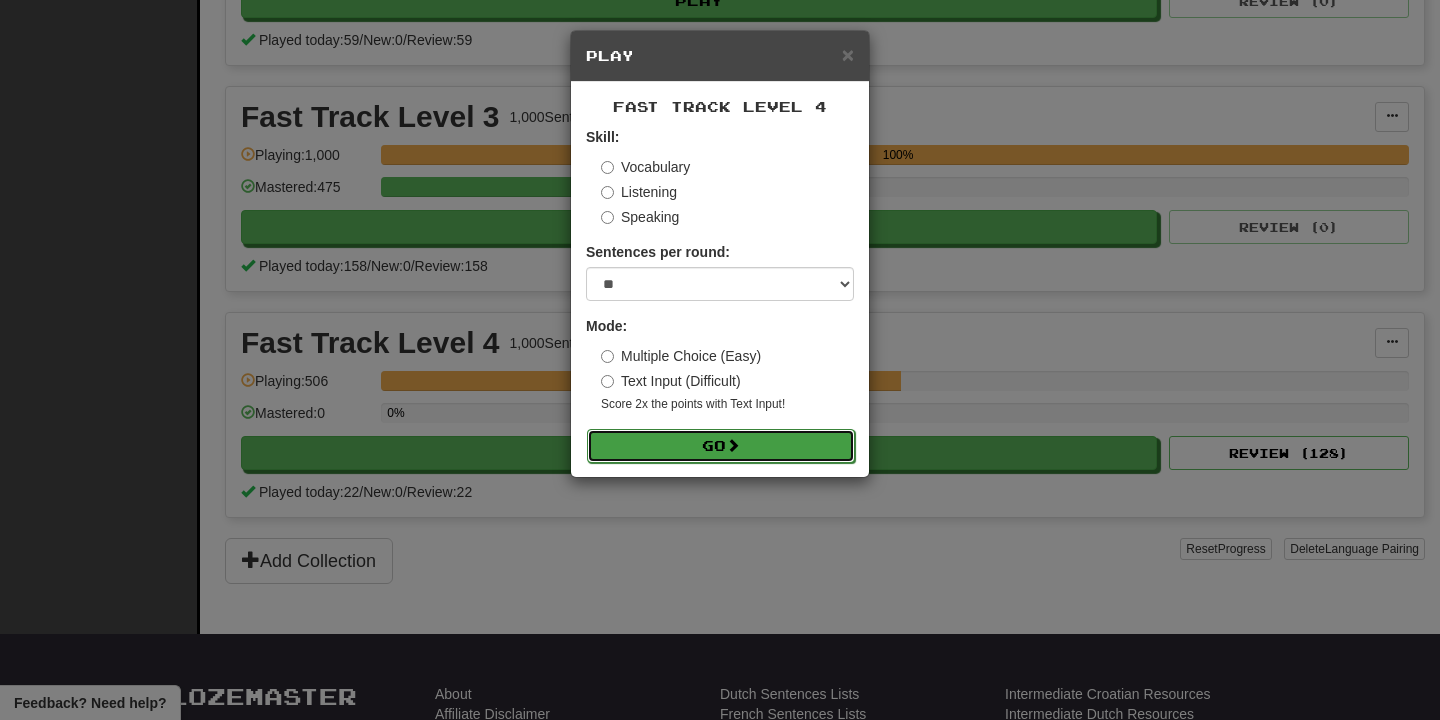 click on "Go" at bounding box center (721, 446) 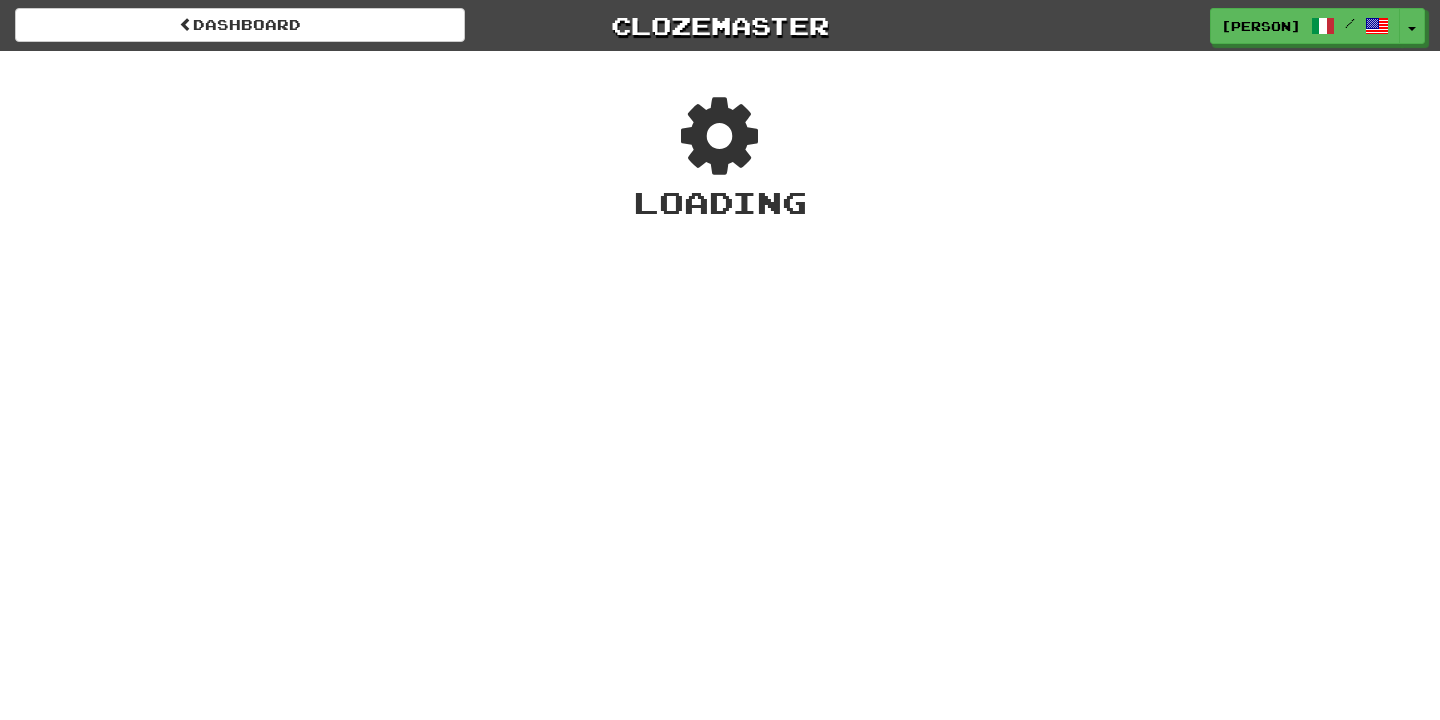 scroll, scrollTop: 0, scrollLeft: 0, axis: both 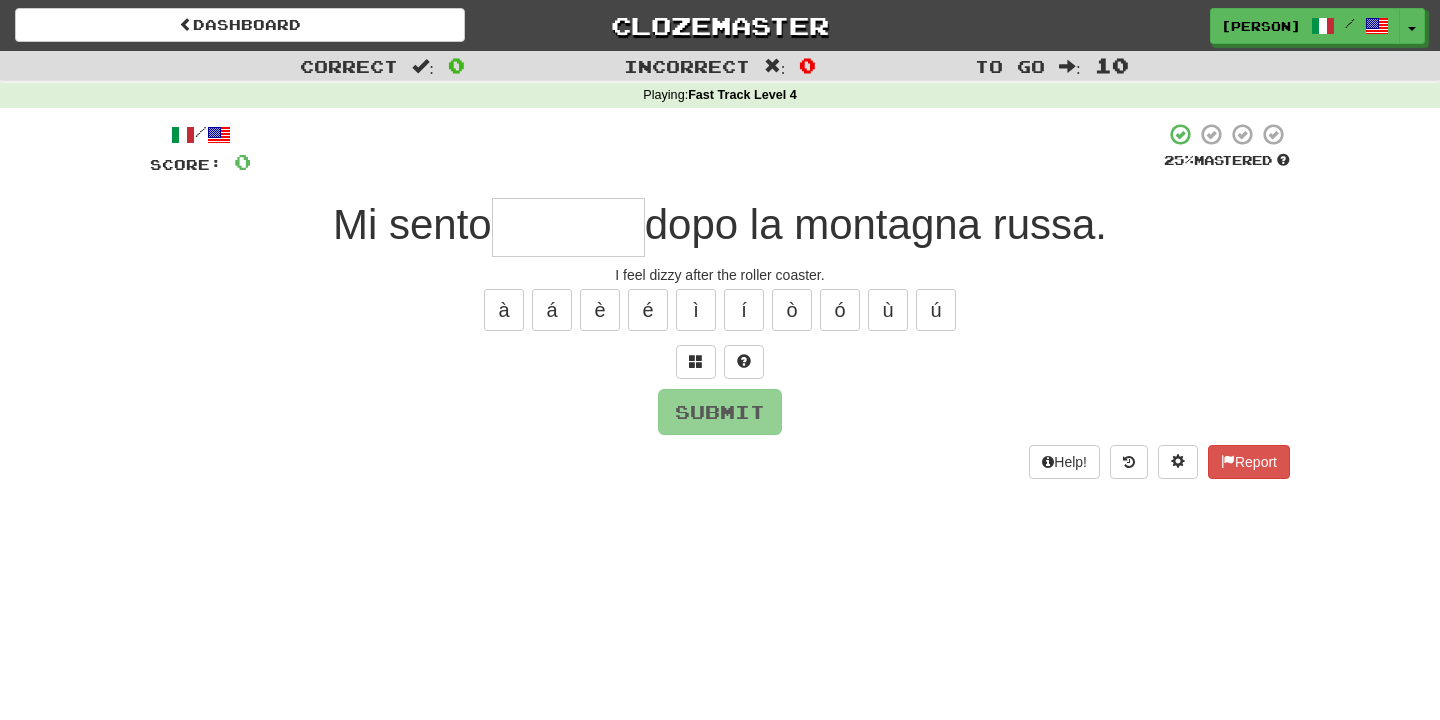 type on "********" 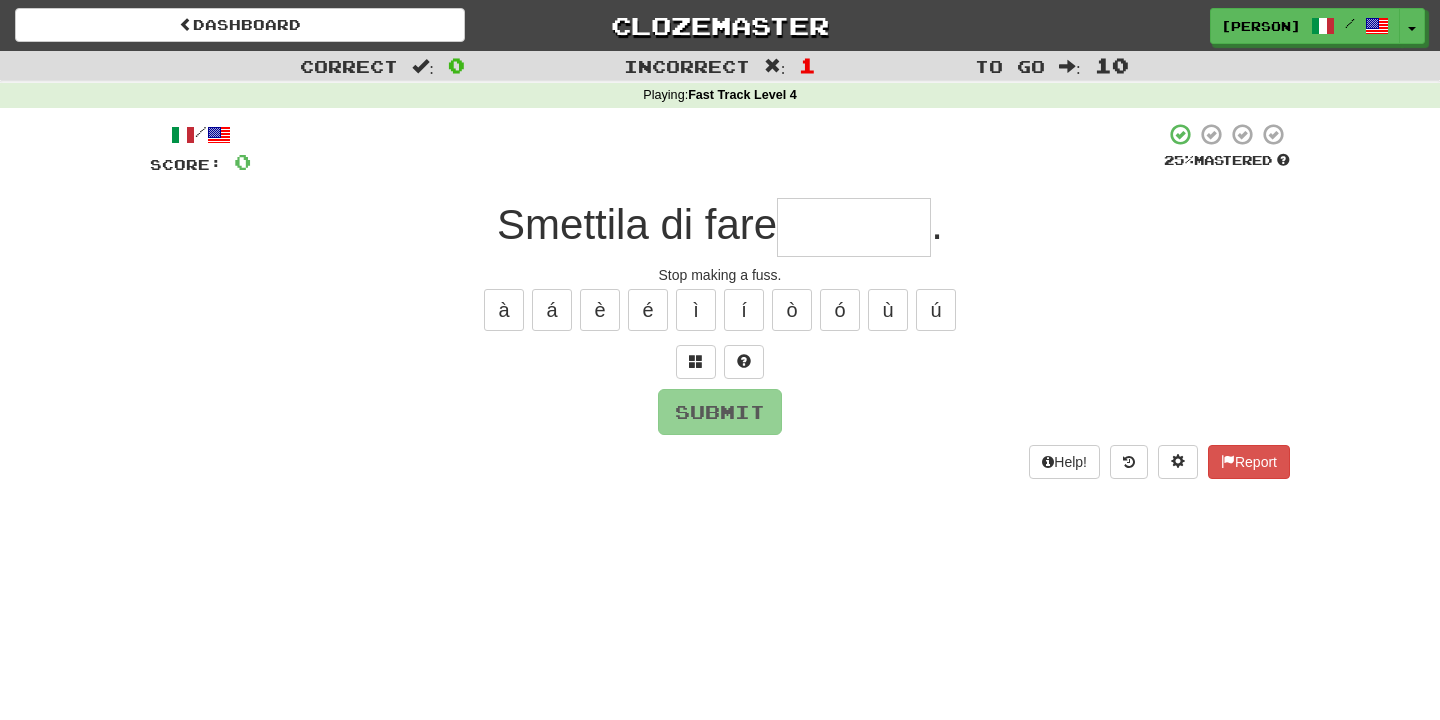 type on "*******" 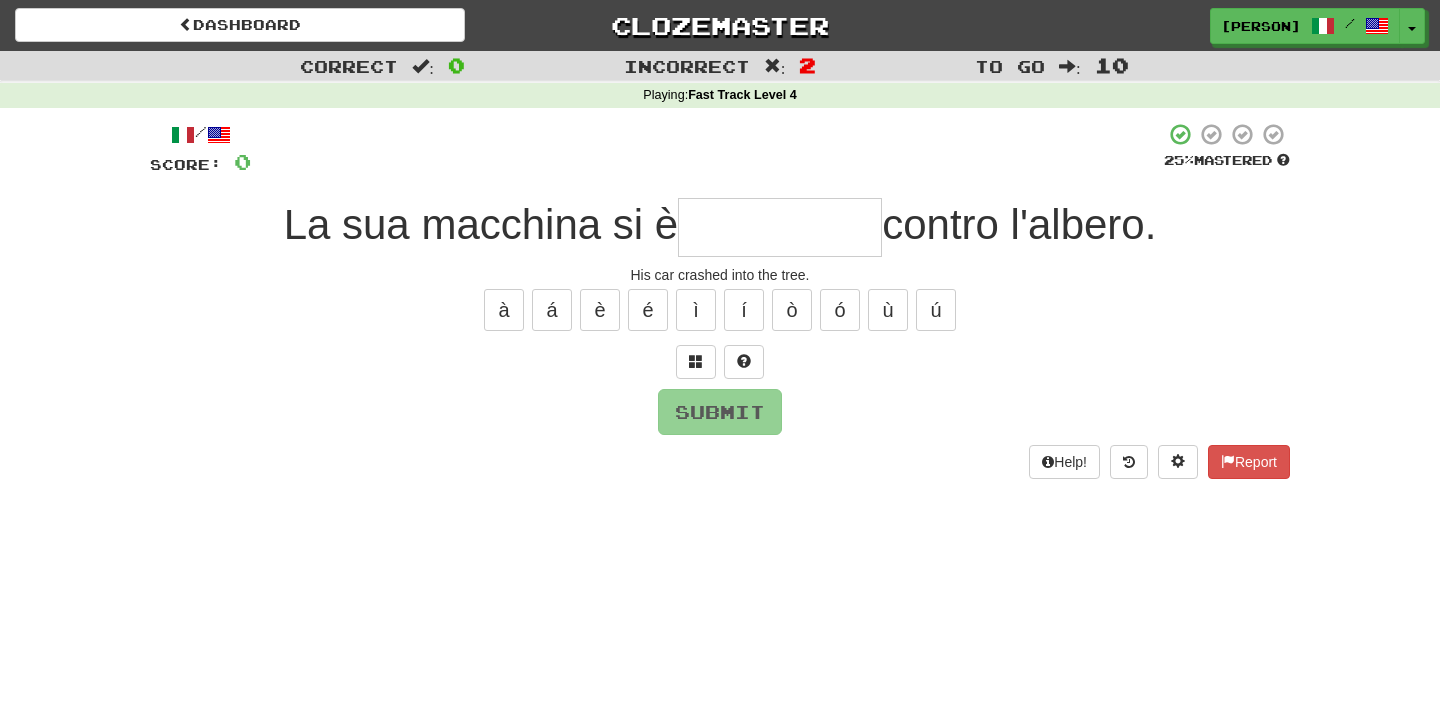 type on "**********" 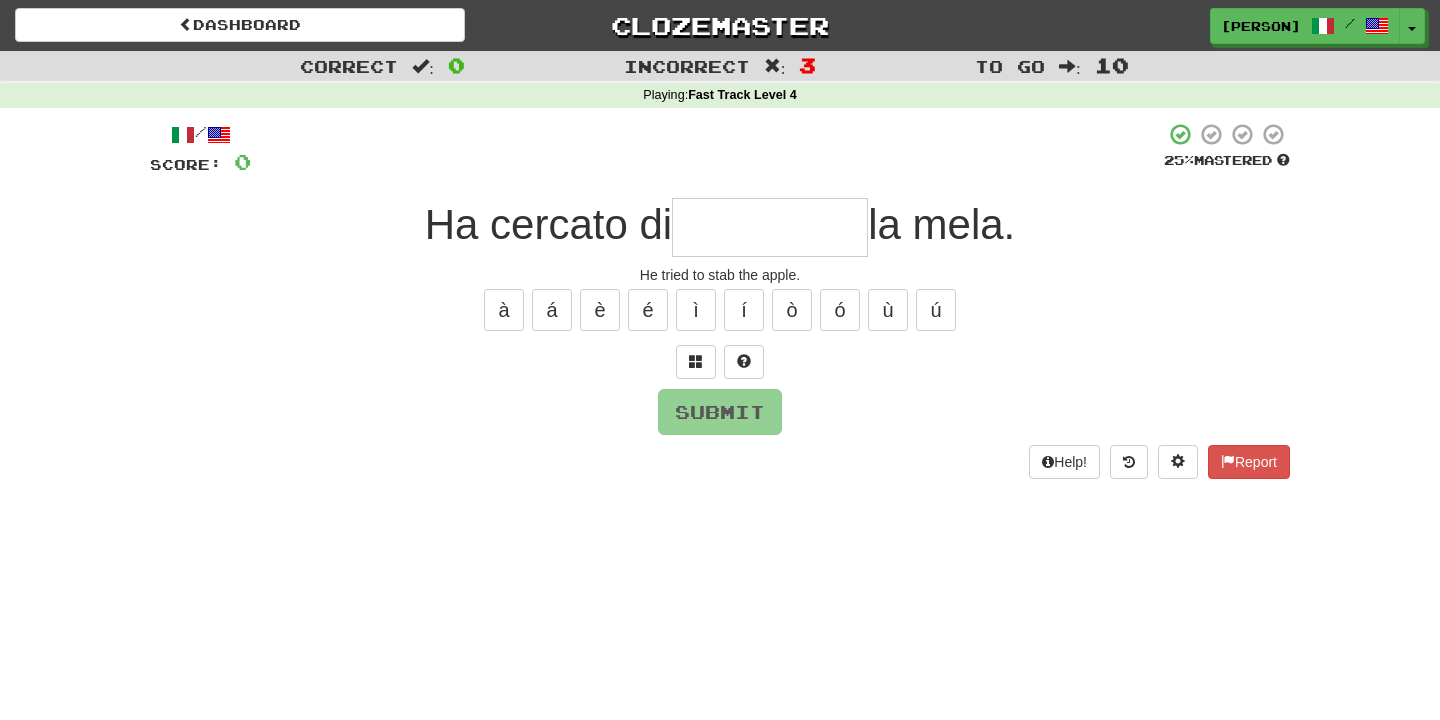 type on "*********" 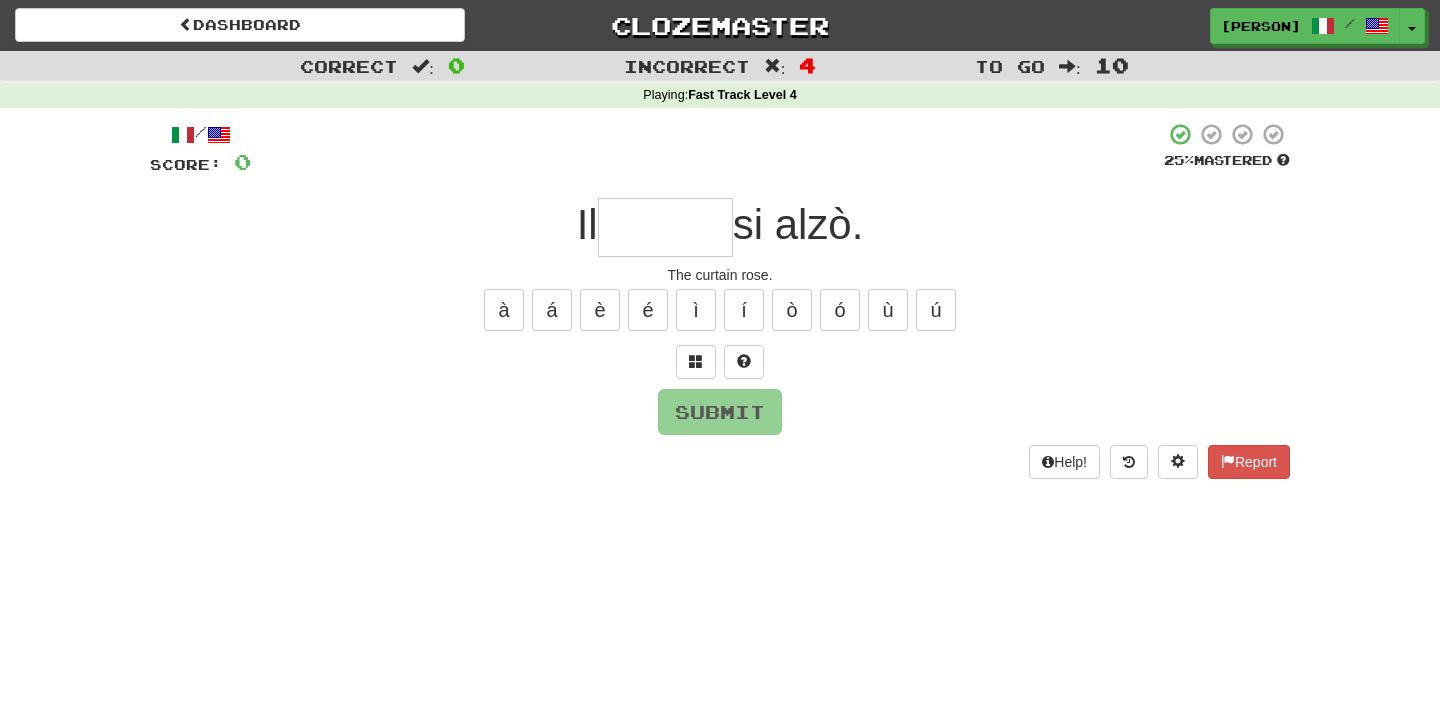 type on "*******" 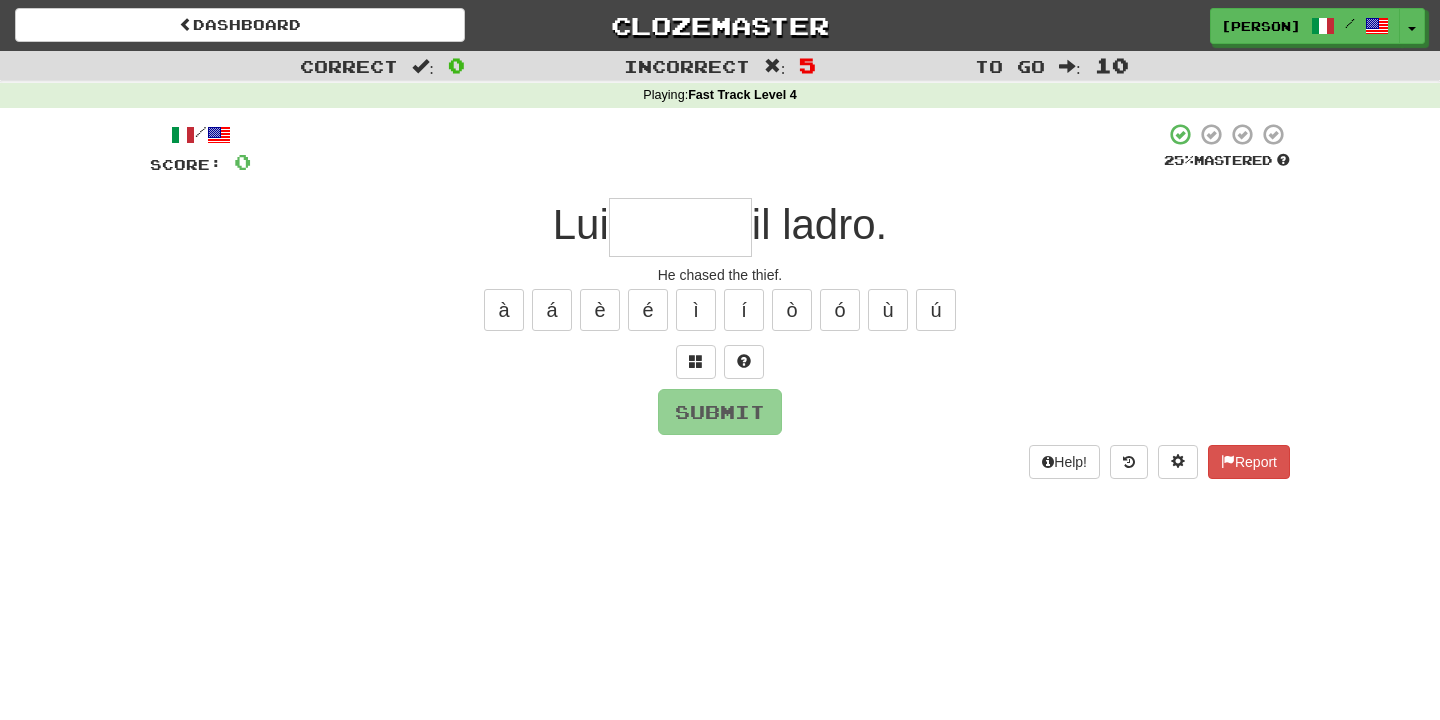 type on "*******" 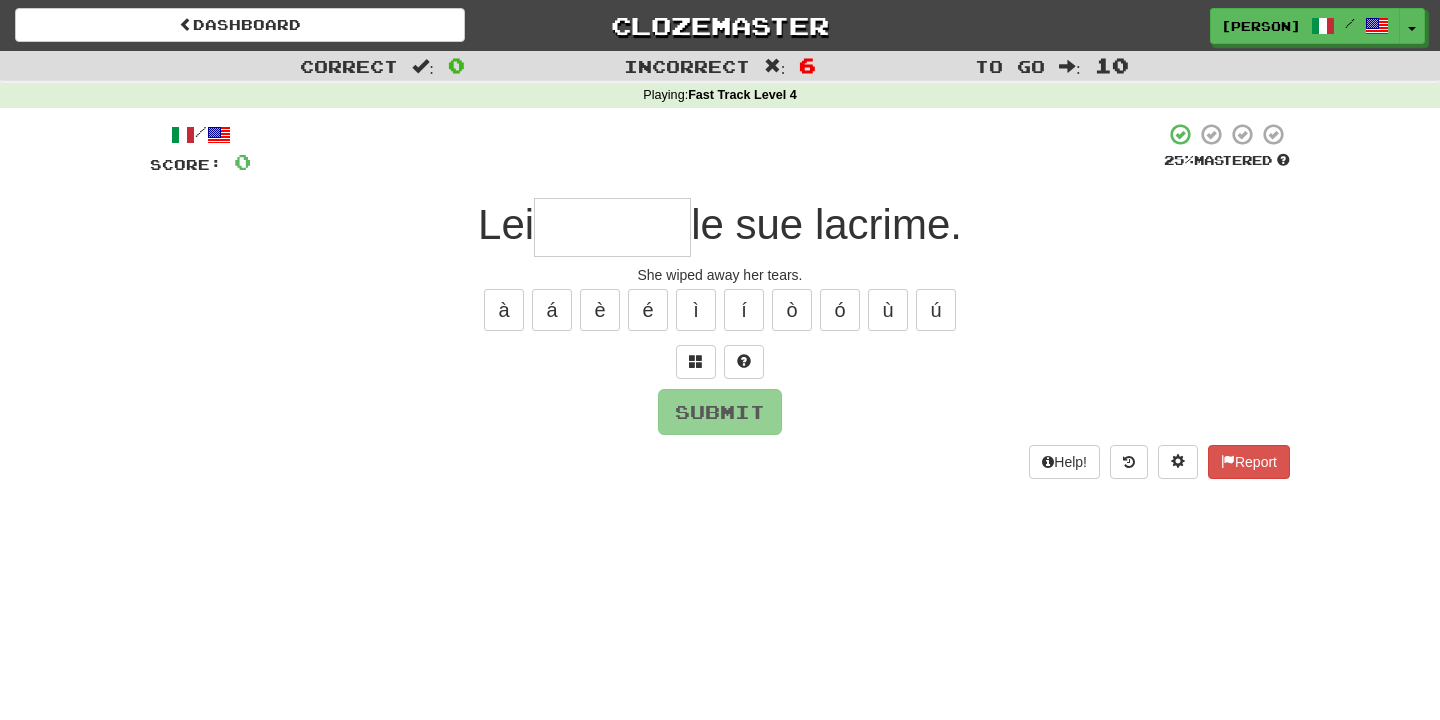 type on "*******" 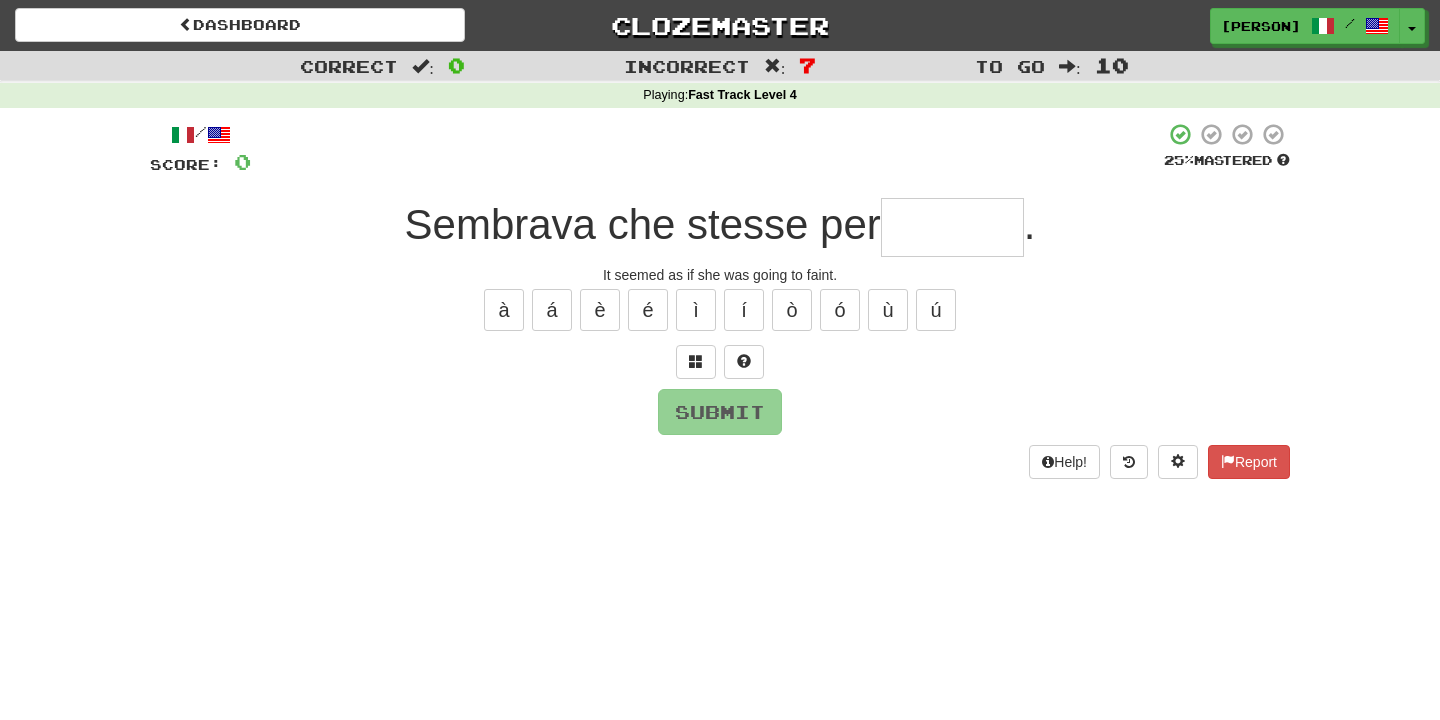 type on "*******" 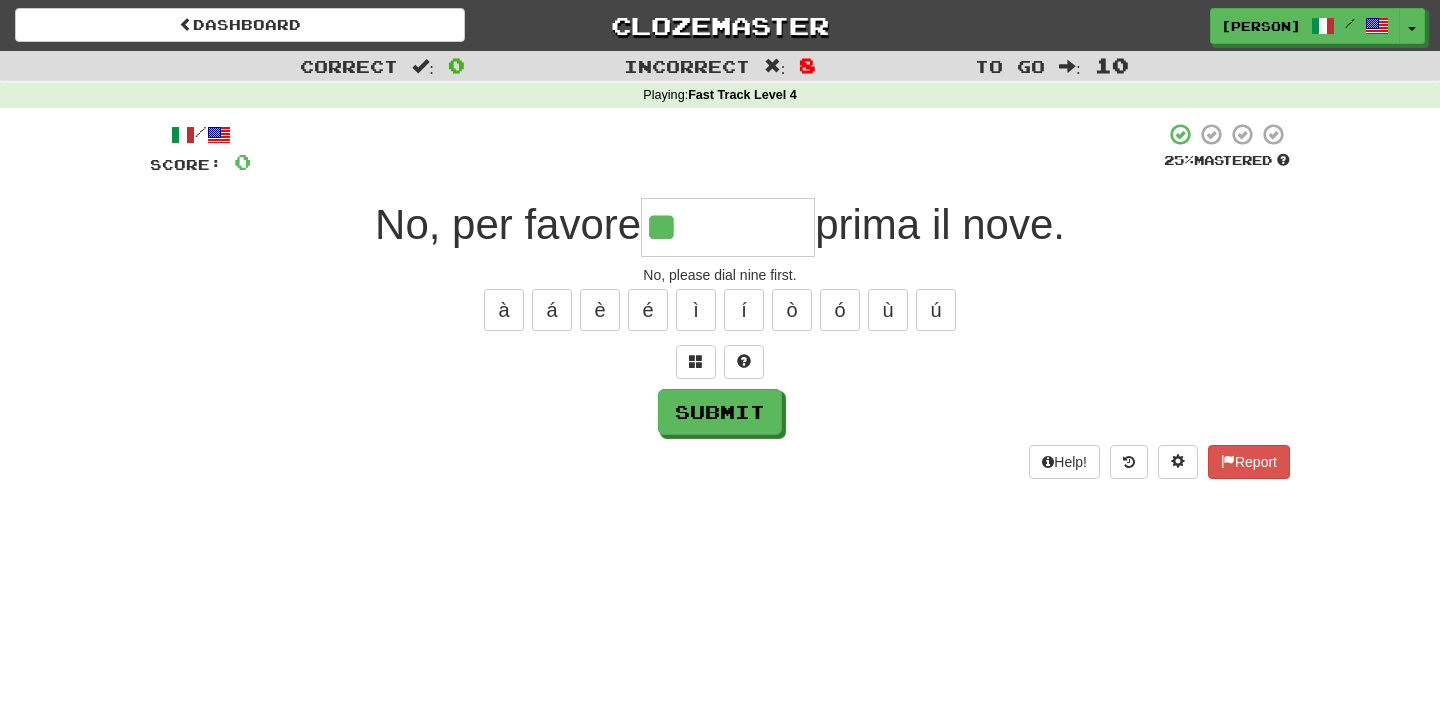 type on "*******" 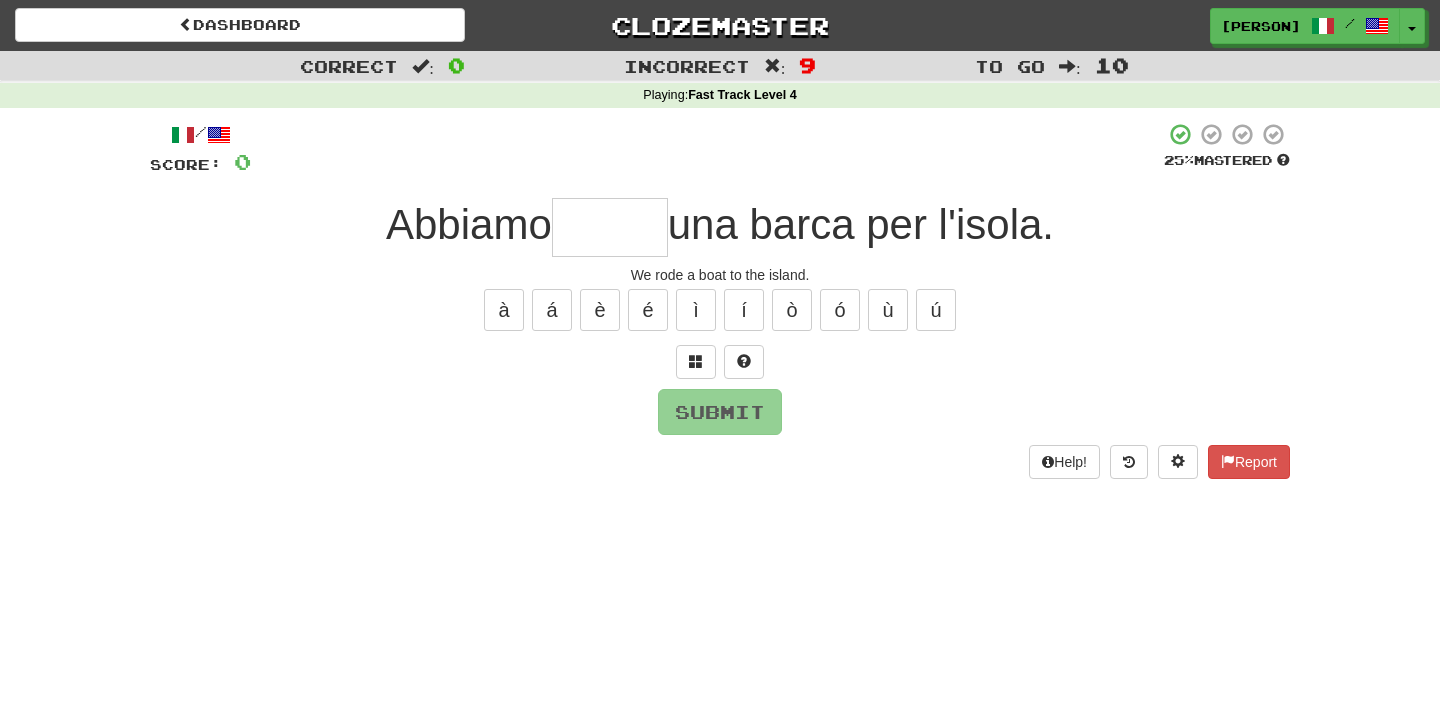type on "*" 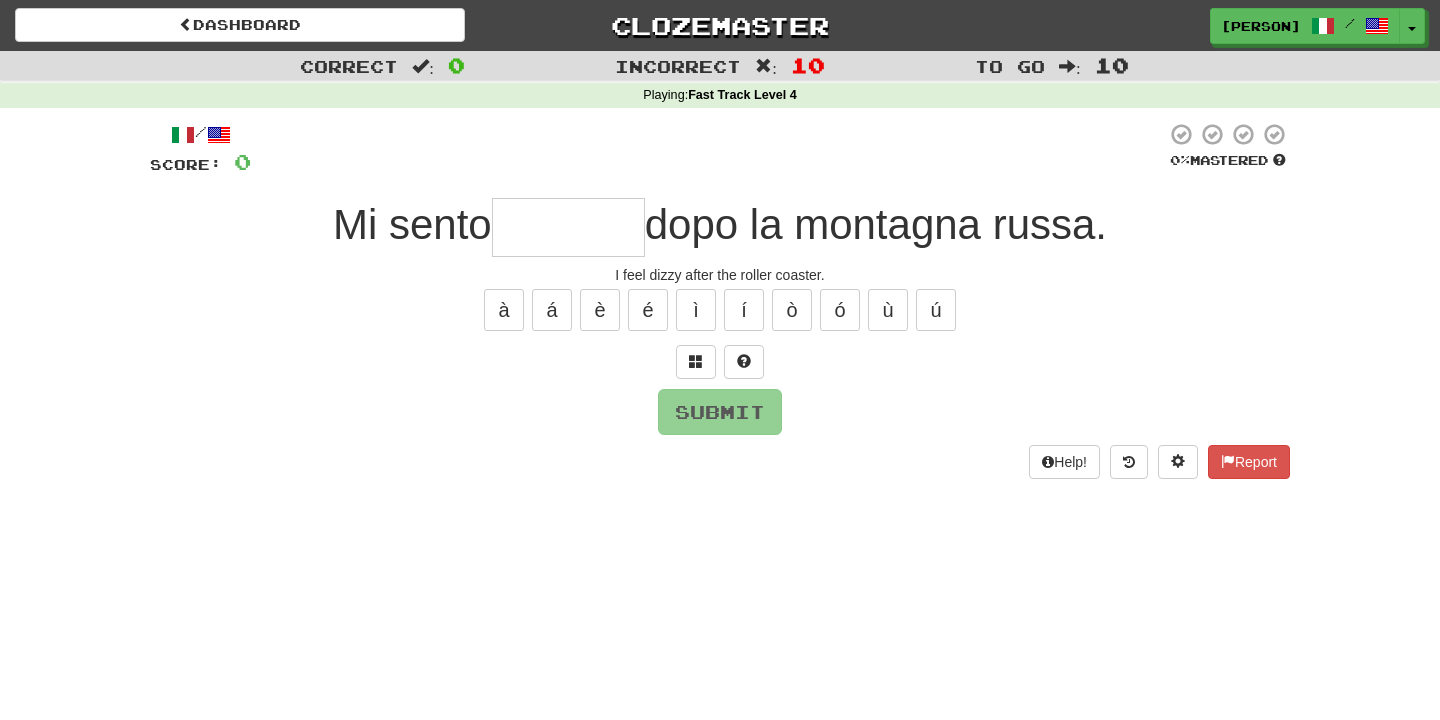 type on "********" 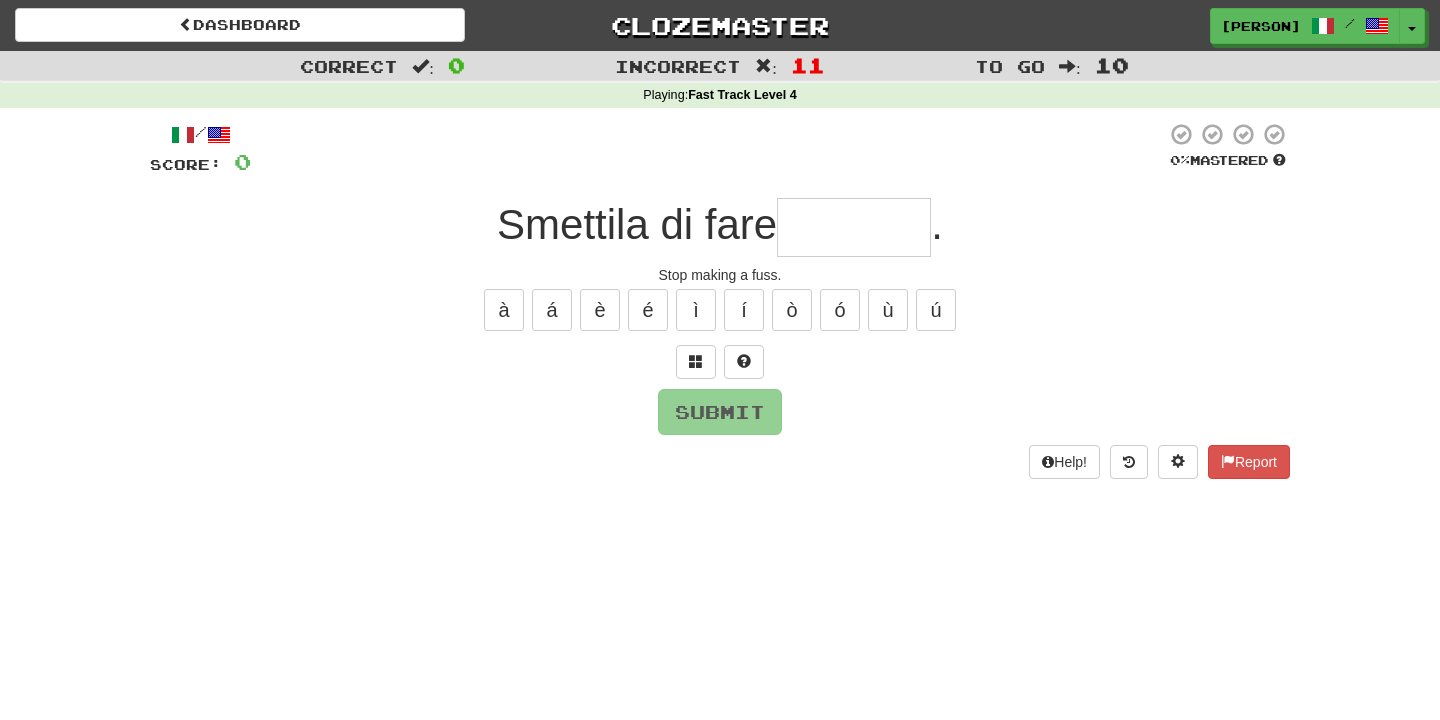 type on "*******" 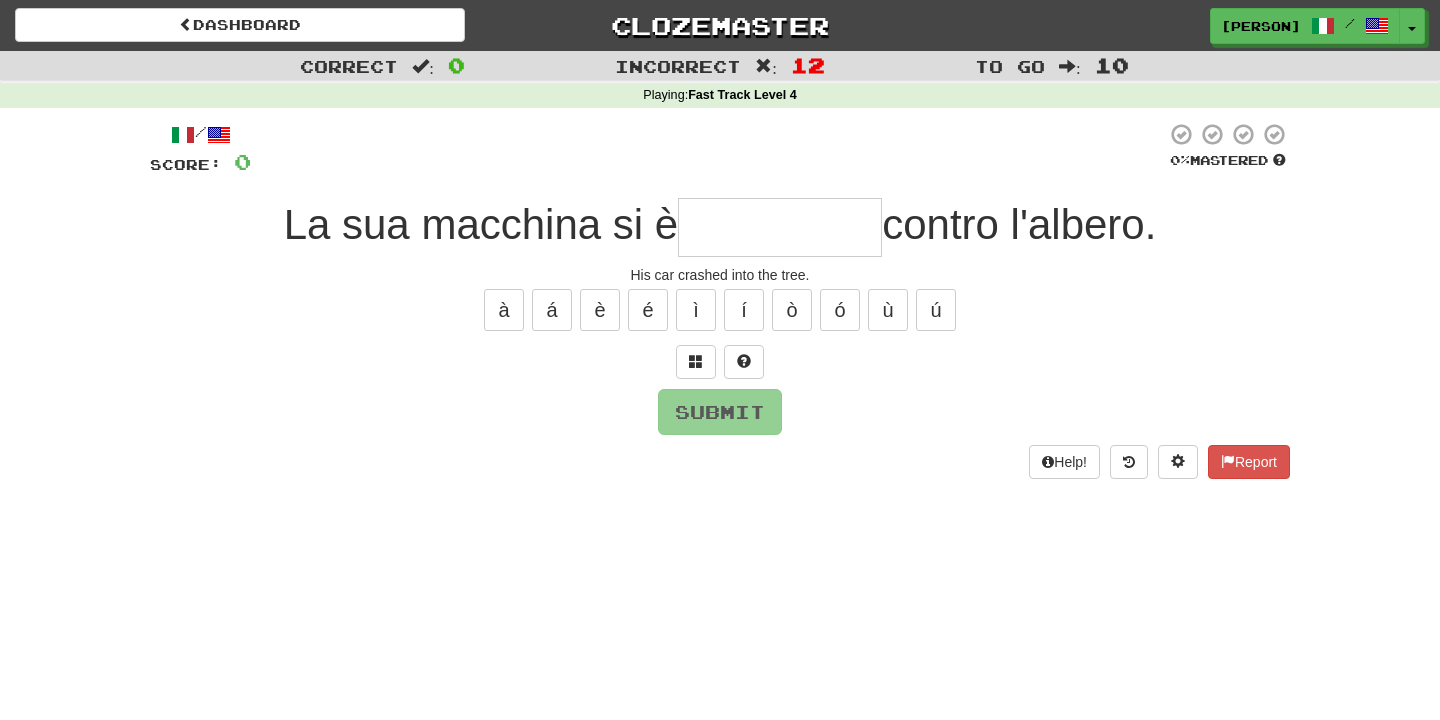 type on "**********" 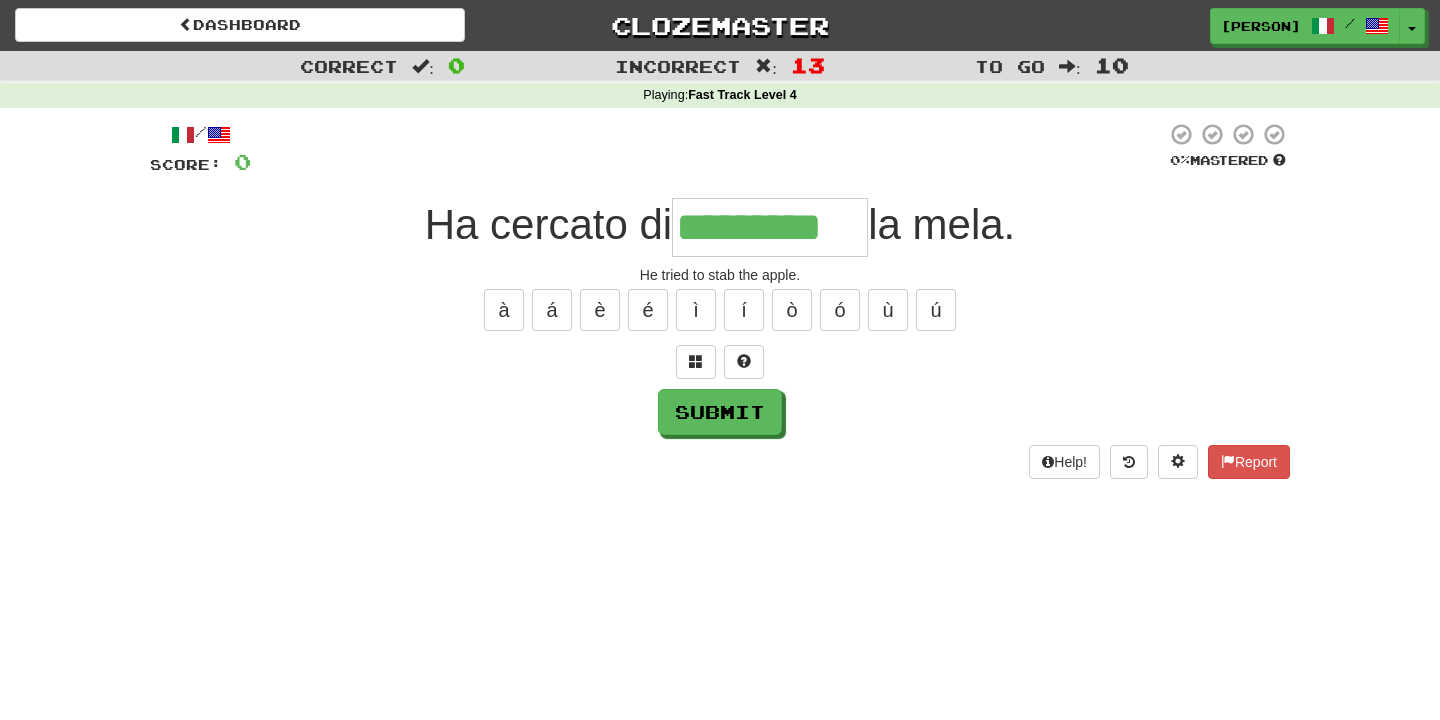 type on "*********" 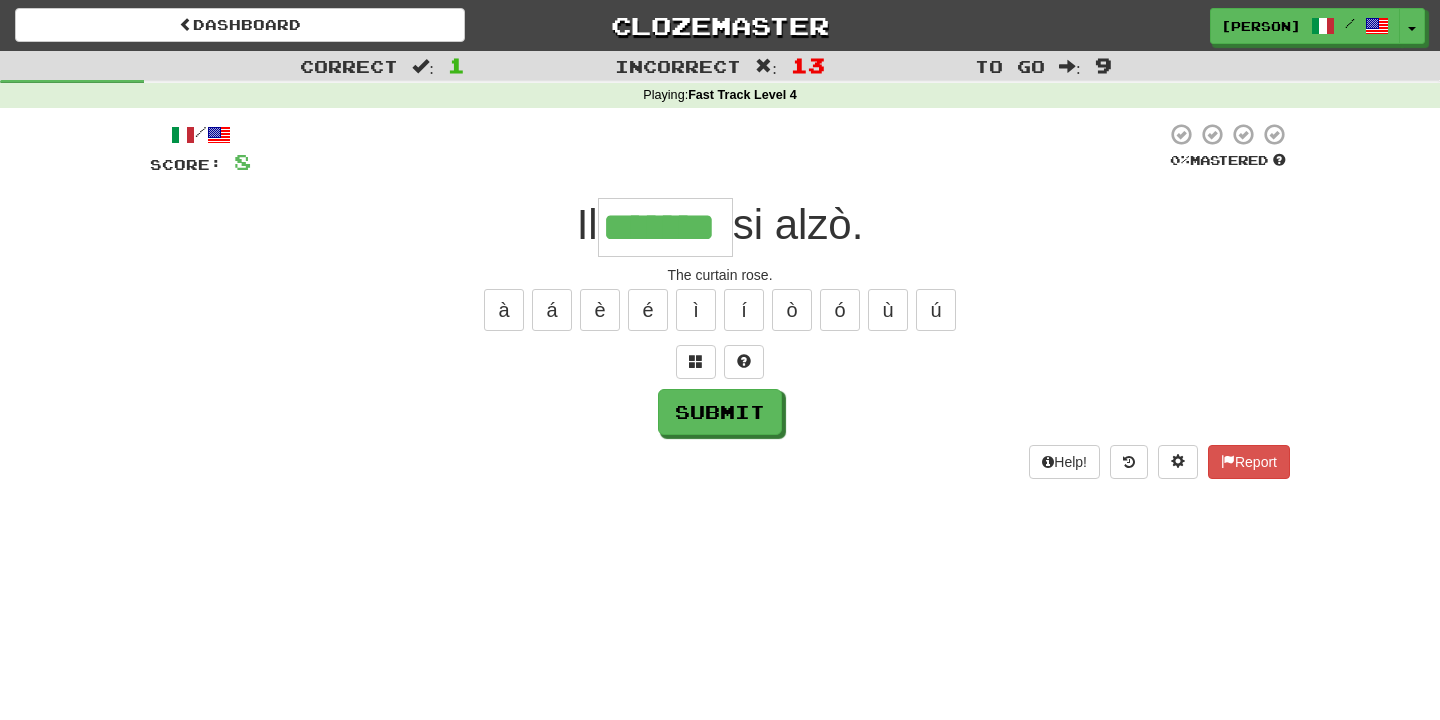 type on "*******" 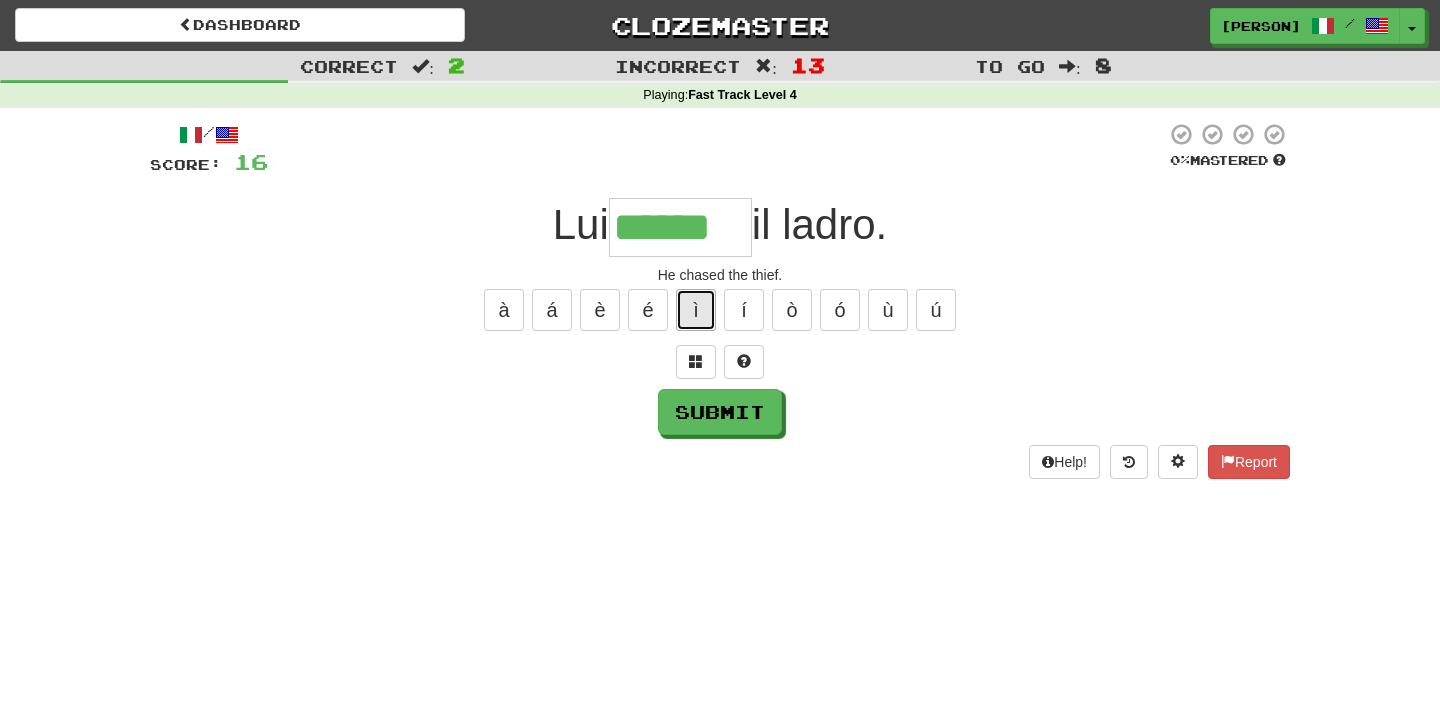 click on "ì" at bounding box center (696, 310) 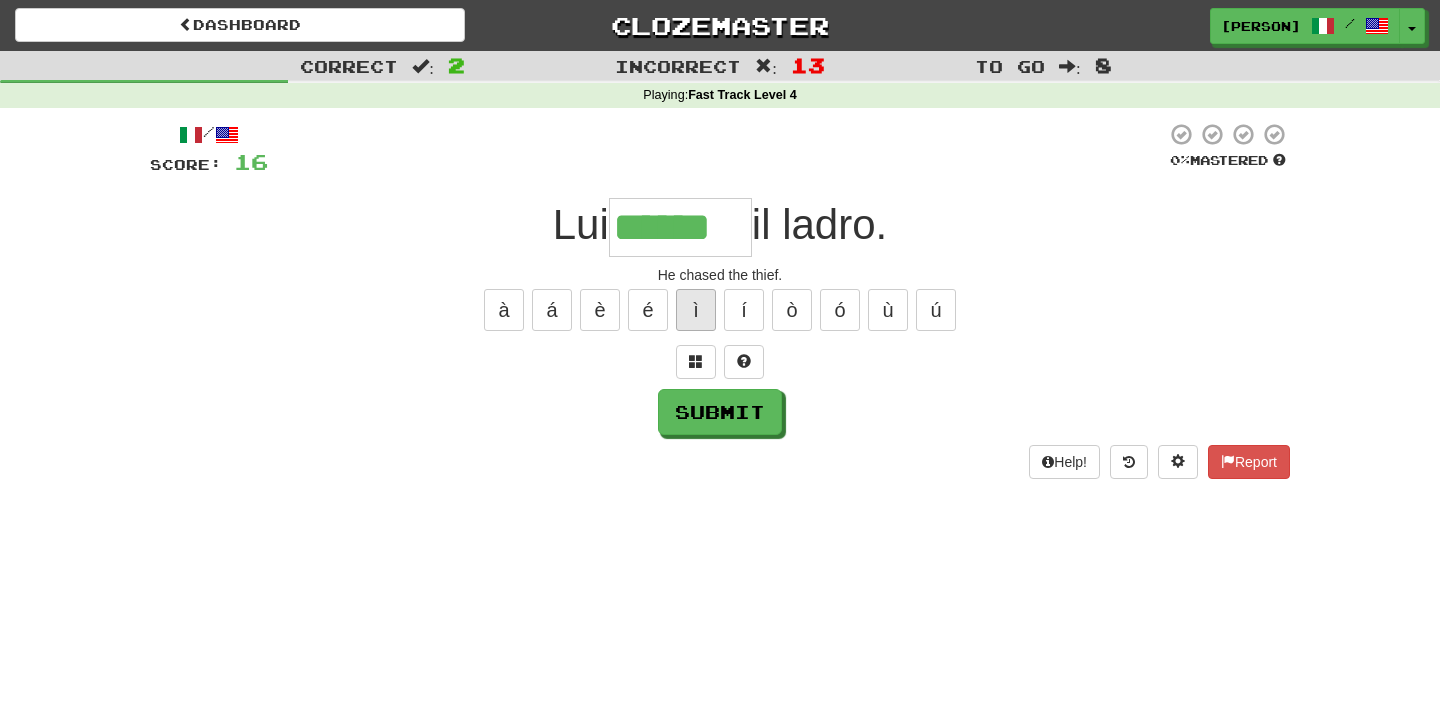 type on "*******" 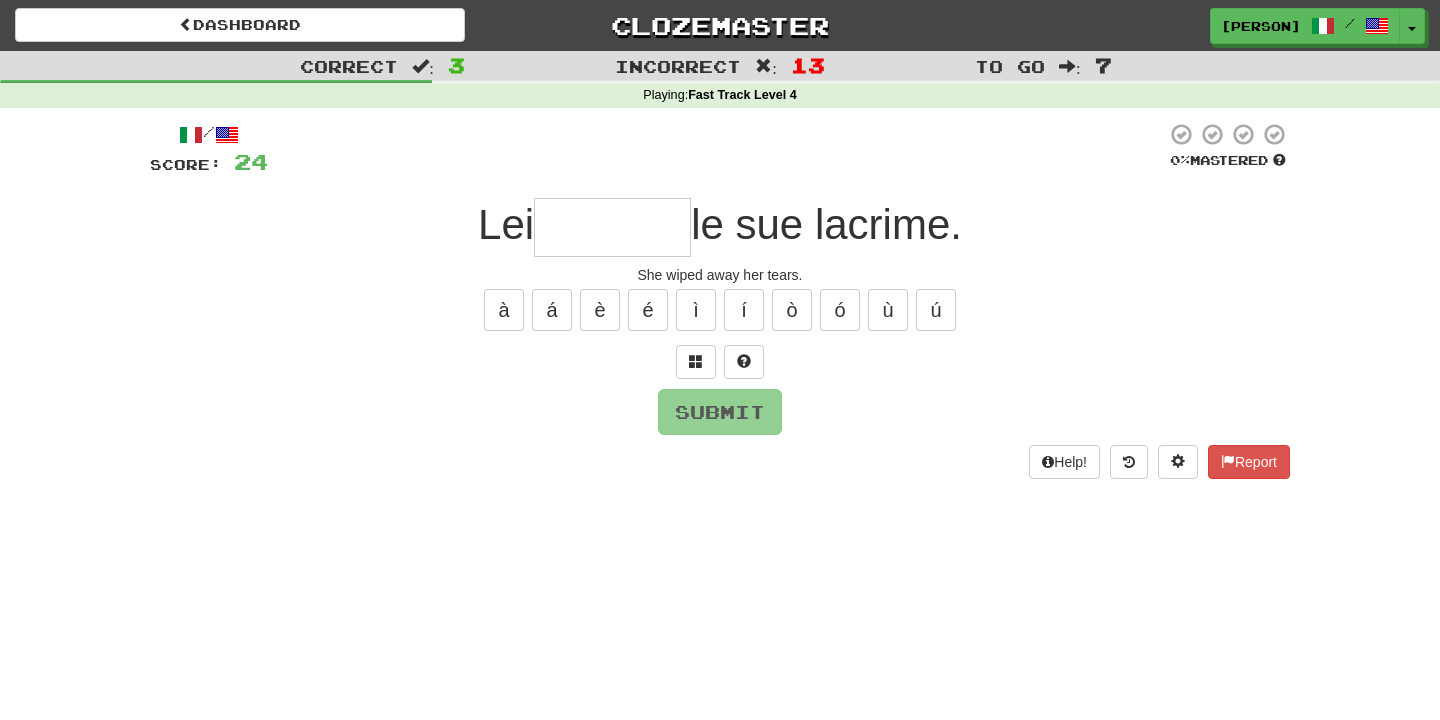 type on "*******" 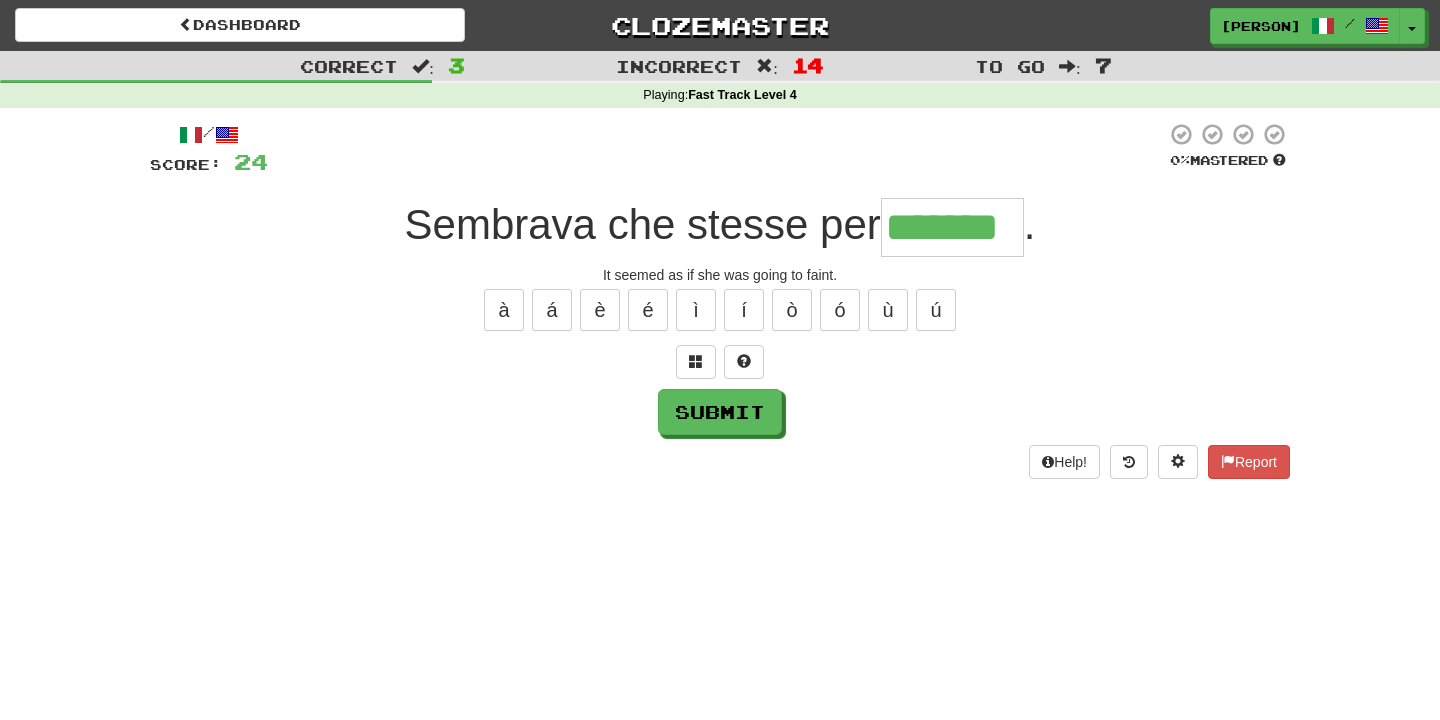 type on "*******" 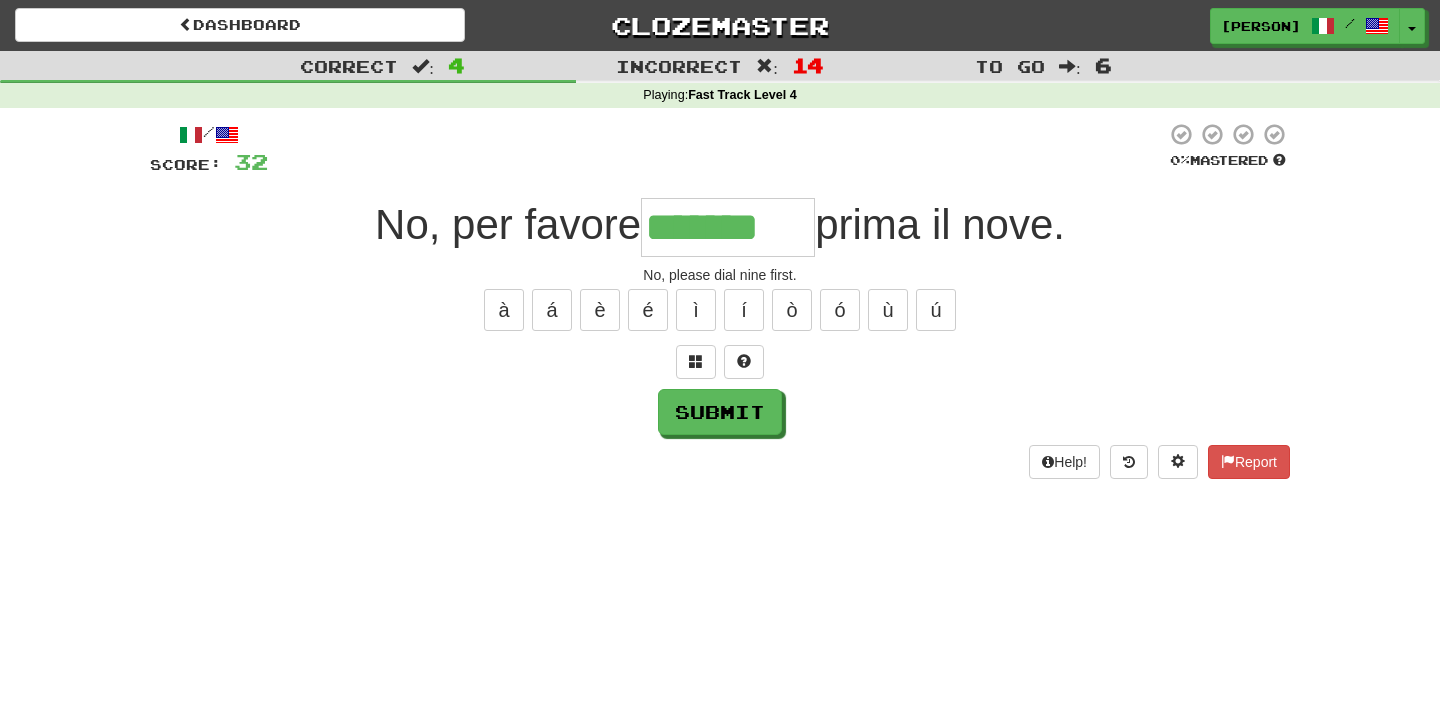 type on "*******" 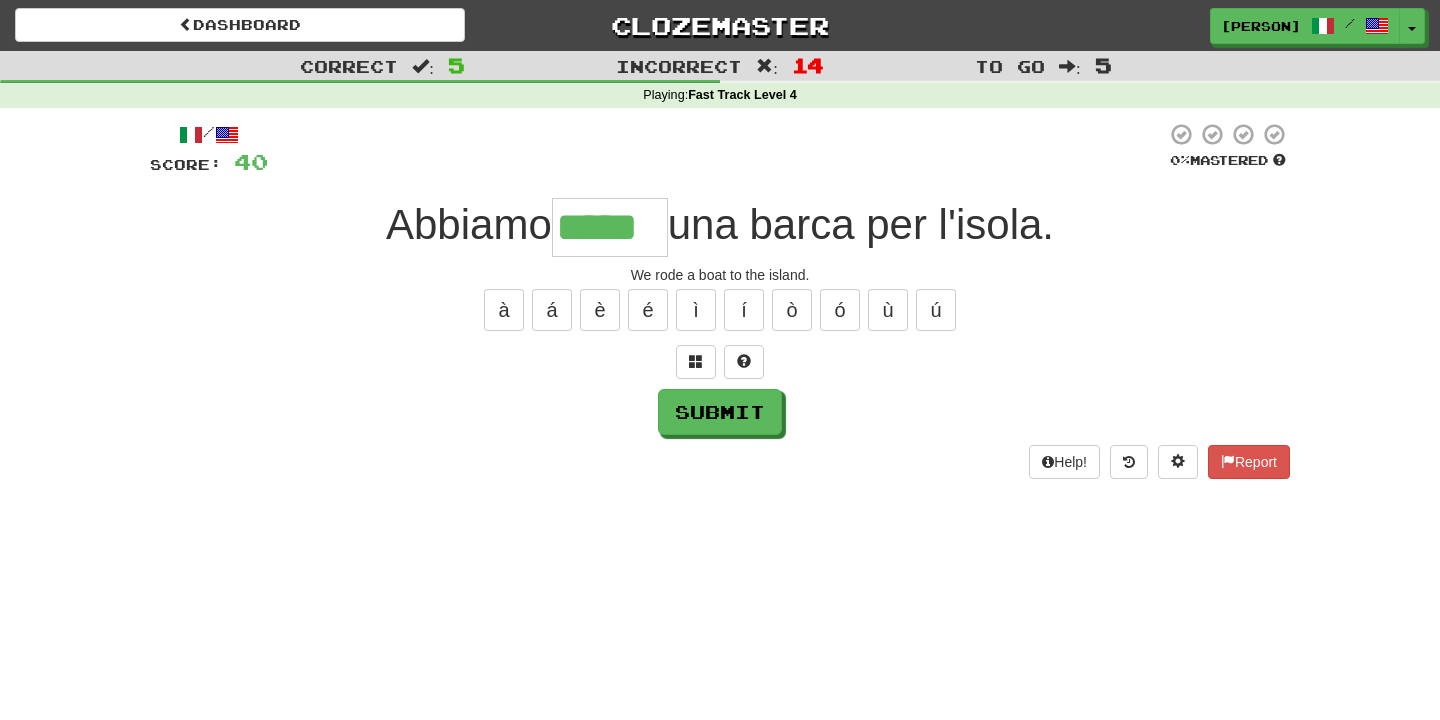type on "*****" 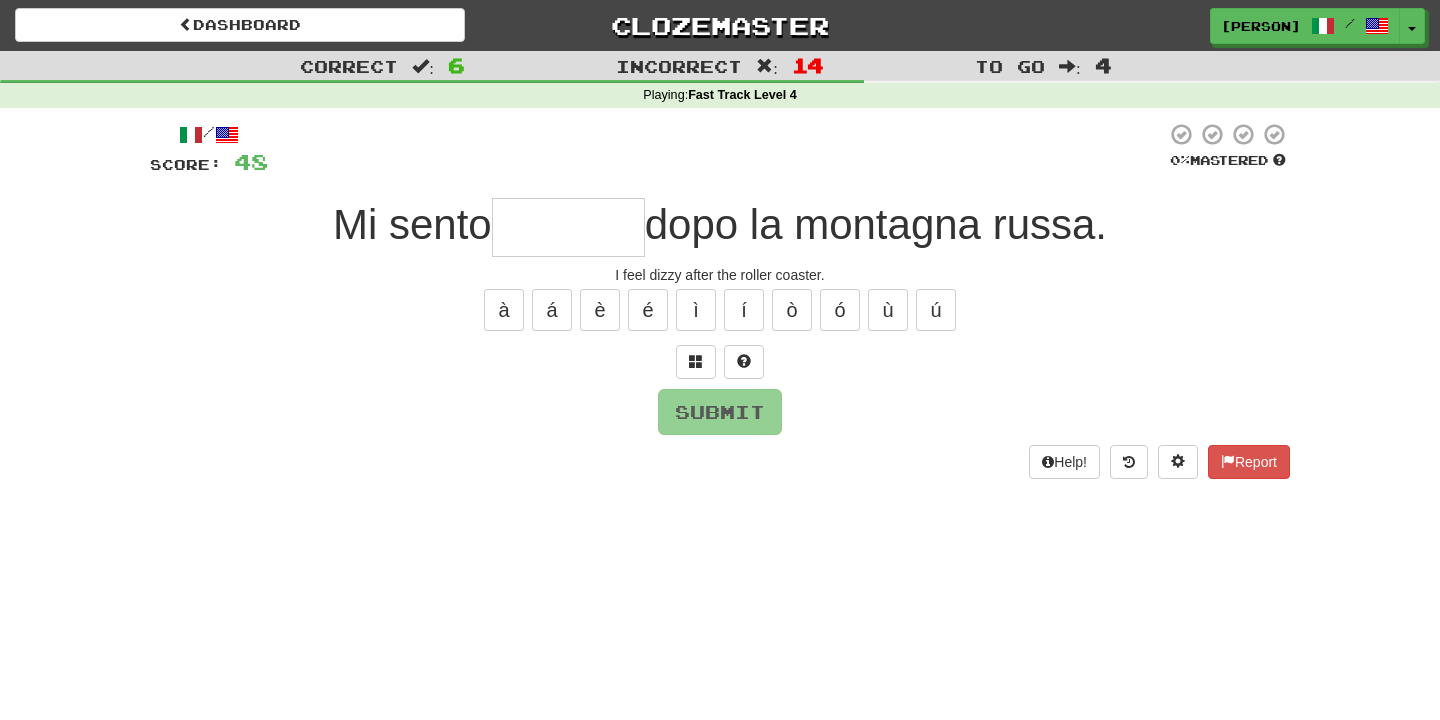 type on "*" 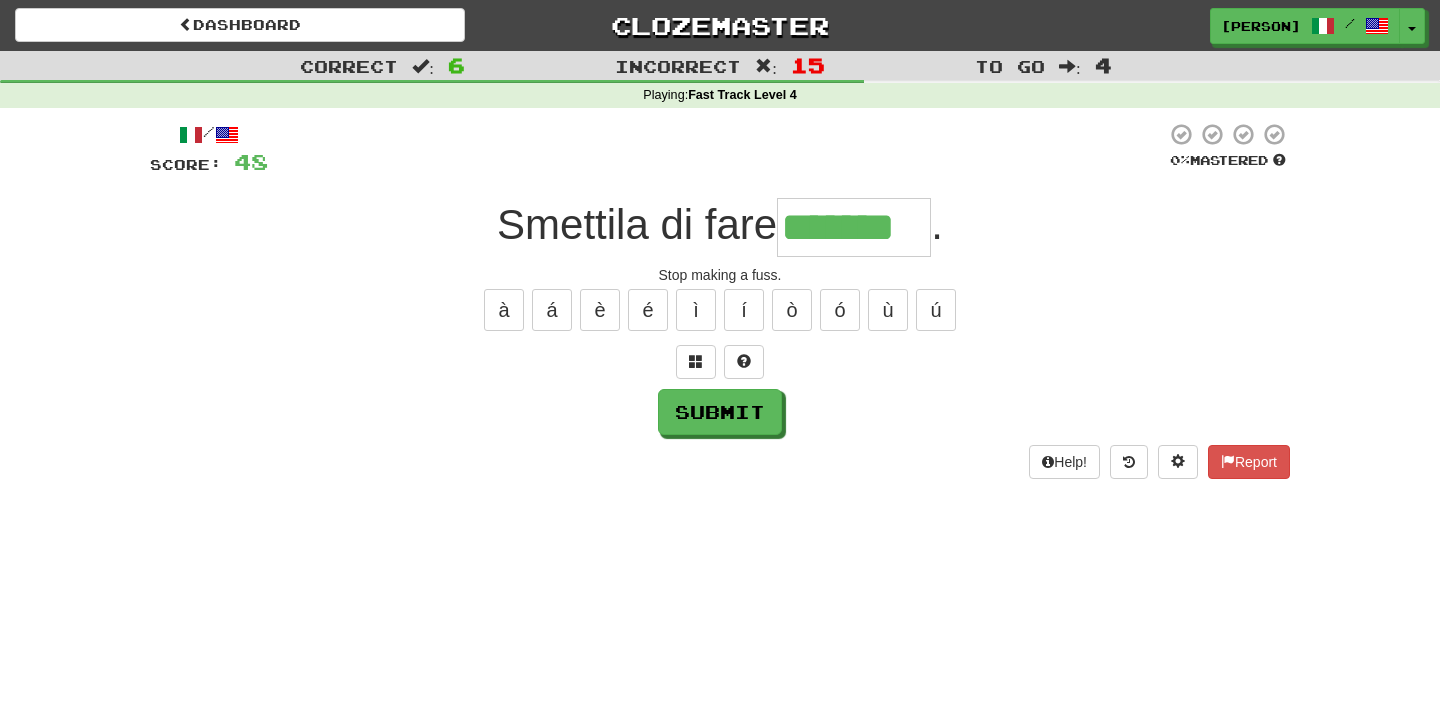 type on "*******" 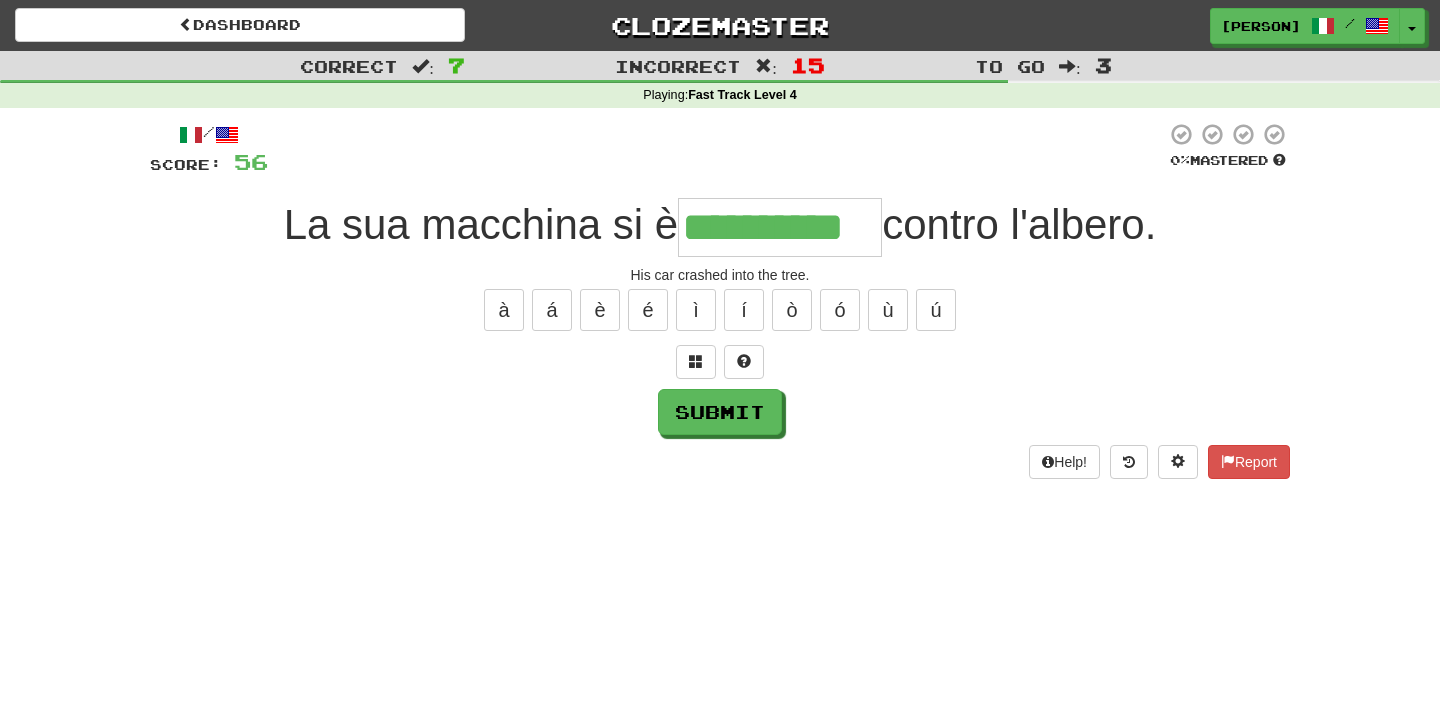 type on "**********" 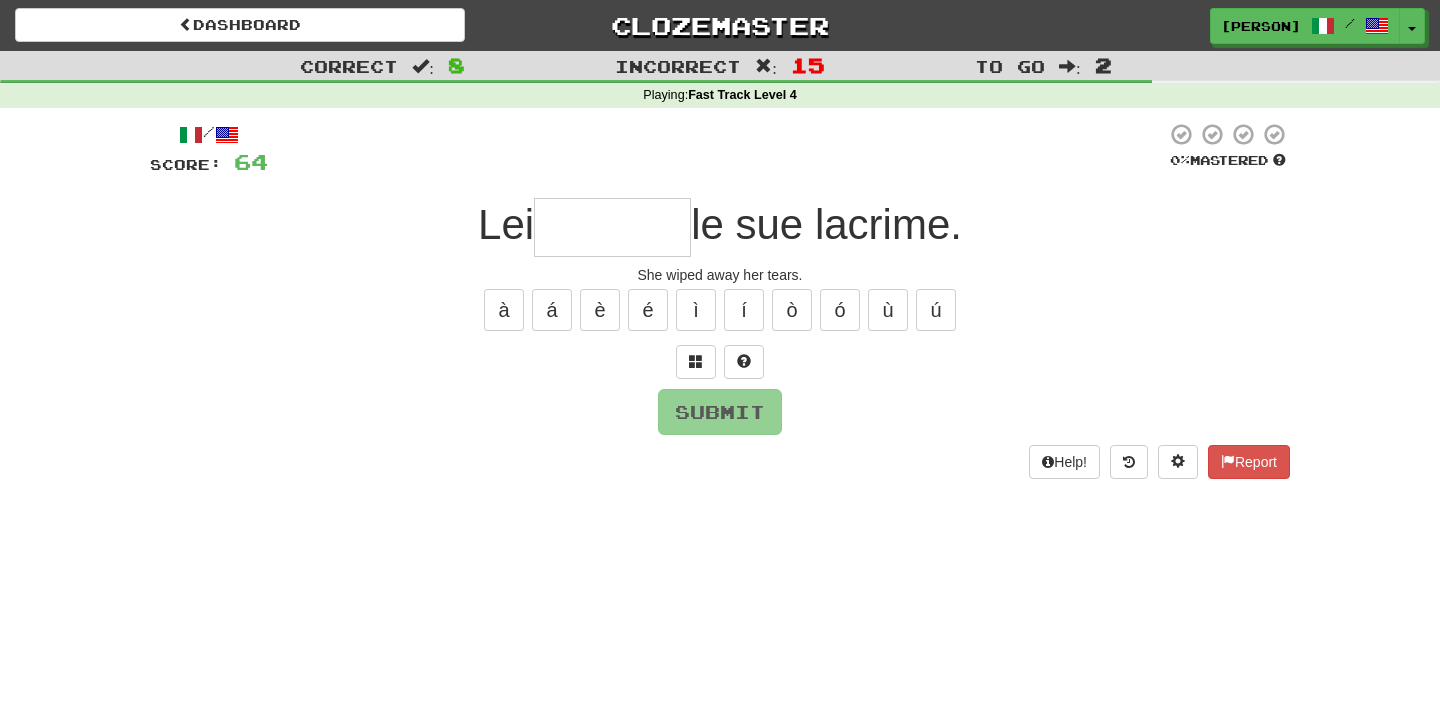 type on "*******" 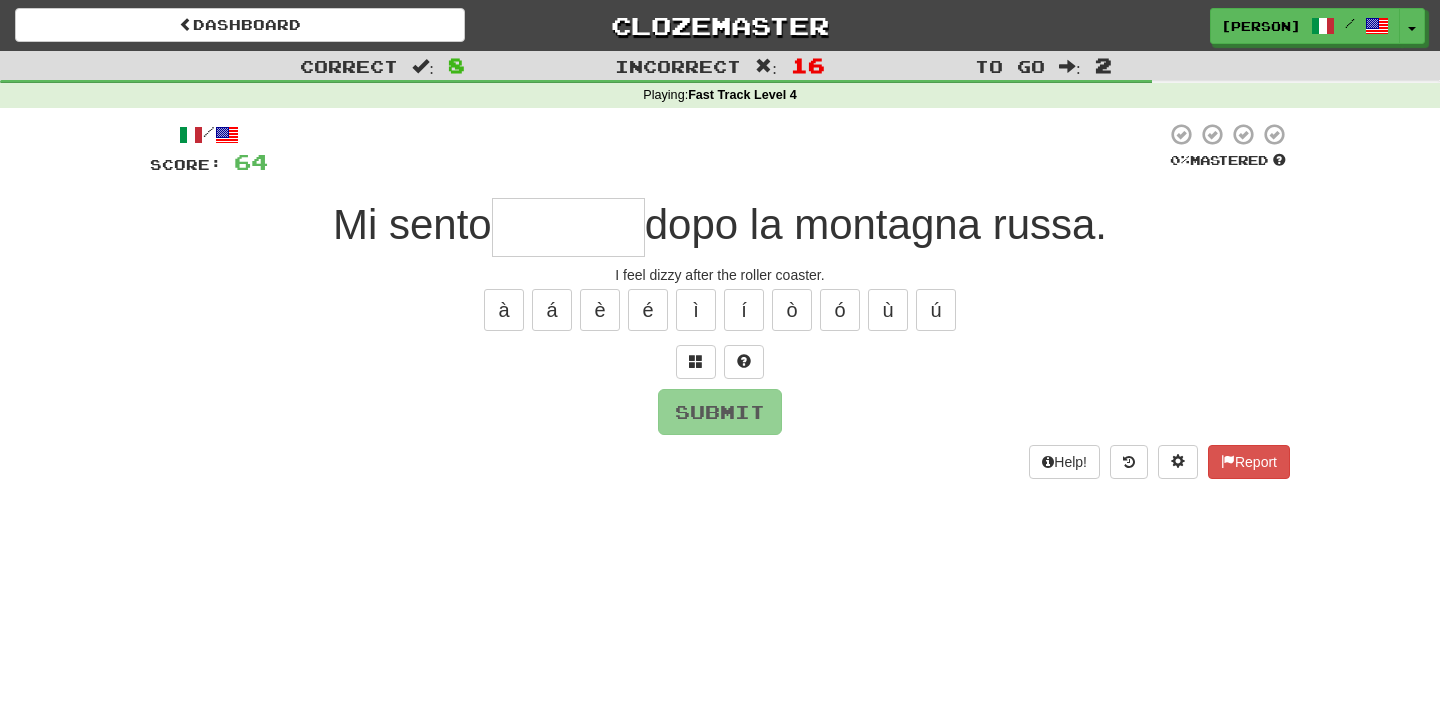 type on "********" 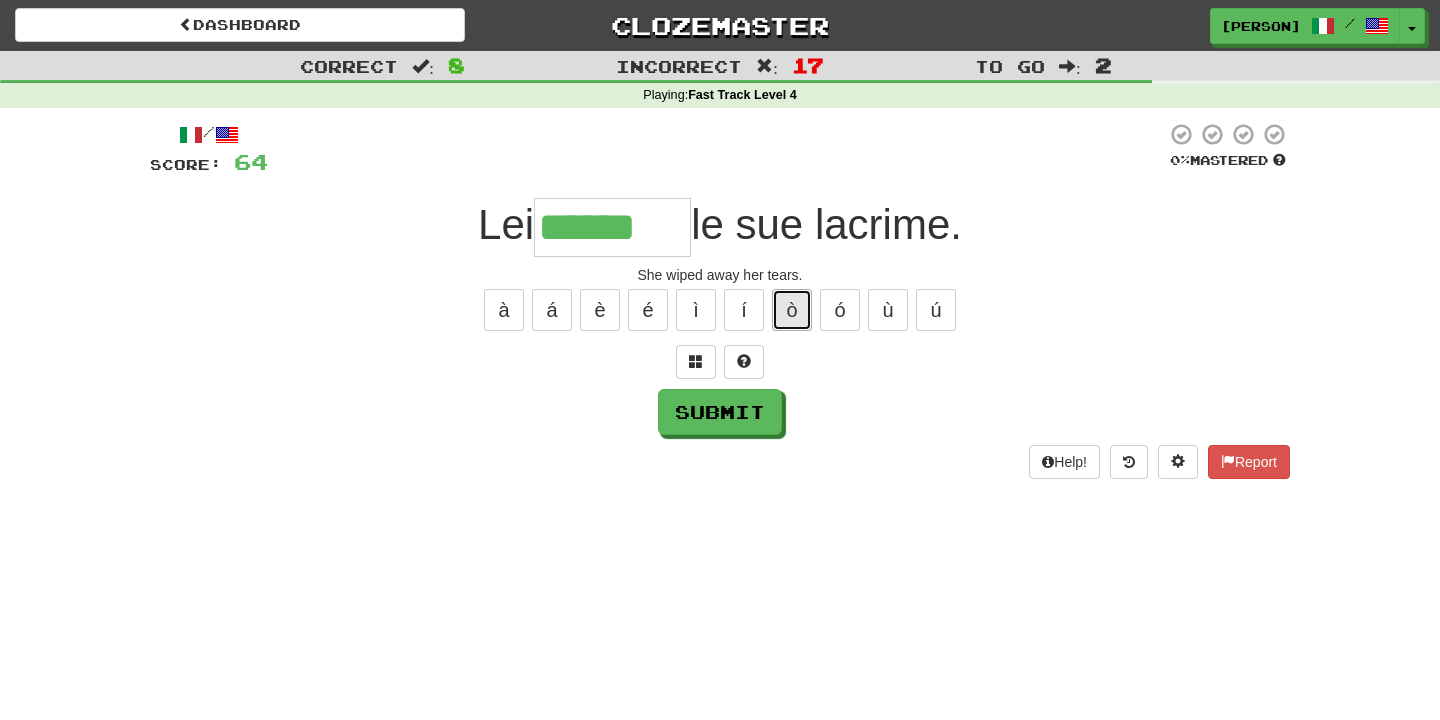 click on "ò" at bounding box center (792, 310) 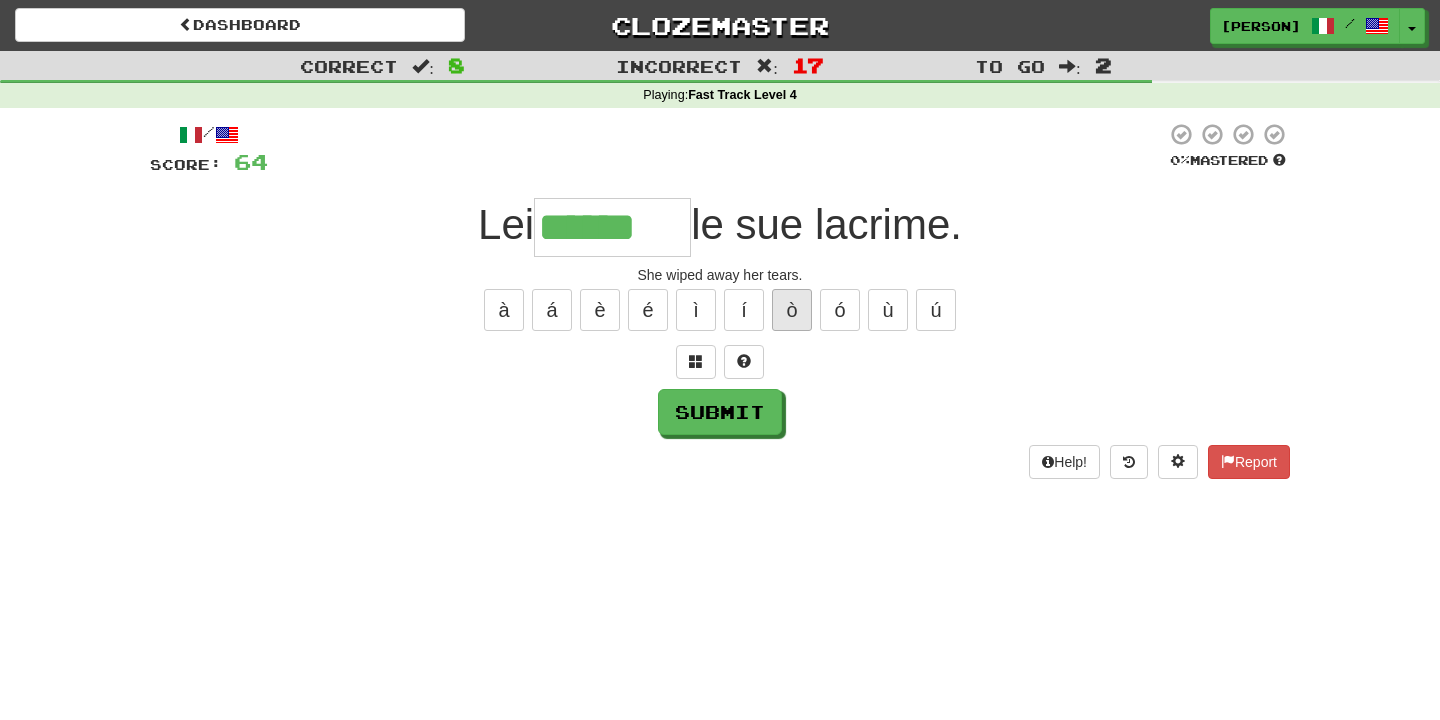 type on "*******" 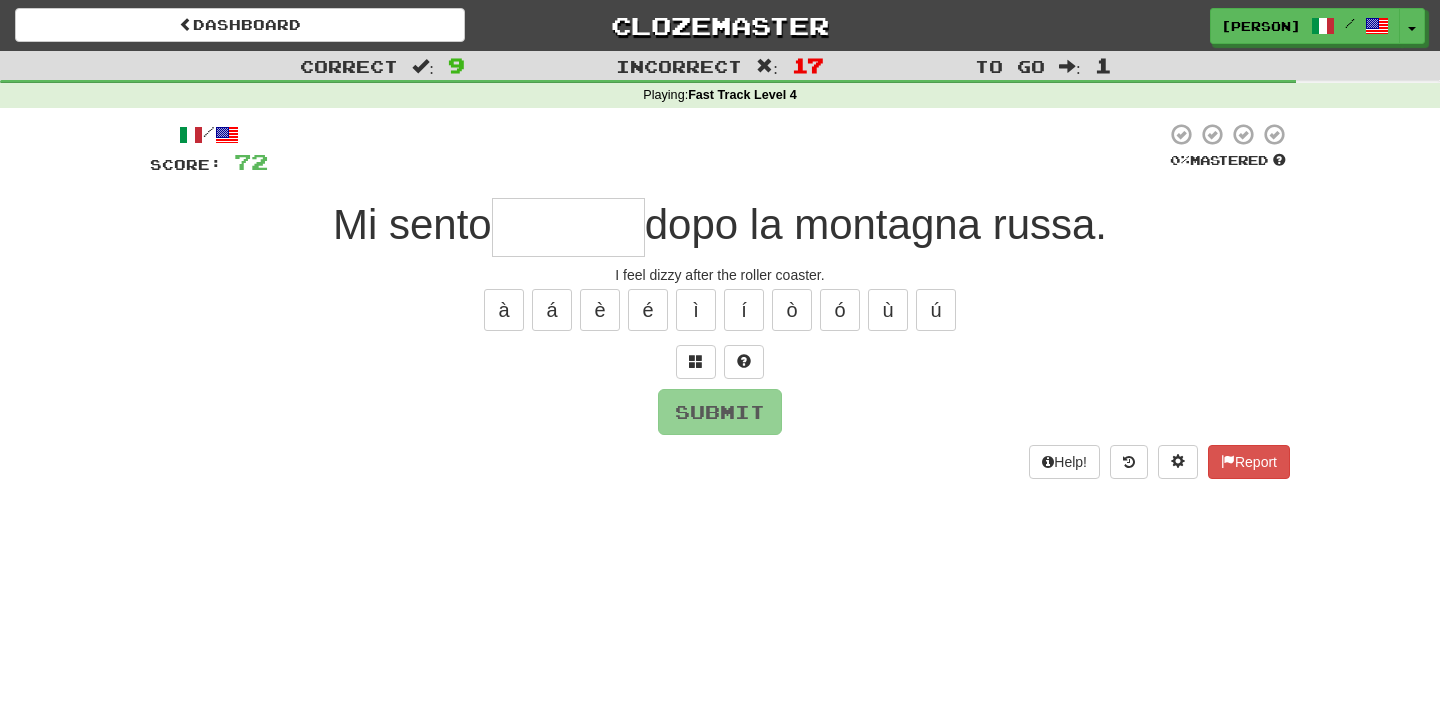 type on "********" 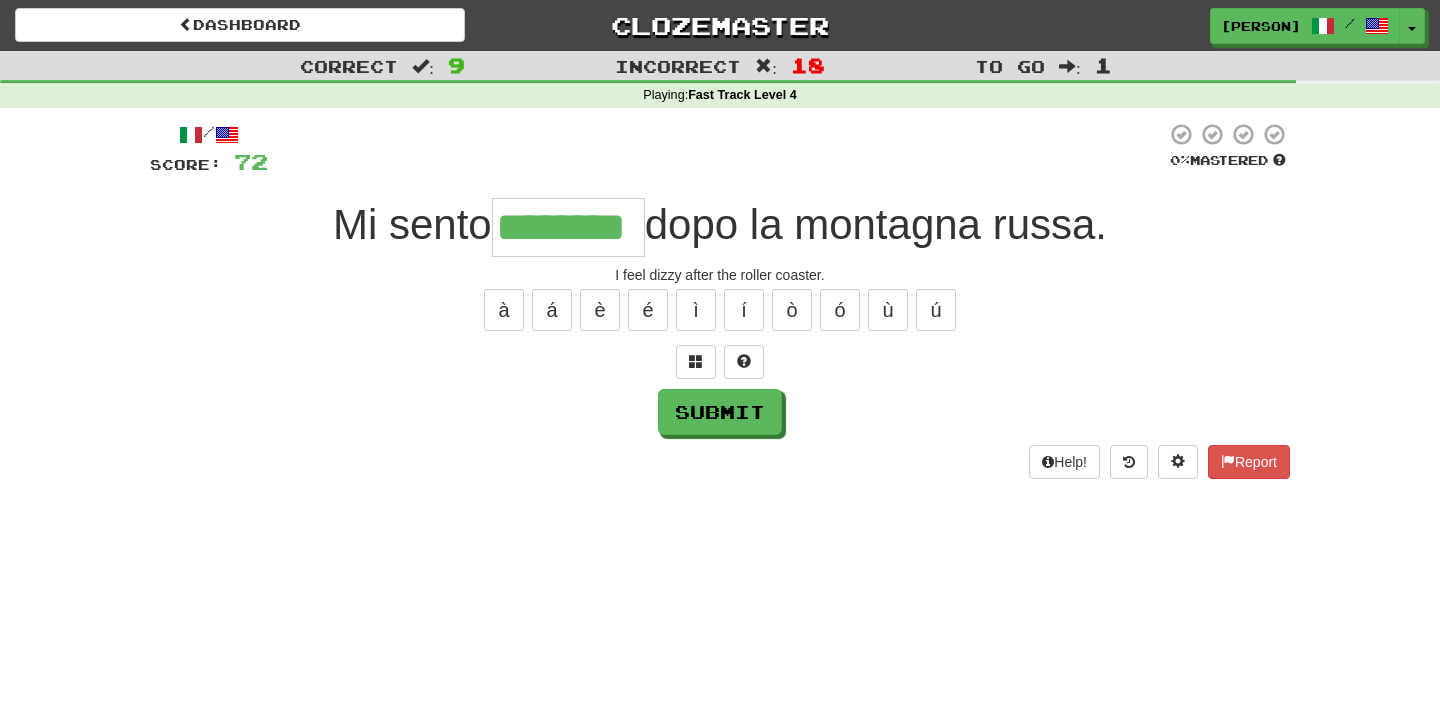 type on "********" 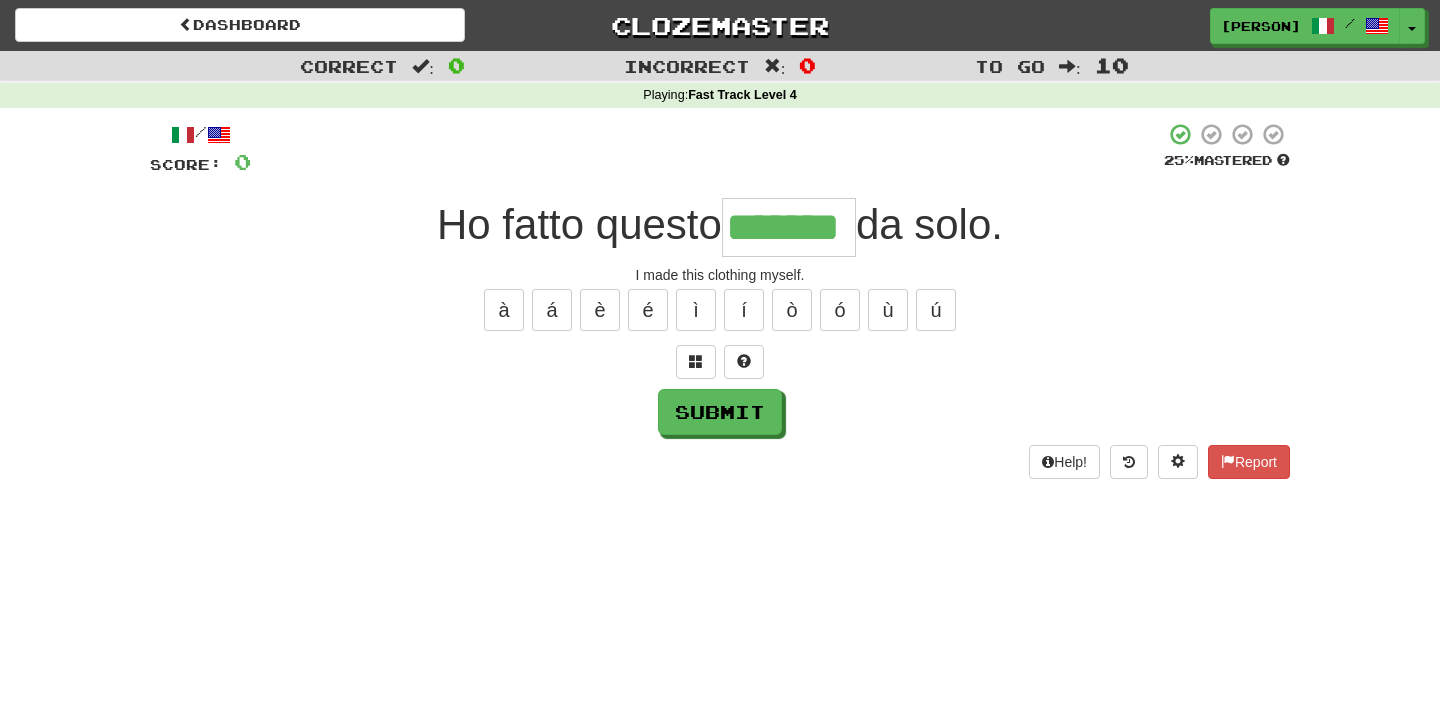 type on "*******" 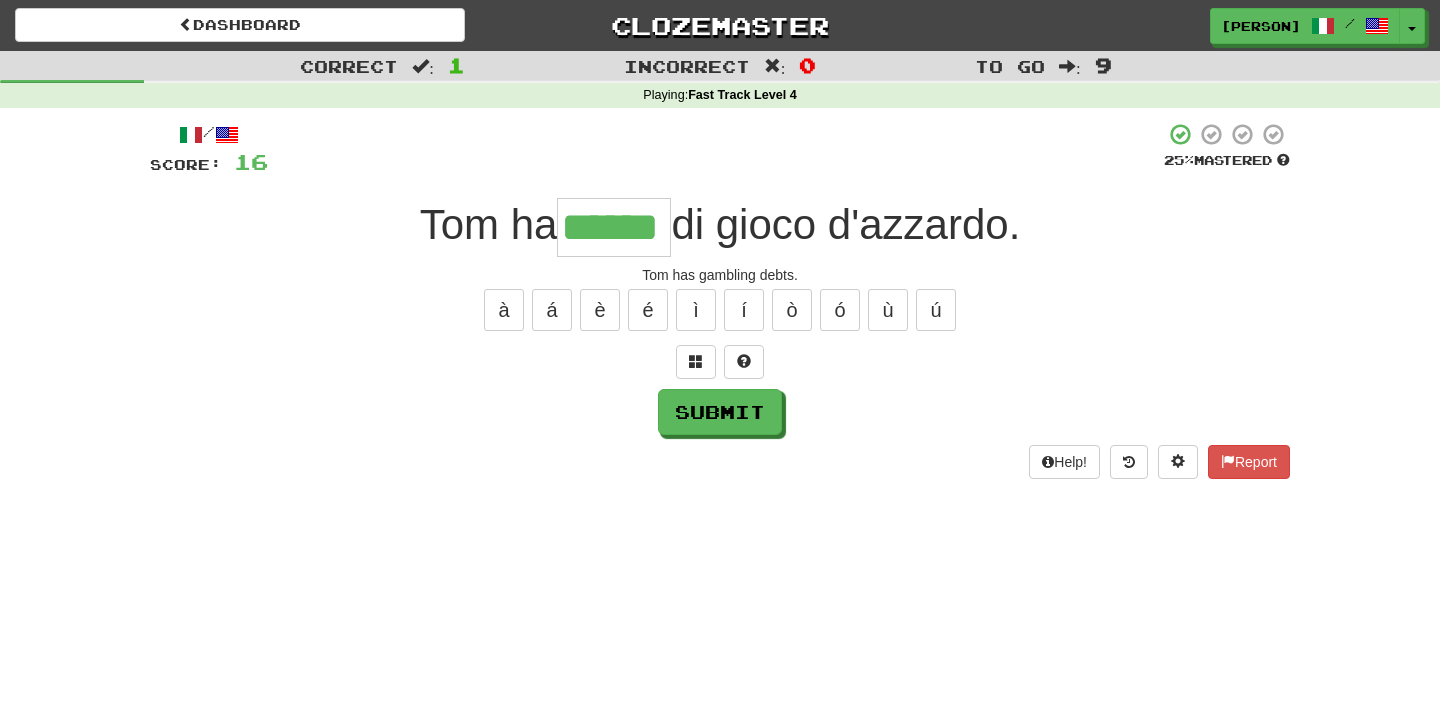 type on "******" 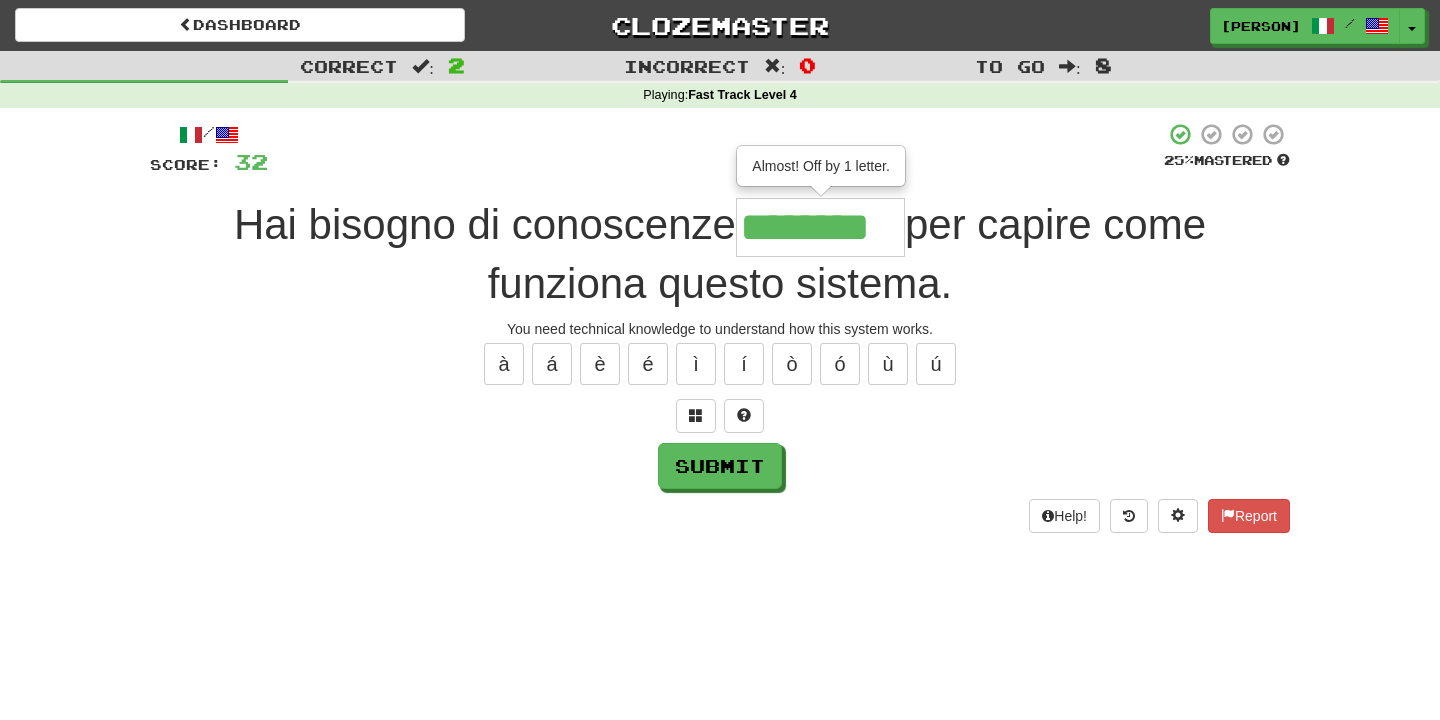 type on "********" 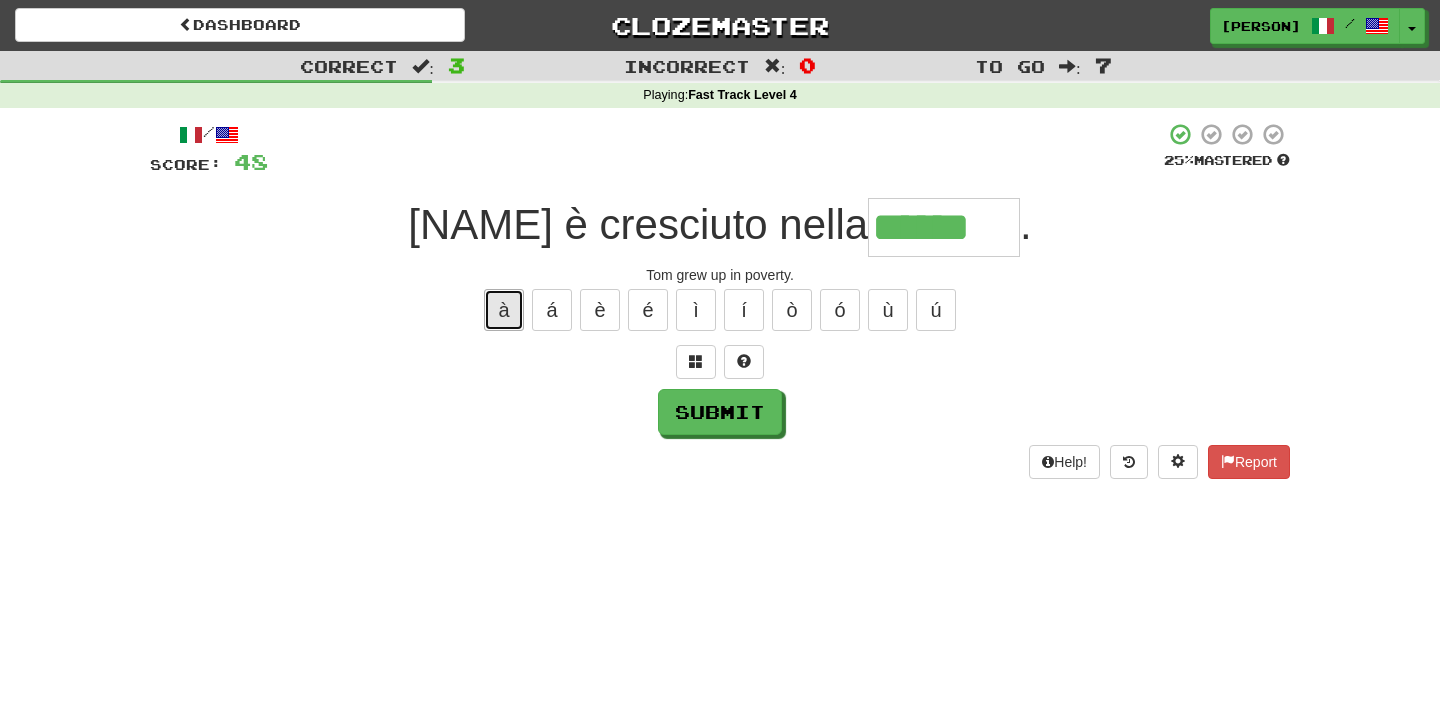 click on "à" at bounding box center (504, 310) 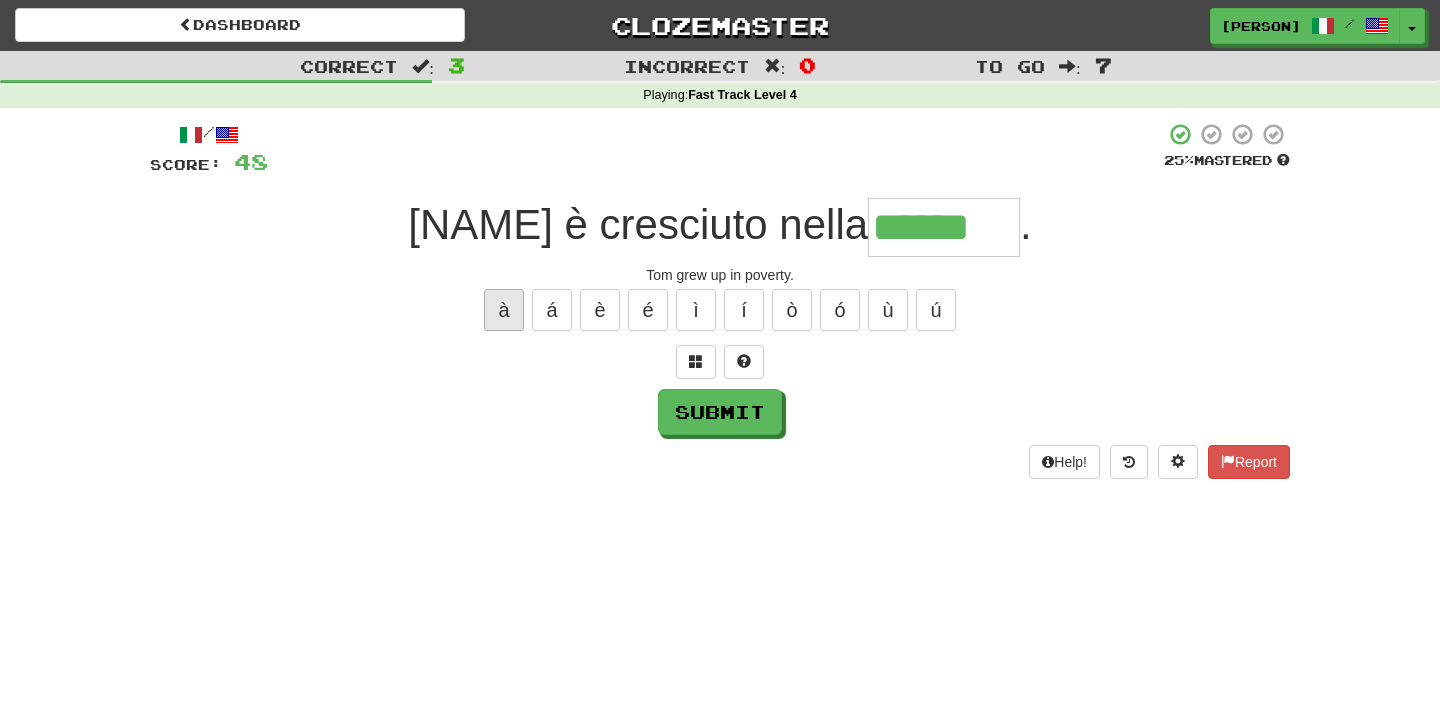 type on "*******" 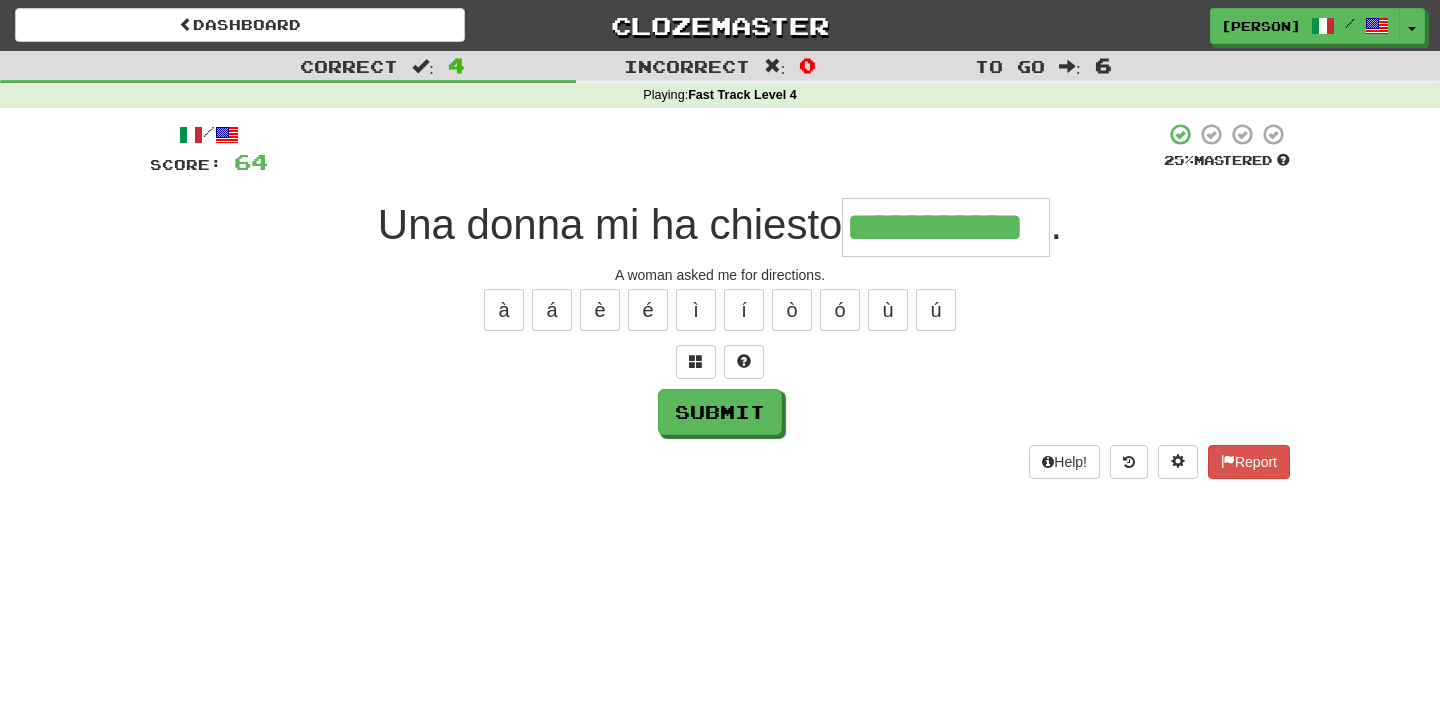 type on "**********" 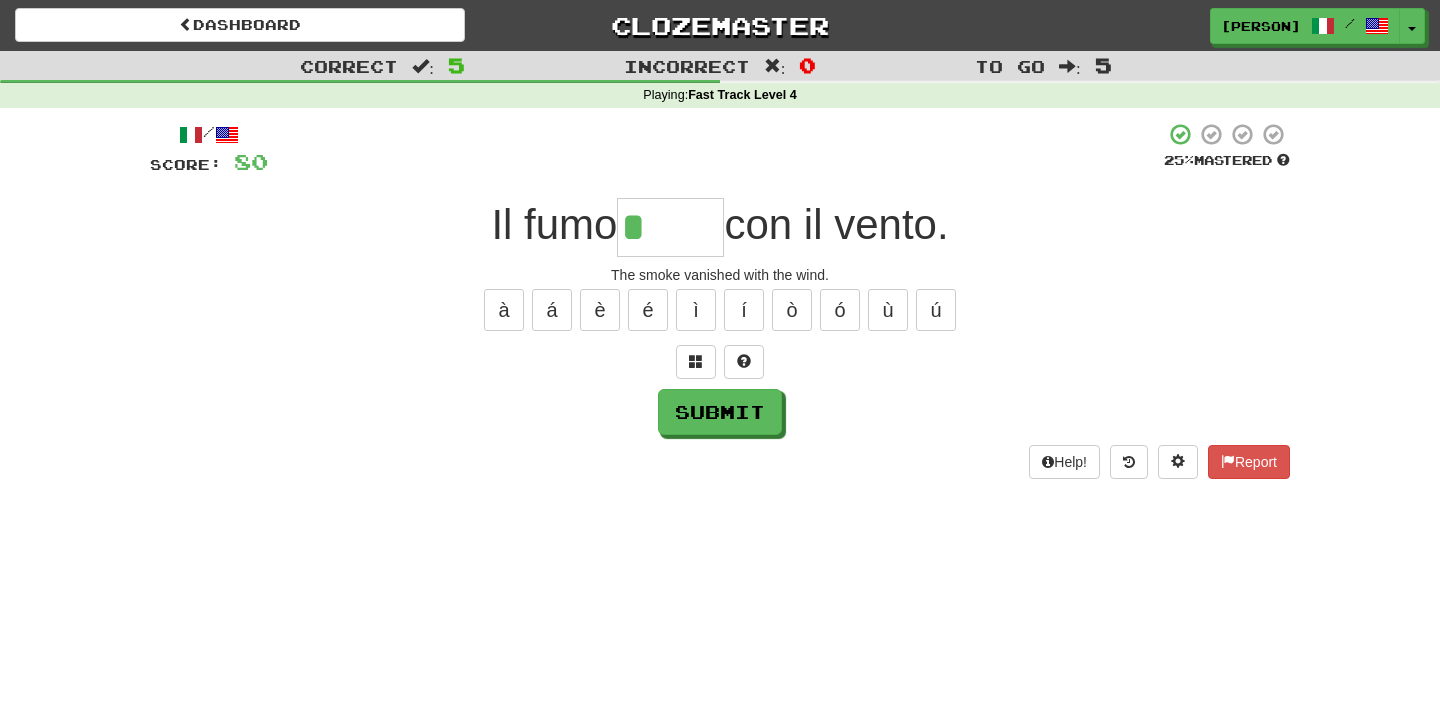type on "*****" 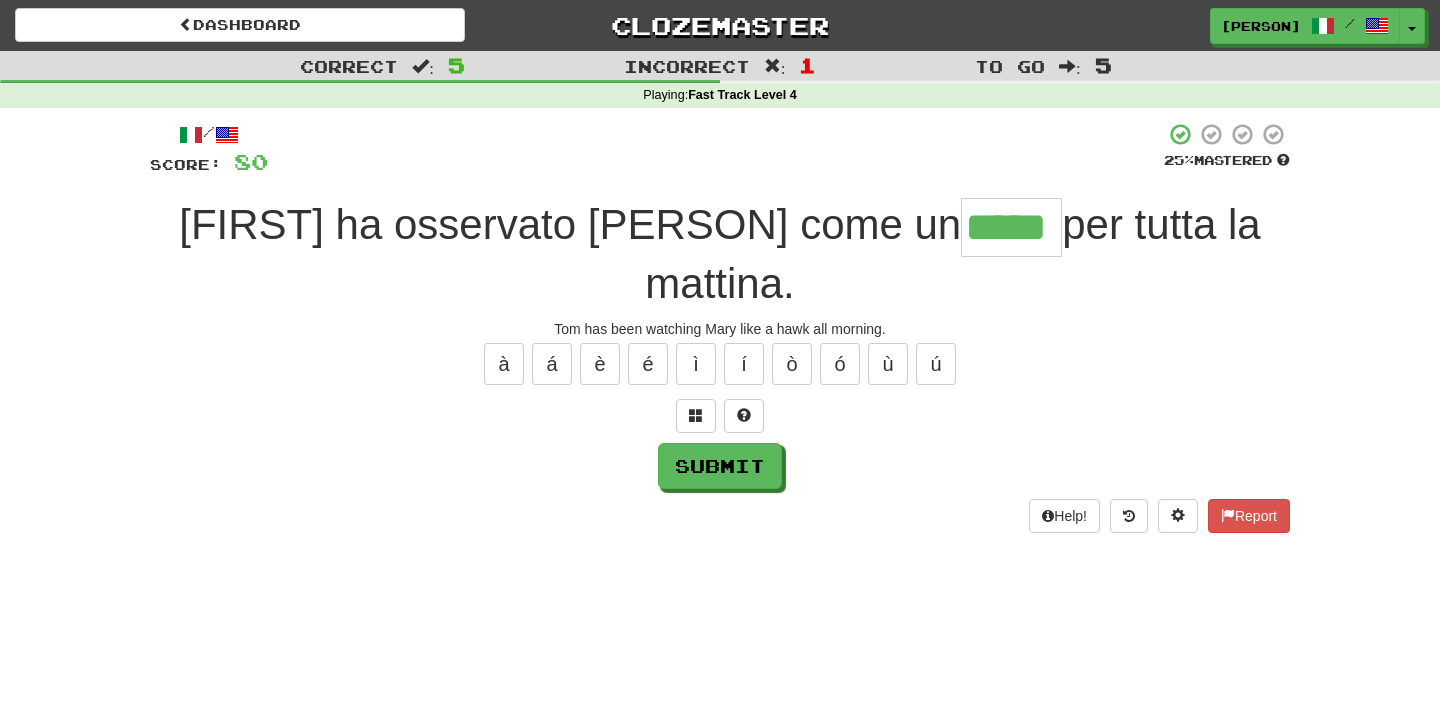 type on "*****" 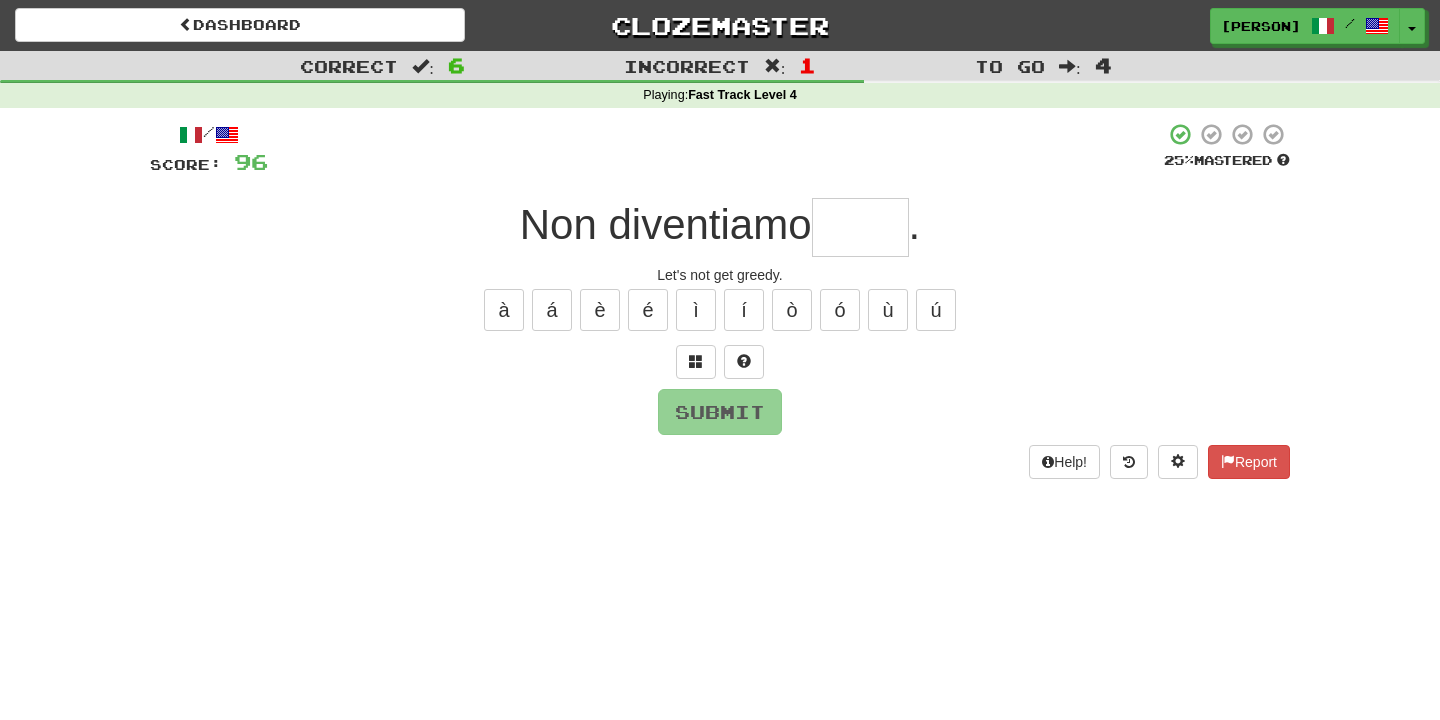 type on "*****" 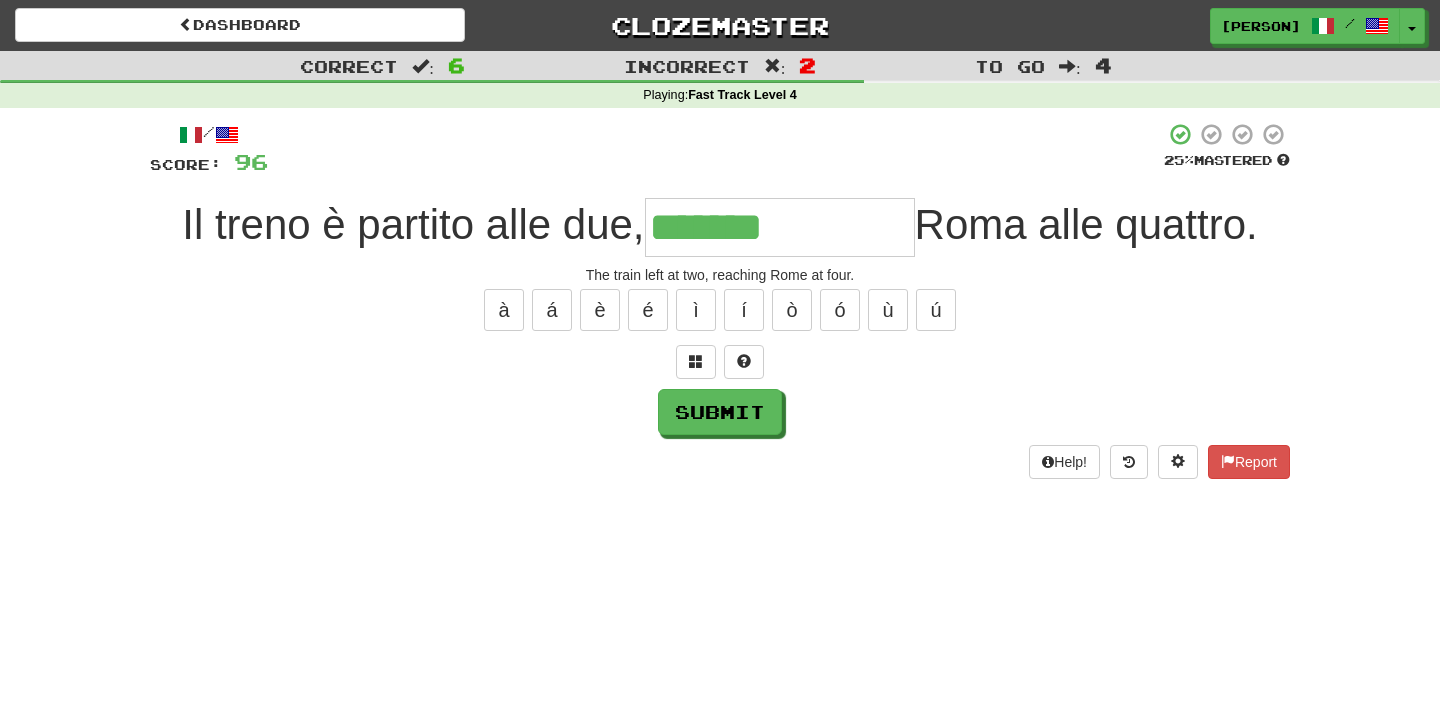 type on "**********" 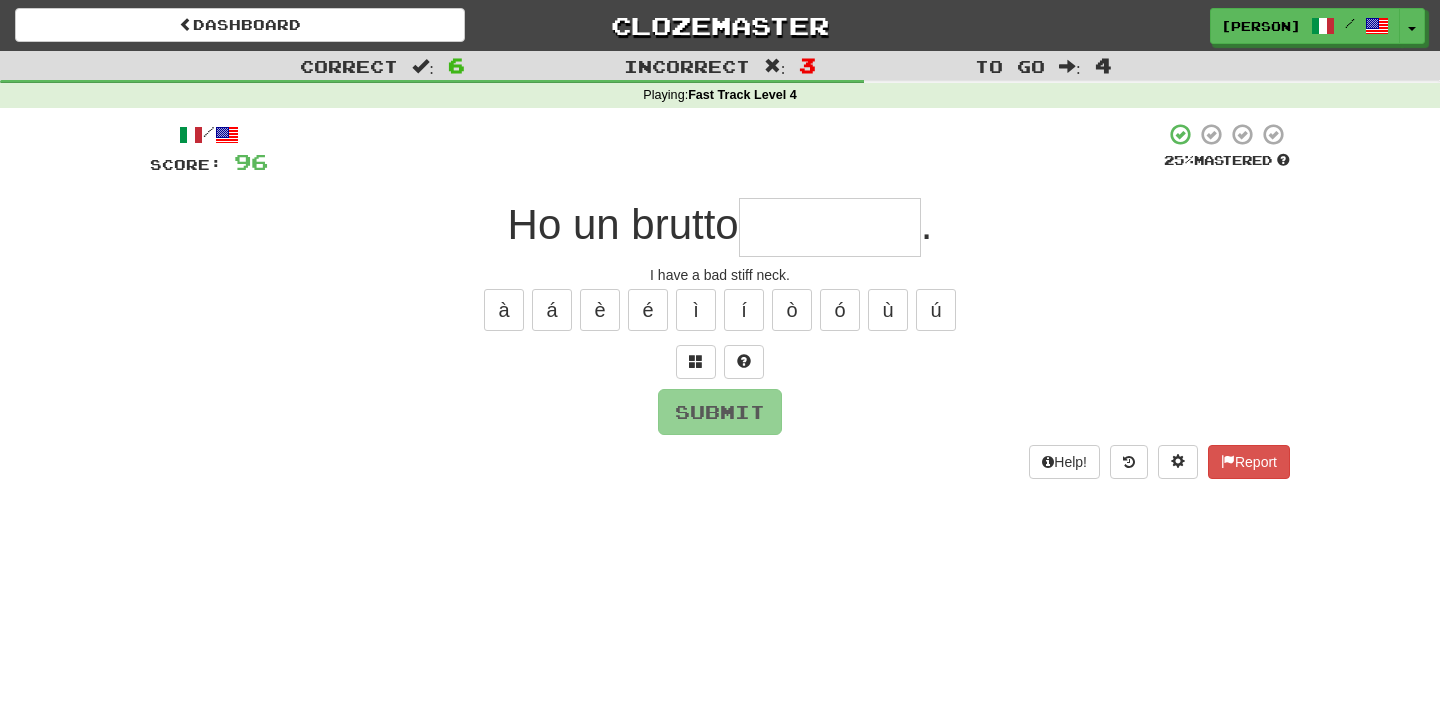 type on "*" 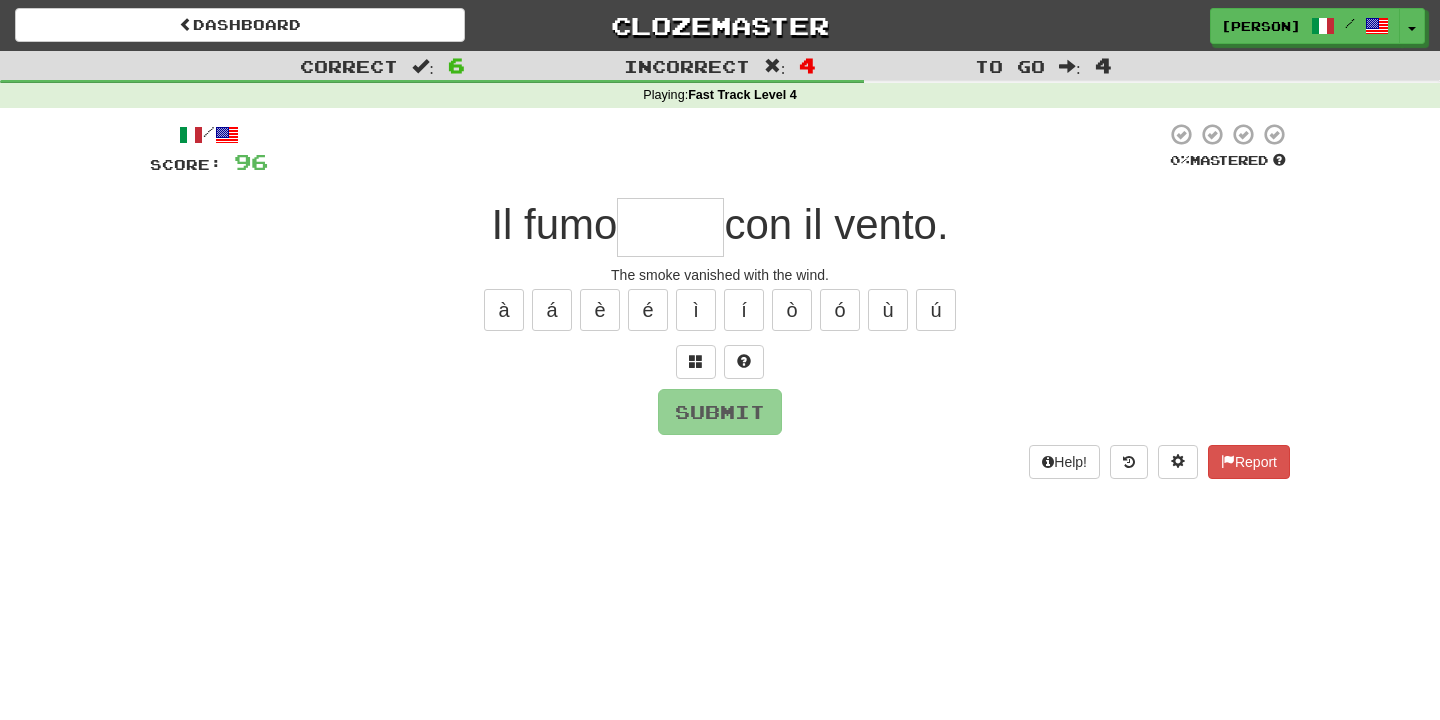 type on "*" 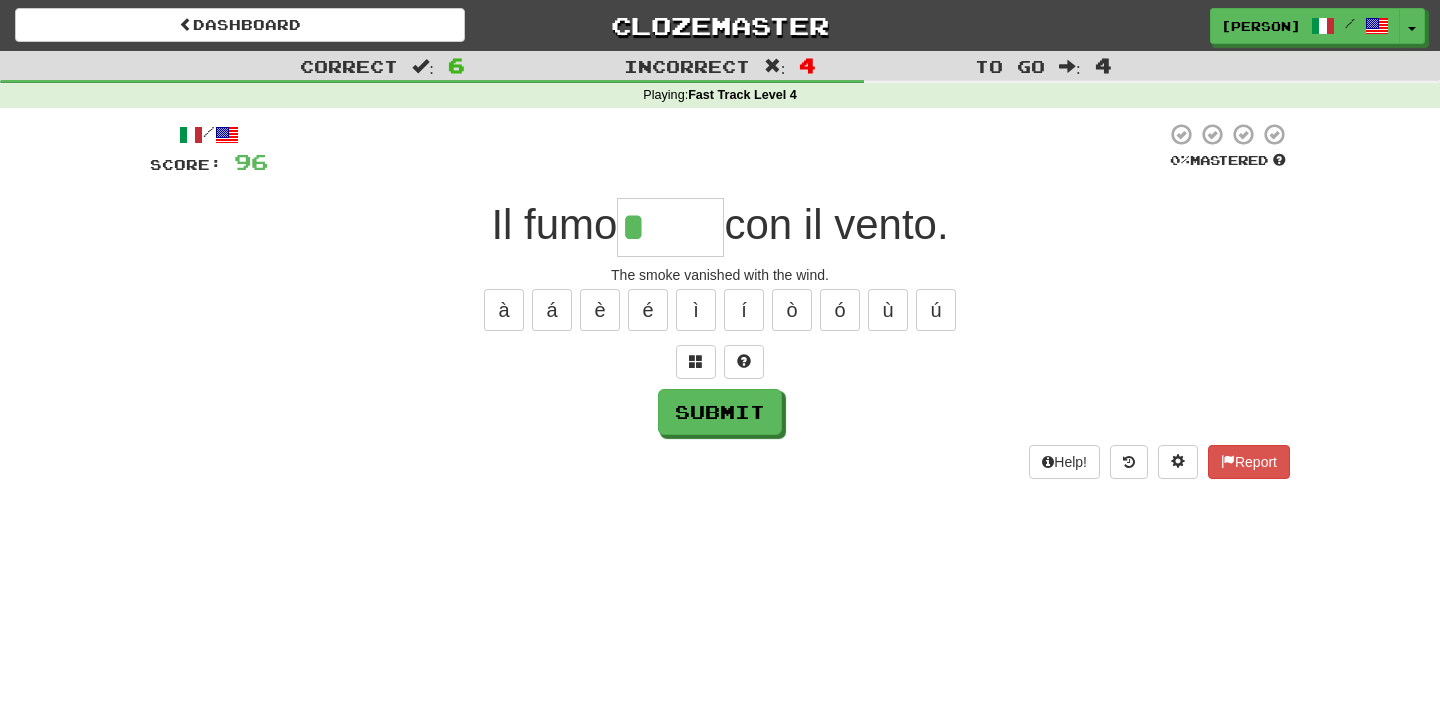 type on "*****" 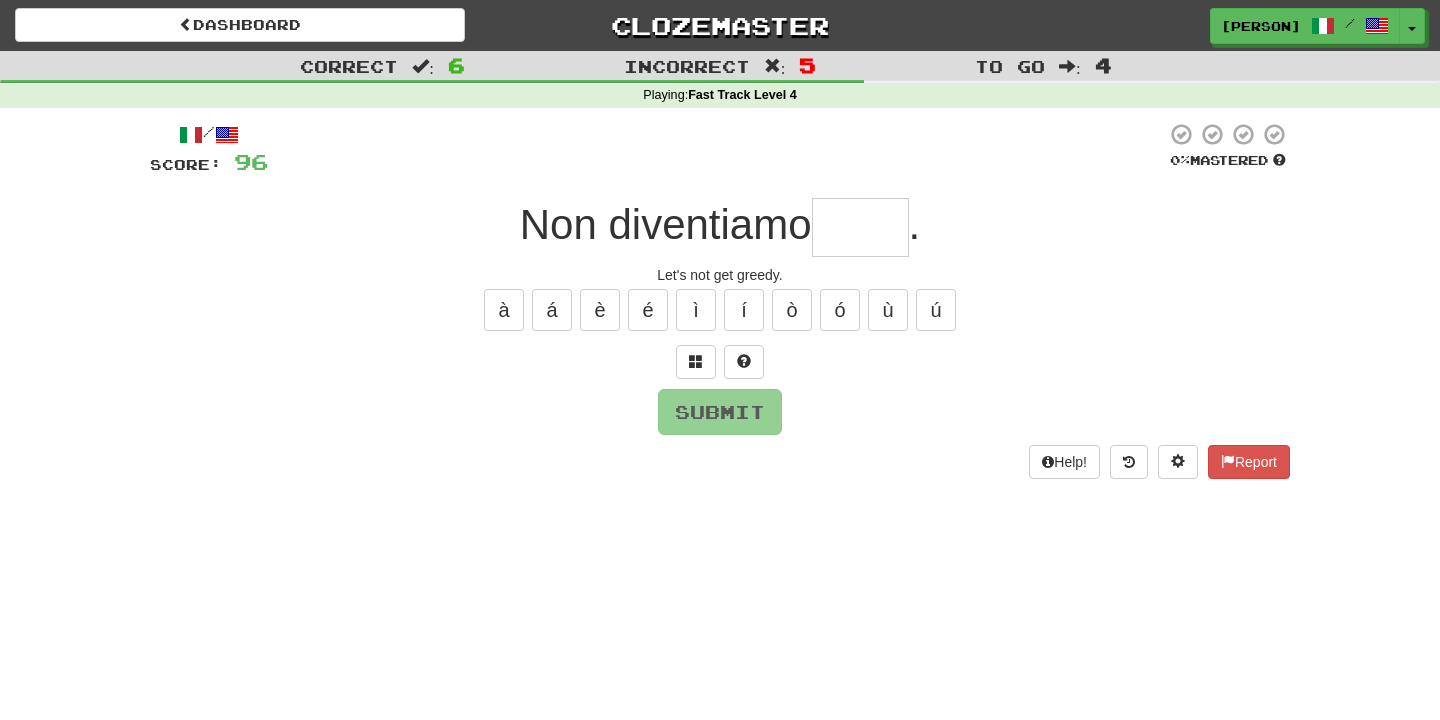 type on "*****" 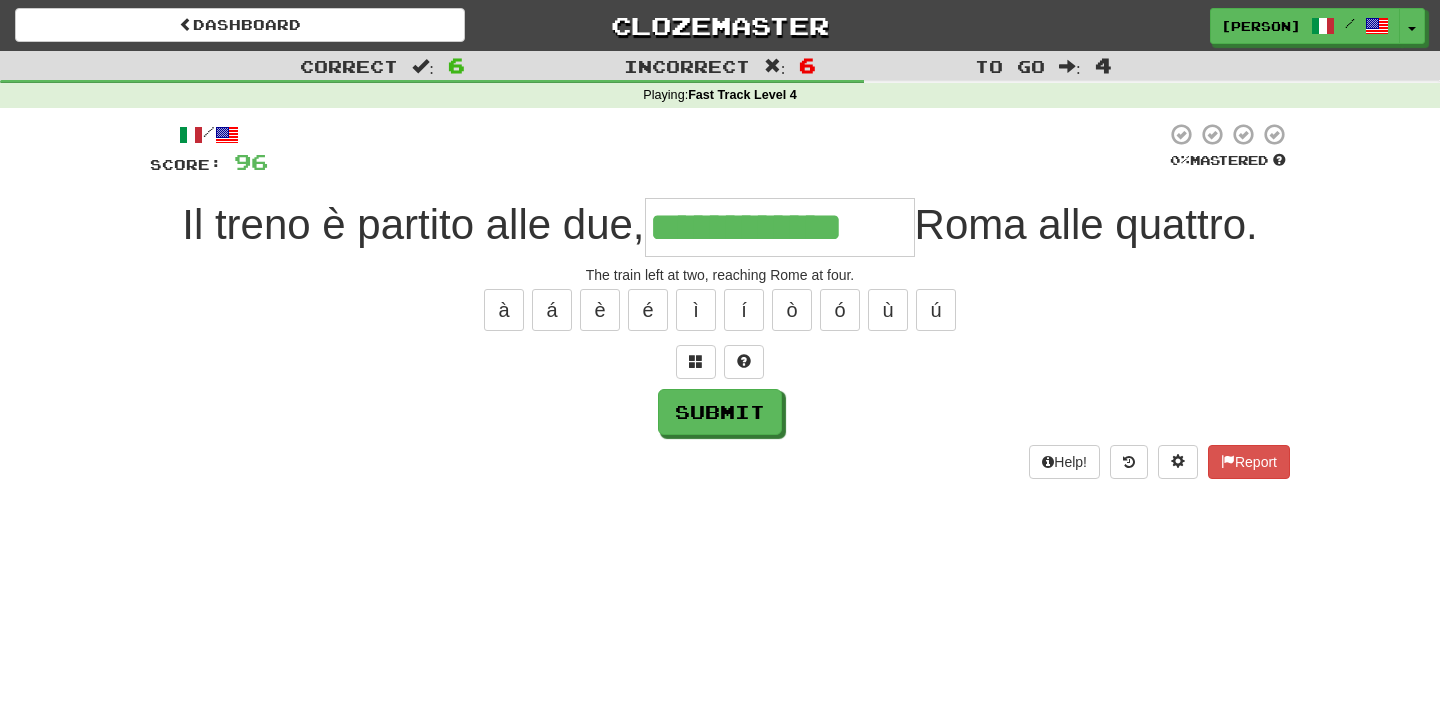 type on "**********" 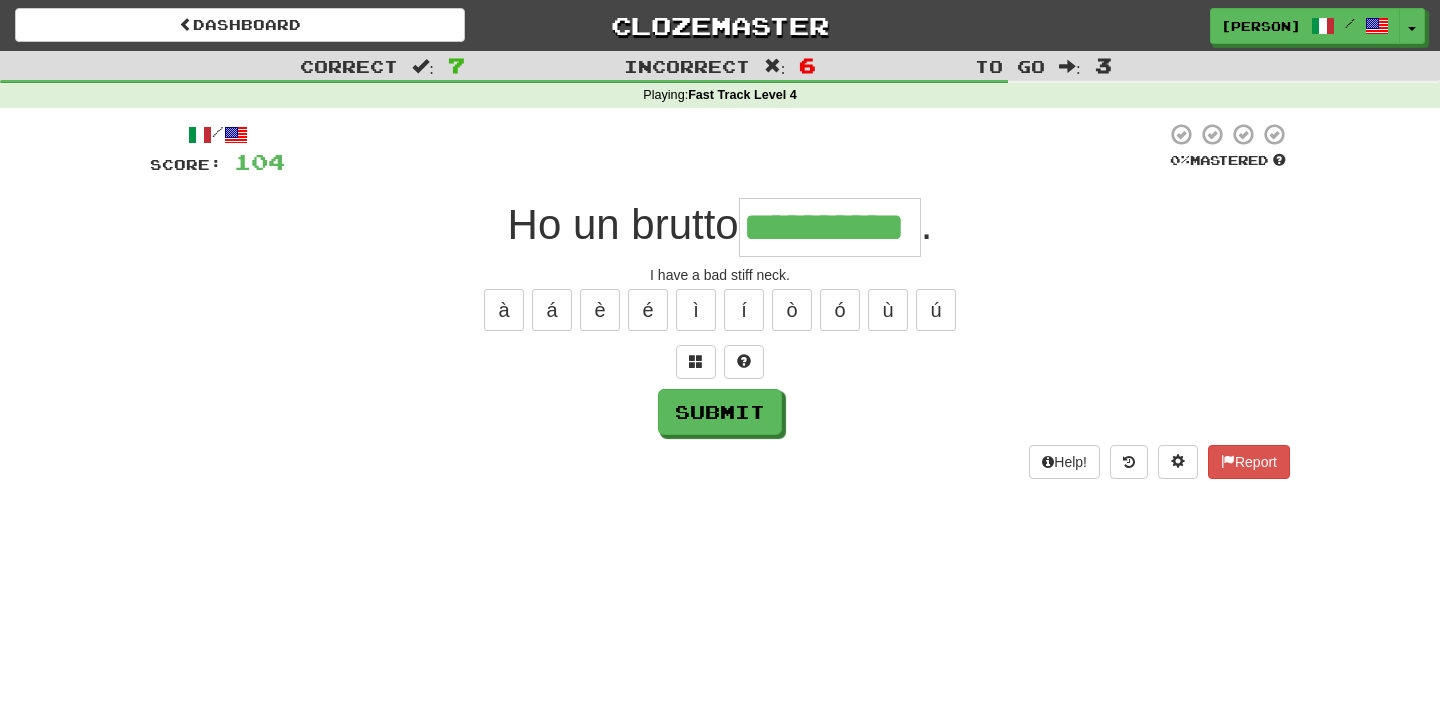 type on "**********" 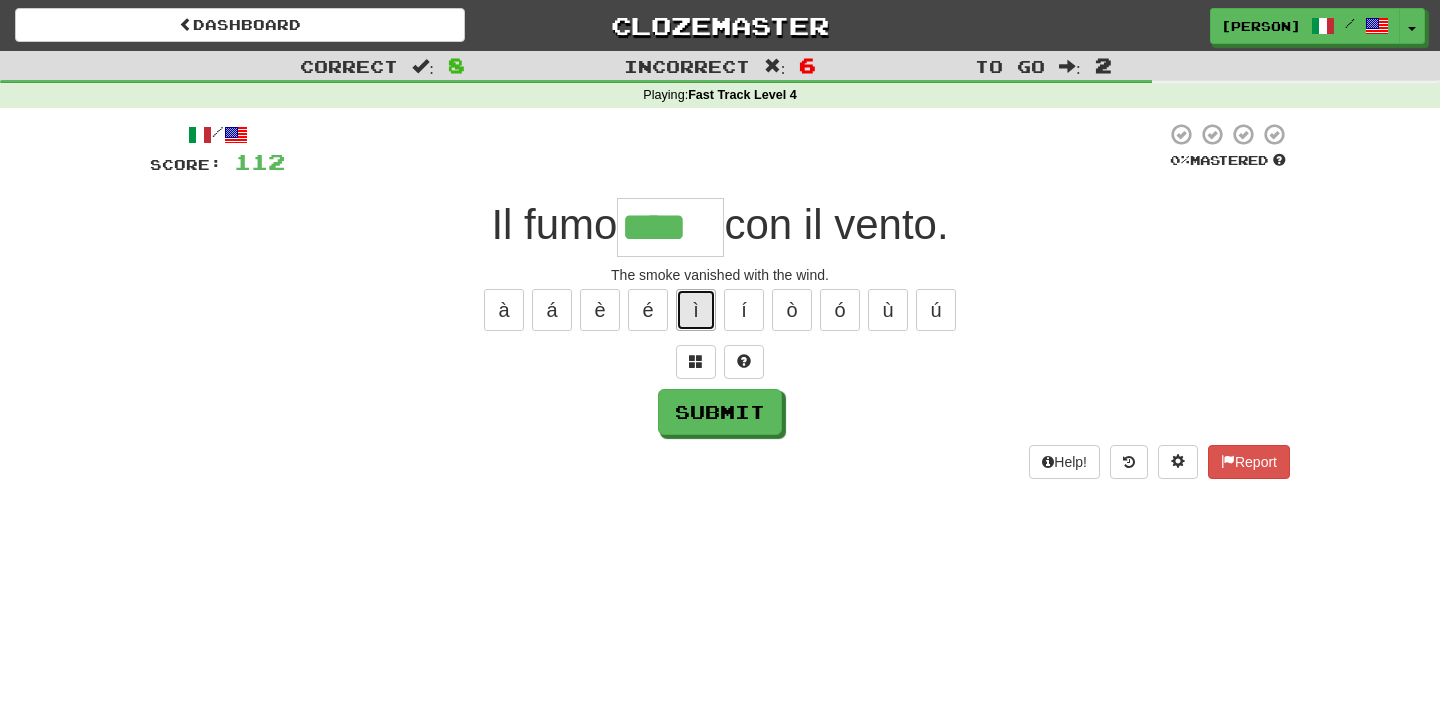 click on "ì" at bounding box center (696, 310) 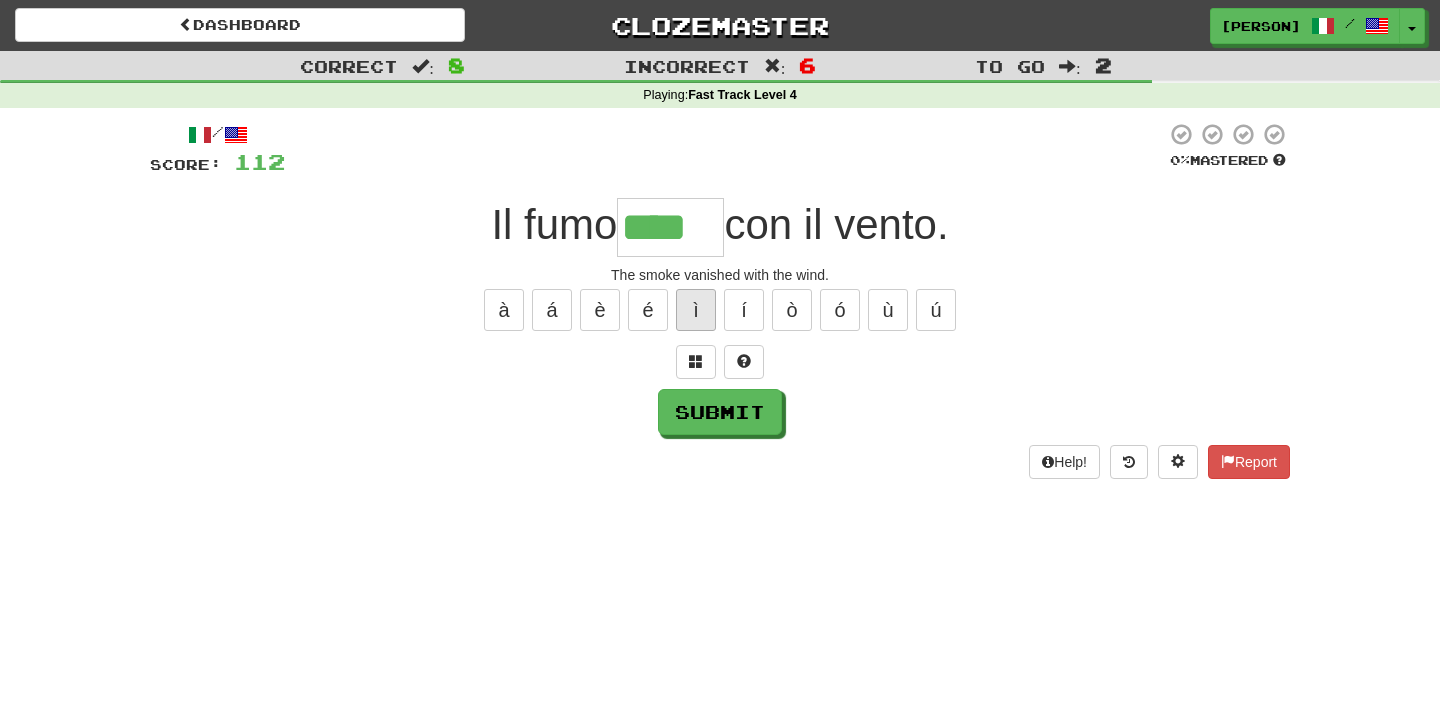 type on "*****" 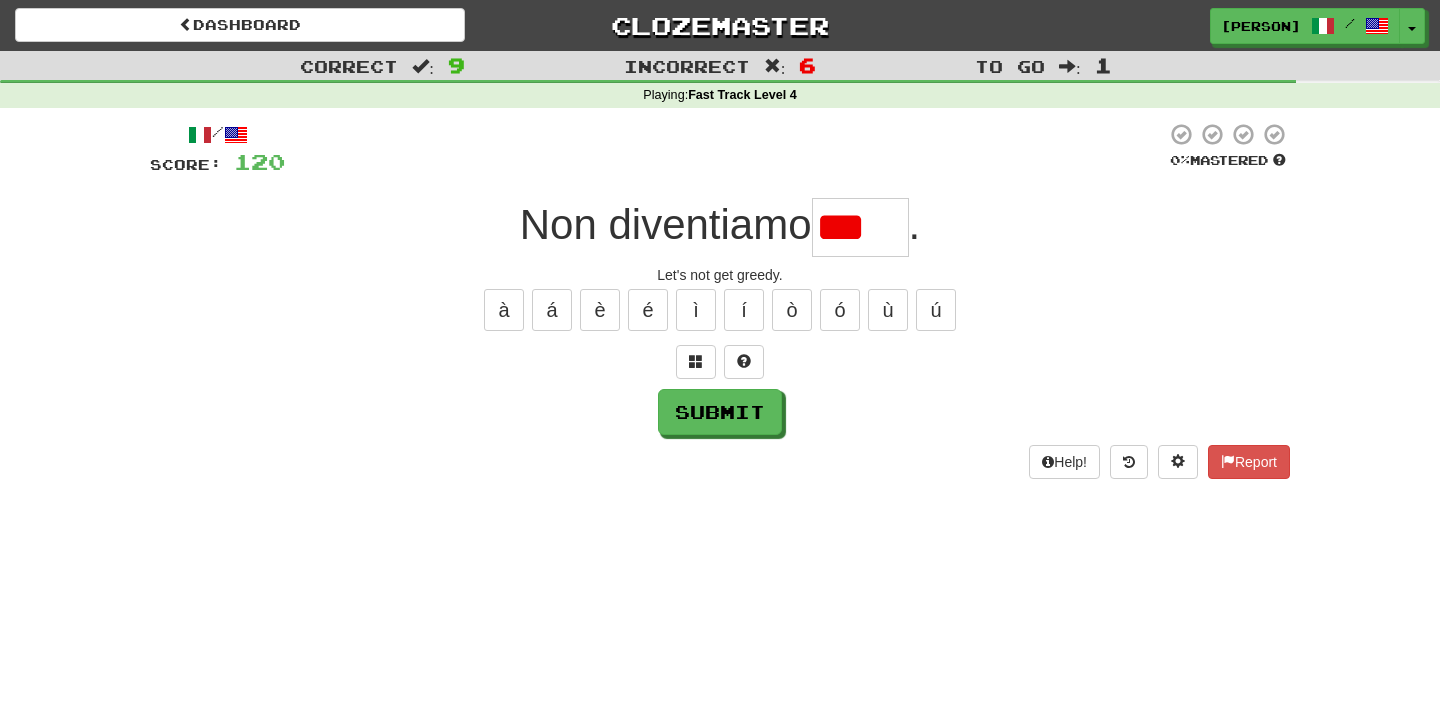 scroll, scrollTop: 0, scrollLeft: 0, axis: both 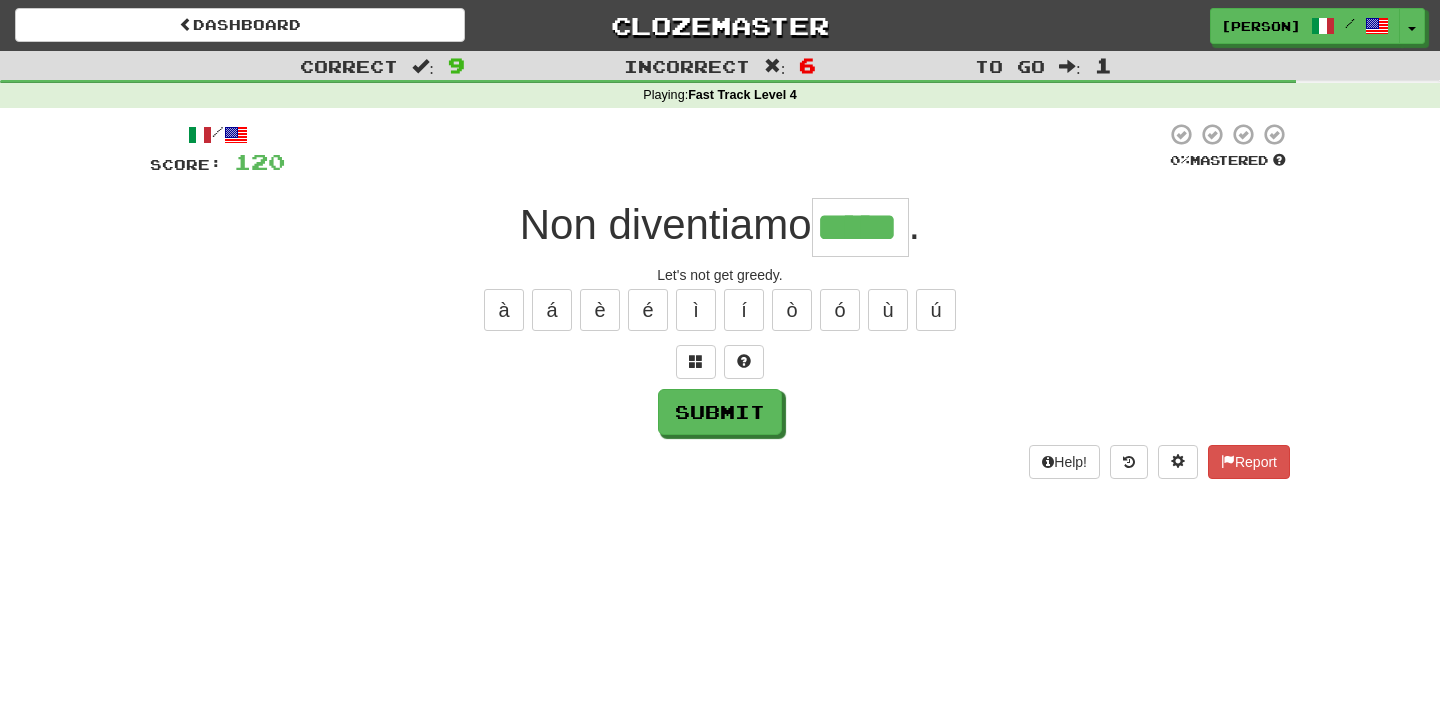 type on "*****" 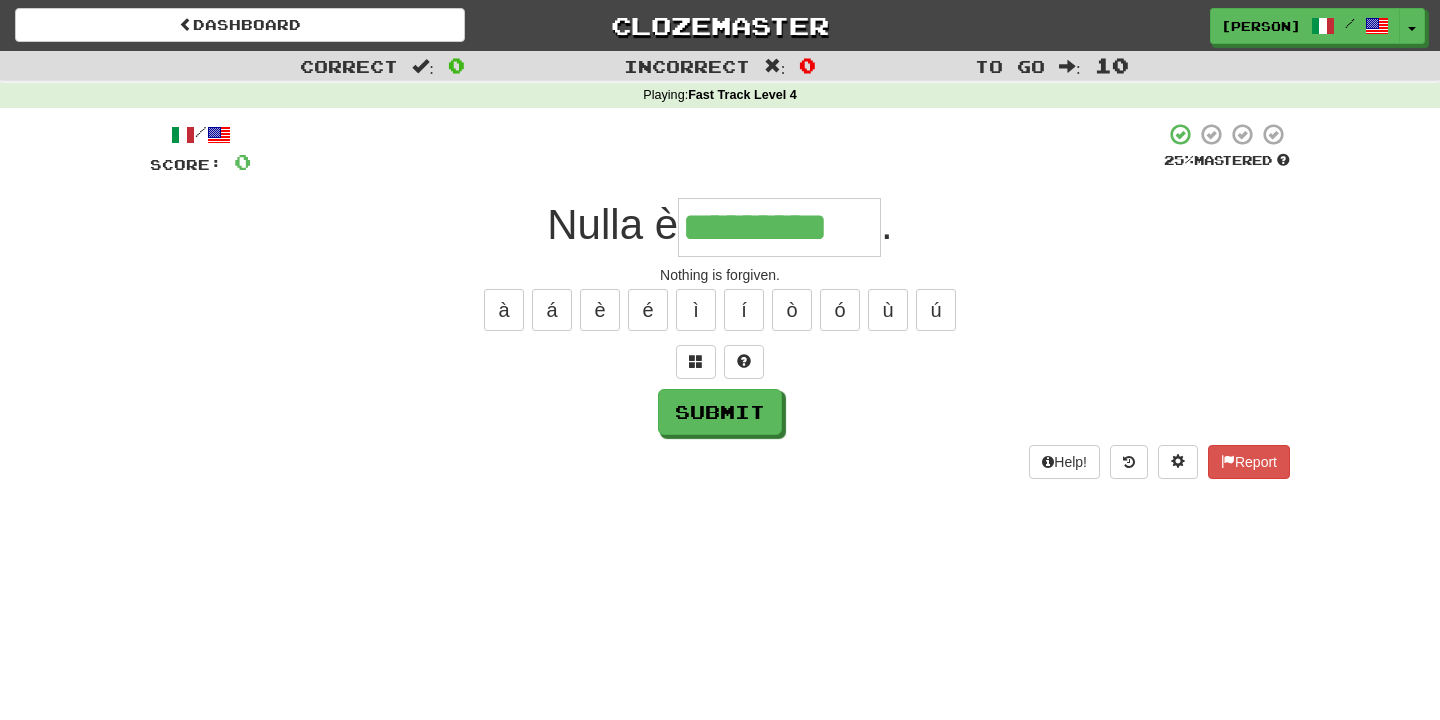 type on "*********" 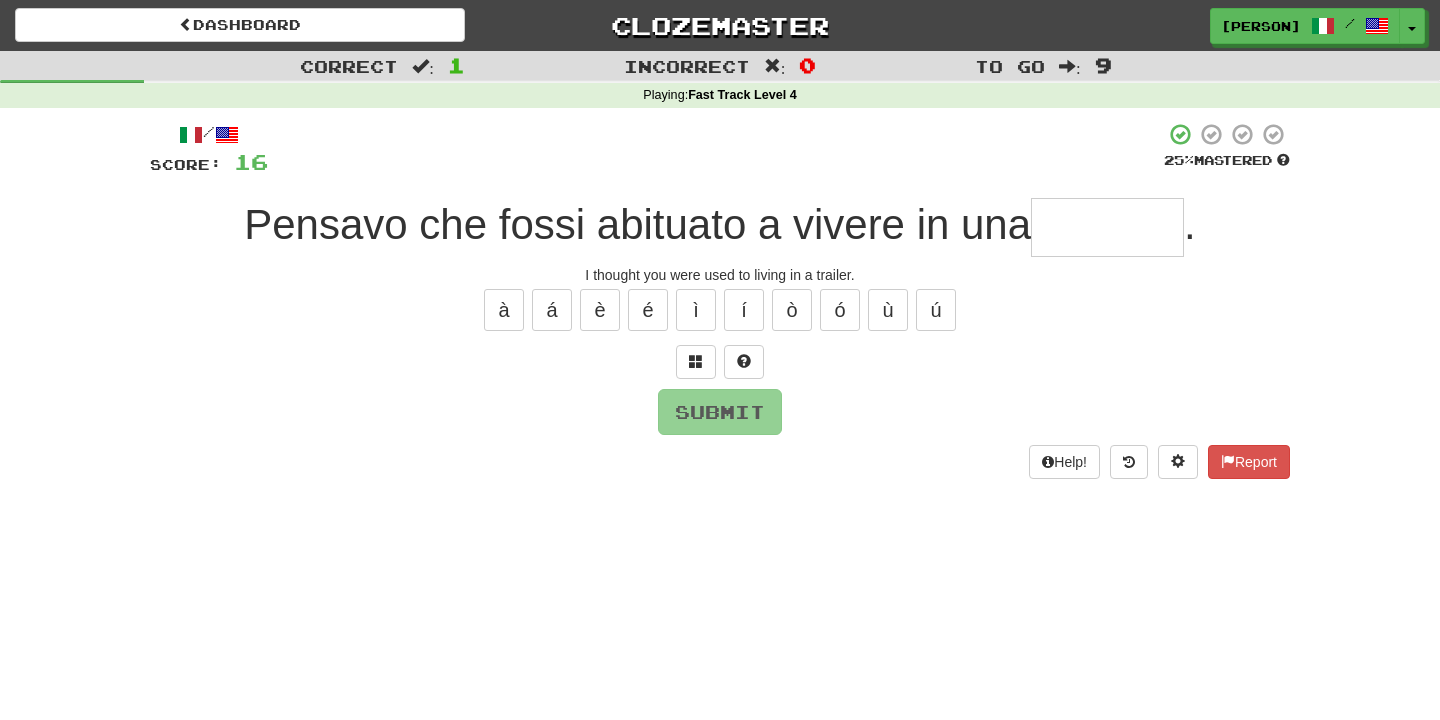 type on "*" 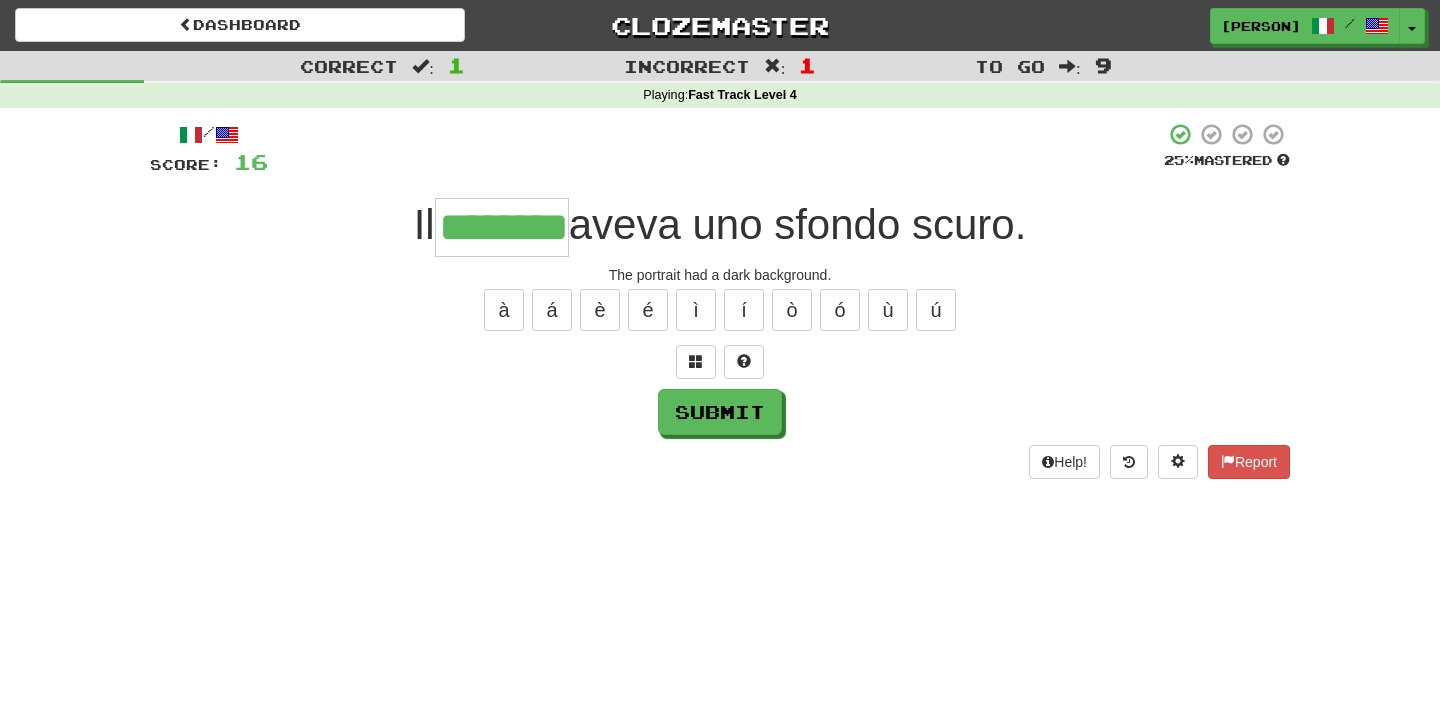 type on "********" 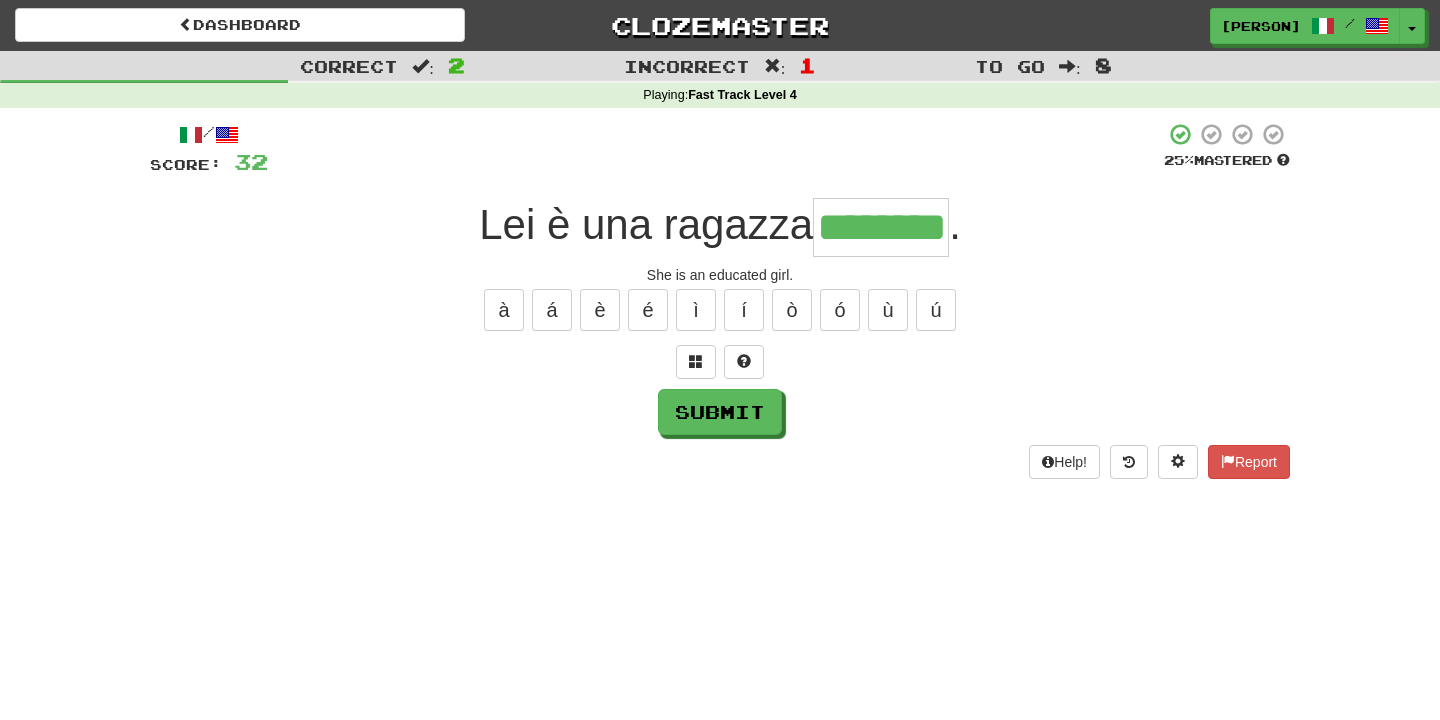 type on "********" 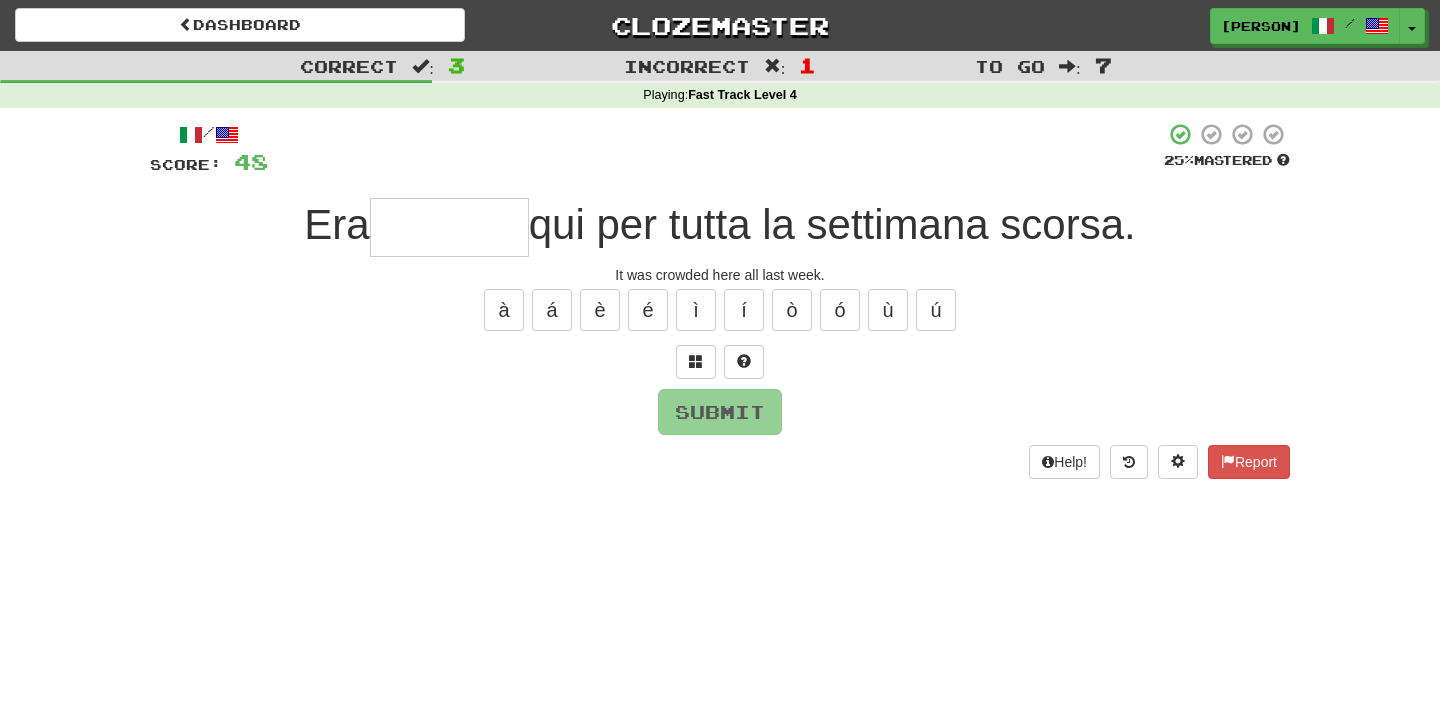 type on "*********" 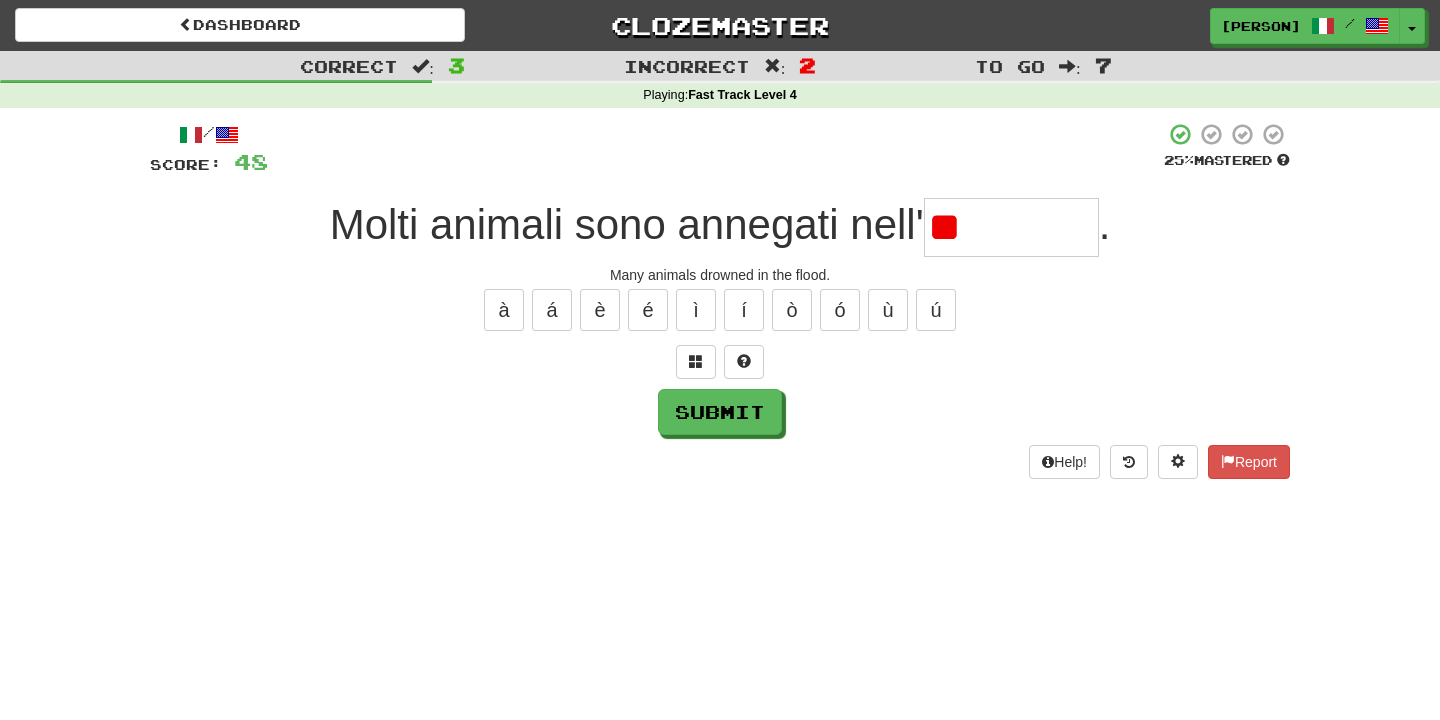 type on "*" 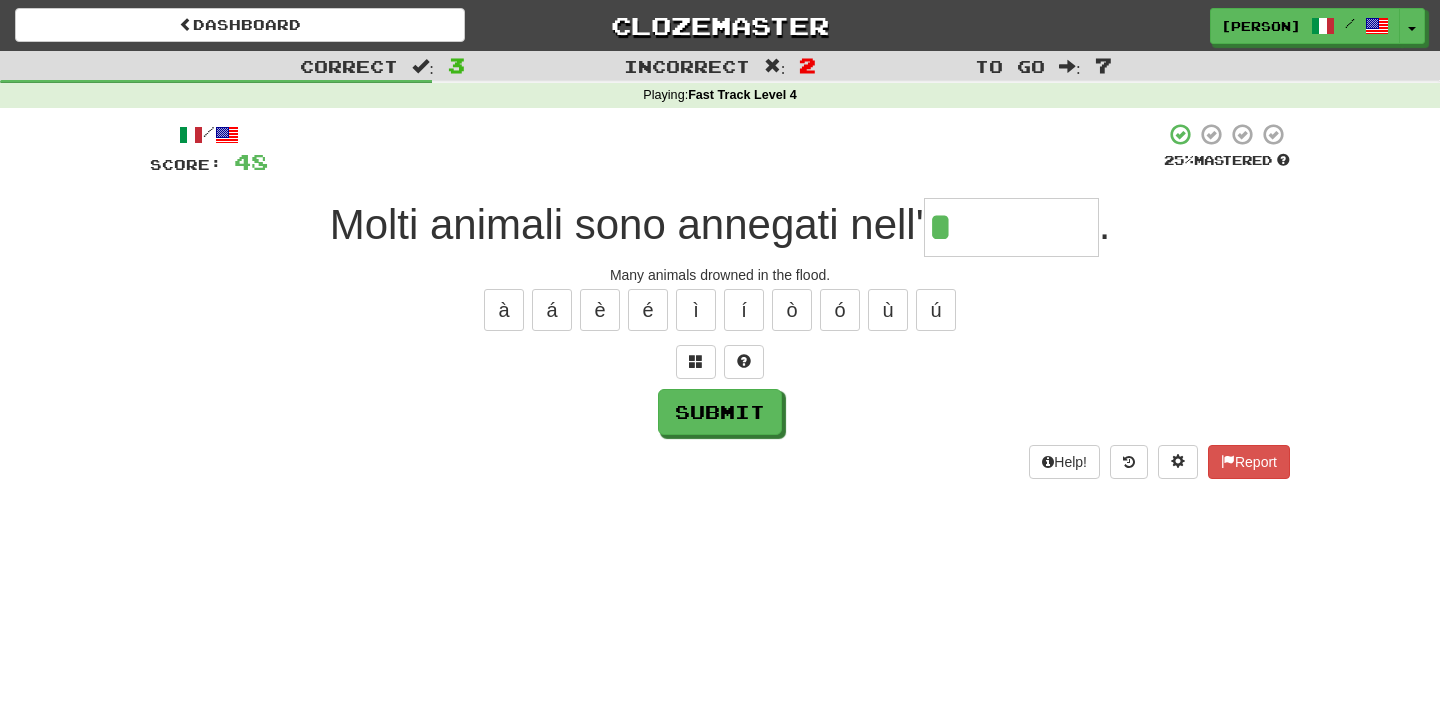 type on "*********" 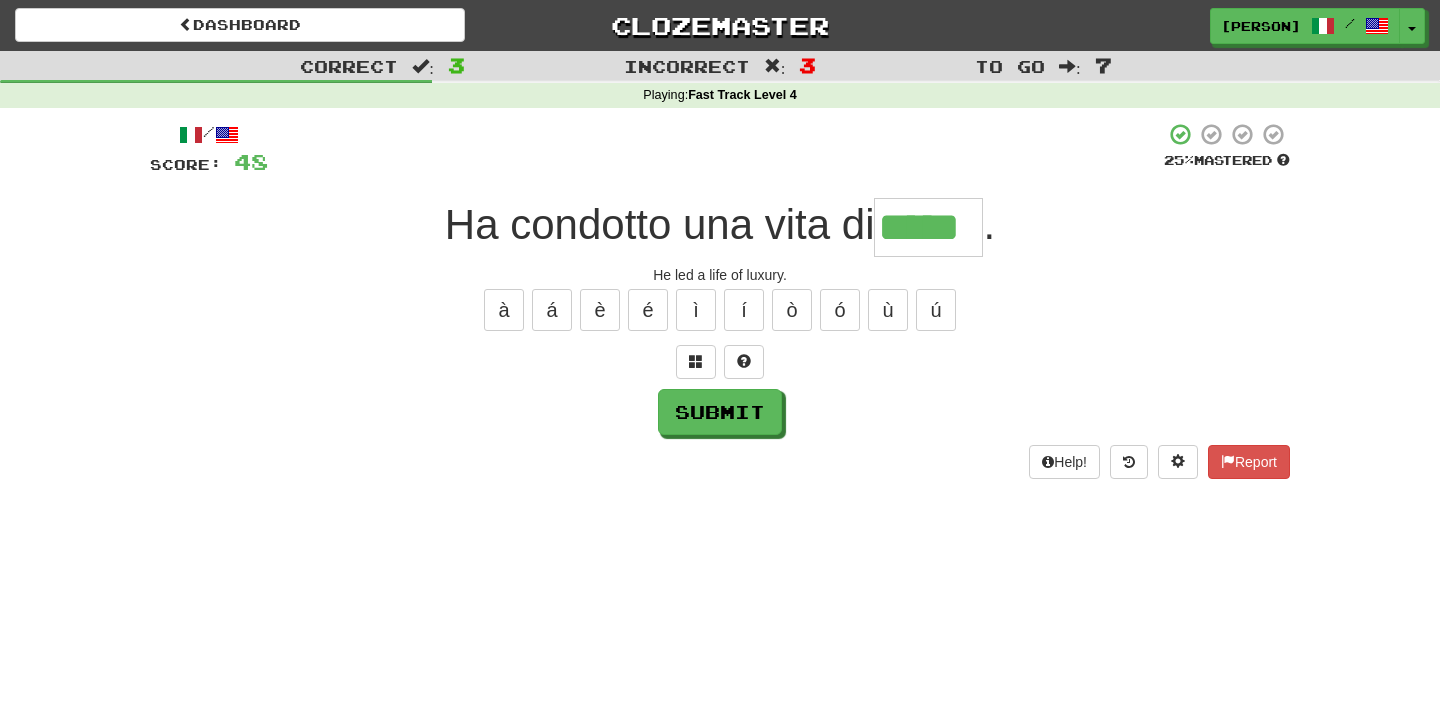 type on "*****" 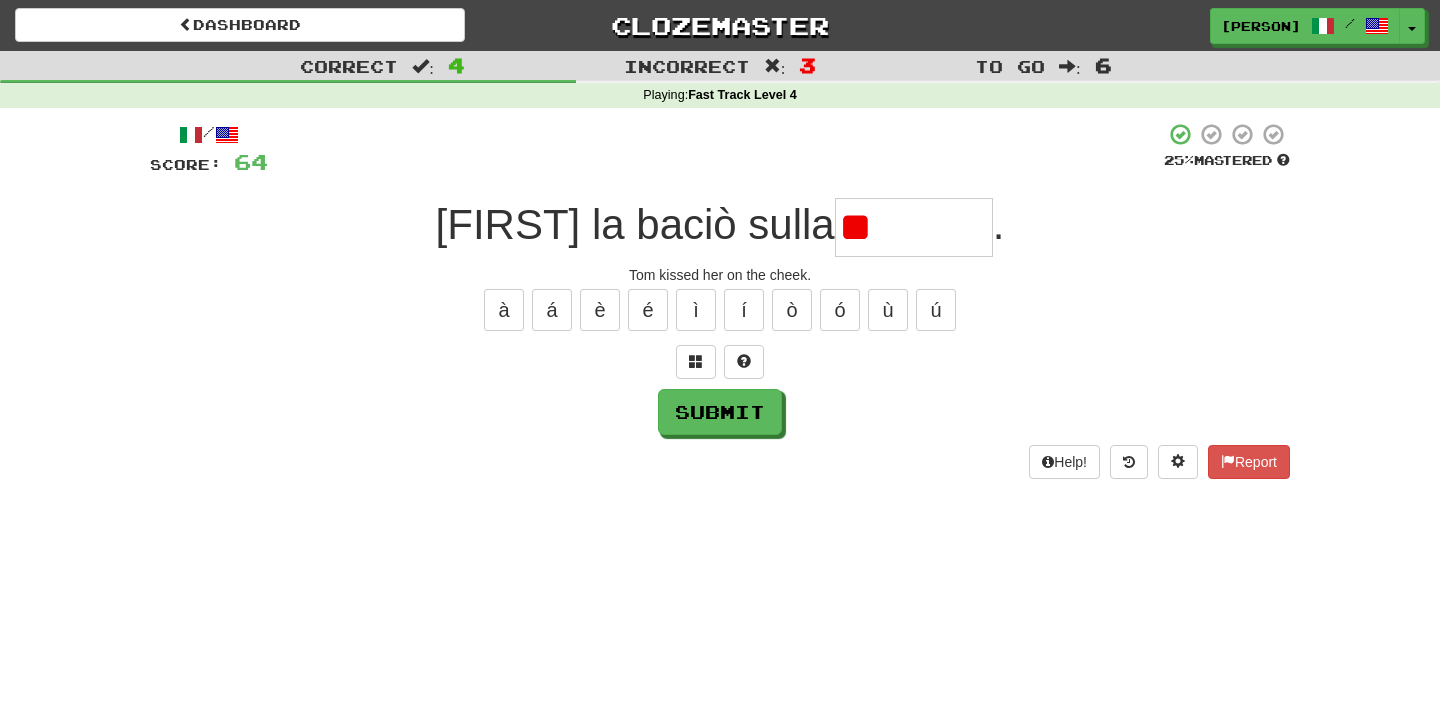 type on "*" 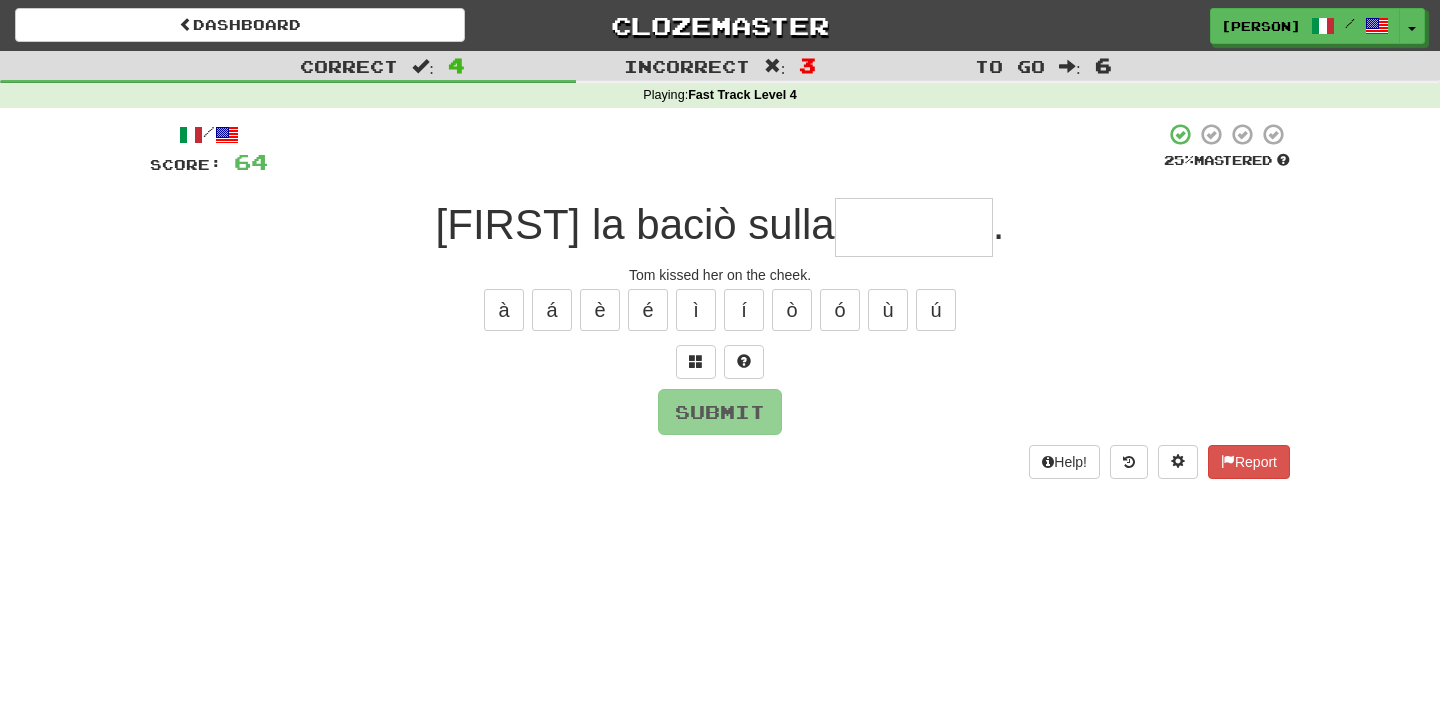 type on "*" 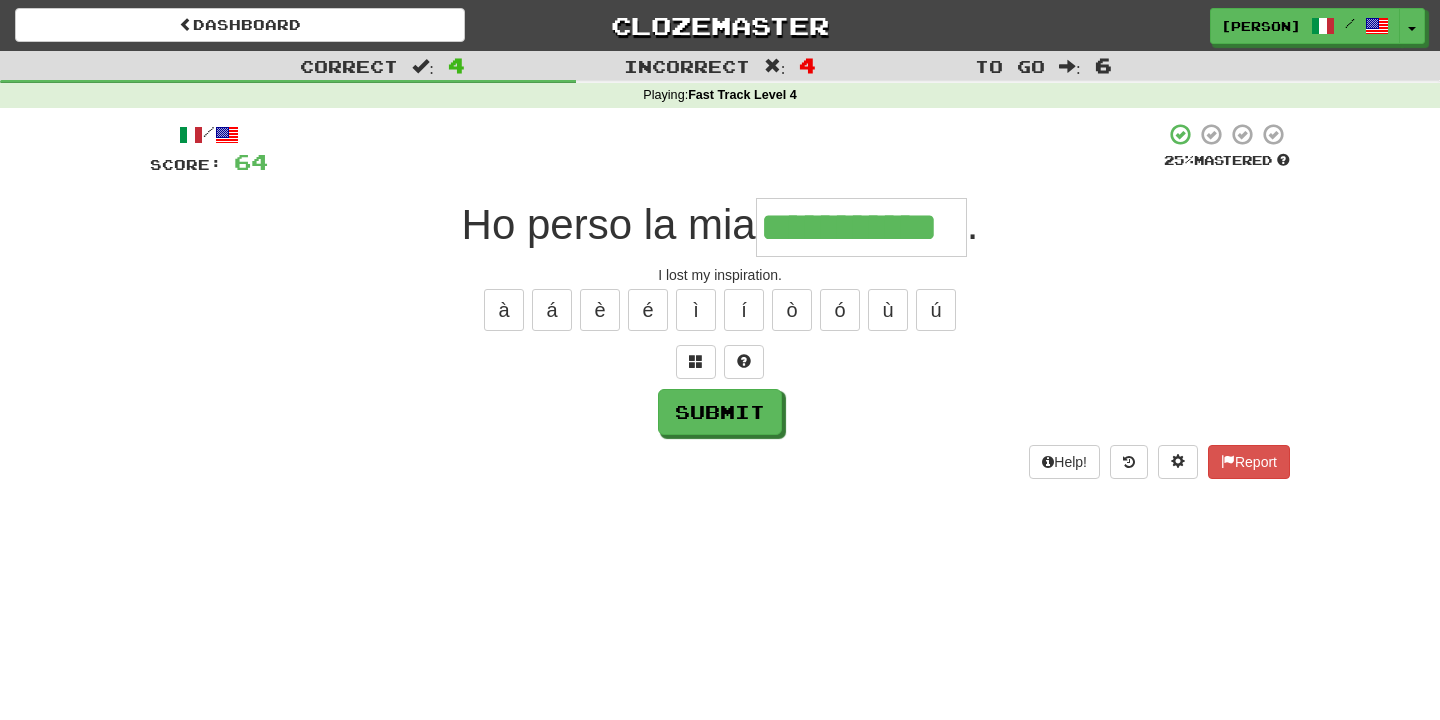 type on "**********" 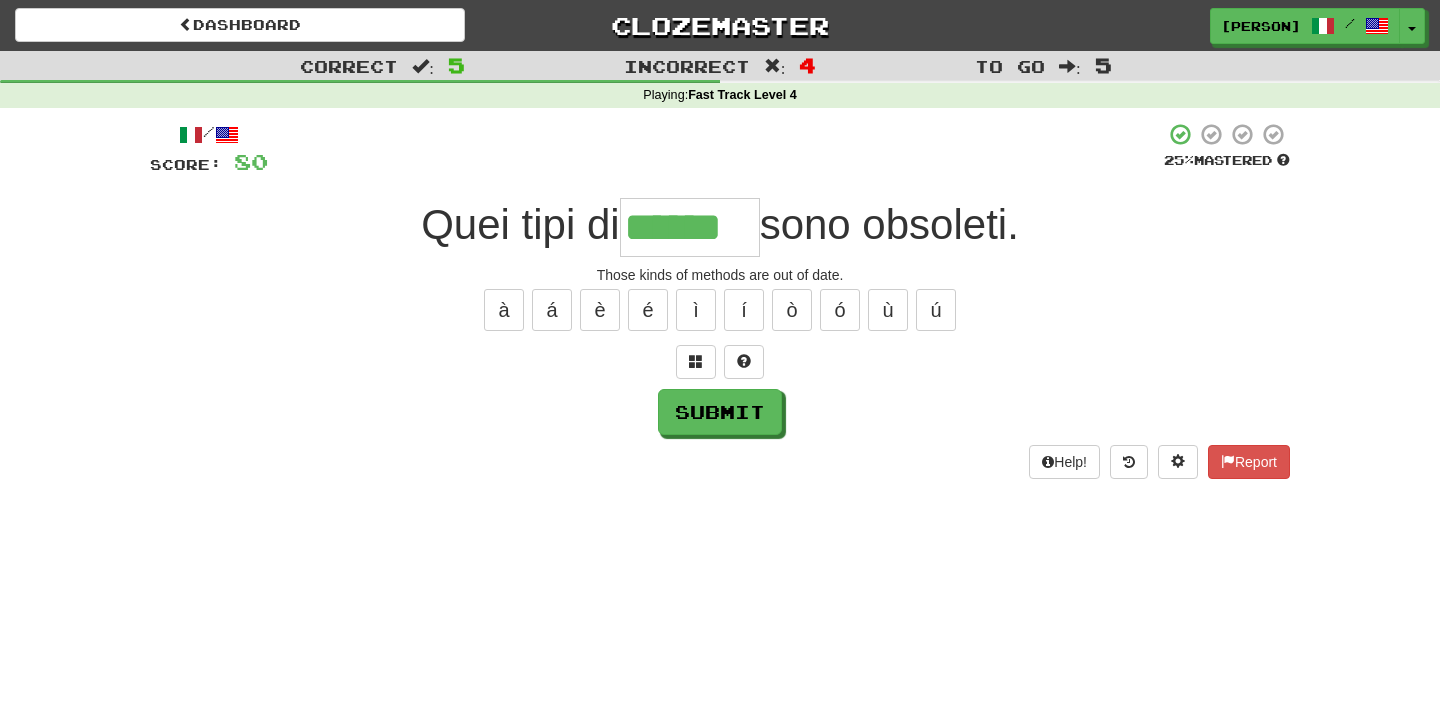 type on "******" 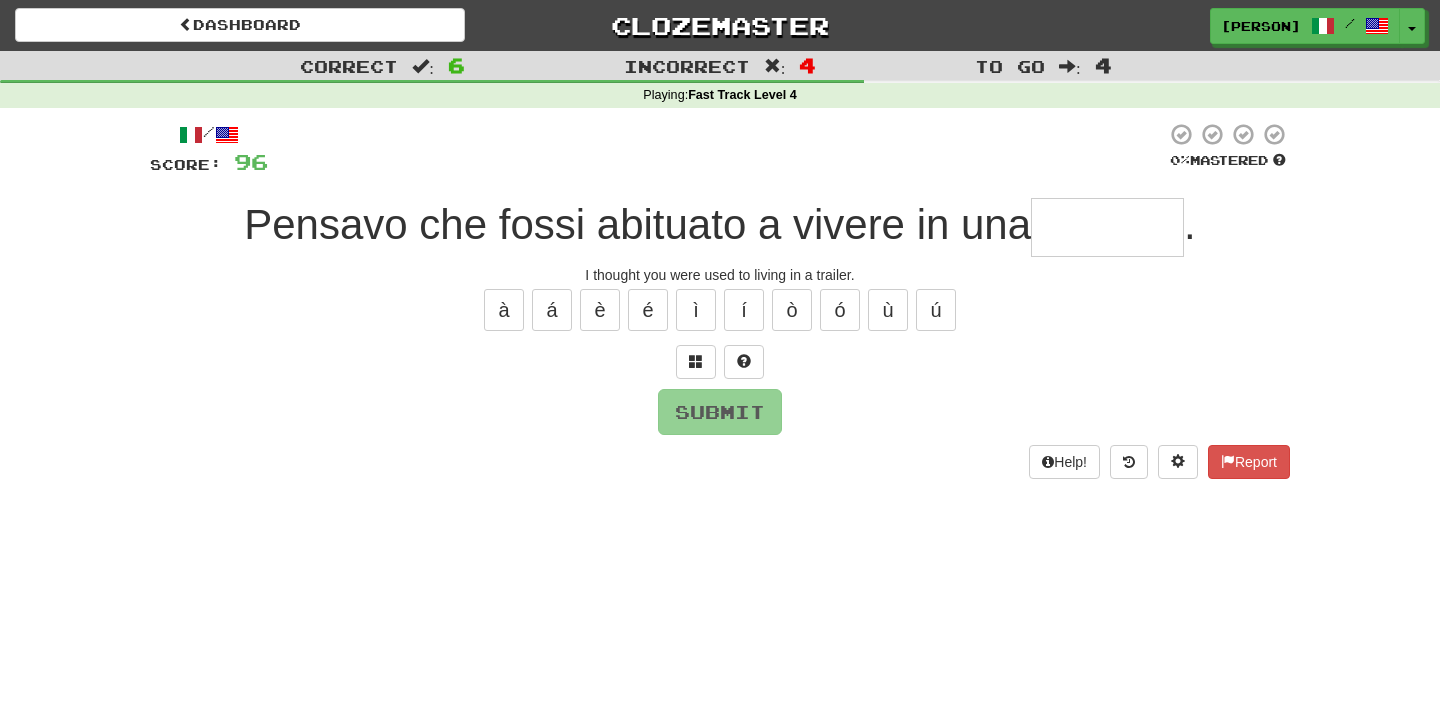 type on "********" 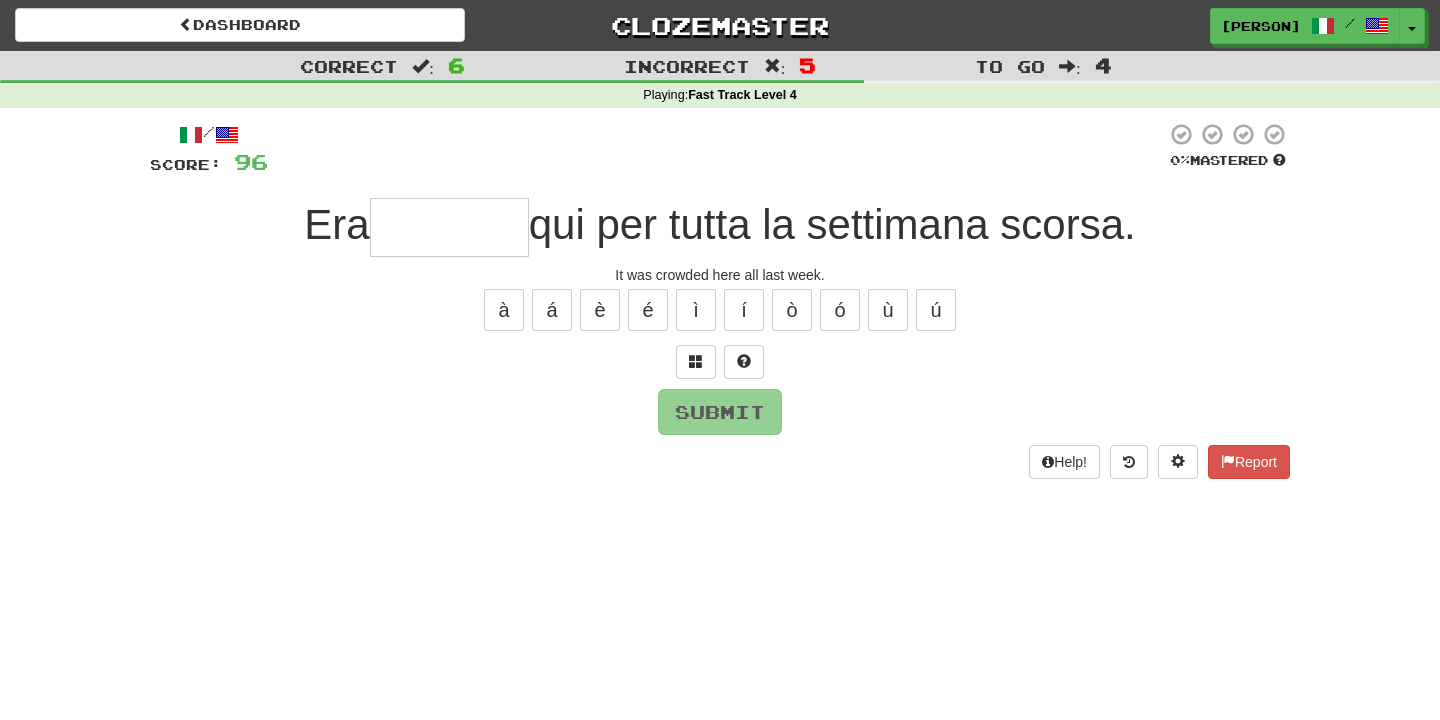 type on "*********" 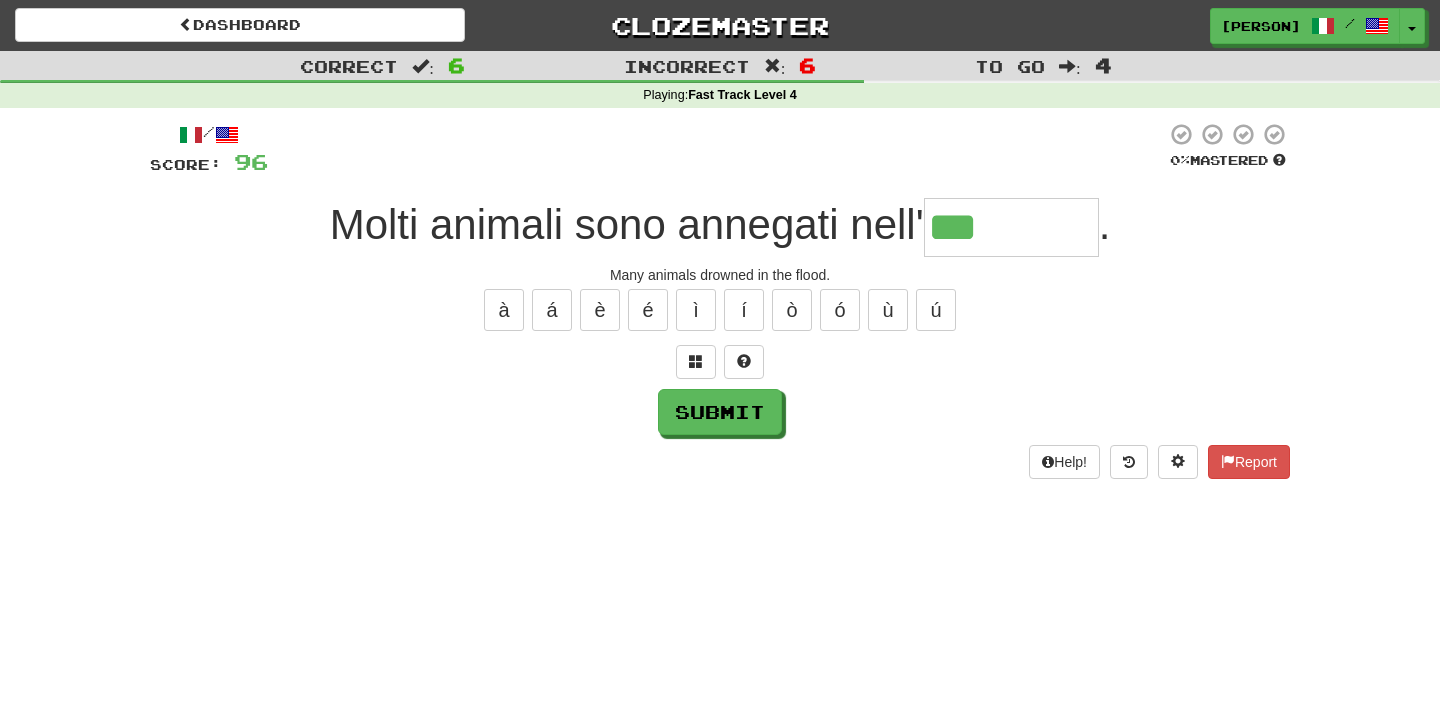 type on "*********" 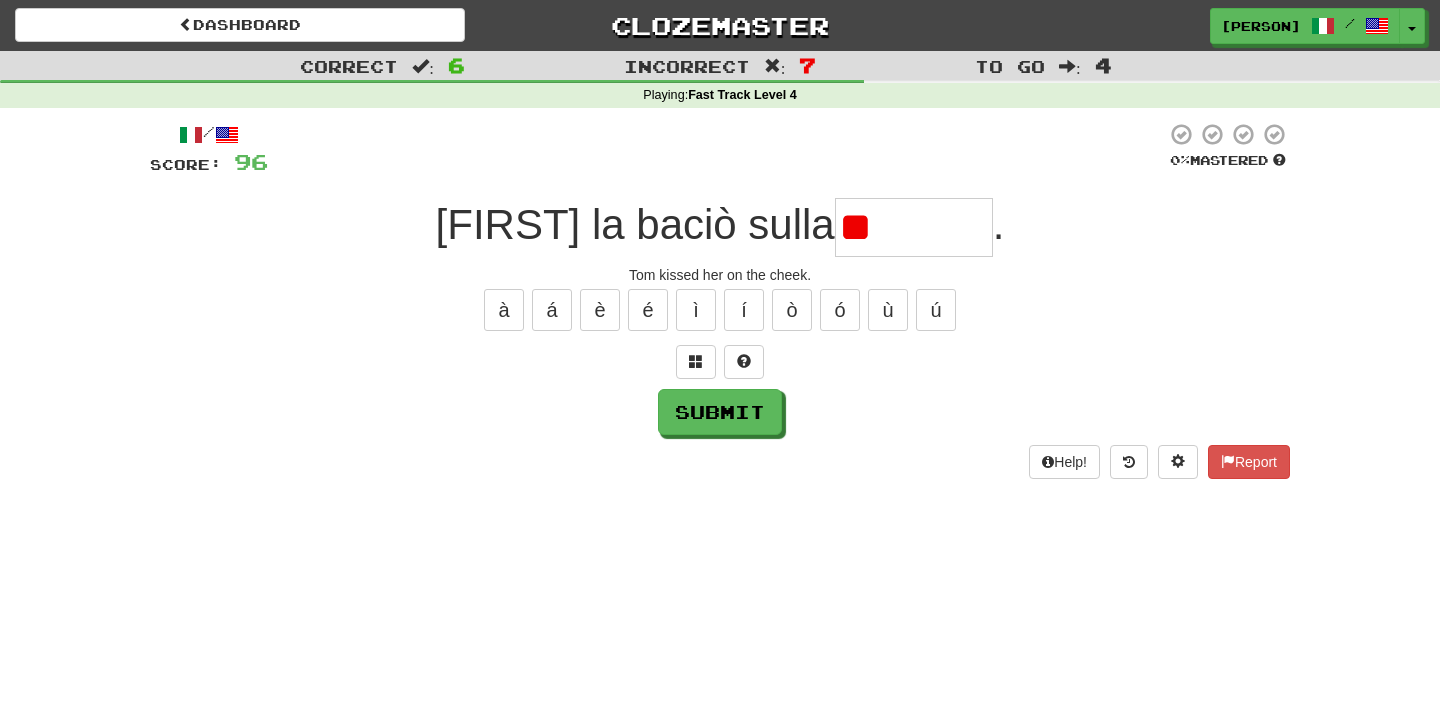 type on "*" 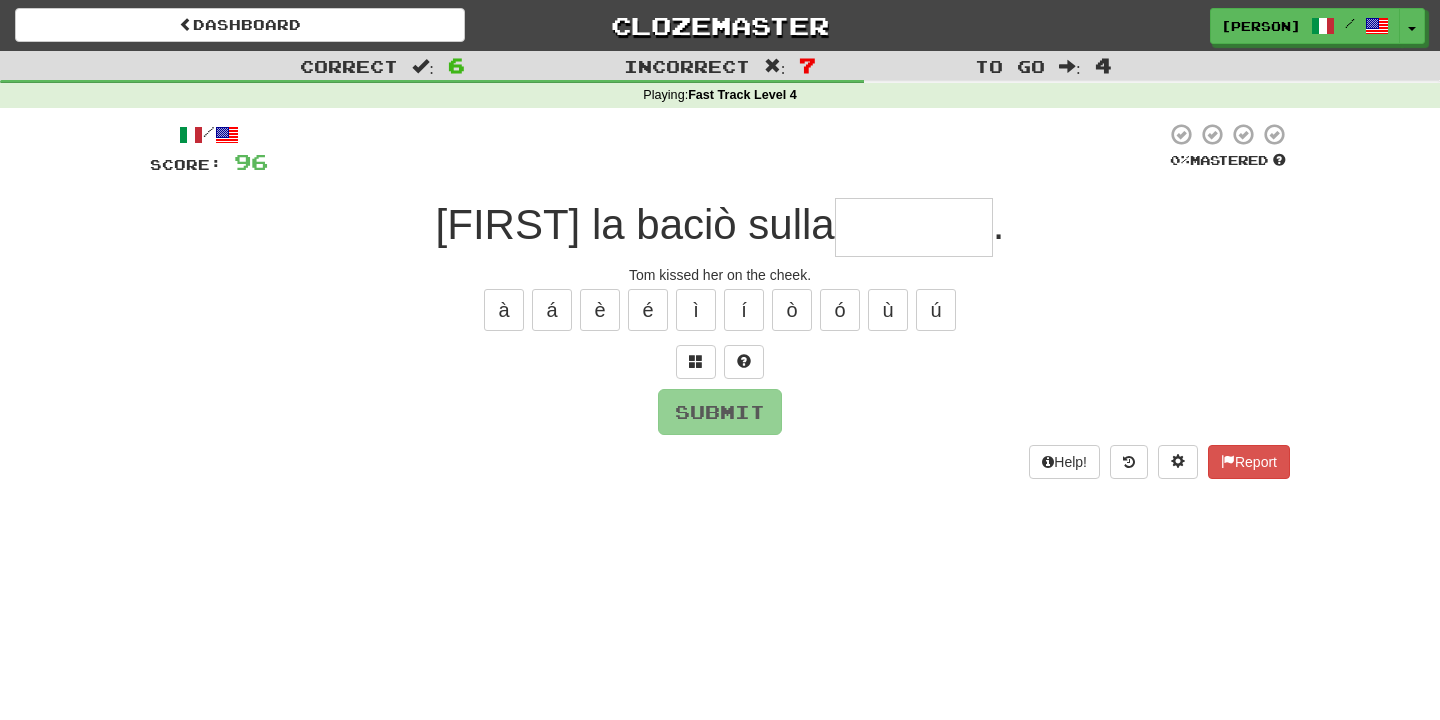 type on "*******" 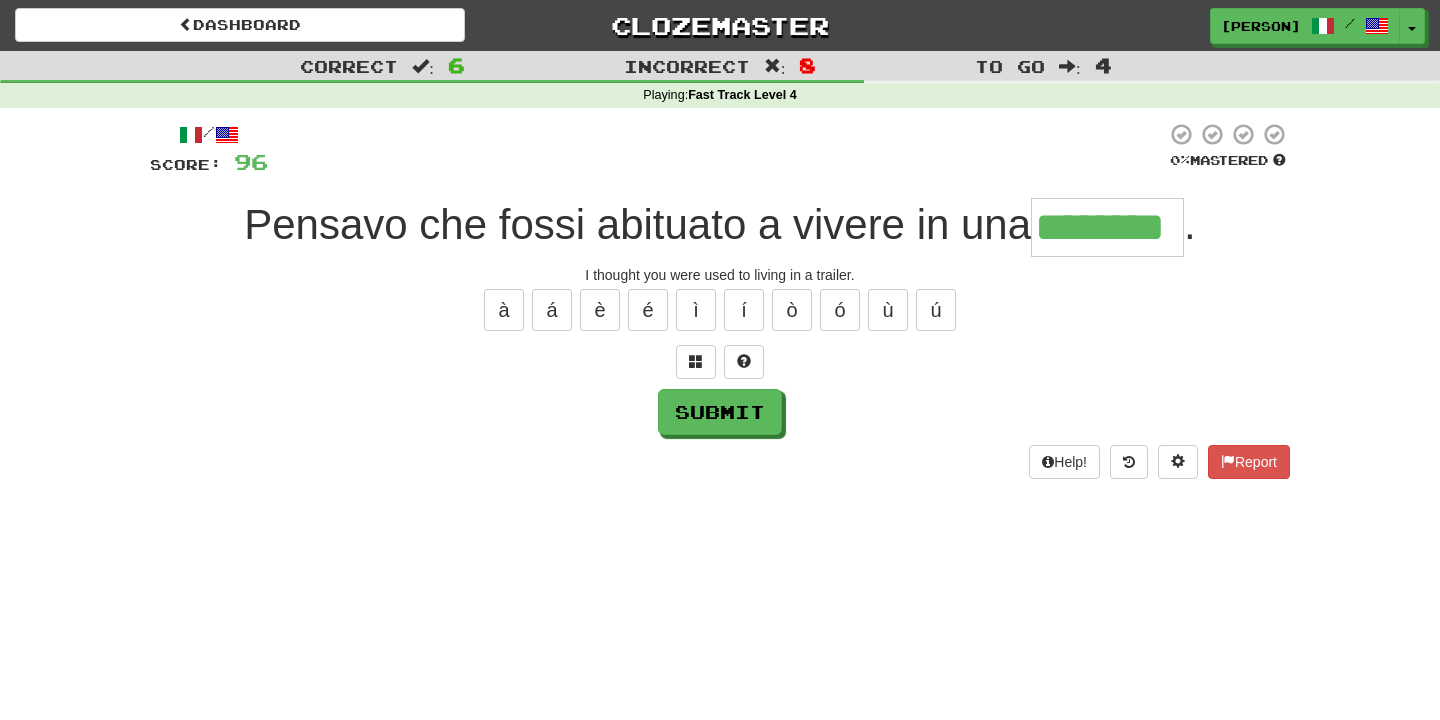 type on "********" 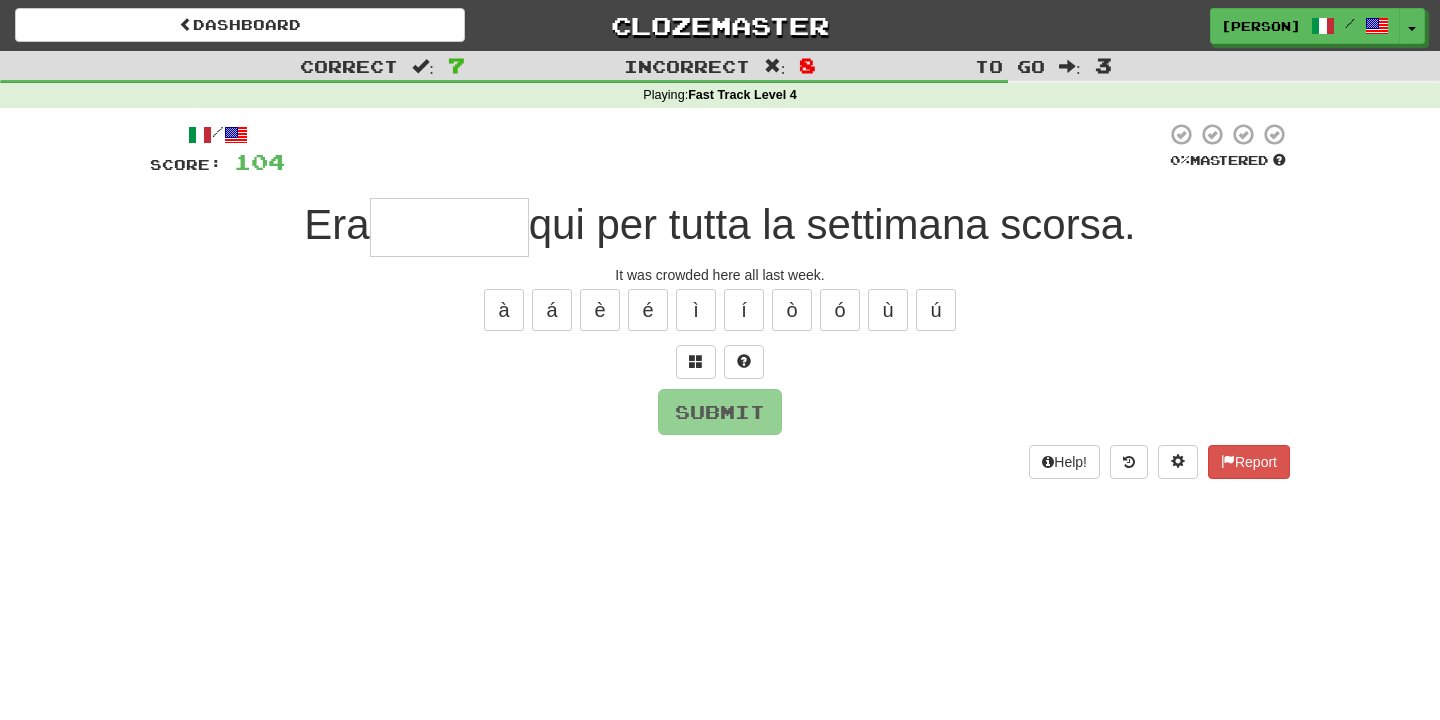 type on "*********" 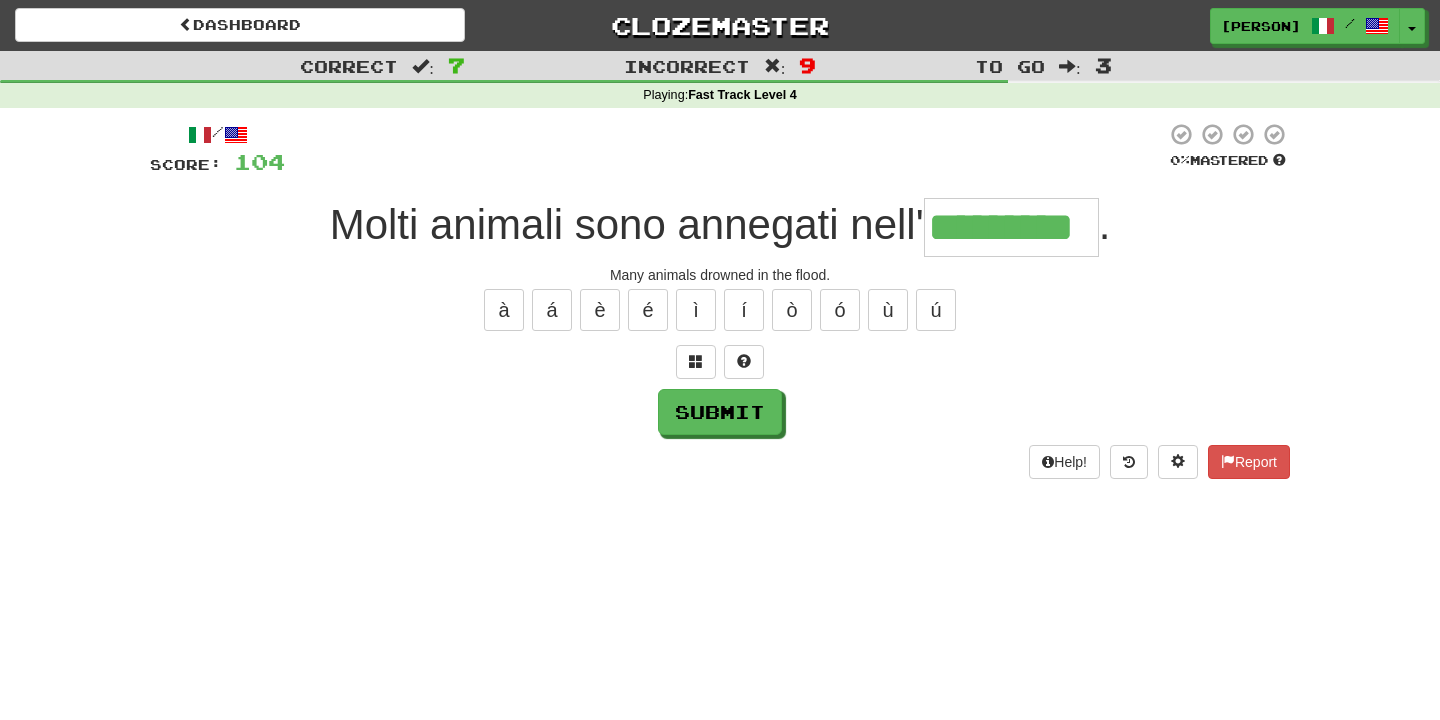 type on "*********" 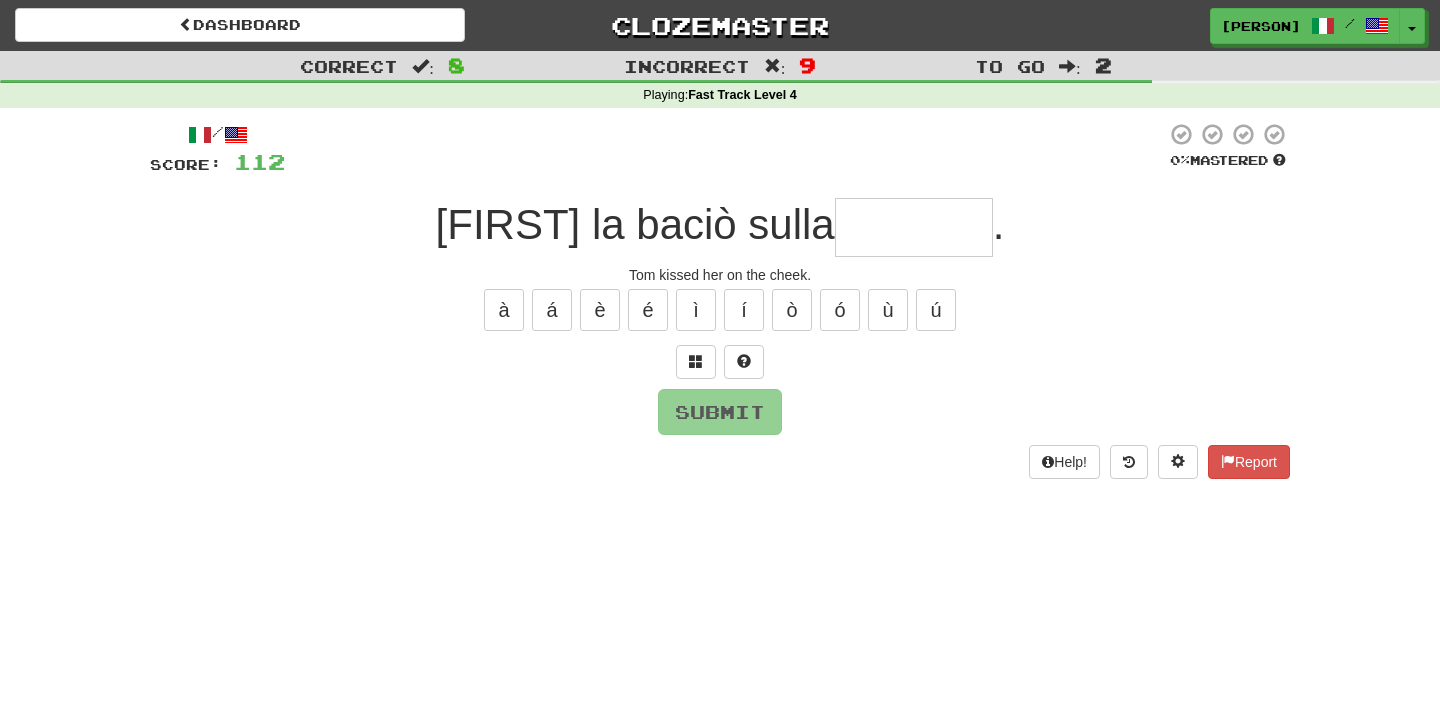 type on "*" 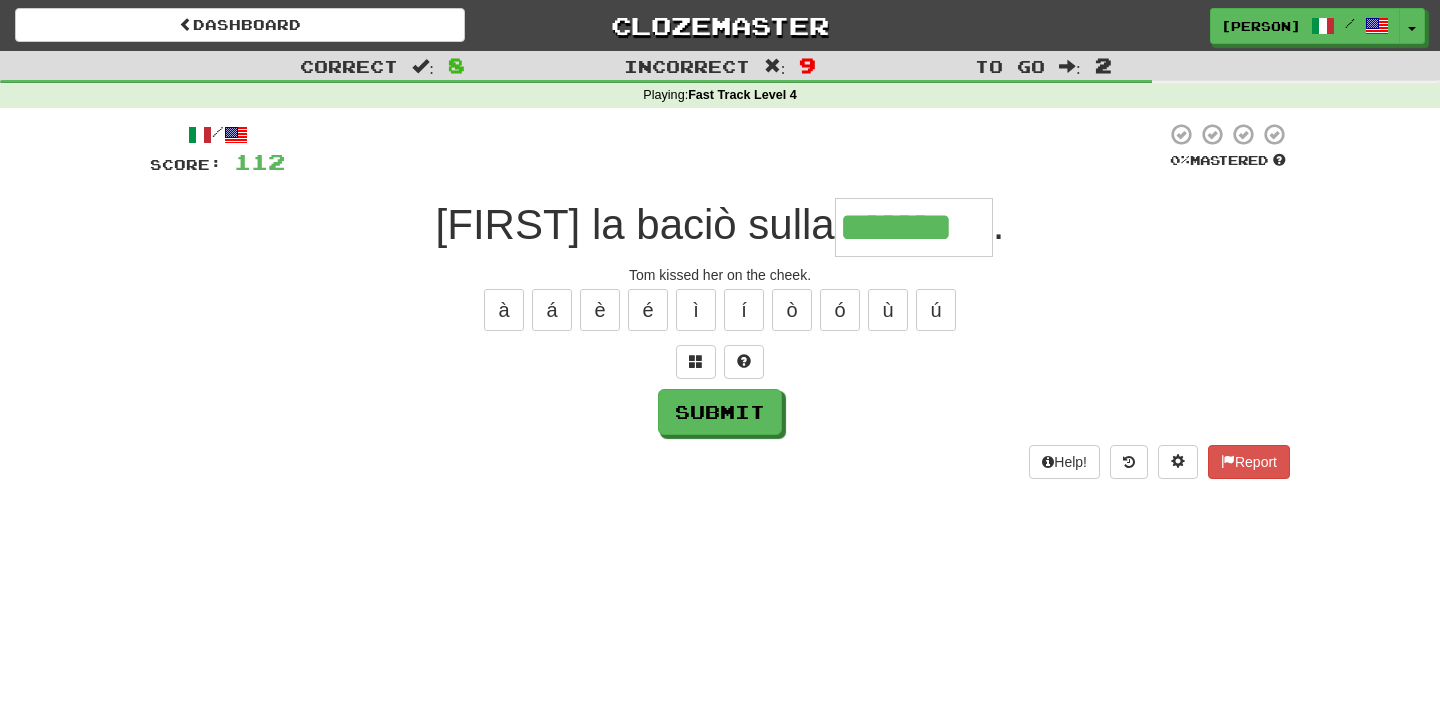 type on "*******" 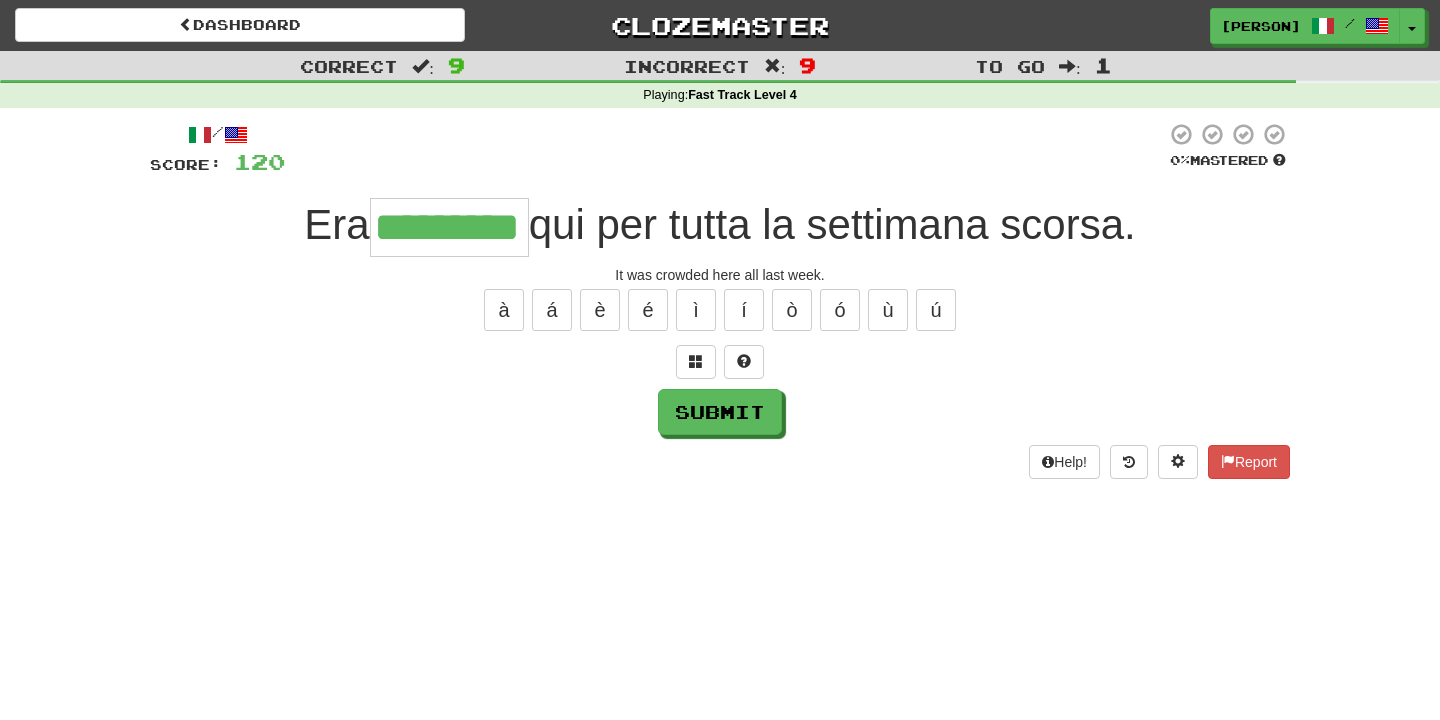 type on "*********" 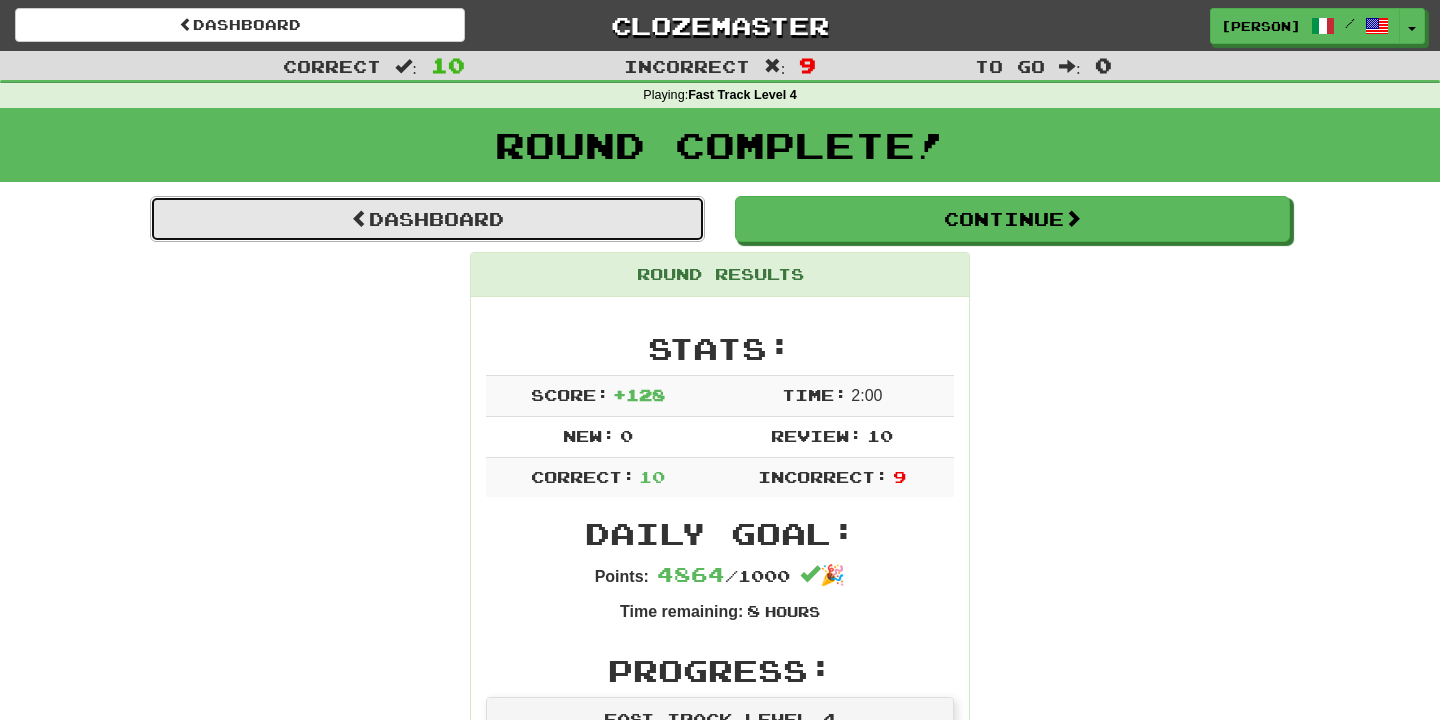 click on "Dashboard" at bounding box center [427, 219] 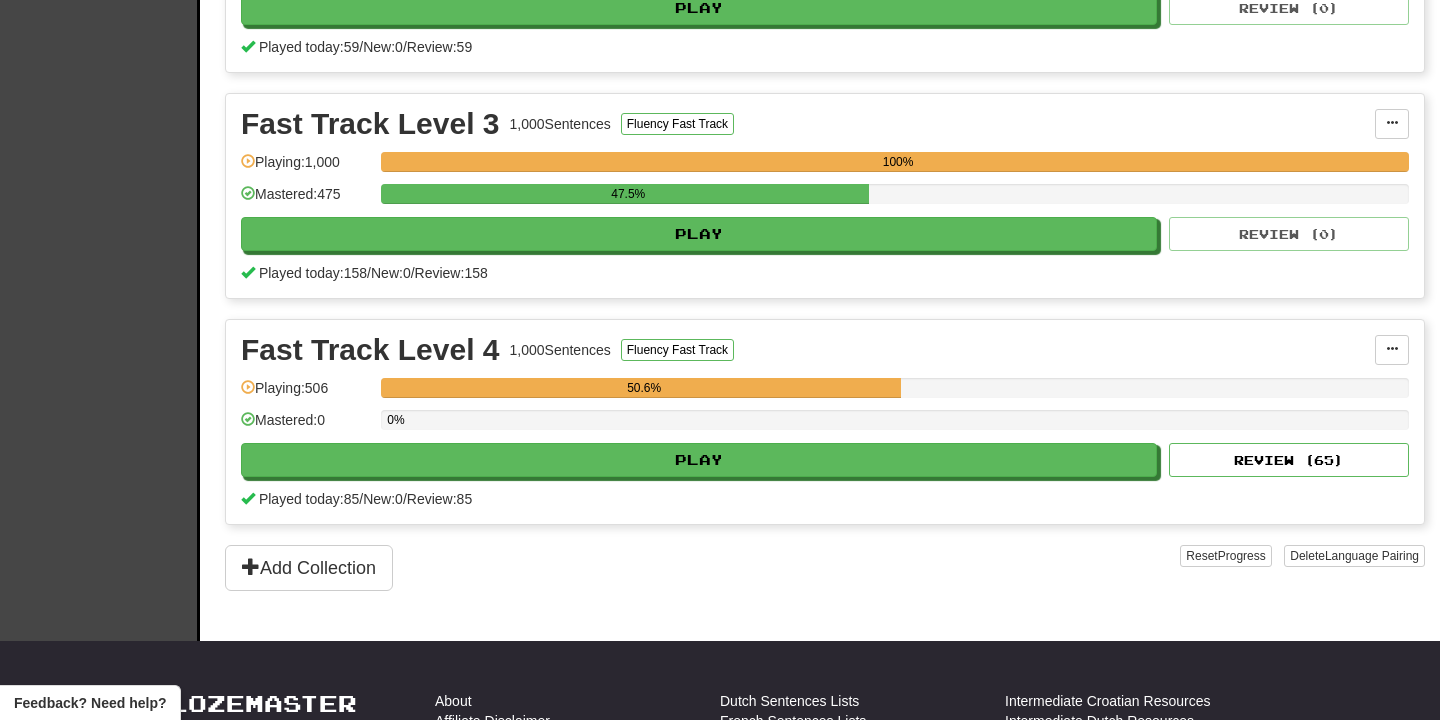 scroll, scrollTop: 823, scrollLeft: 0, axis: vertical 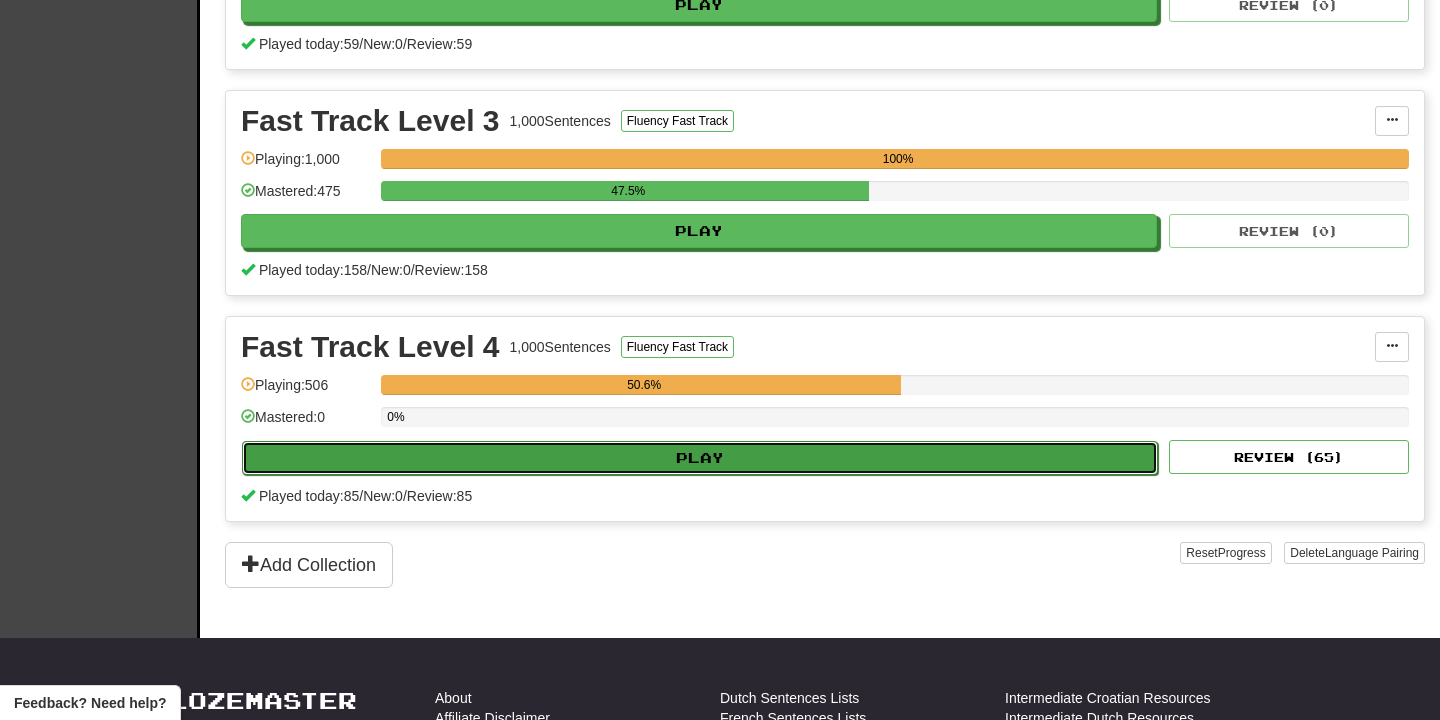 click on "Play" at bounding box center (700, 458) 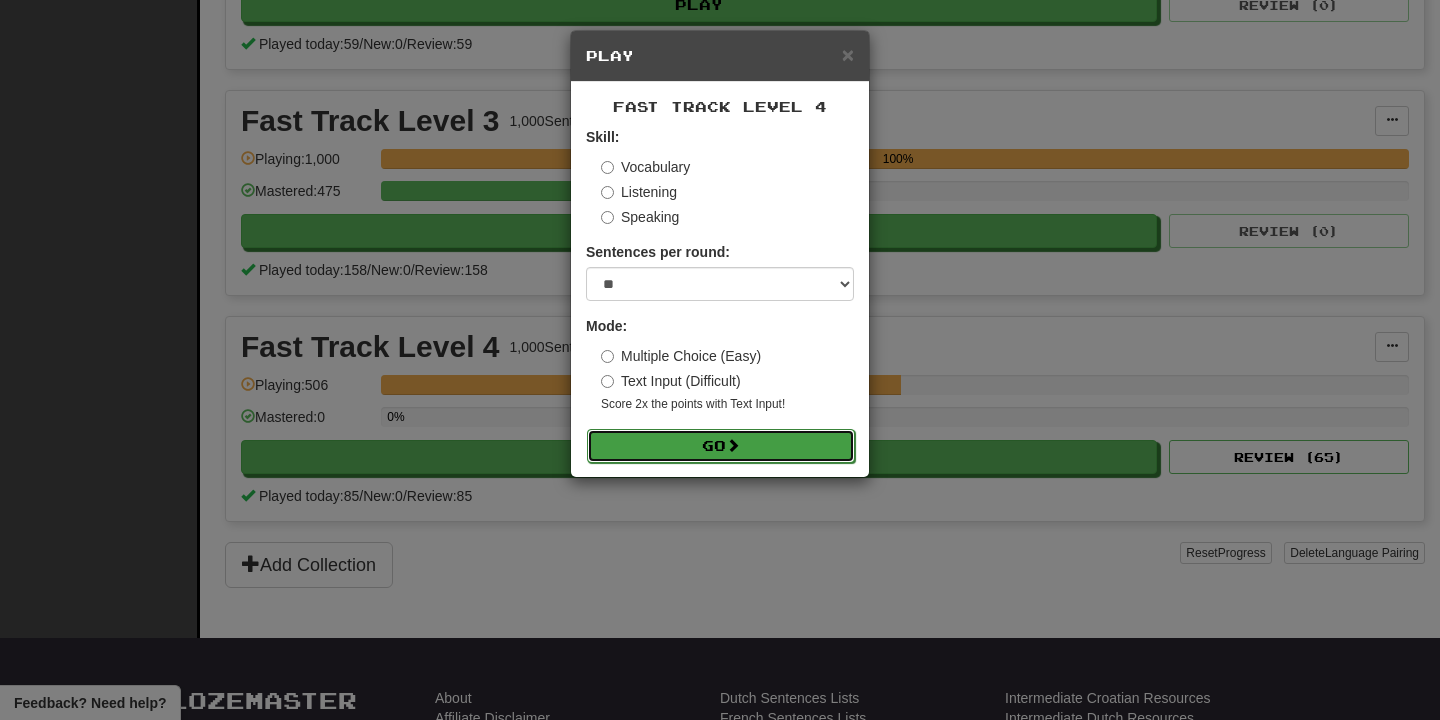 click on "Go" at bounding box center [721, 446] 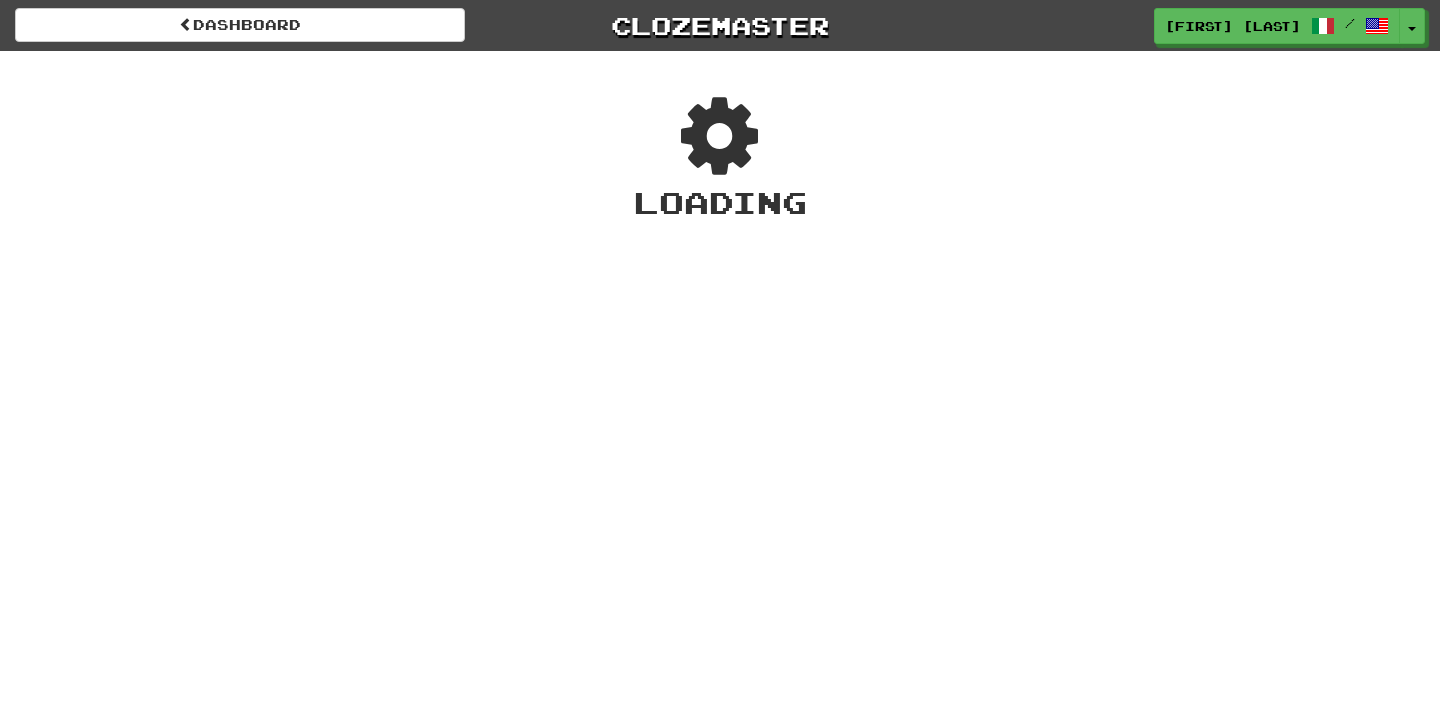 scroll, scrollTop: 0, scrollLeft: 0, axis: both 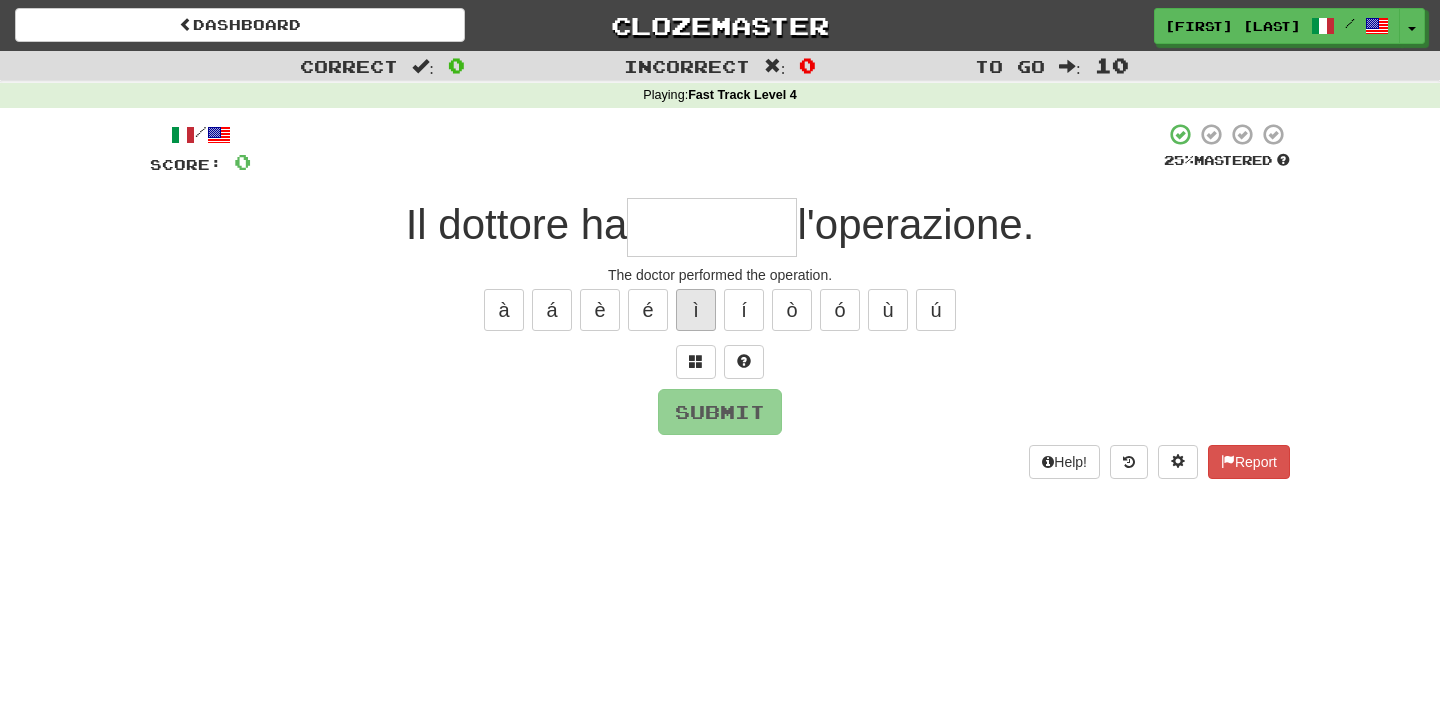 type on "********" 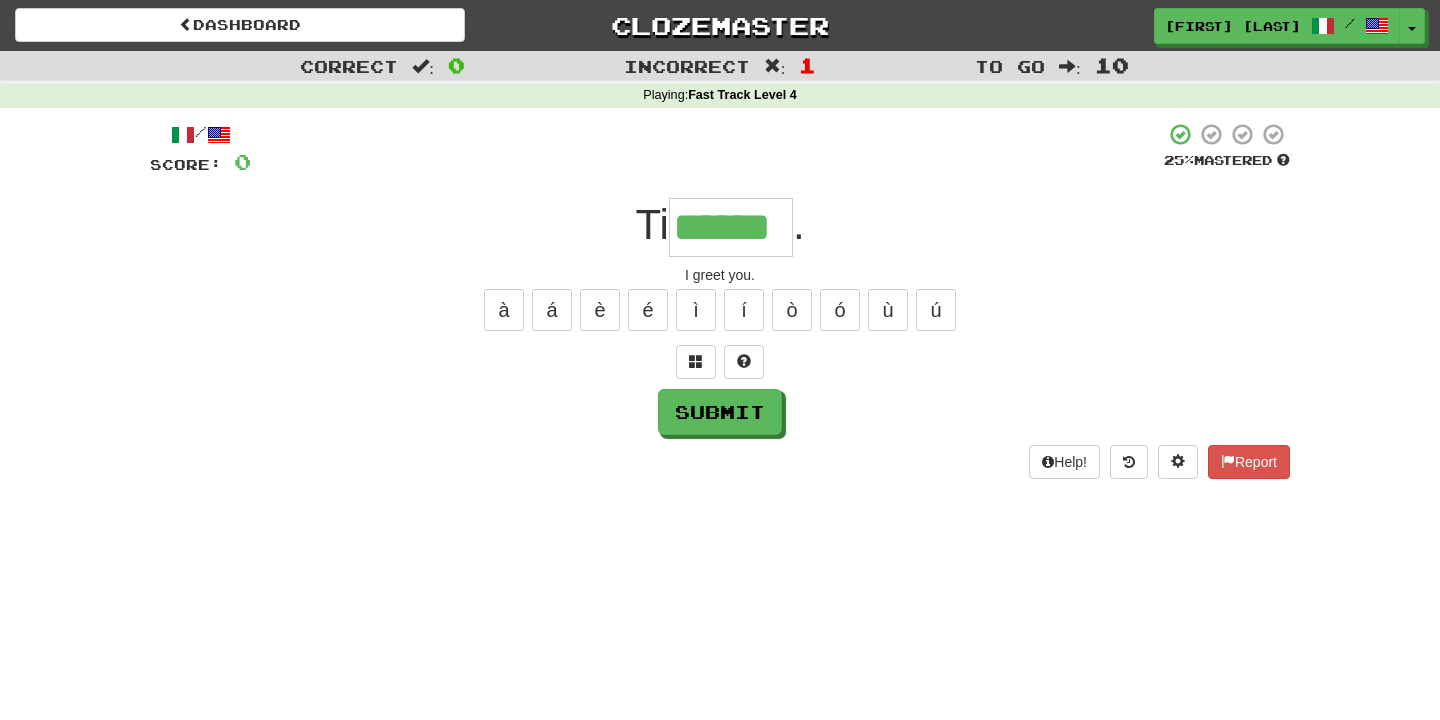 type on "******" 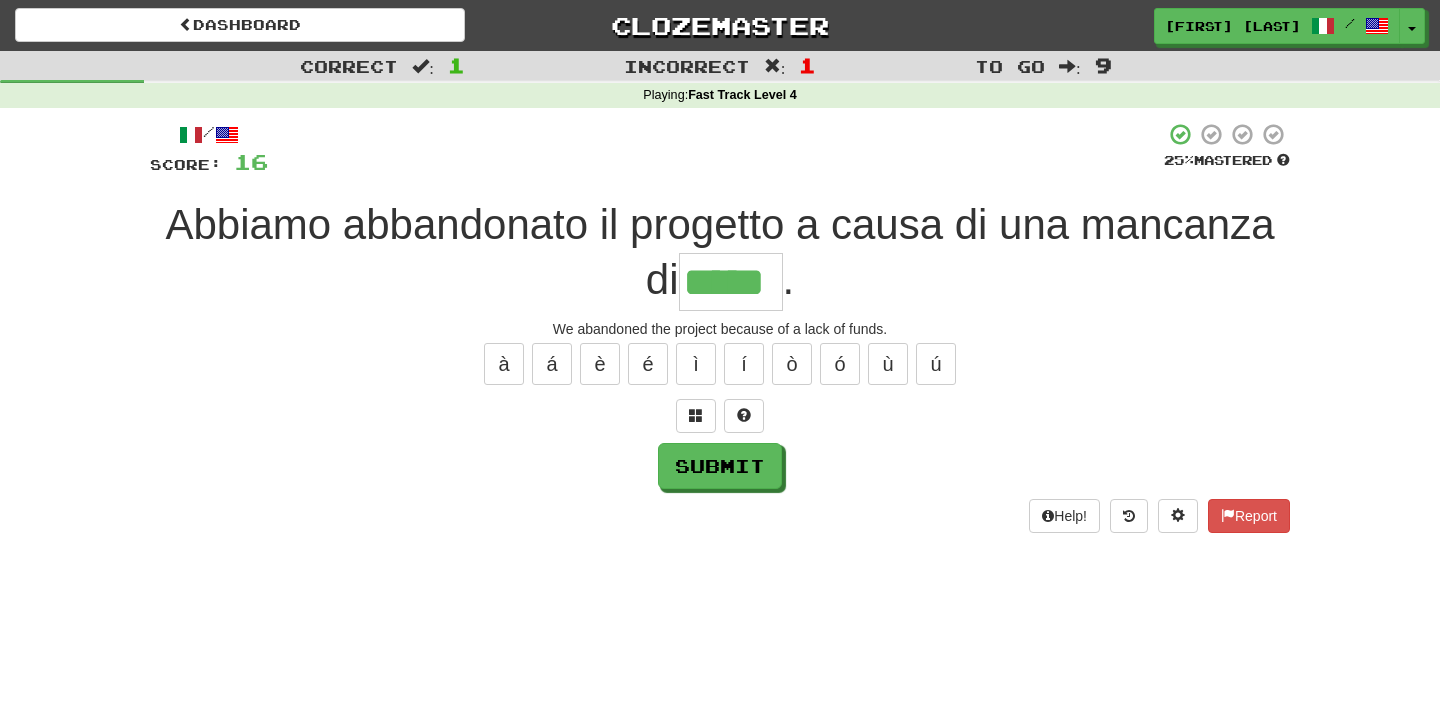 type on "*****" 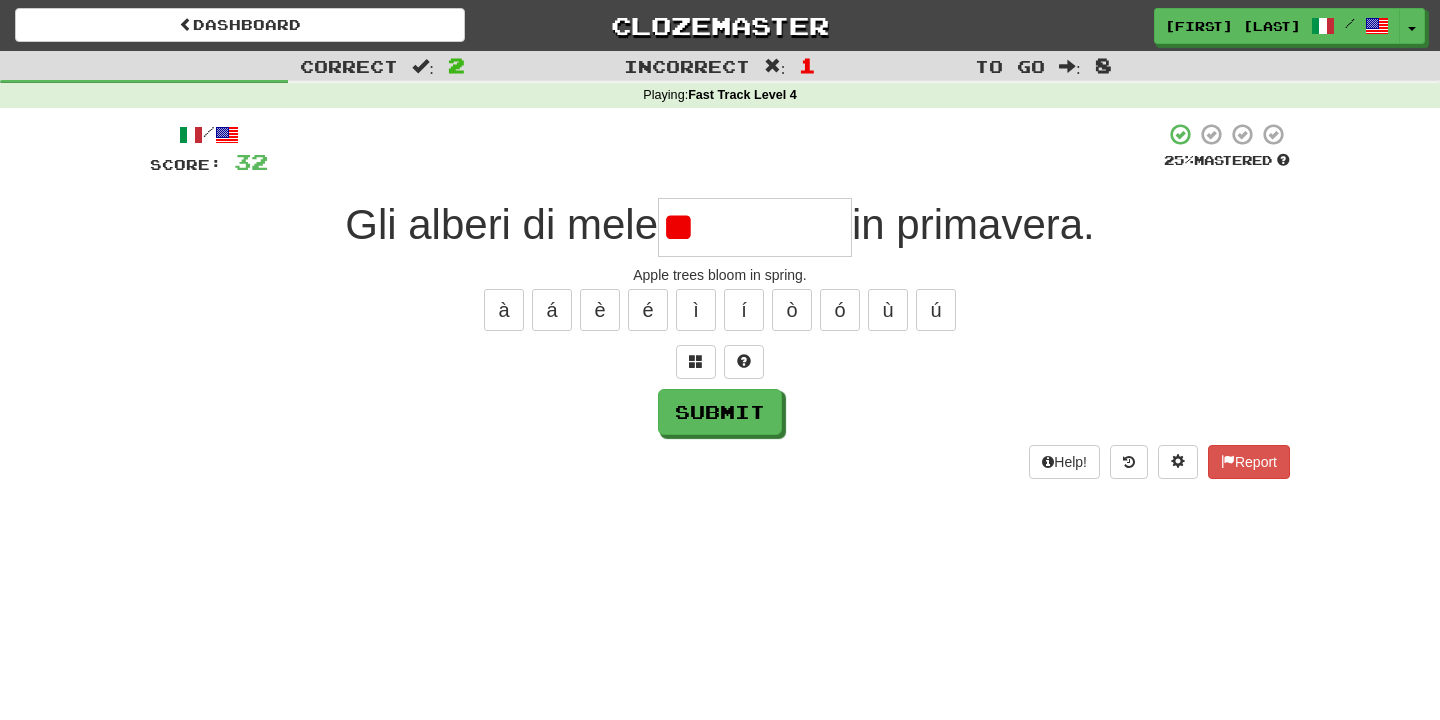 type on "*" 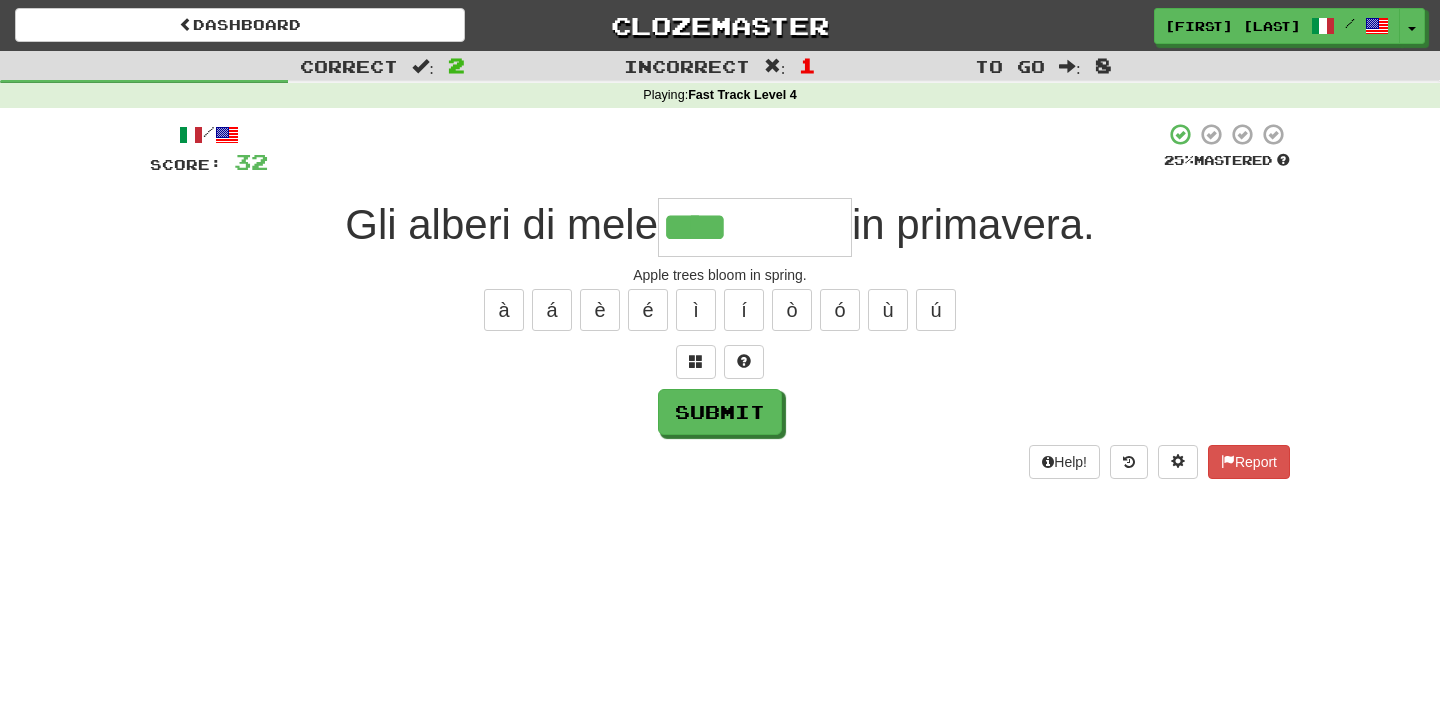 type on "**********" 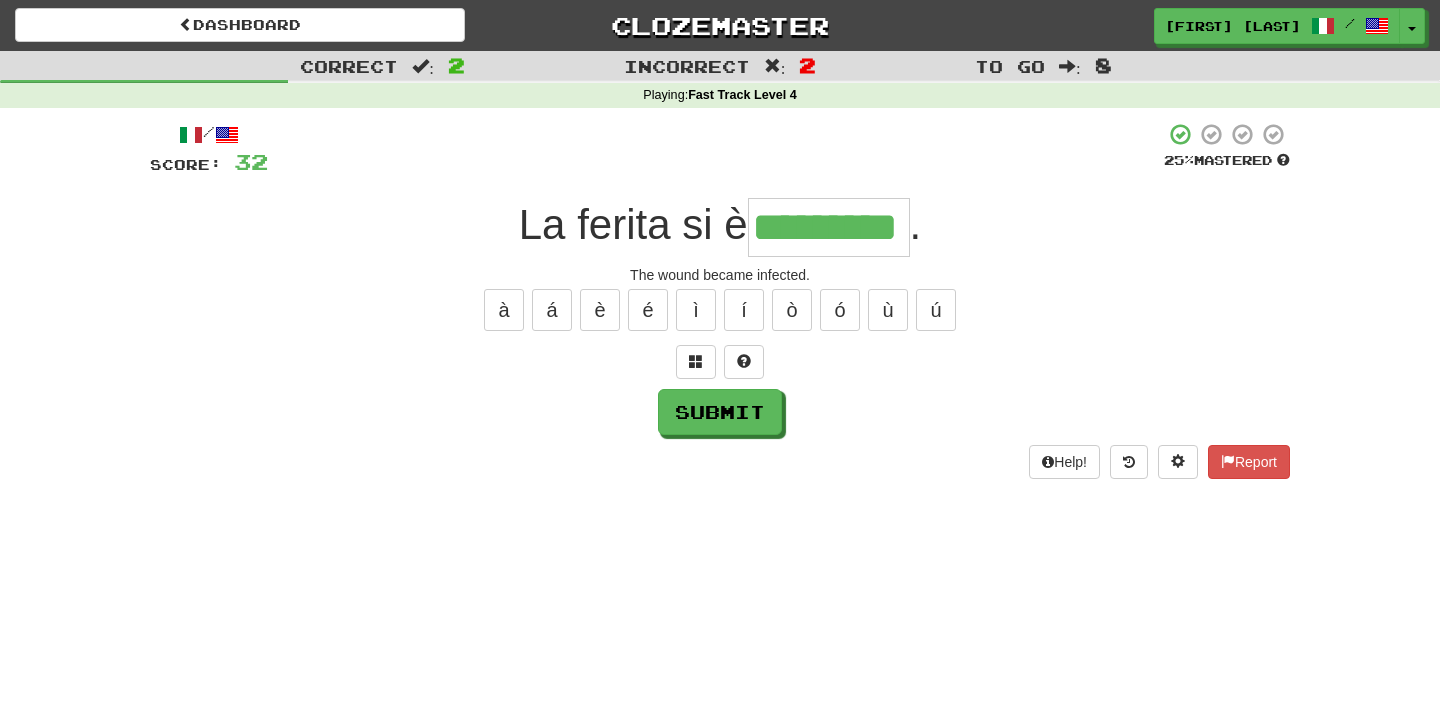 type on "*********" 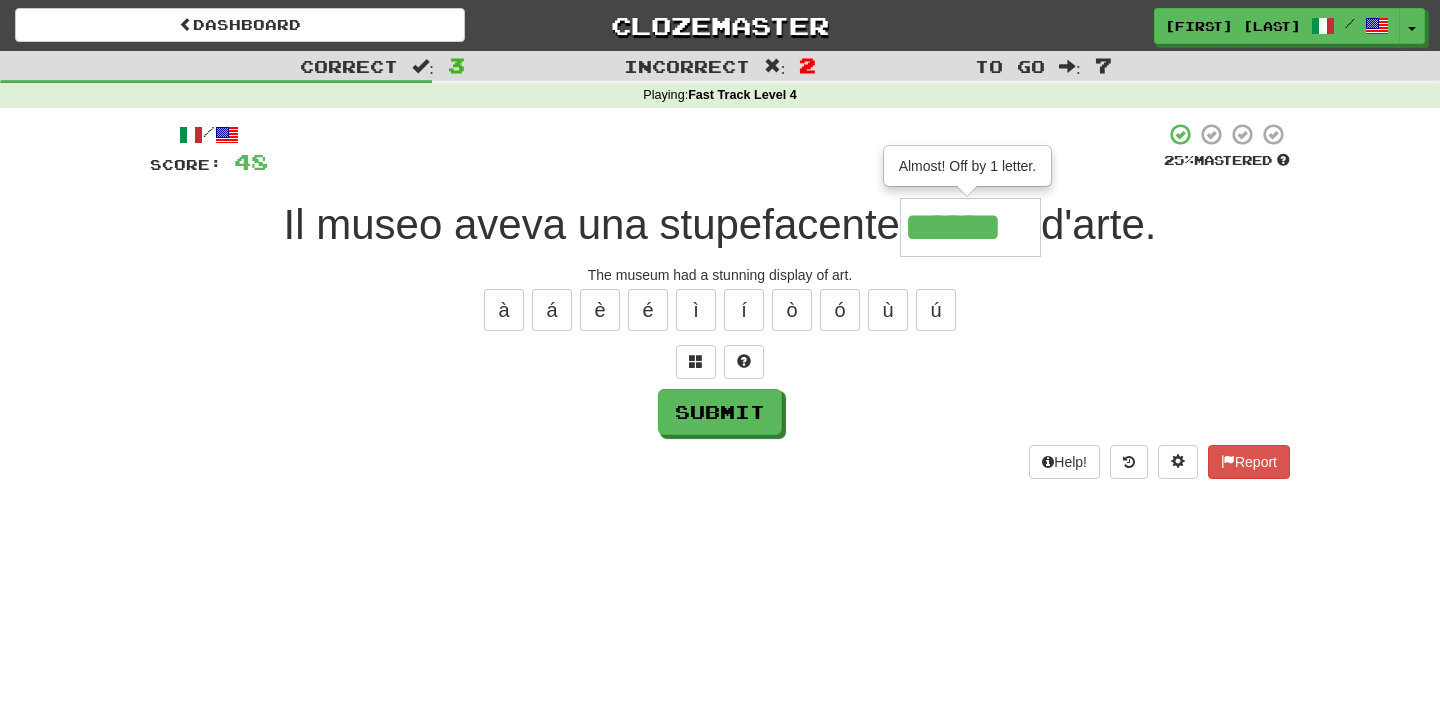 type on "******" 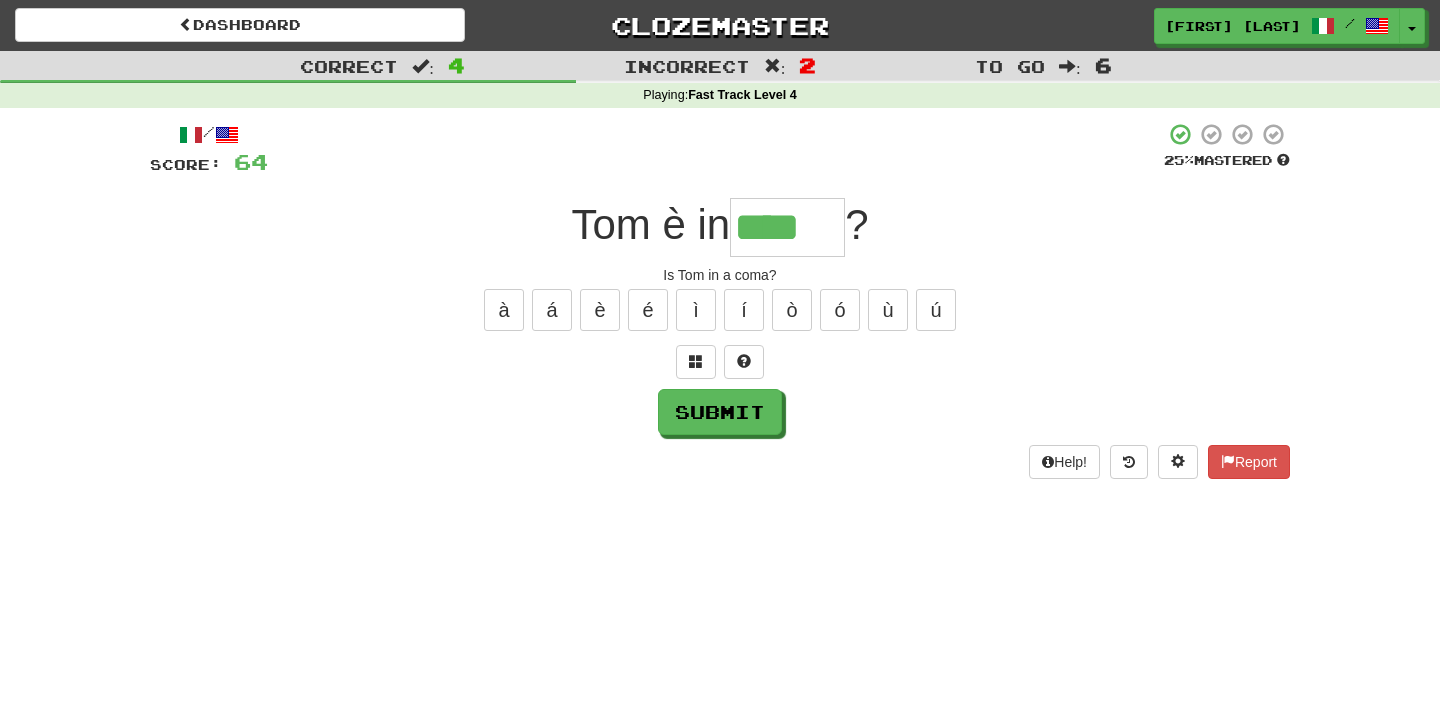type on "****" 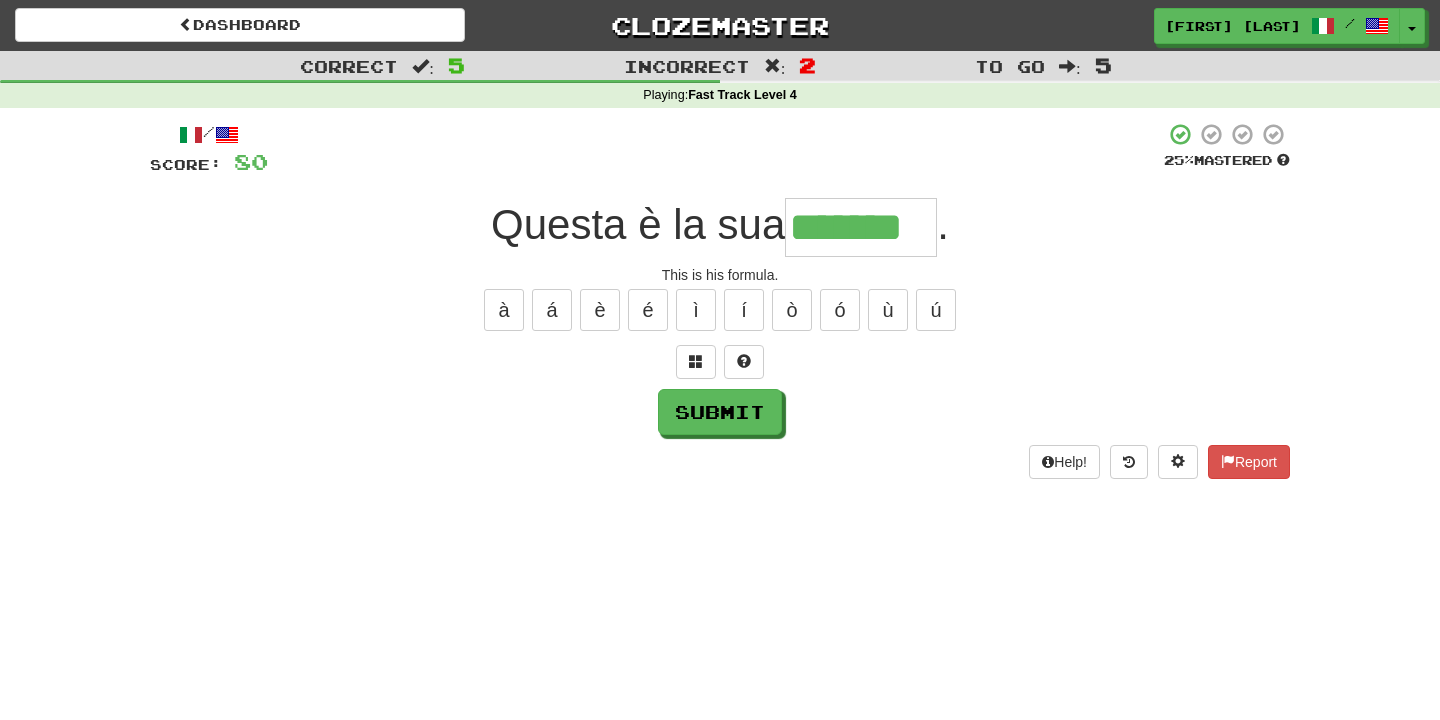 type on "*******" 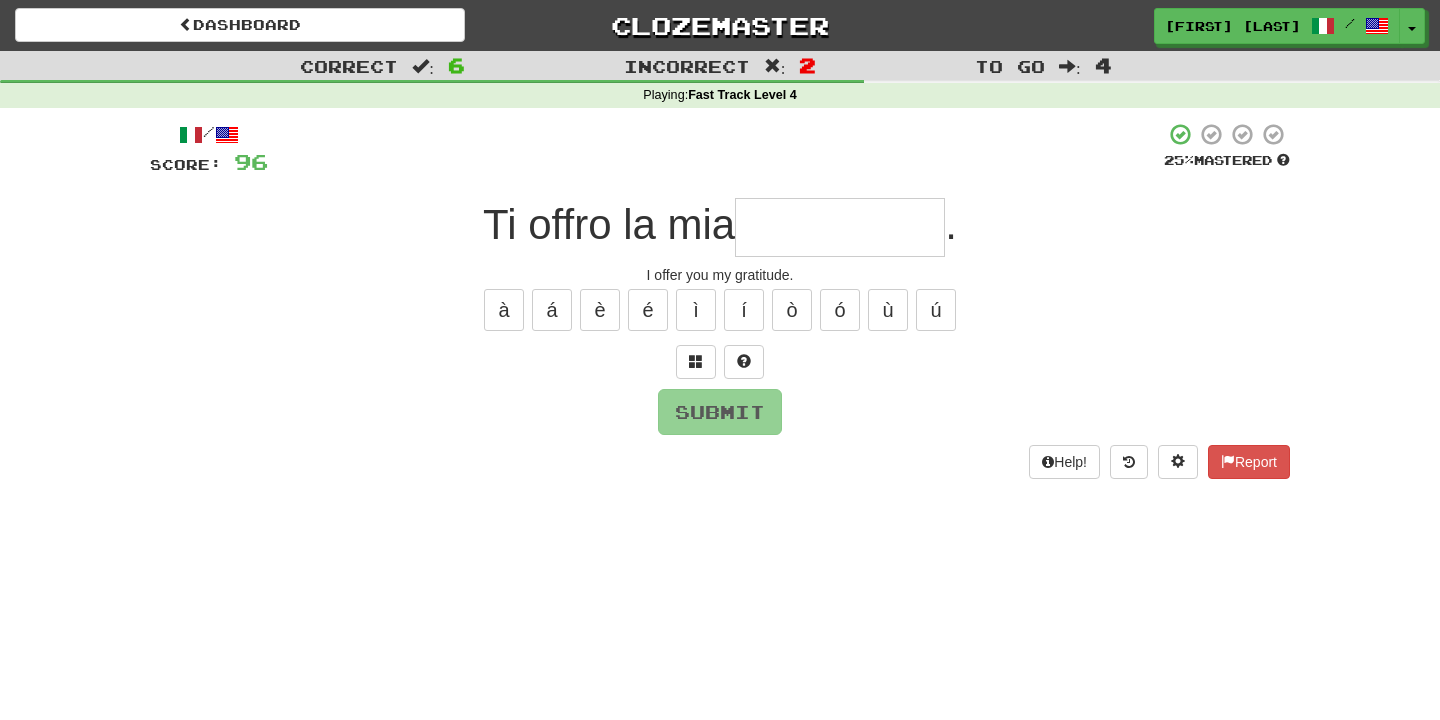 type on "**********" 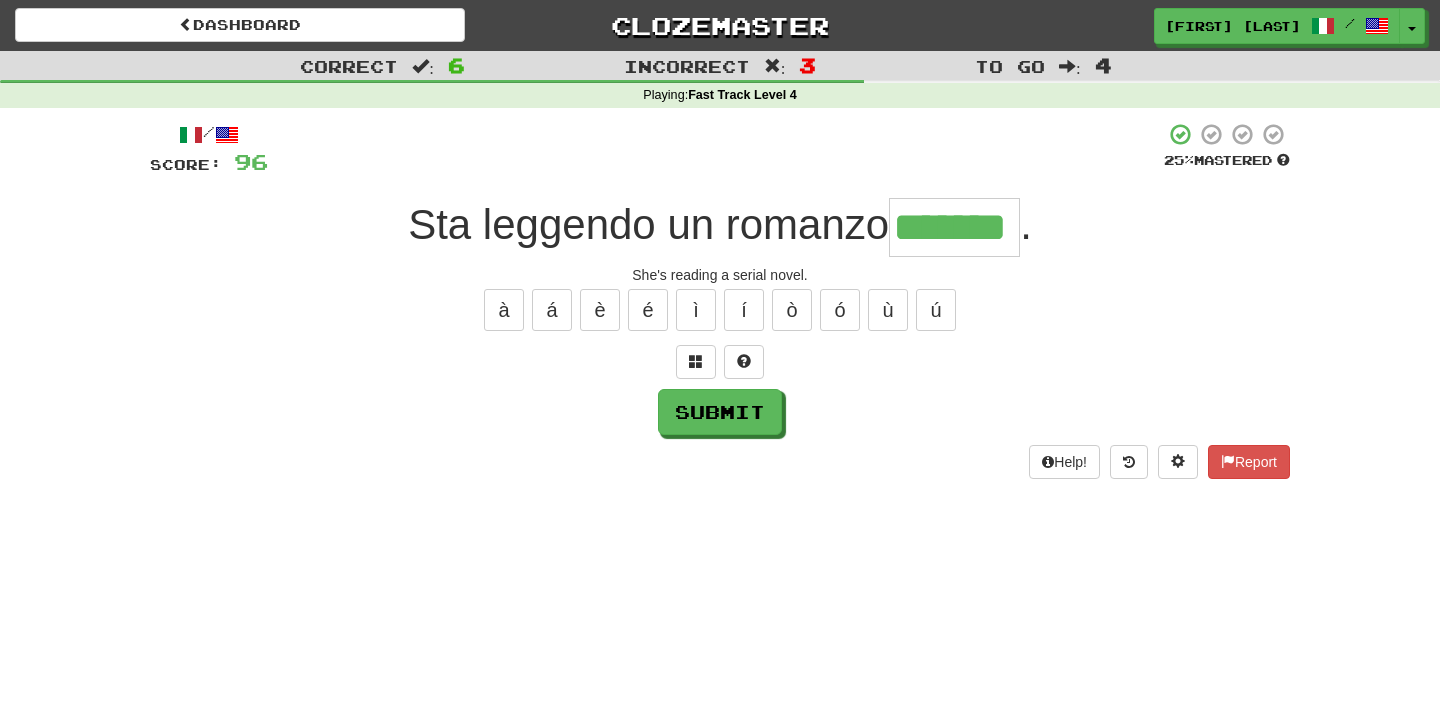 type on "*******" 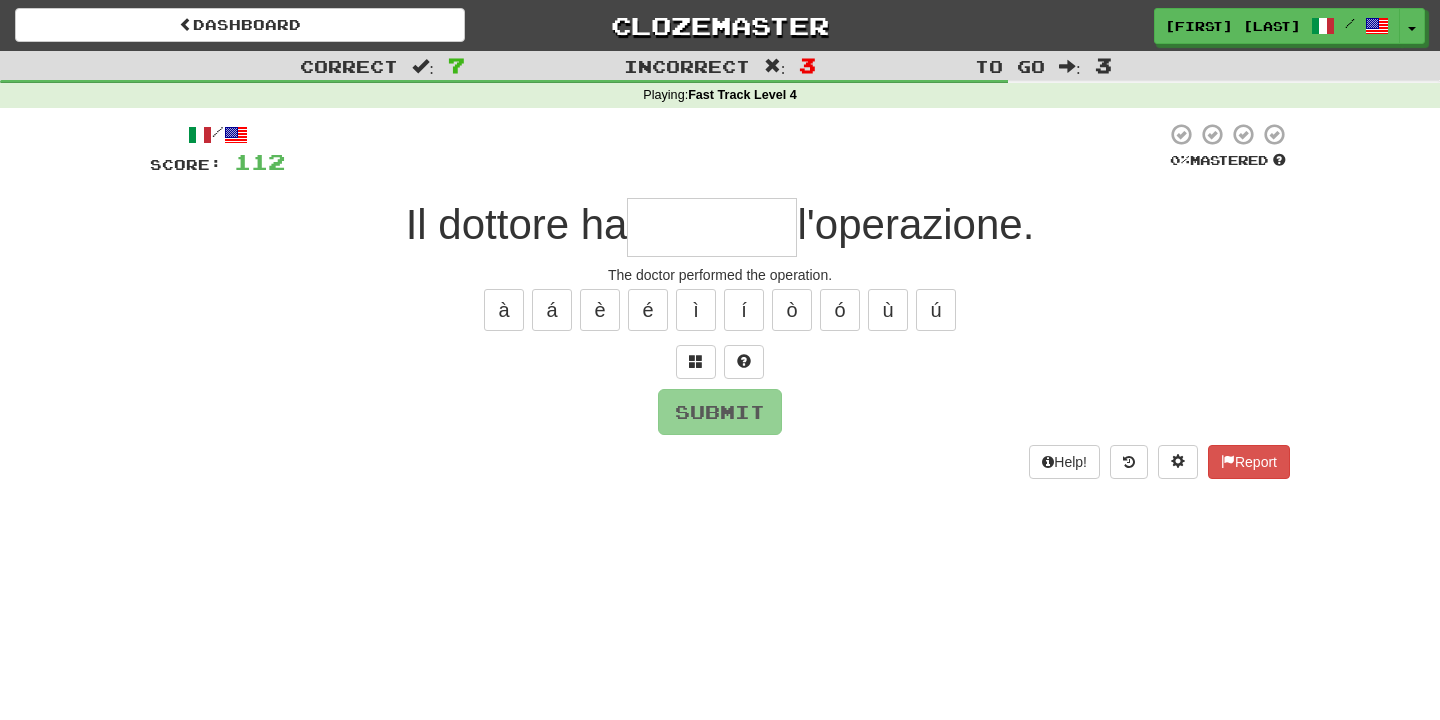 type on "********" 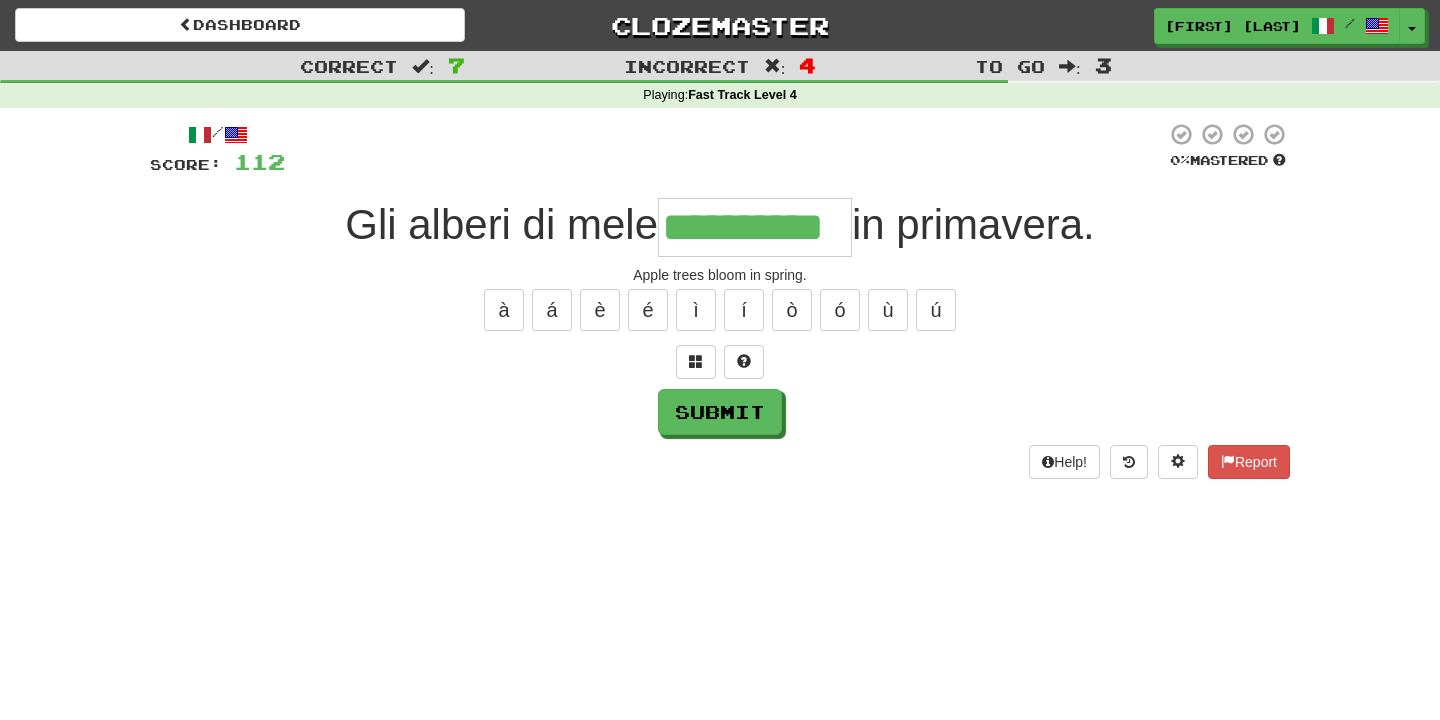 type on "**********" 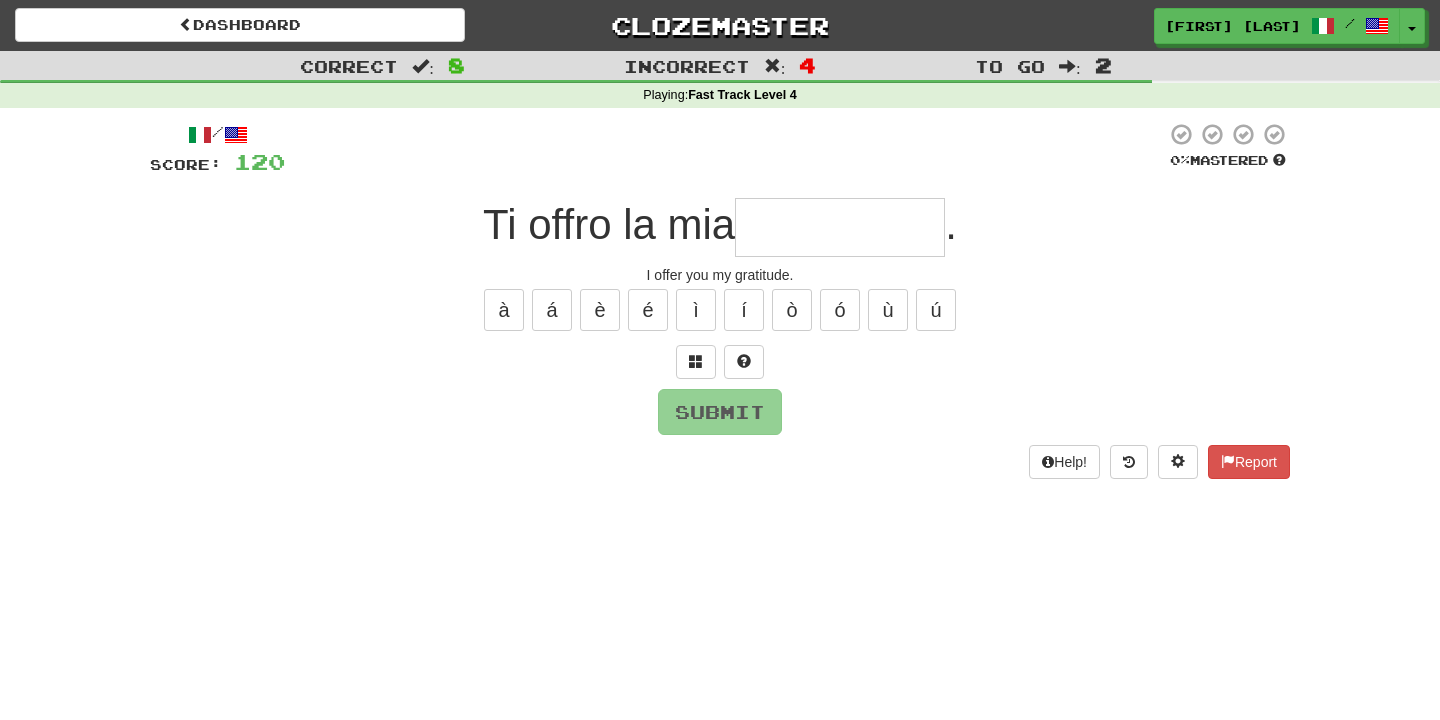 type on "*" 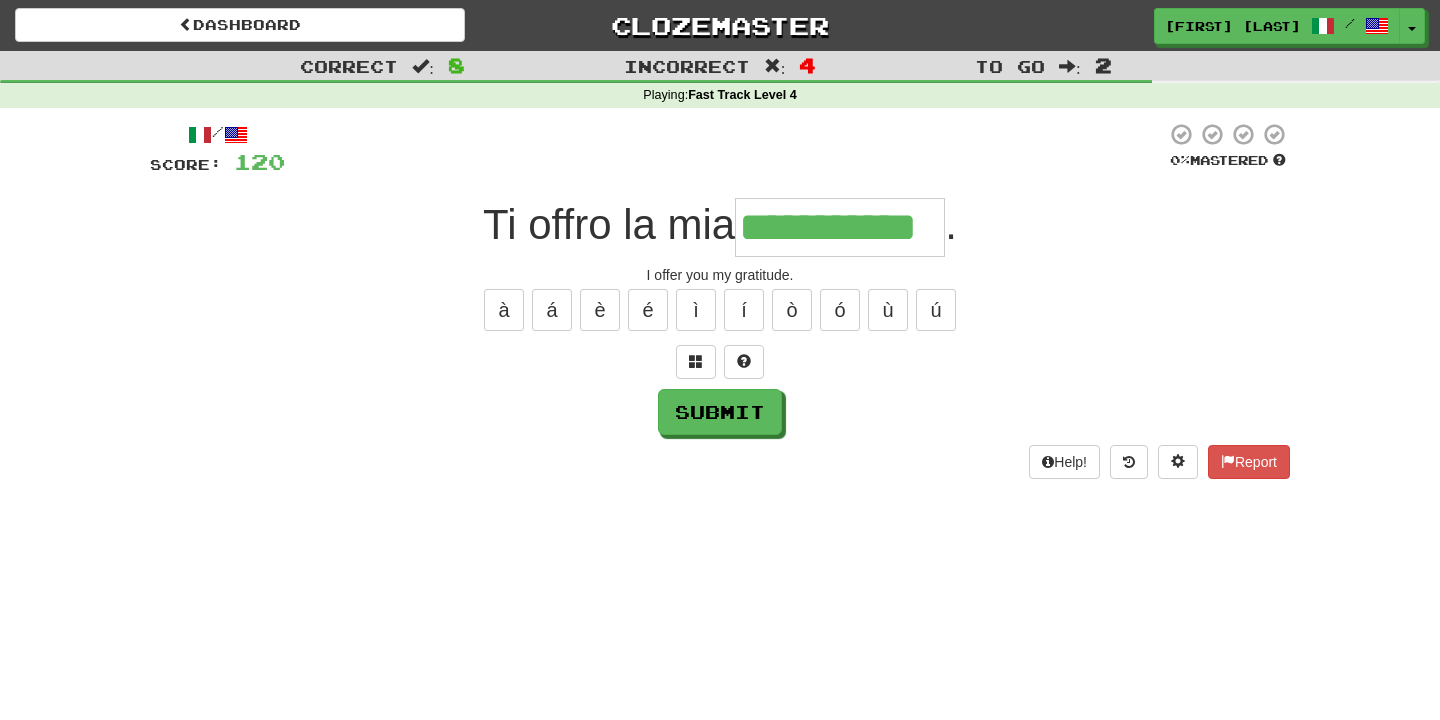 type on "**********" 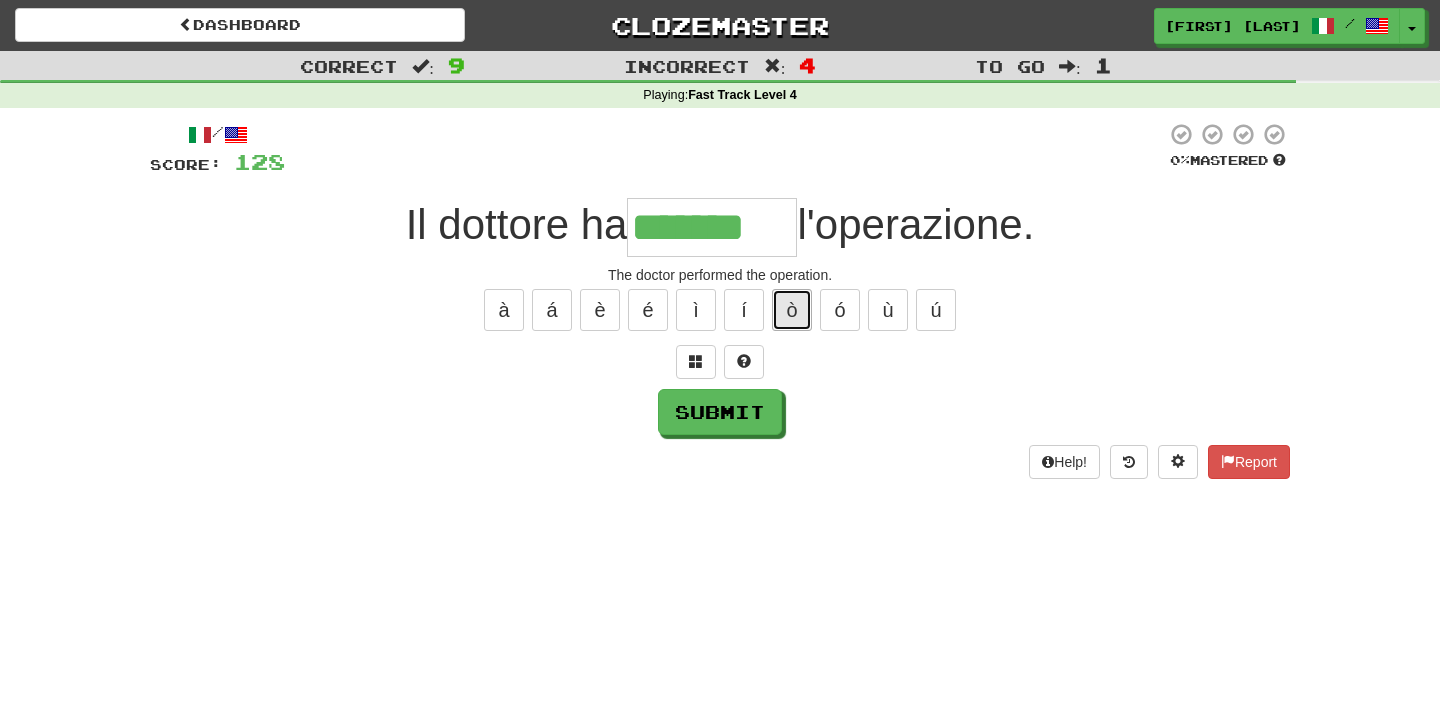 click on "ò" at bounding box center [792, 310] 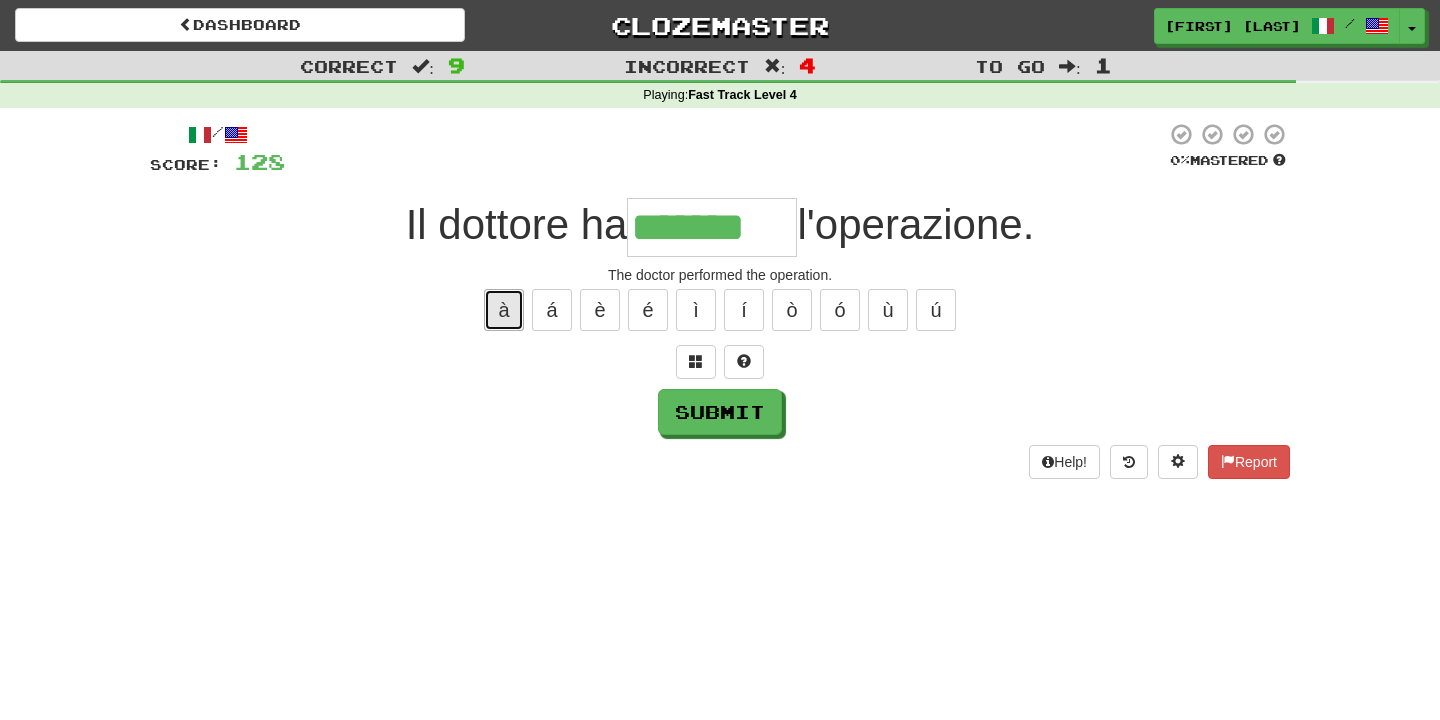 click on "à" at bounding box center [504, 310] 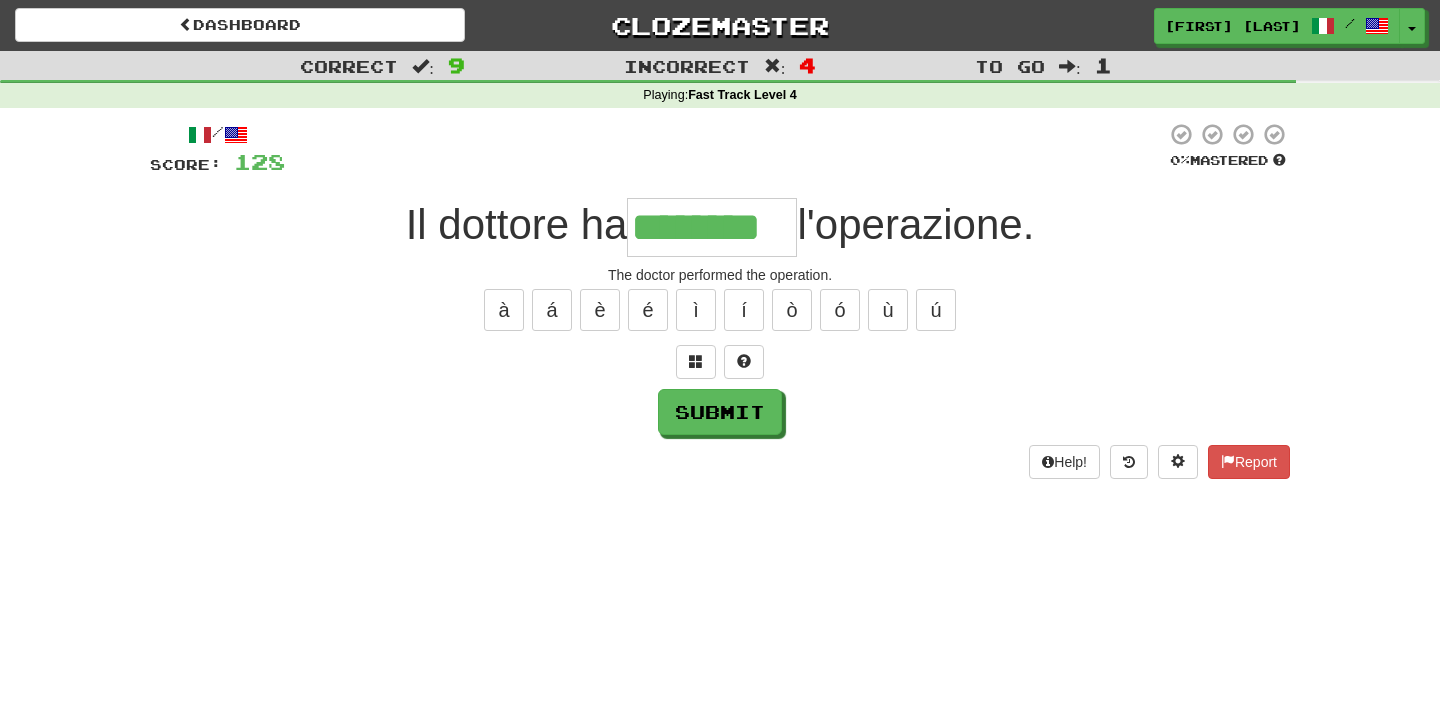type on "********" 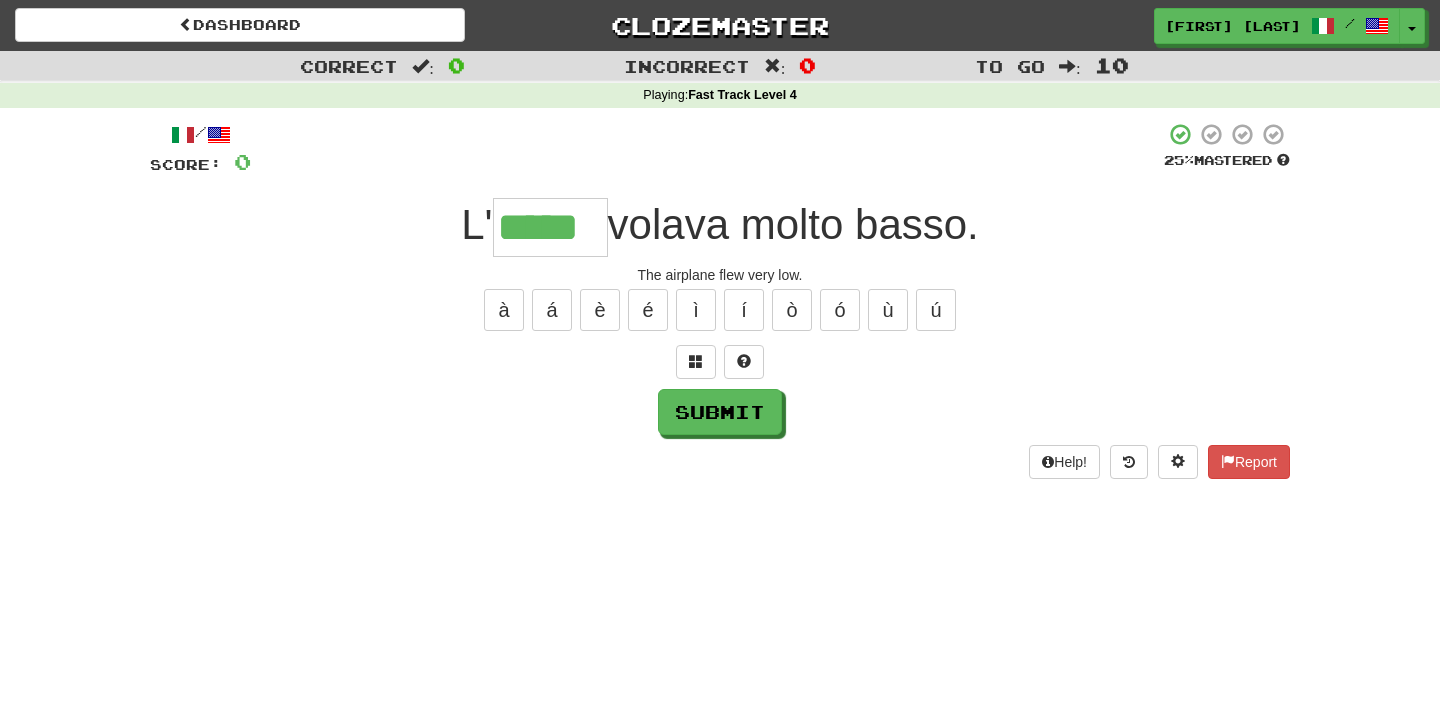 type on "*****" 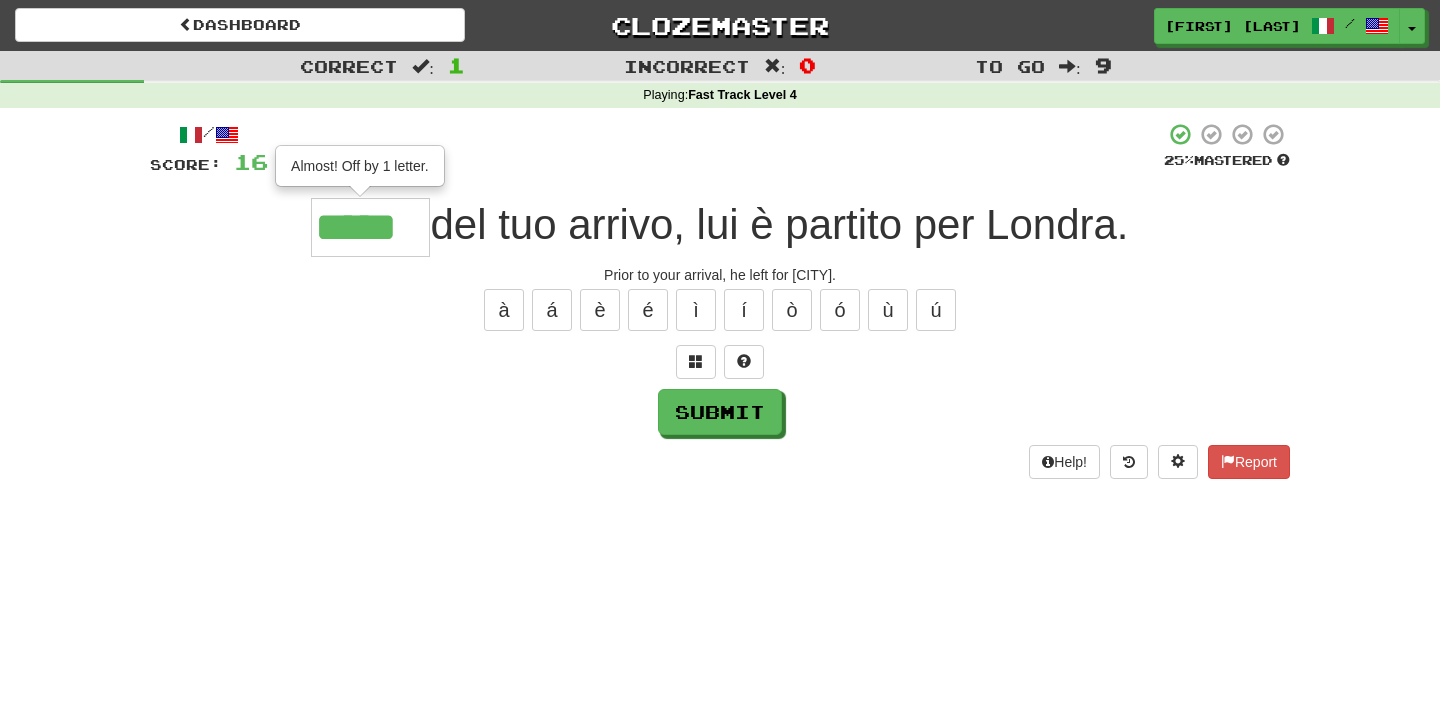 type on "*****" 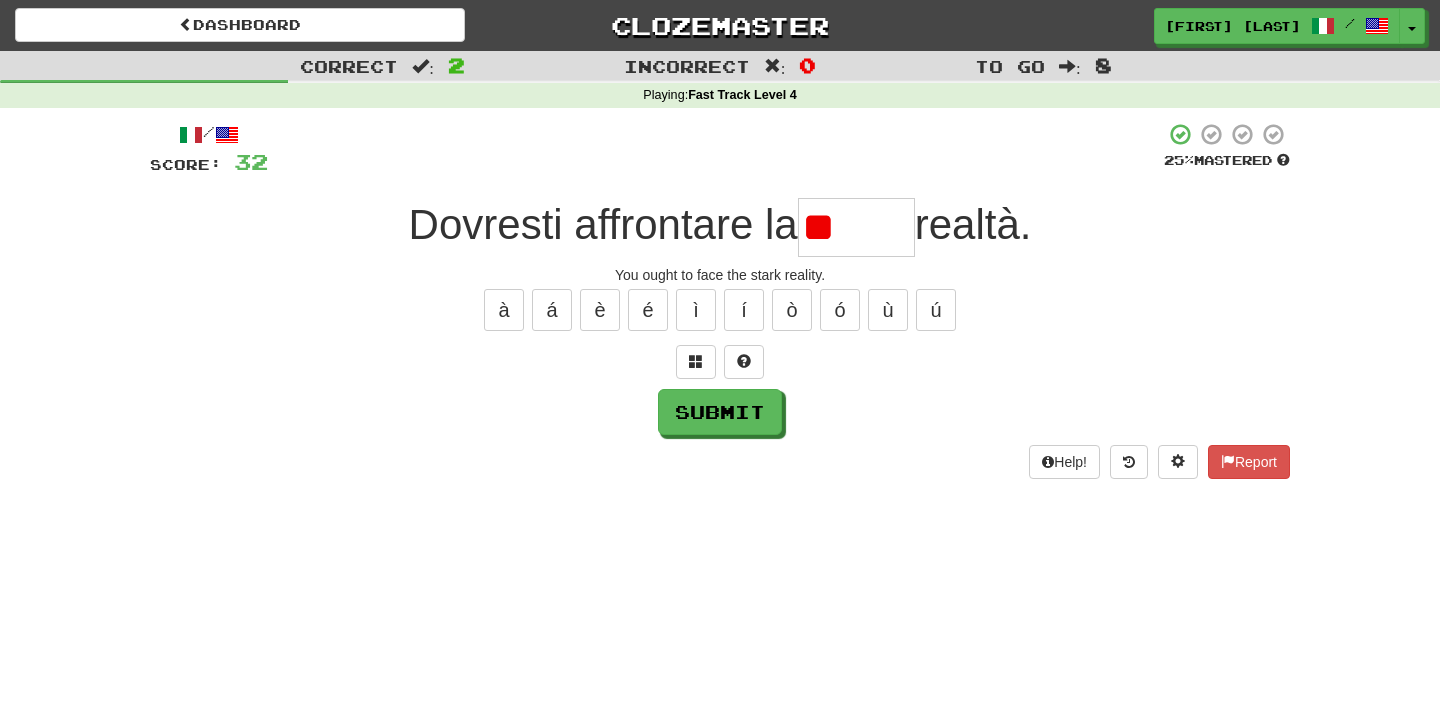 type on "*" 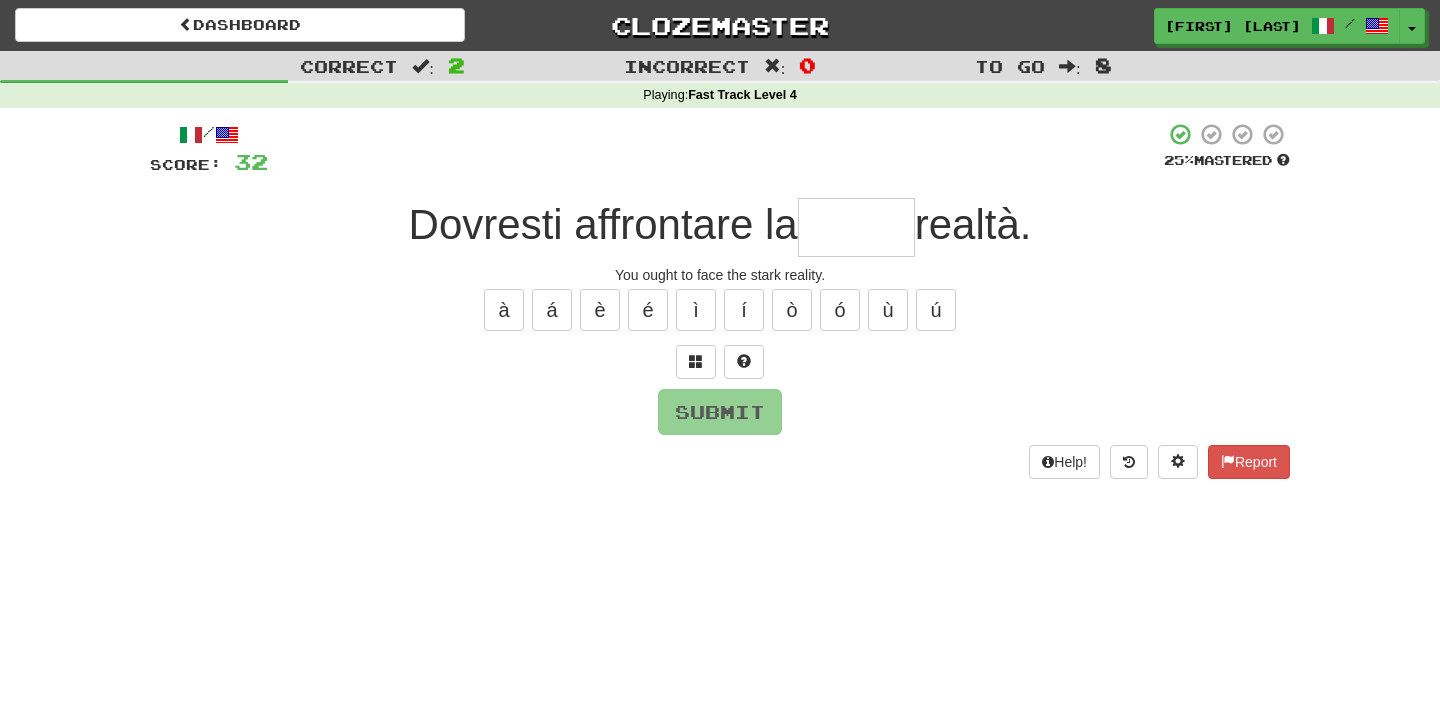 type on "*" 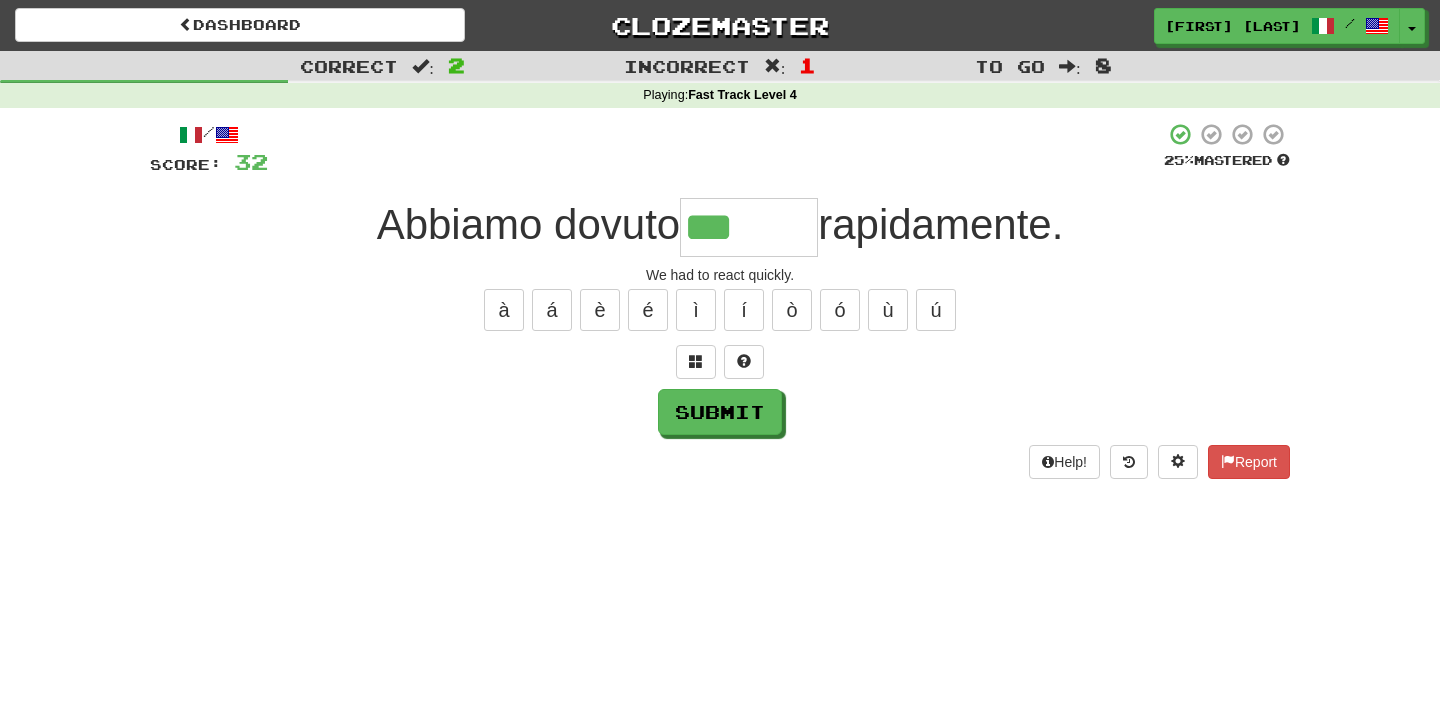 type on "*******" 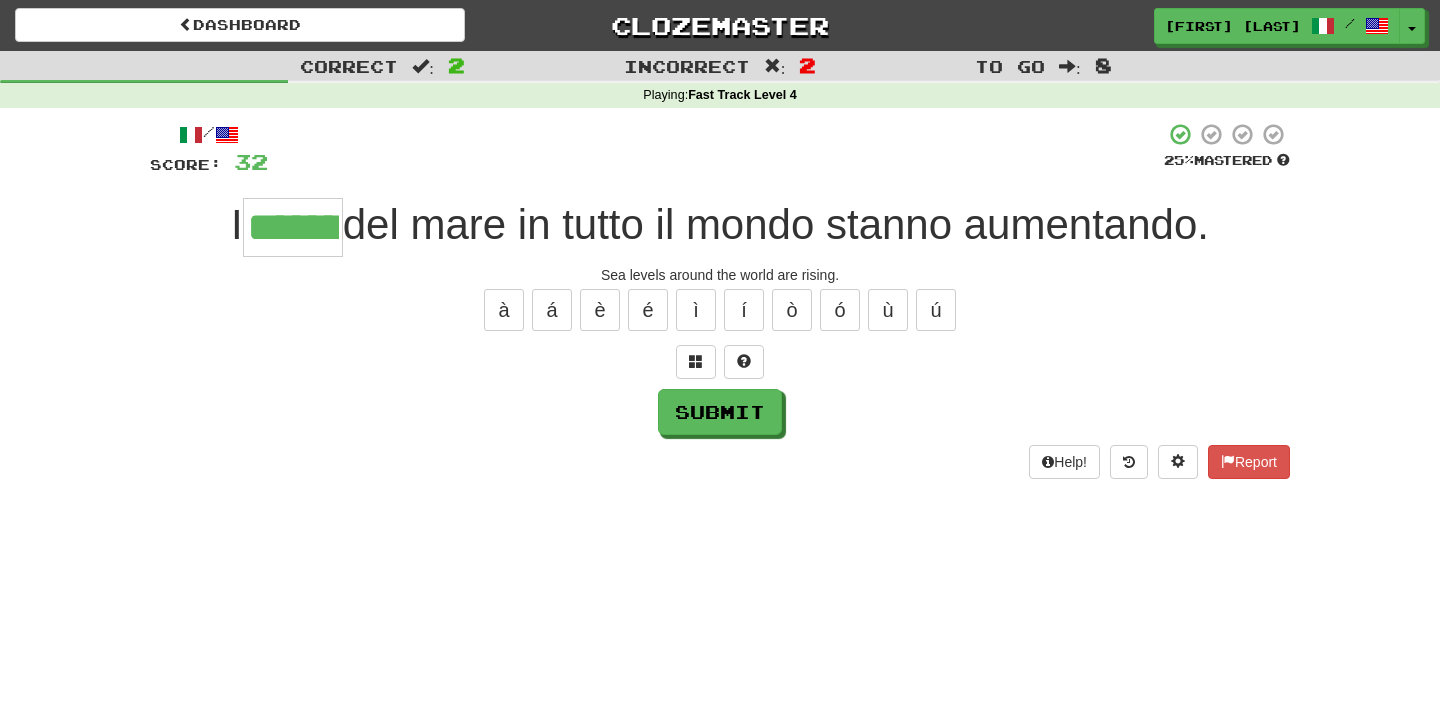 type on "*******" 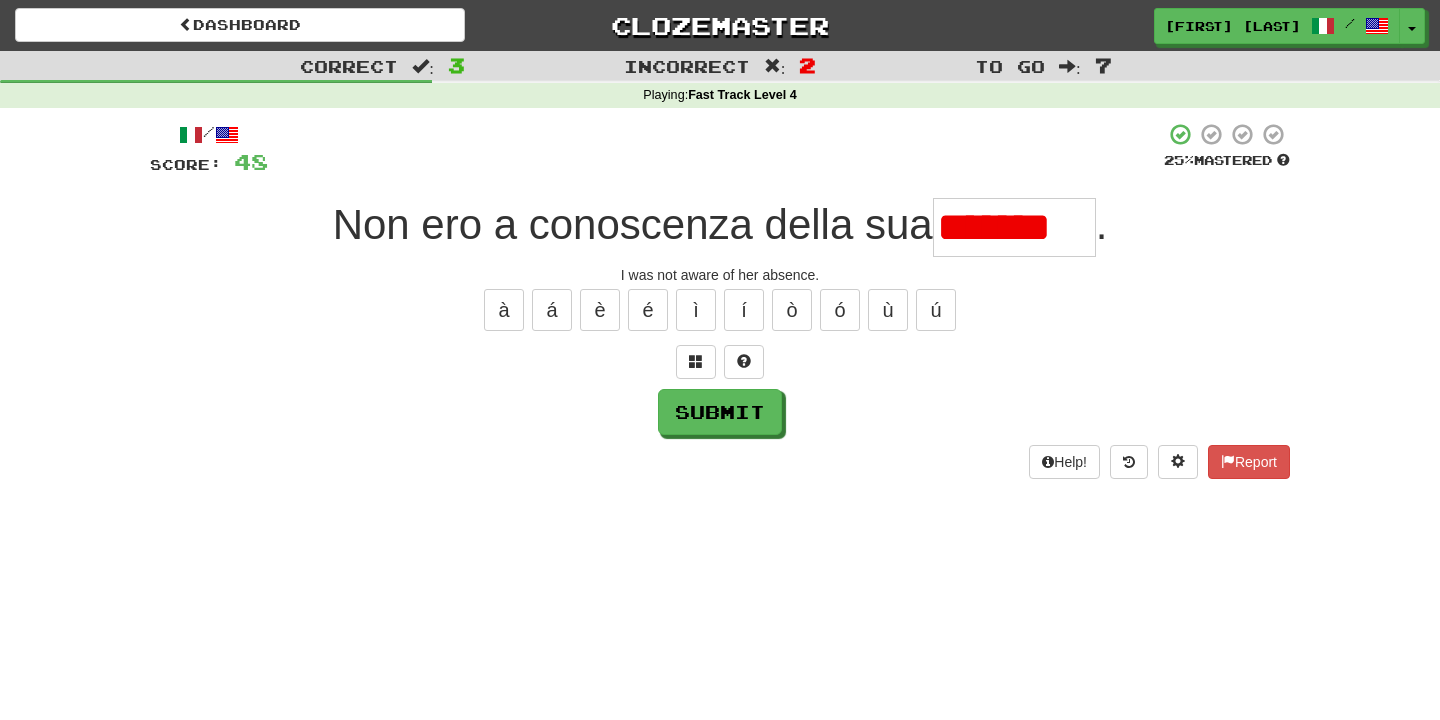 scroll, scrollTop: 0, scrollLeft: 0, axis: both 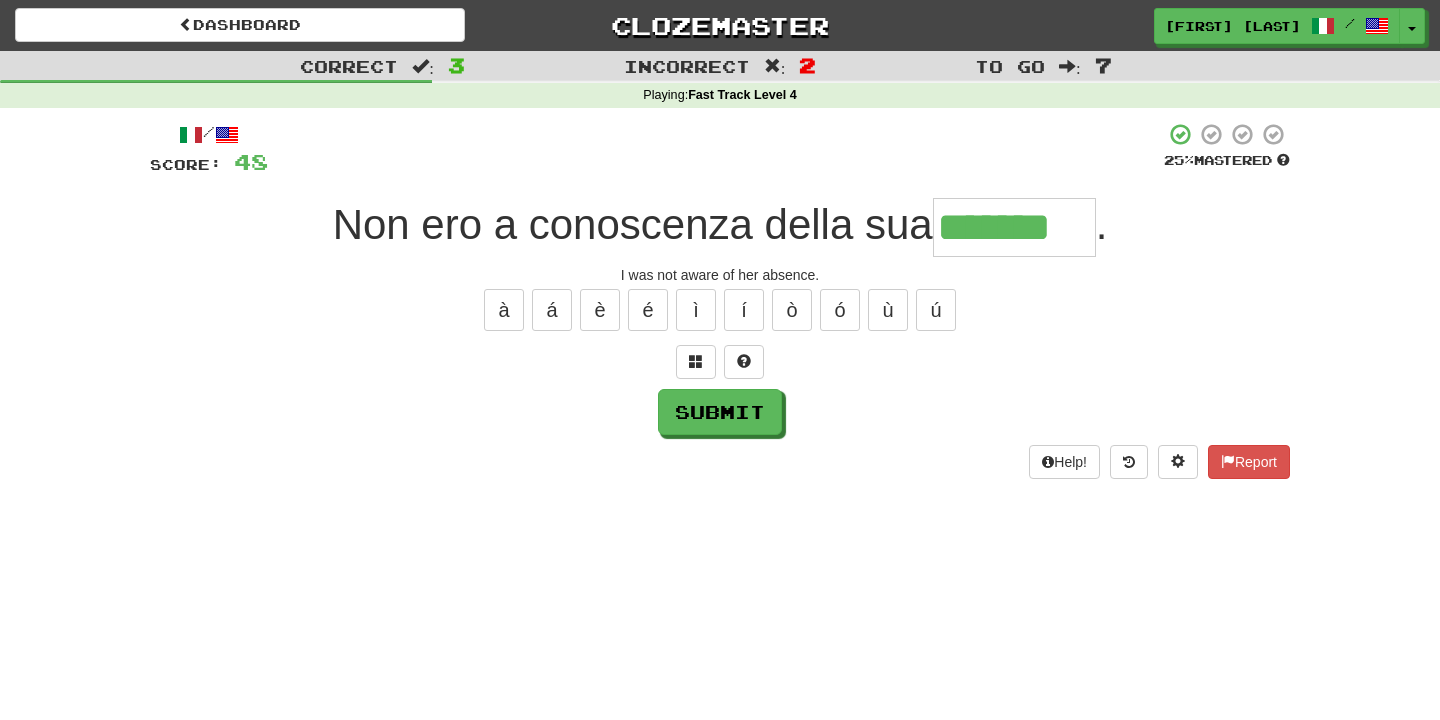 type on "*******" 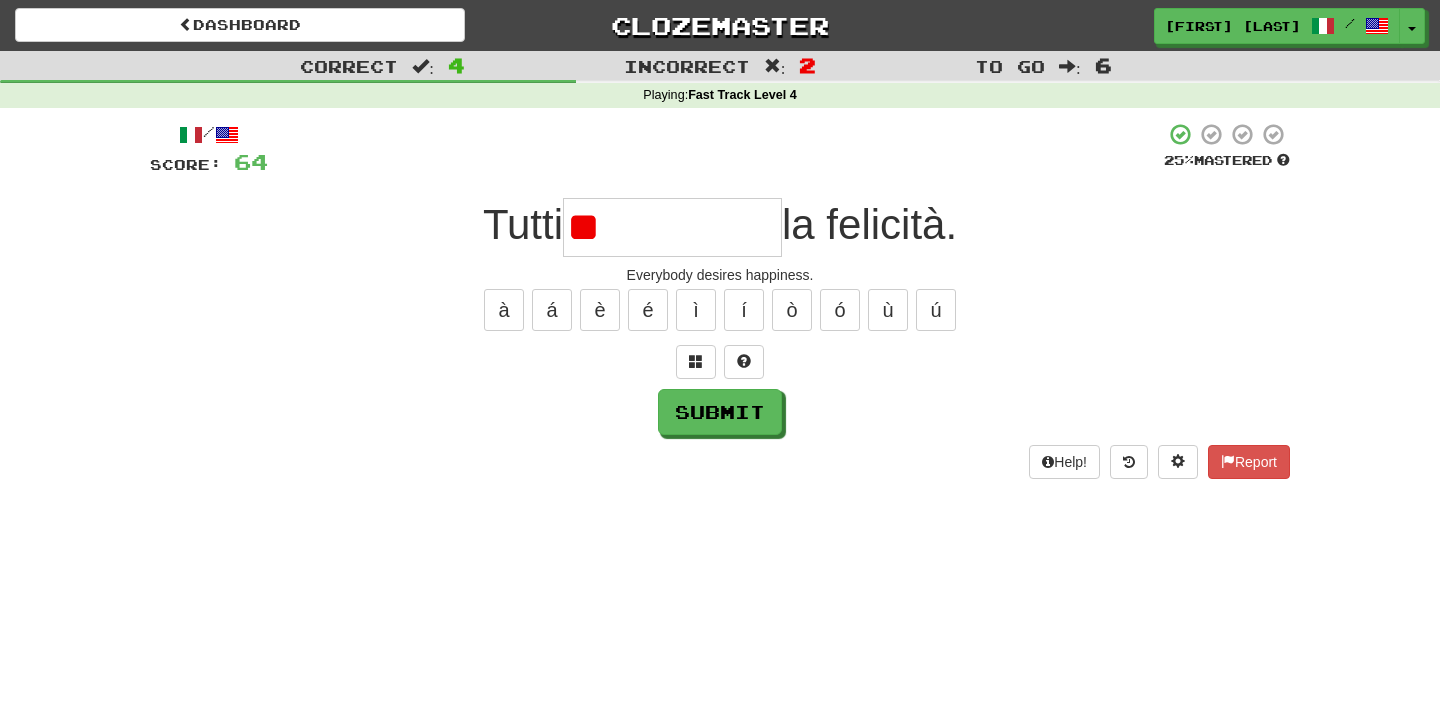 type on "*" 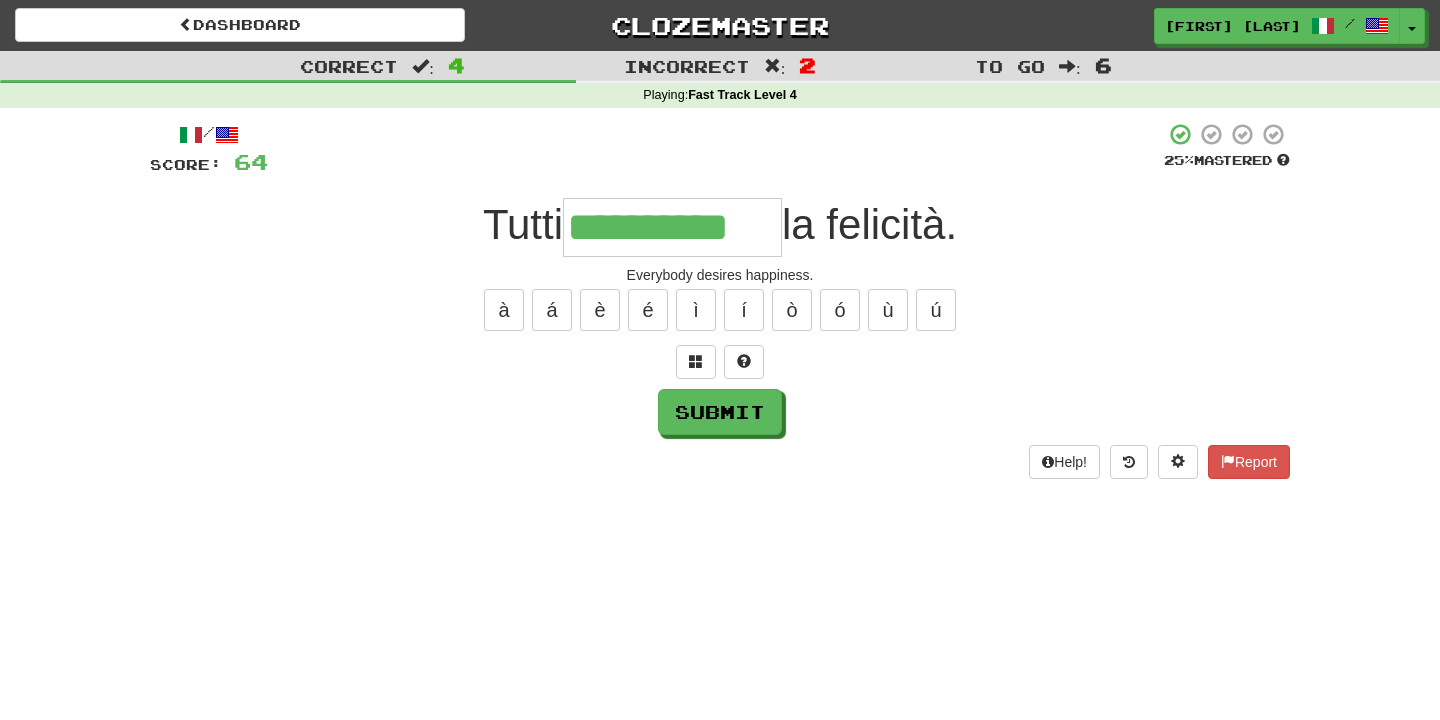 type on "**********" 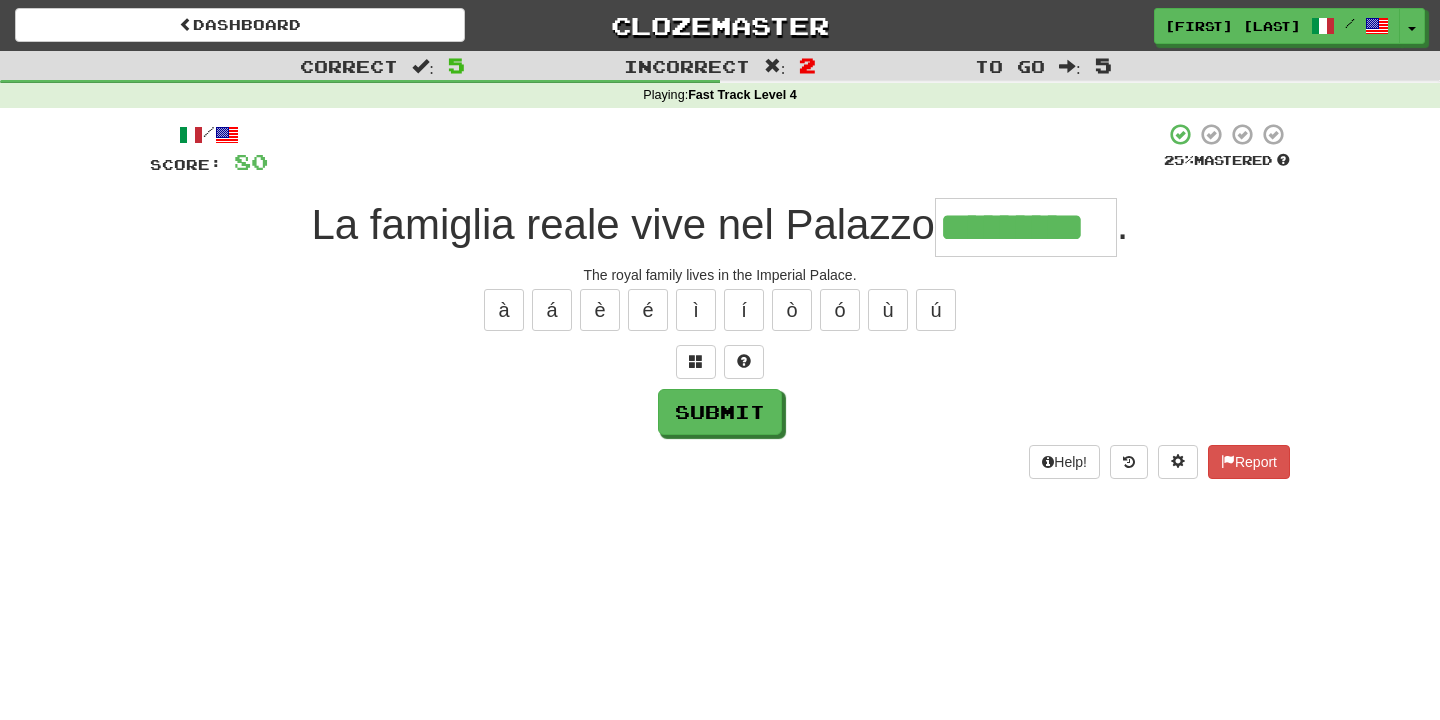 type on "*********" 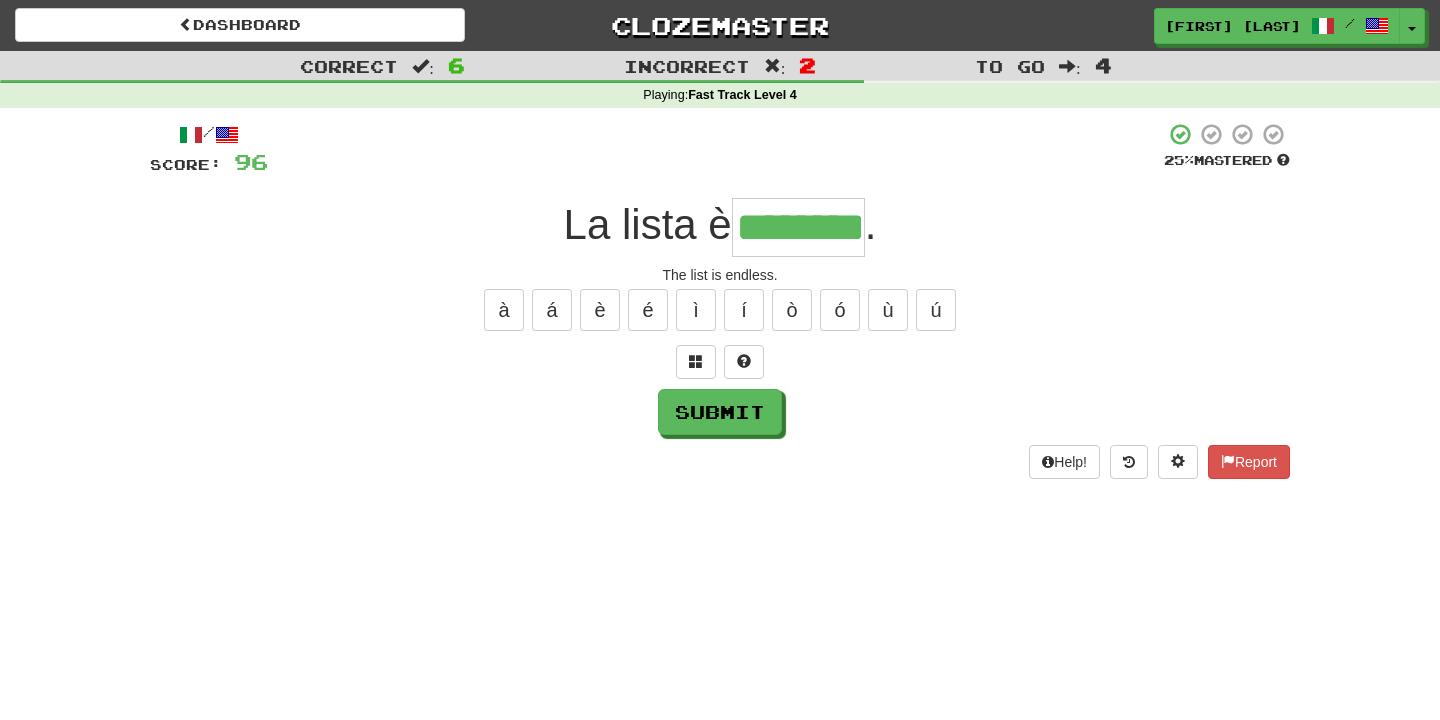 type on "********" 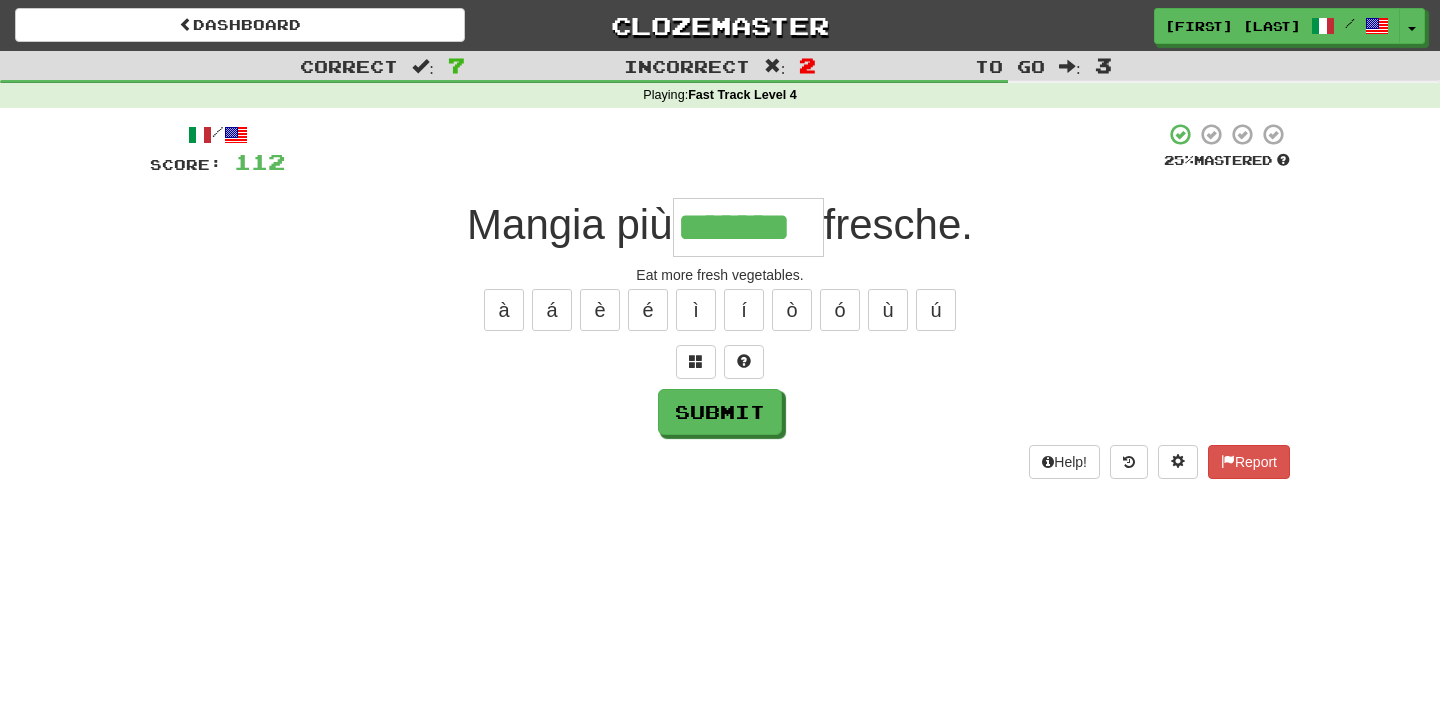 type on "*******" 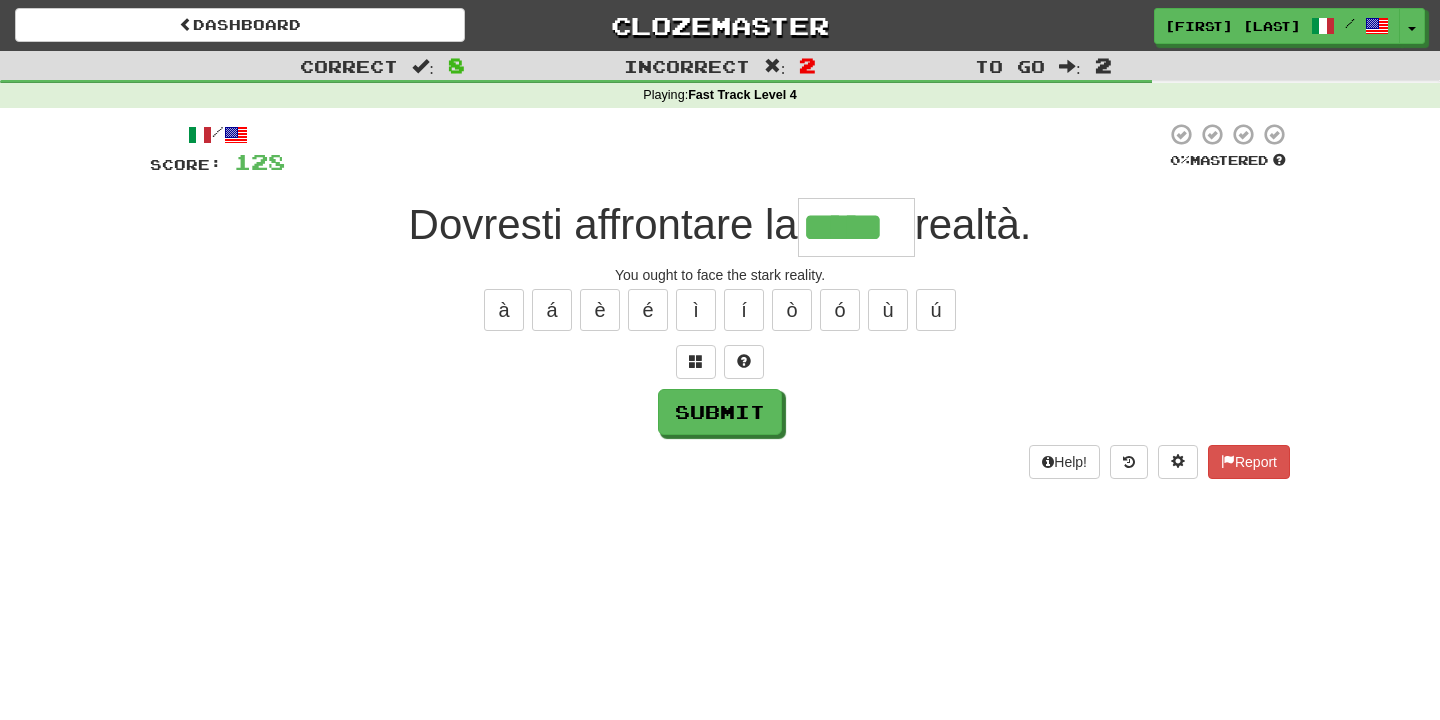 type on "*****" 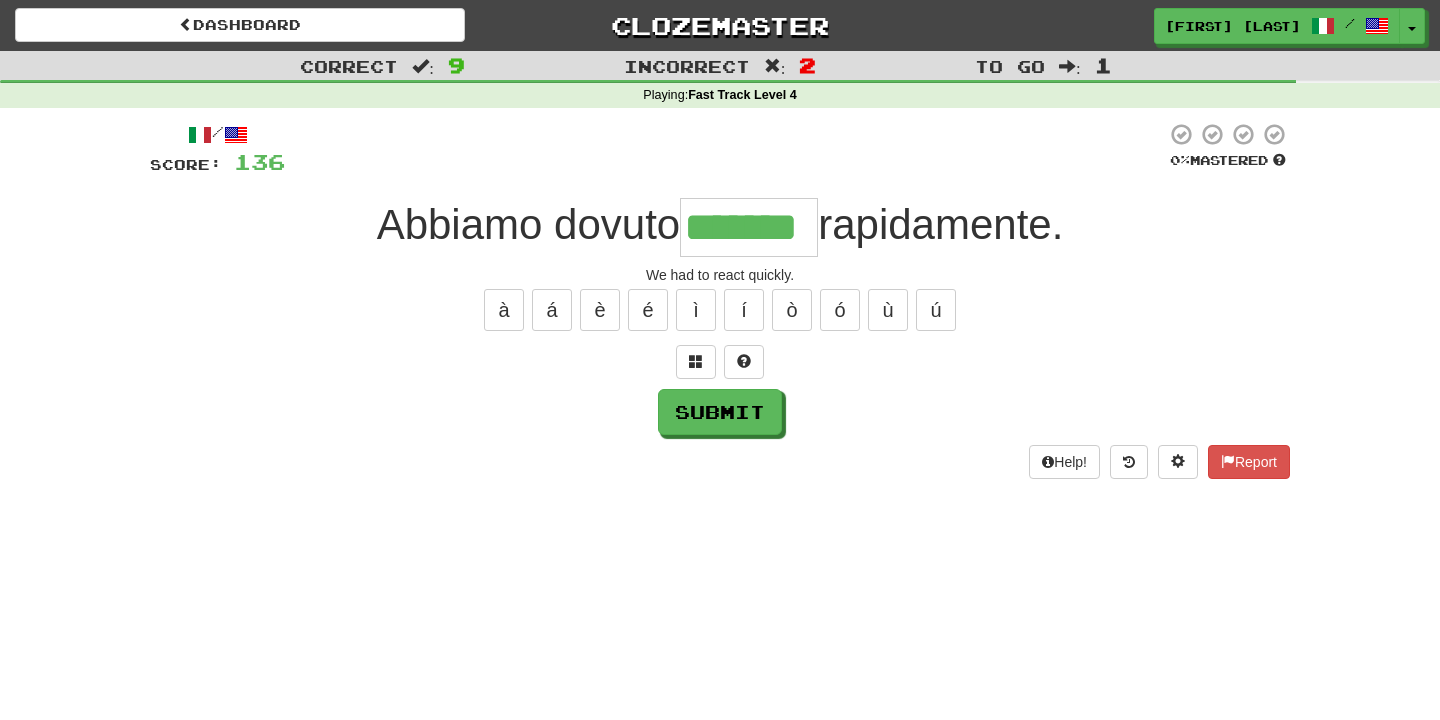 type on "*******" 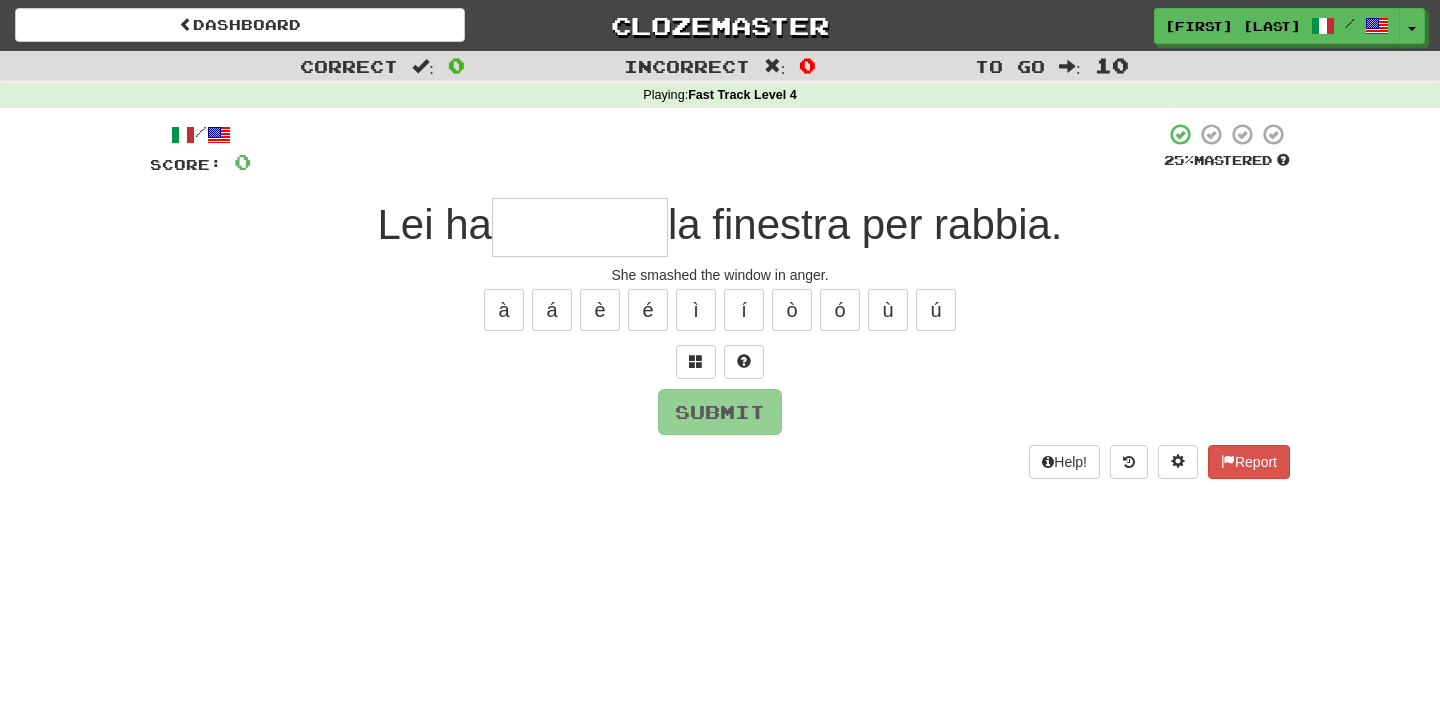 type on "********" 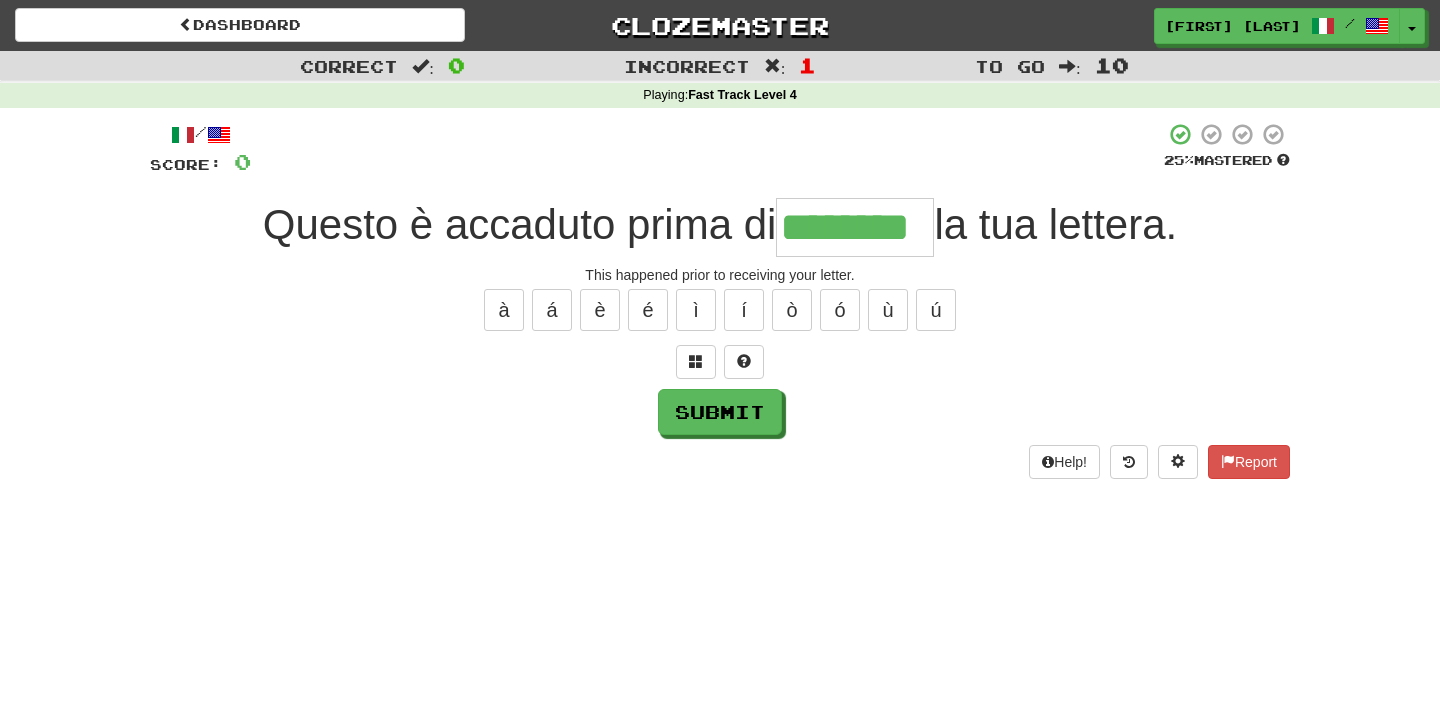 type on "********" 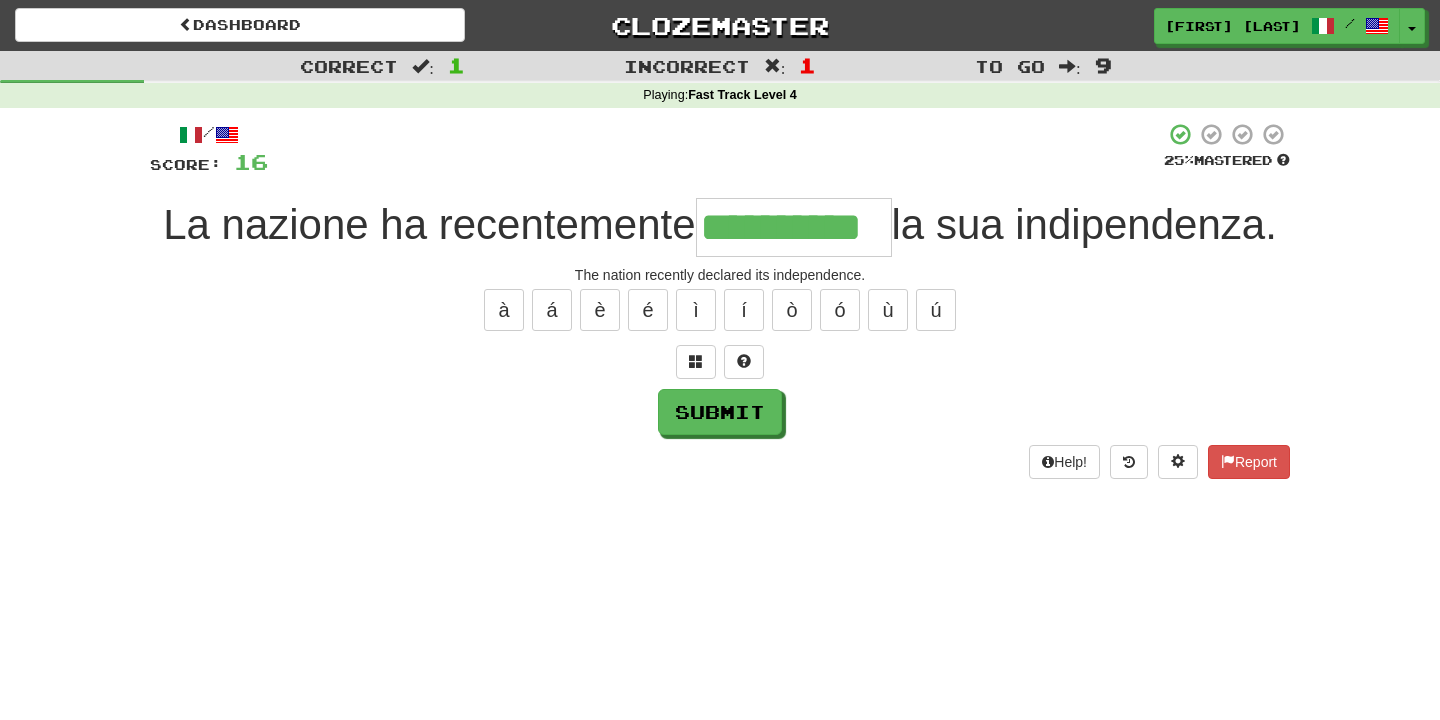 type on "**********" 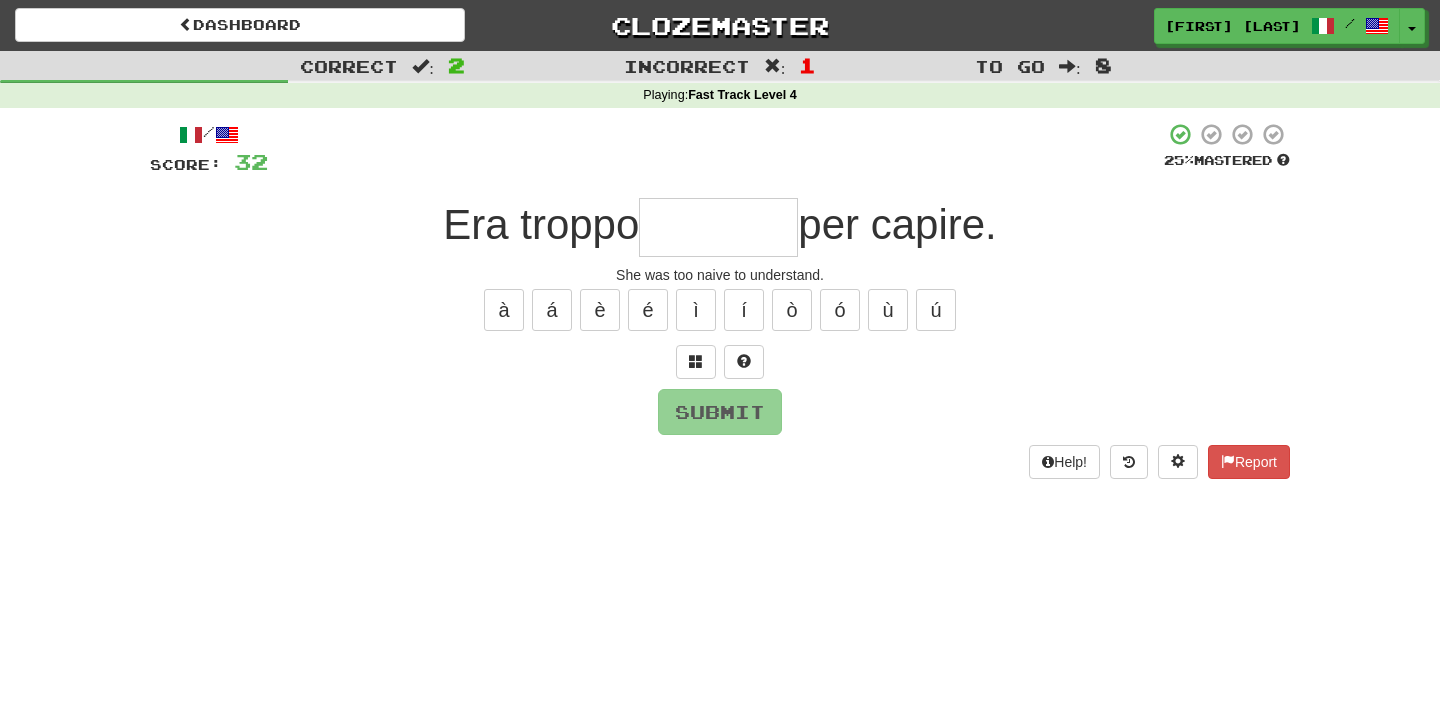 type on "*" 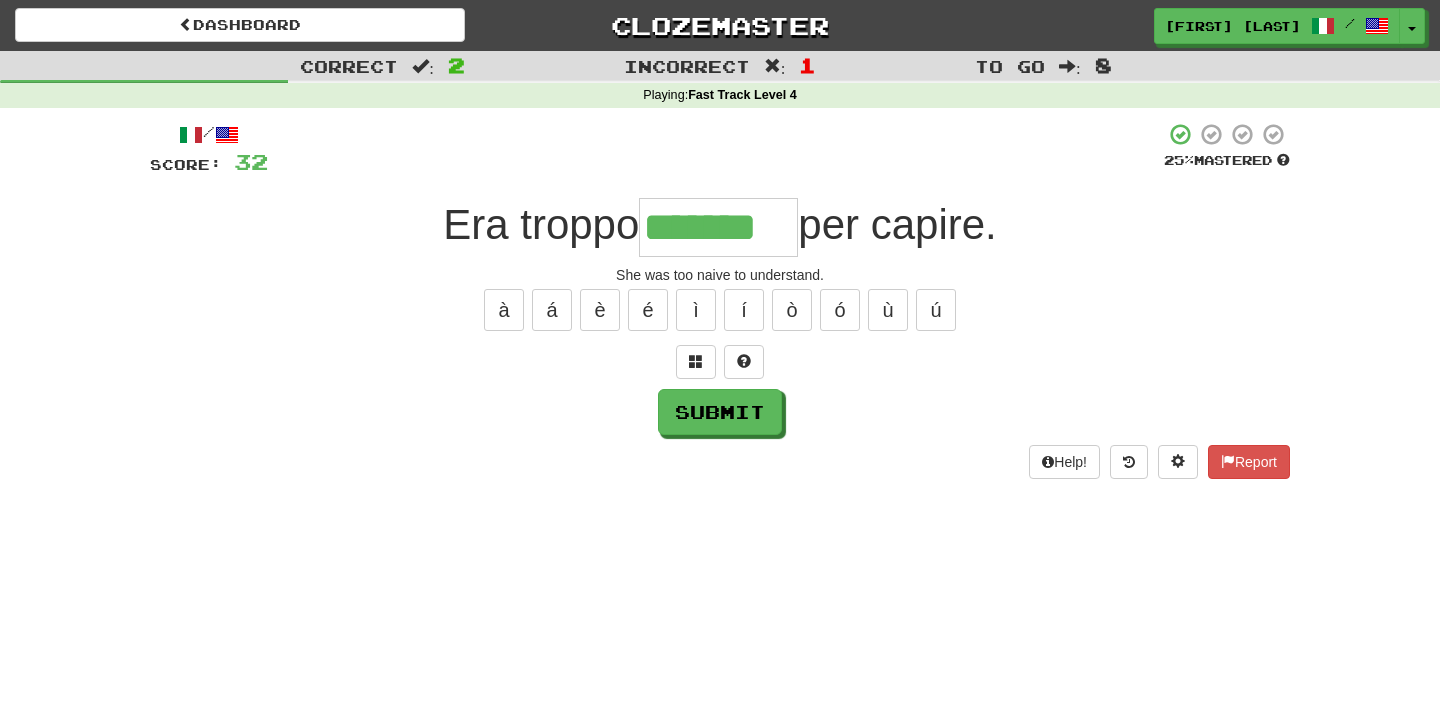 type on "*******" 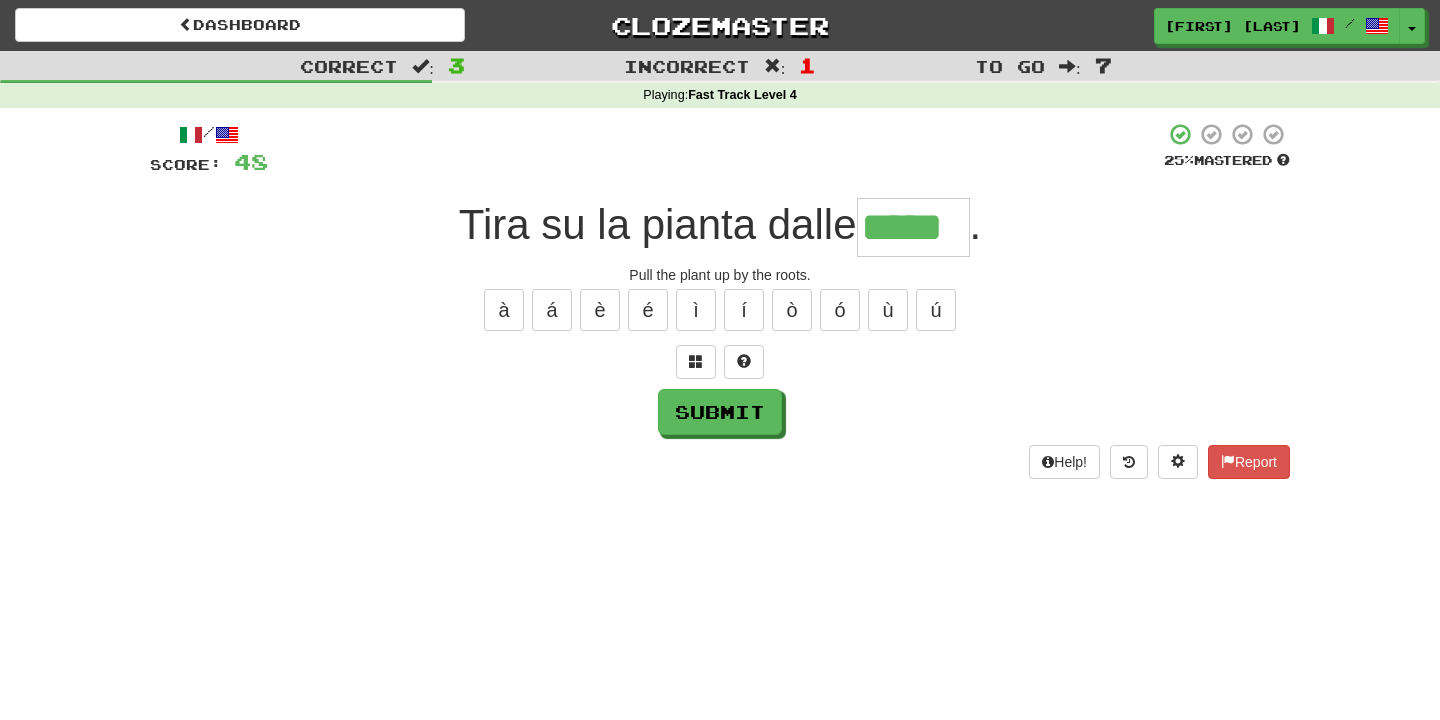 scroll, scrollTop: 0, scrollLeft: 0, axis: both 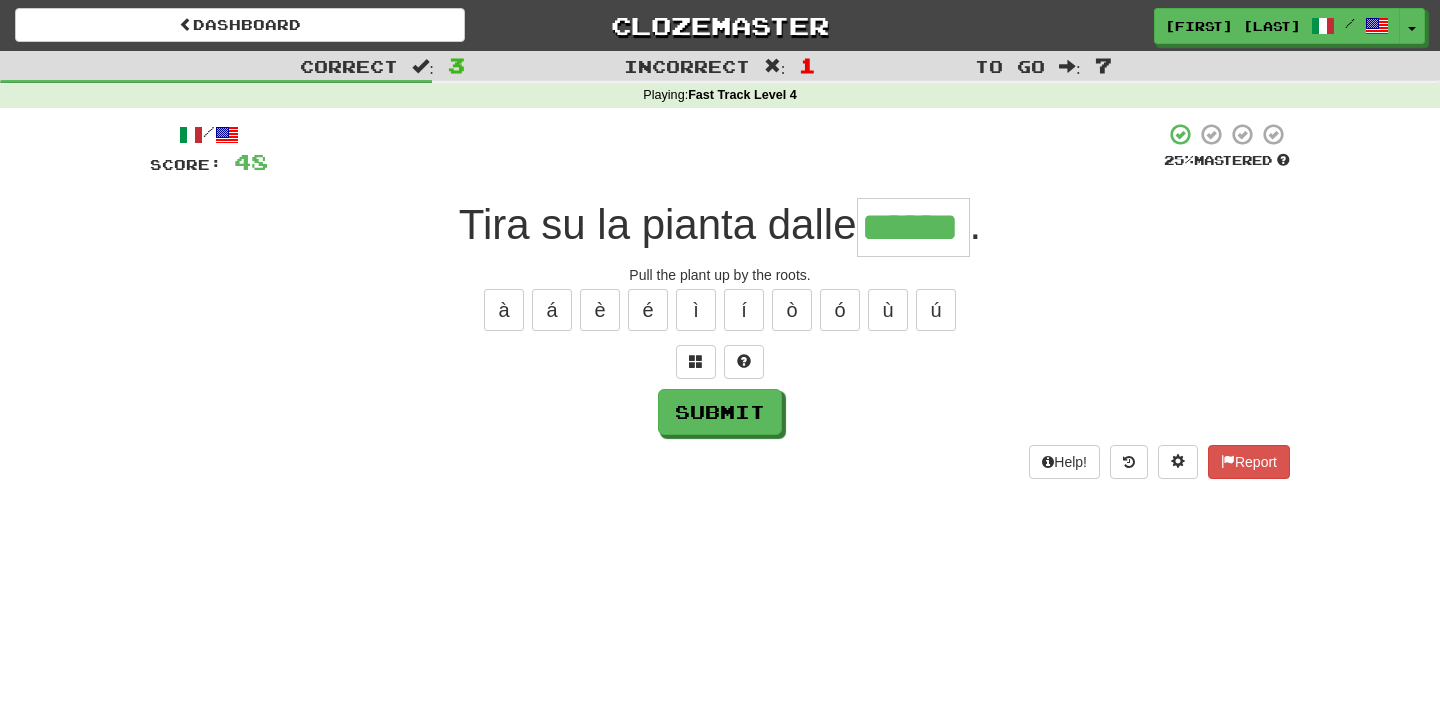 type on "******" 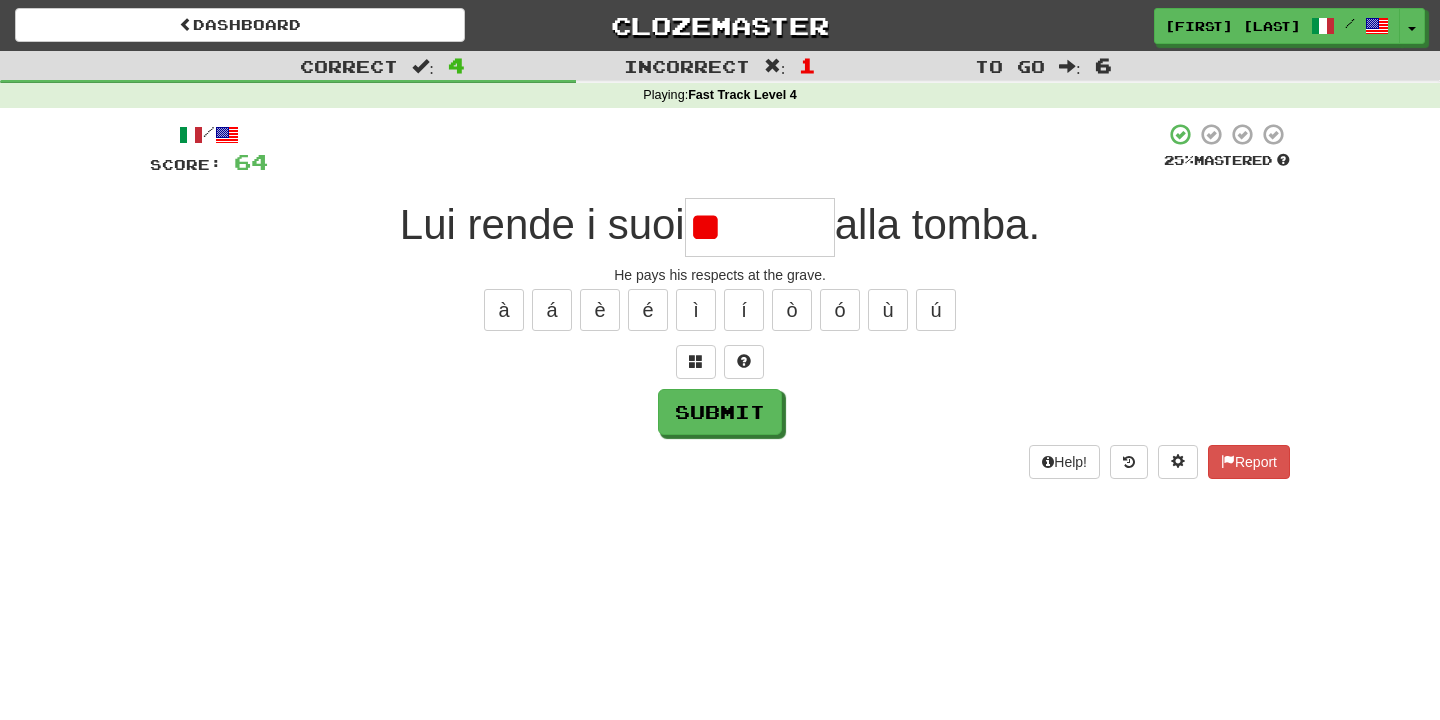 type on "*" 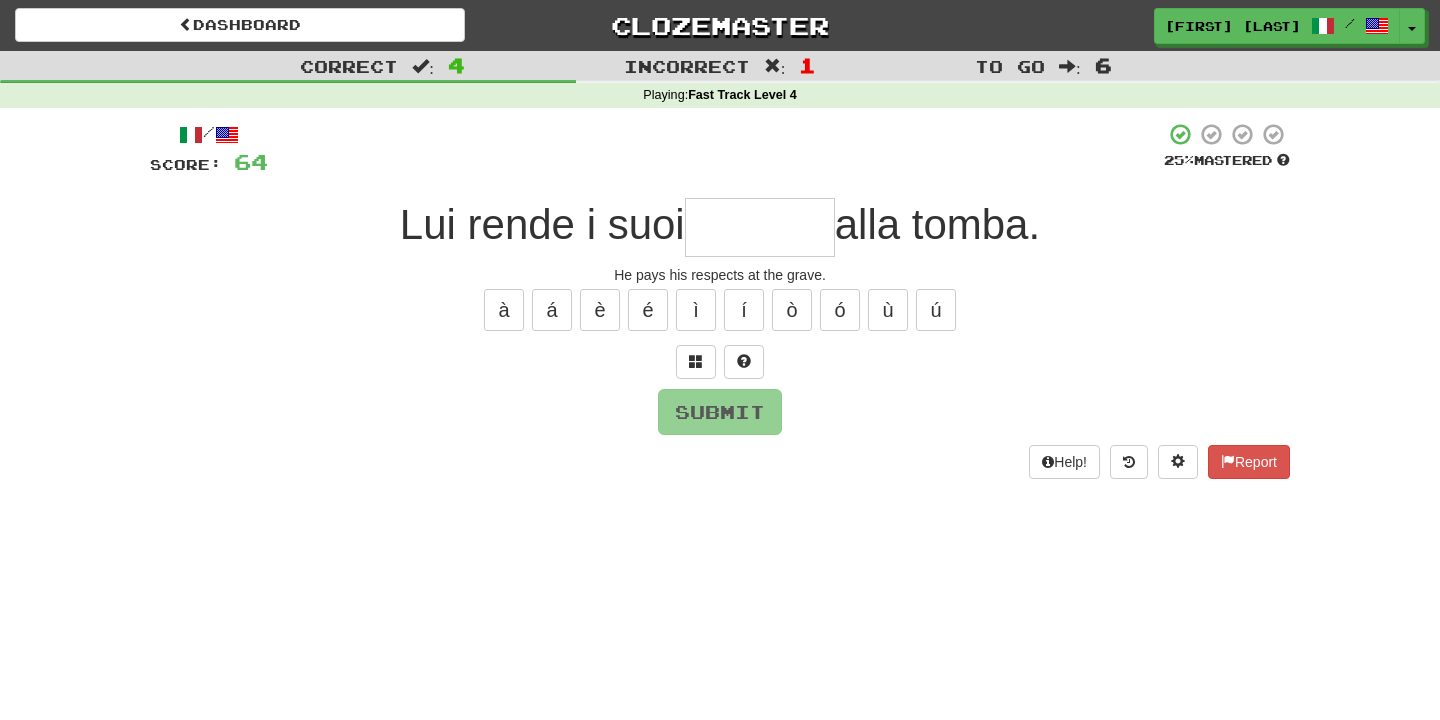 type on "******" 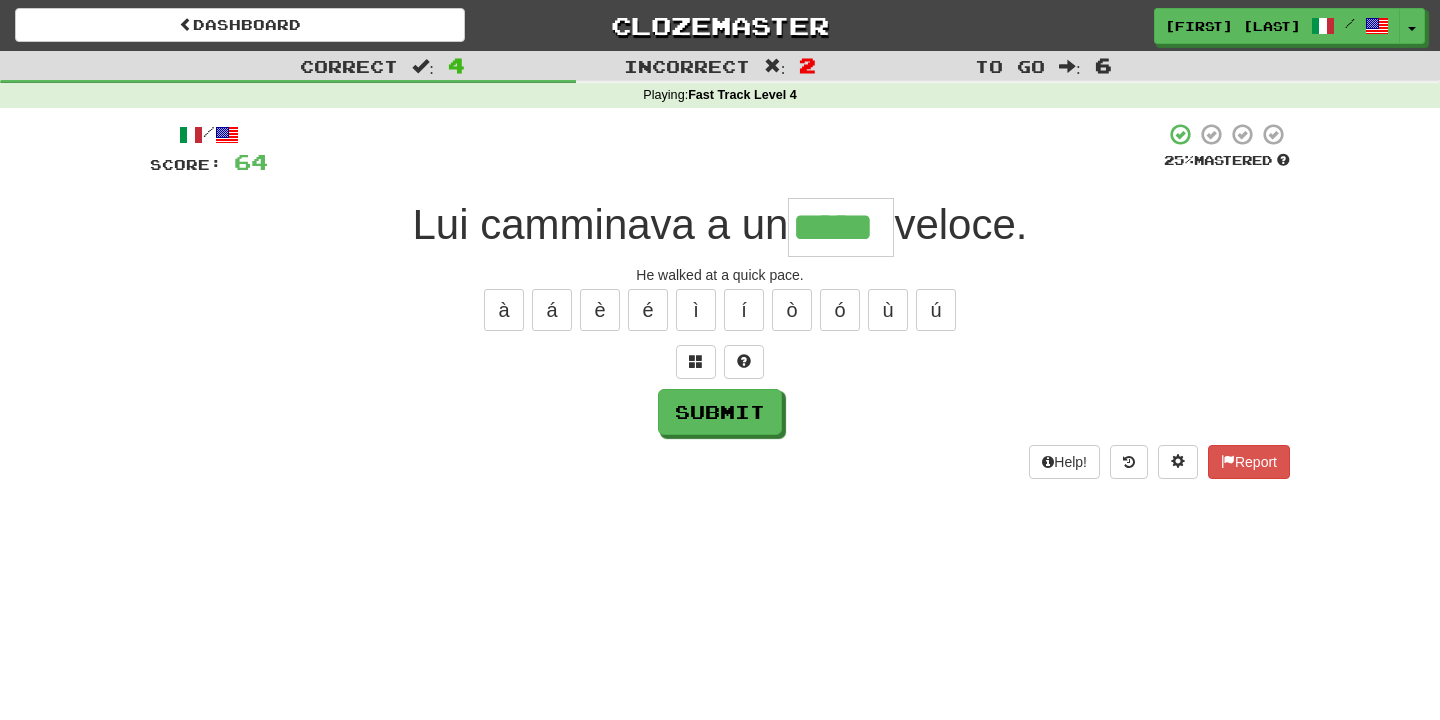 type on "*****" 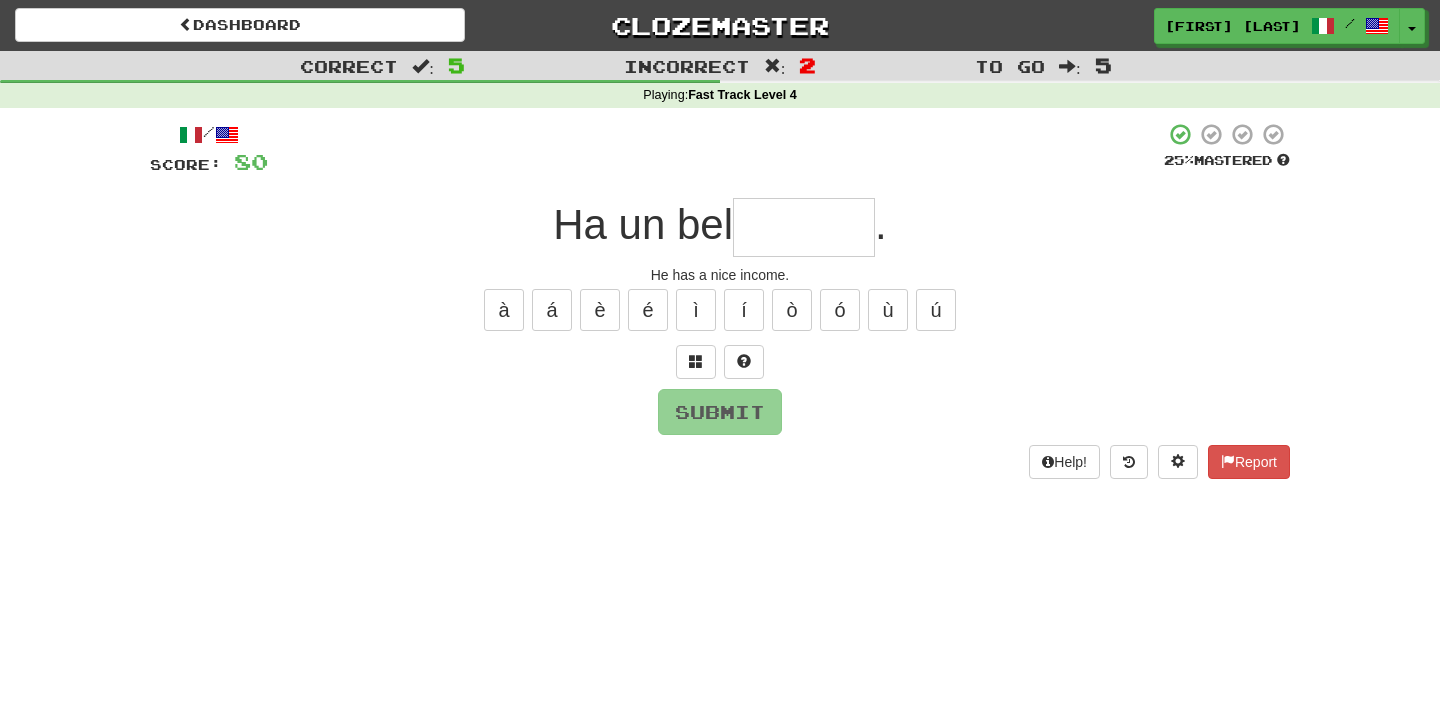 type on "*" 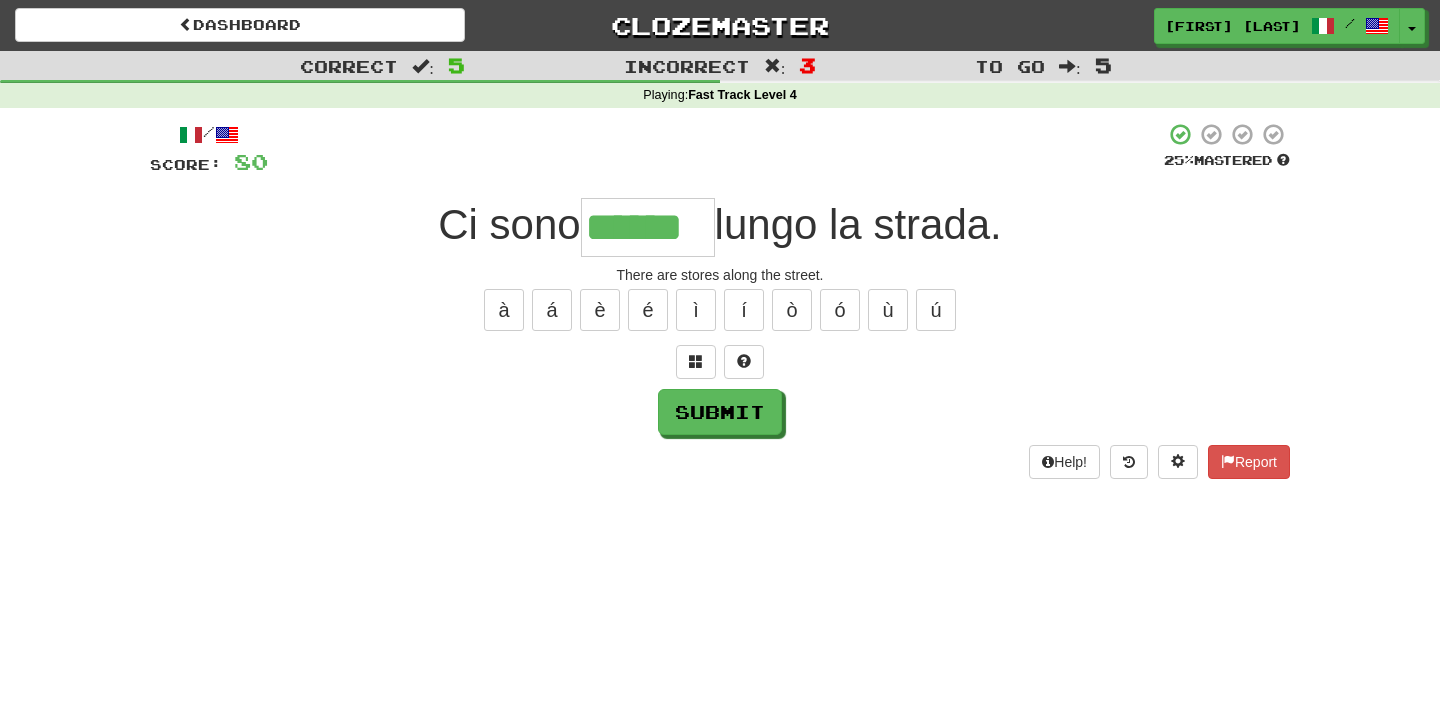 type on "******" 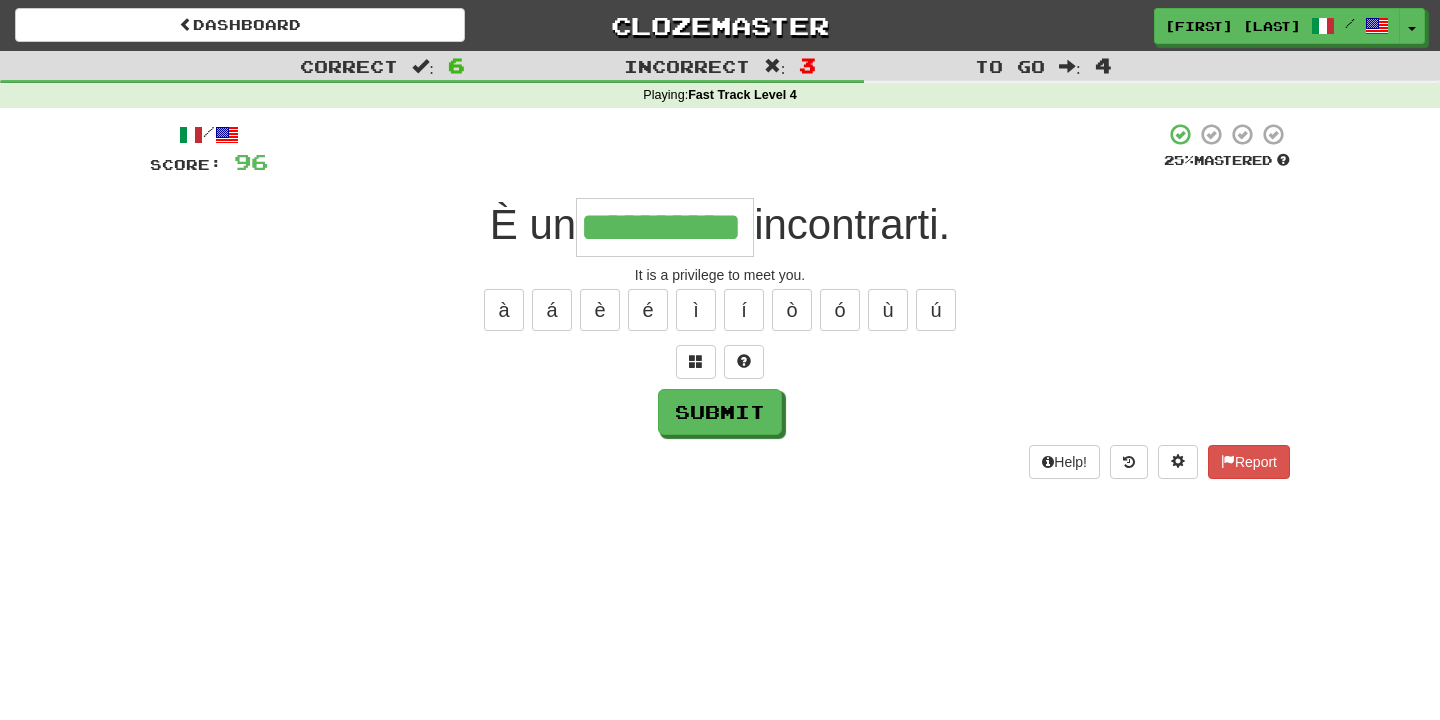 type on "**********" 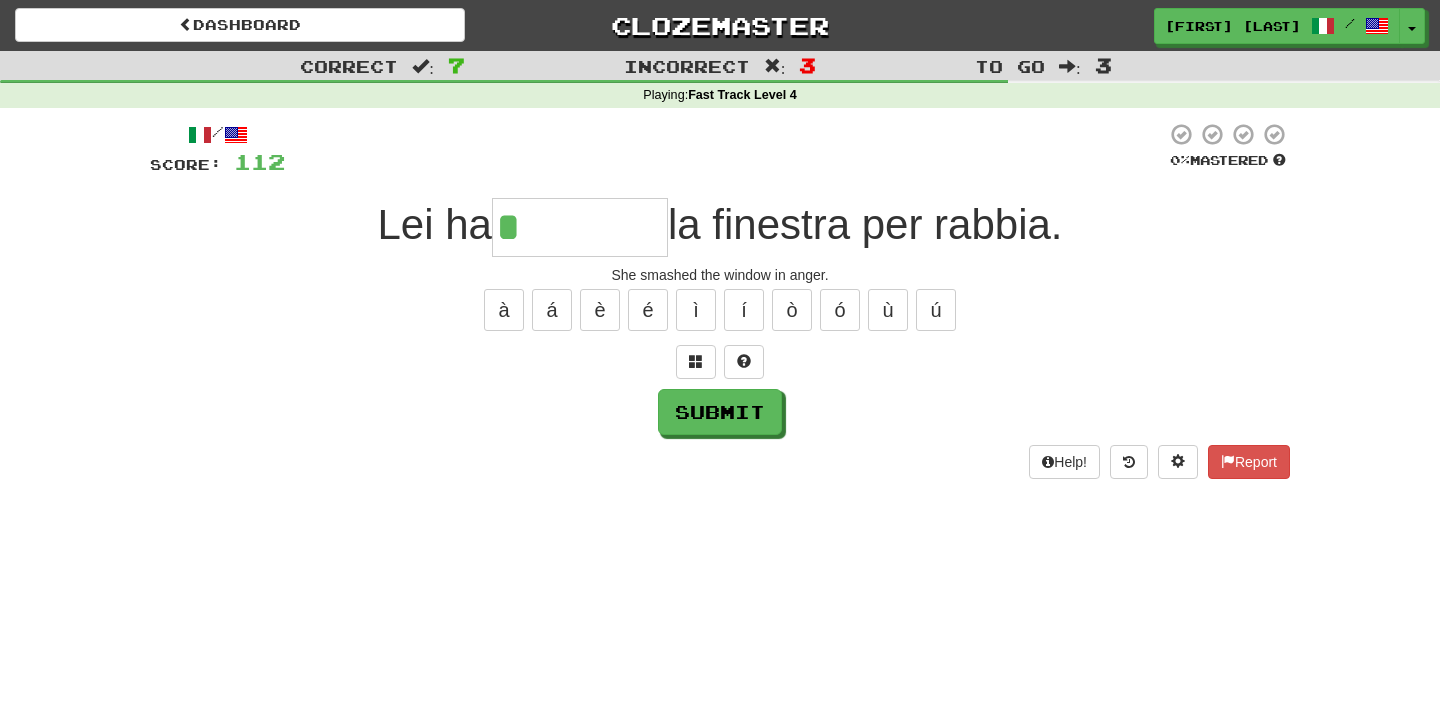 type on "********" 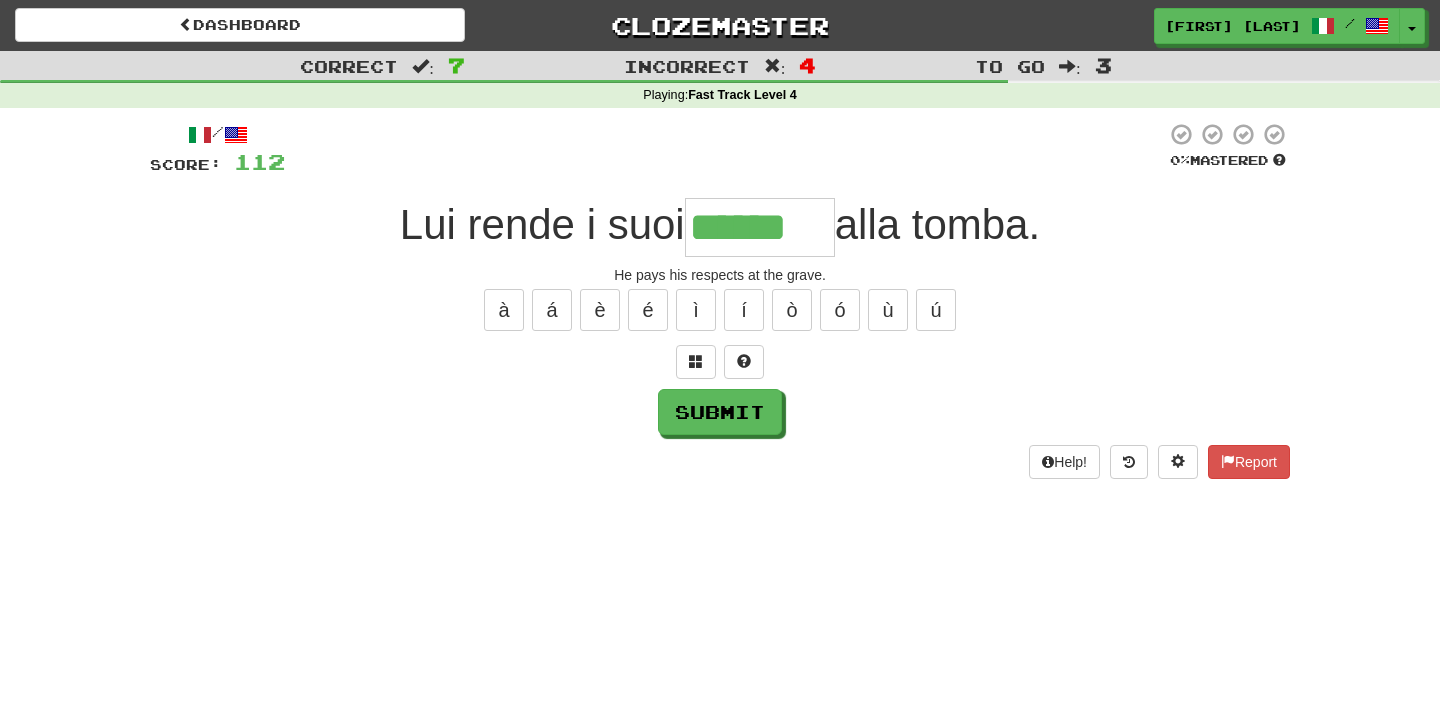 type on "******" 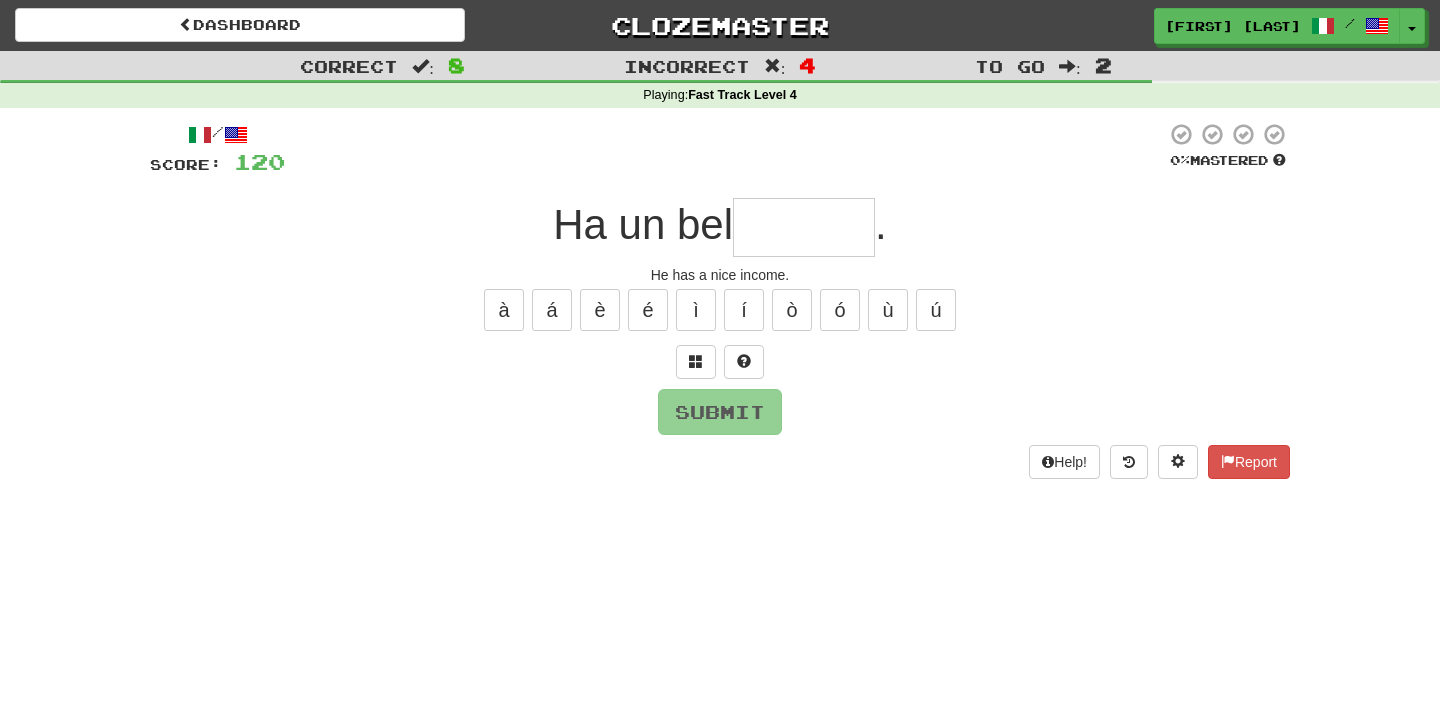 type on "*******" 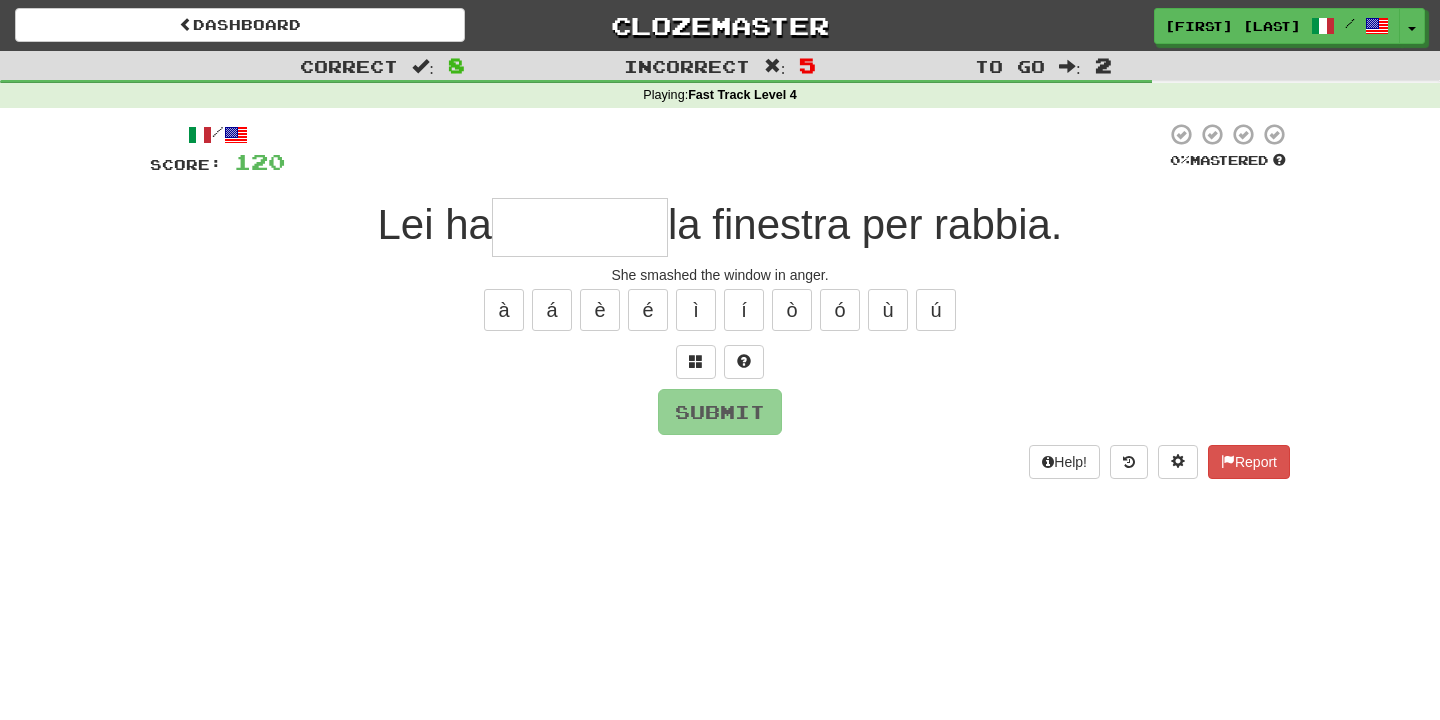 type on "********" 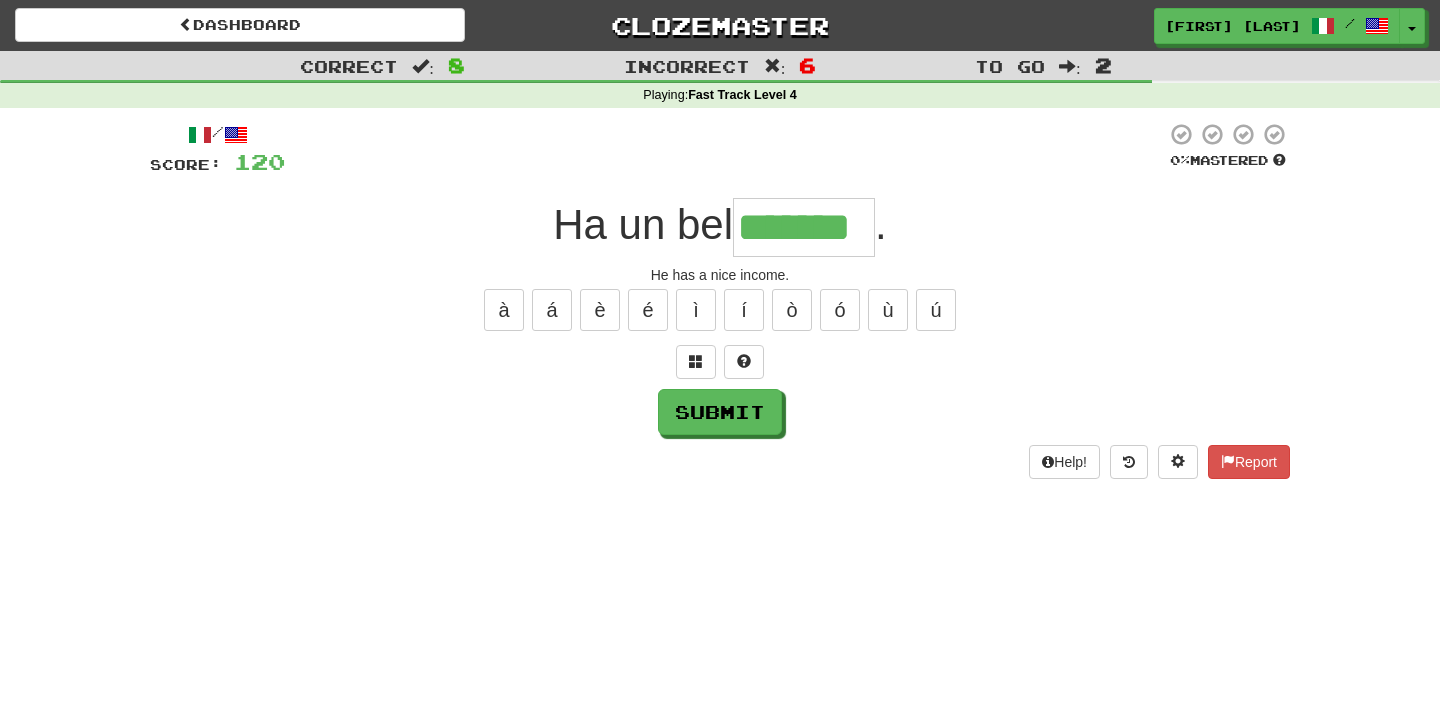 type on "*******" 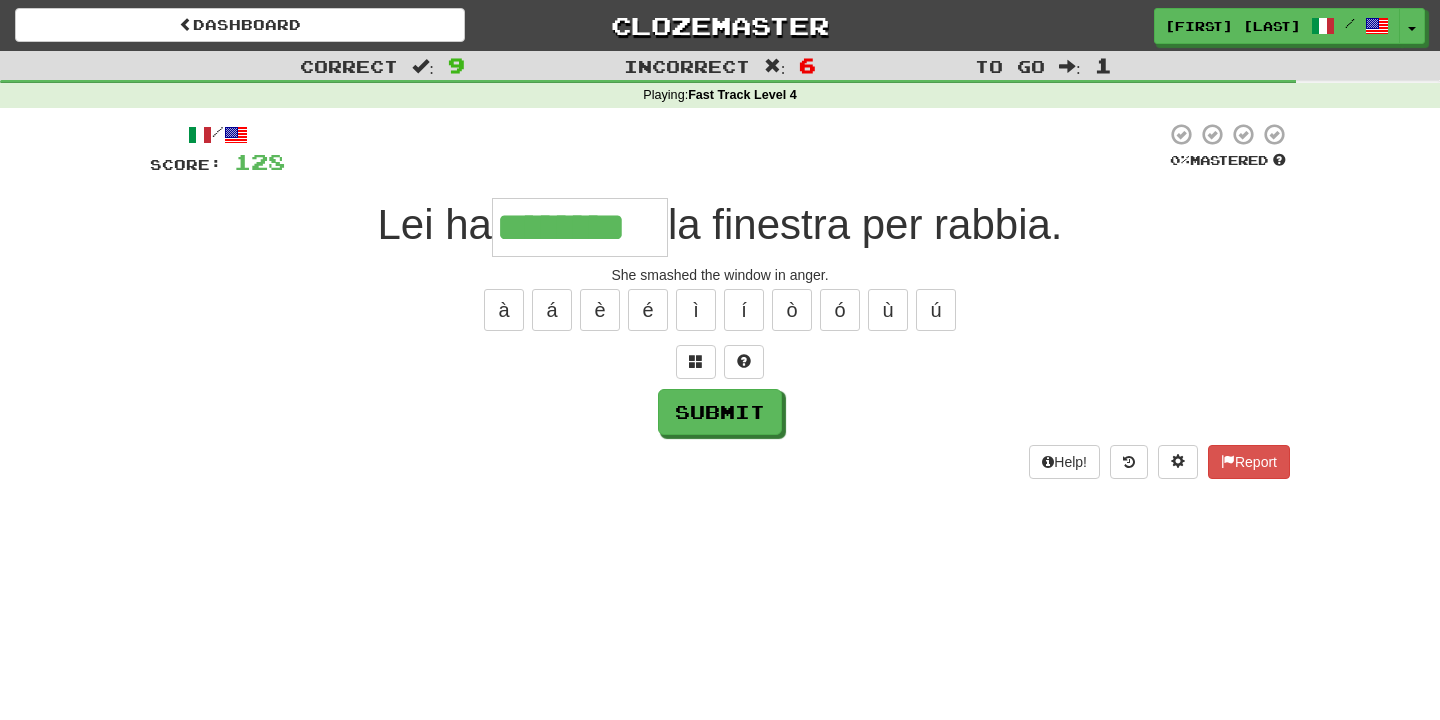 type on "********" 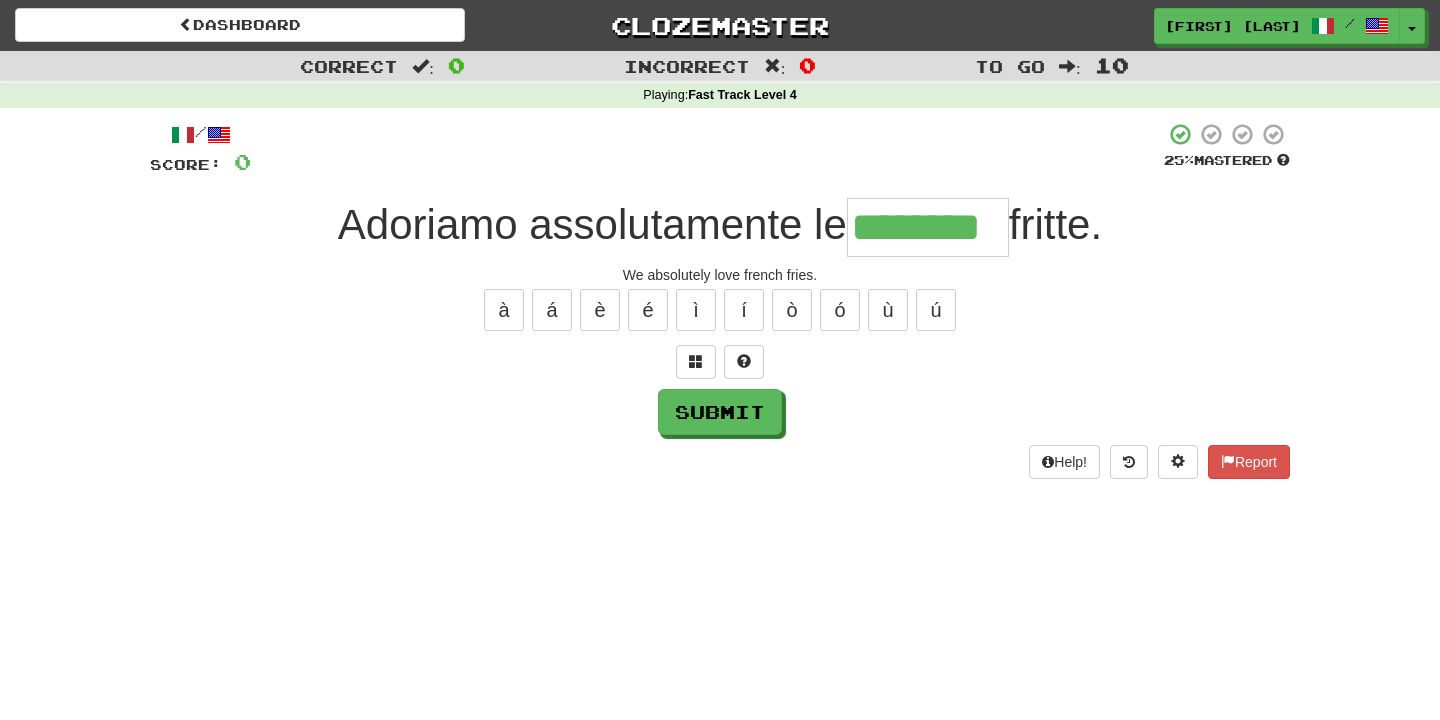 type on "********" 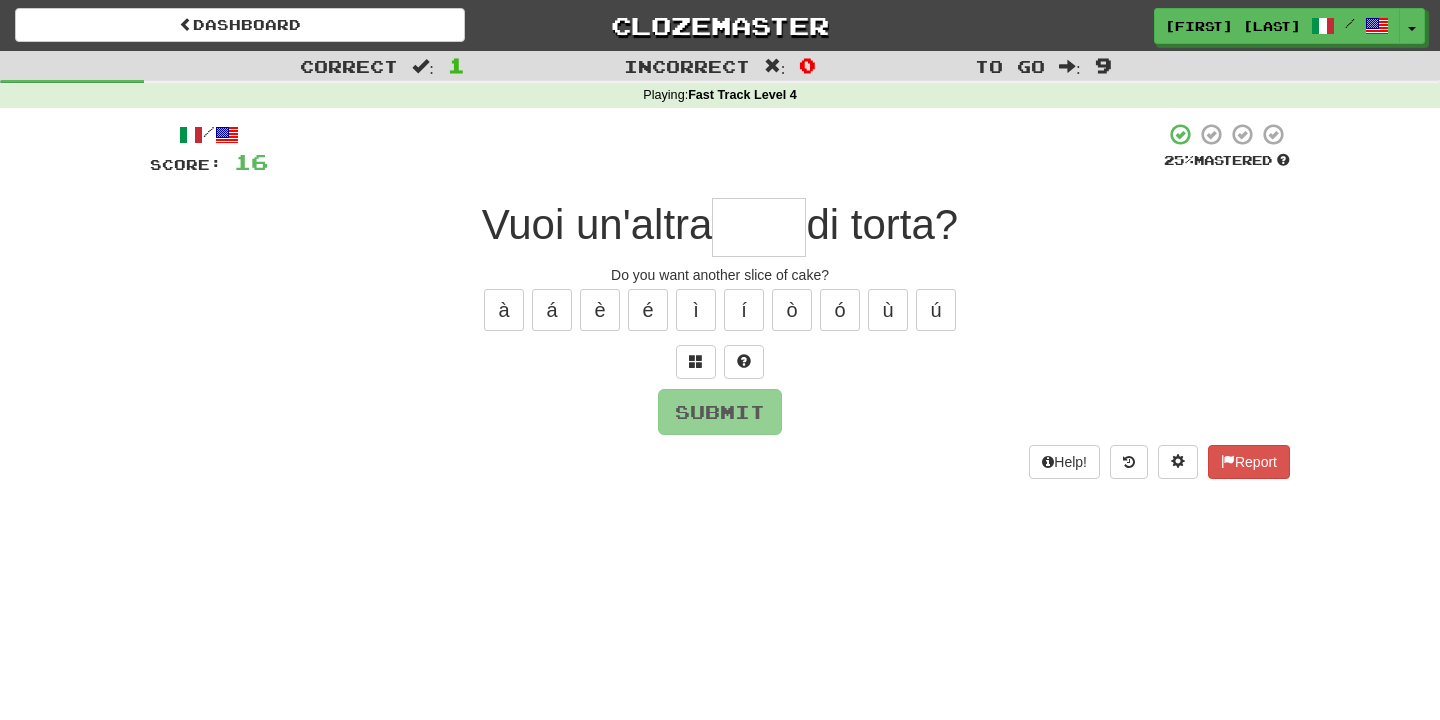 type on "*" 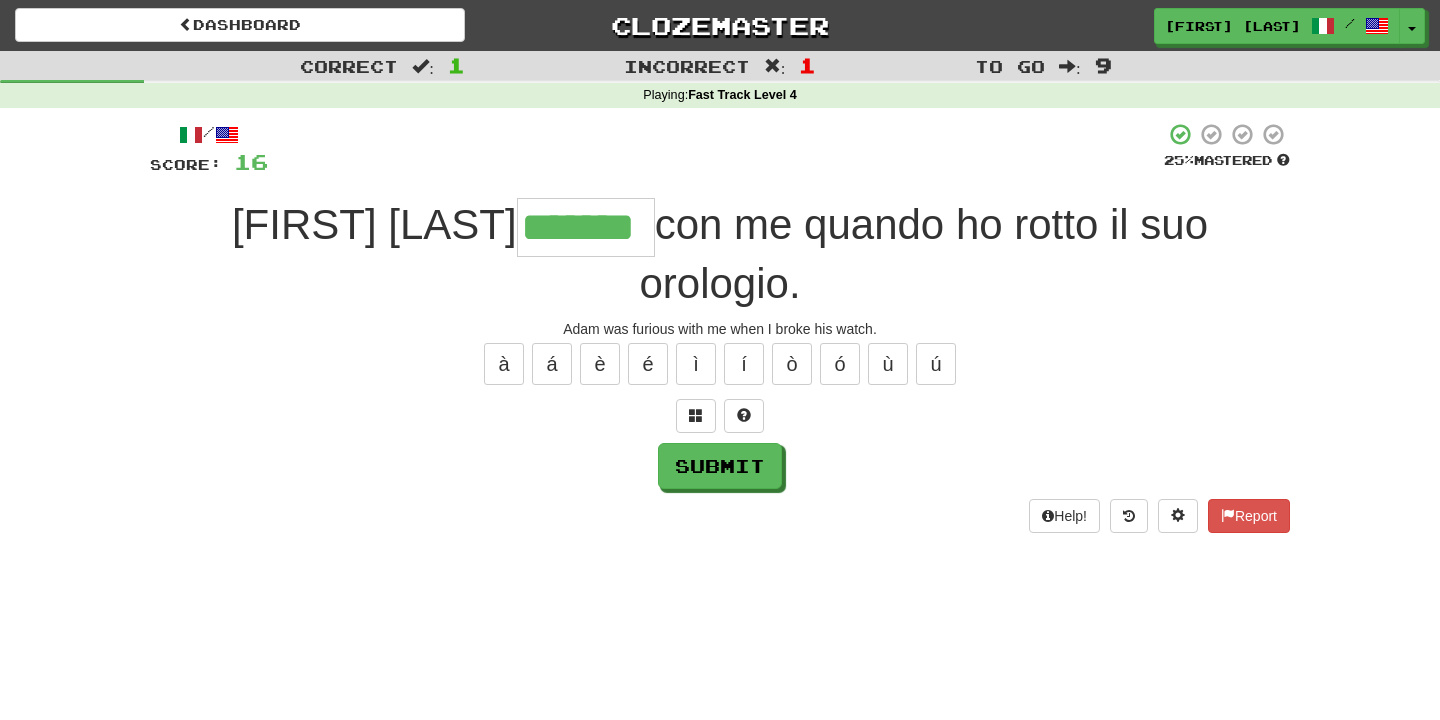 type on "*******" 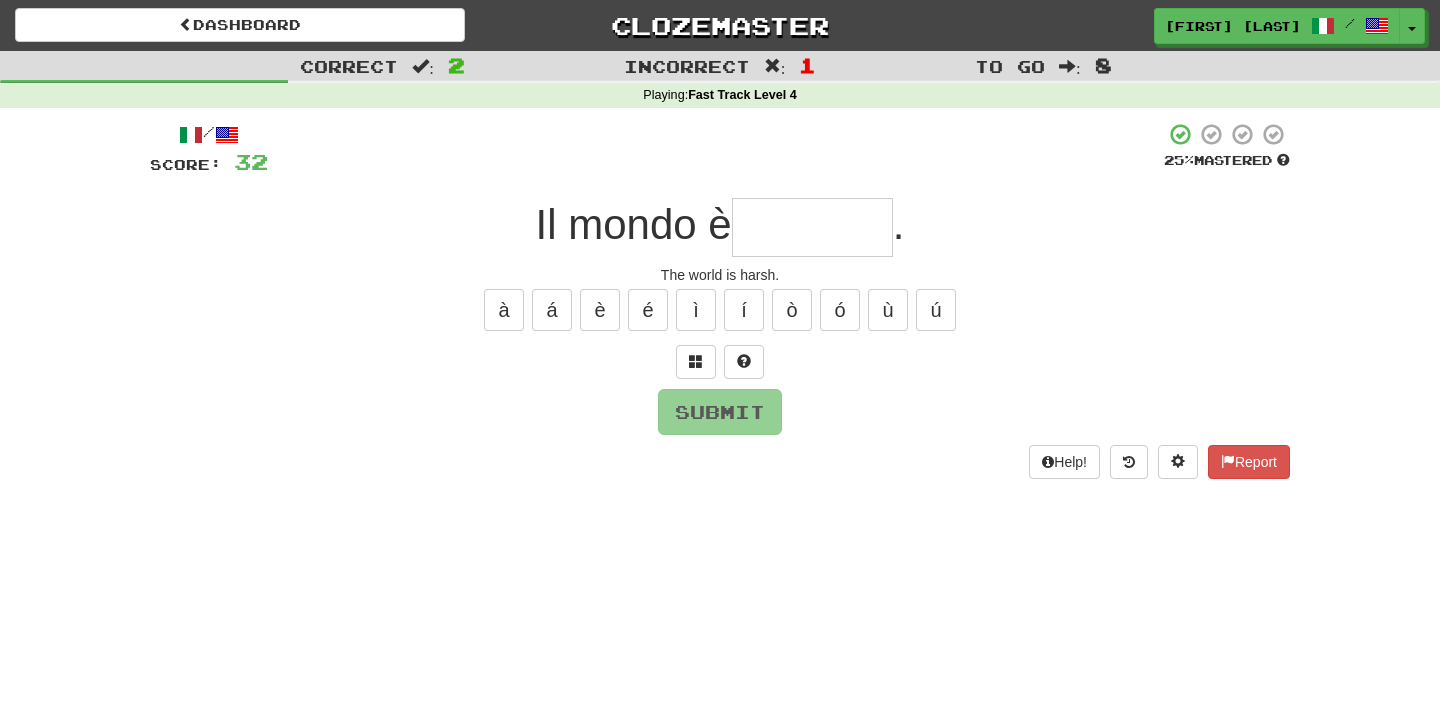 type on "*" 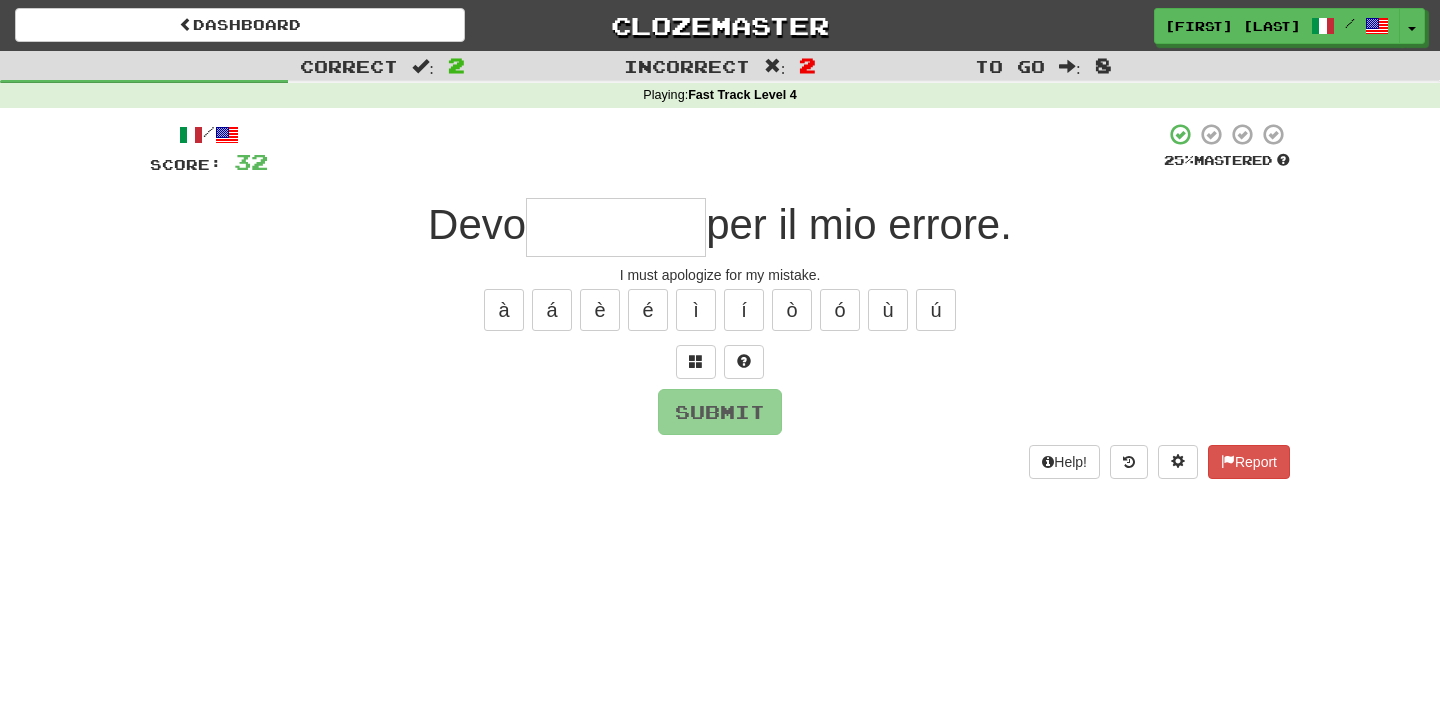 type on "*" 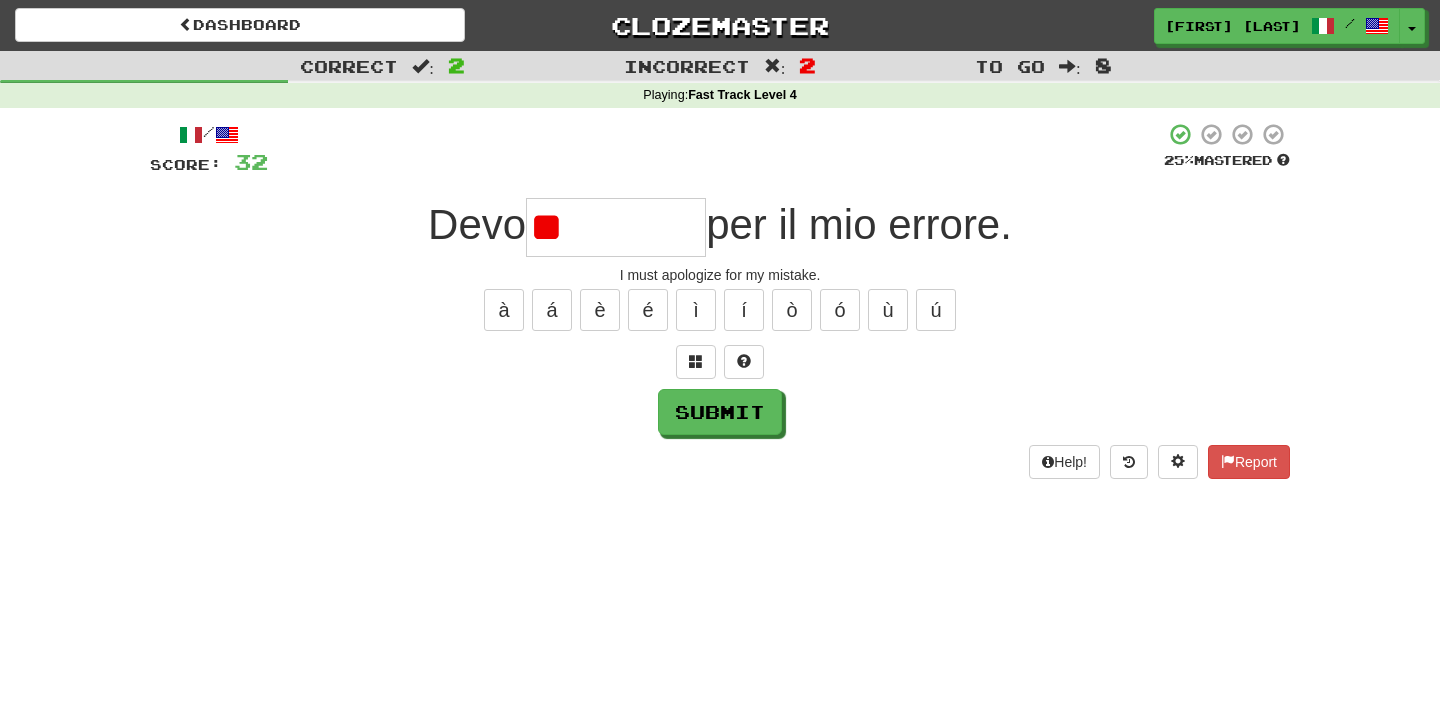 type on "*" 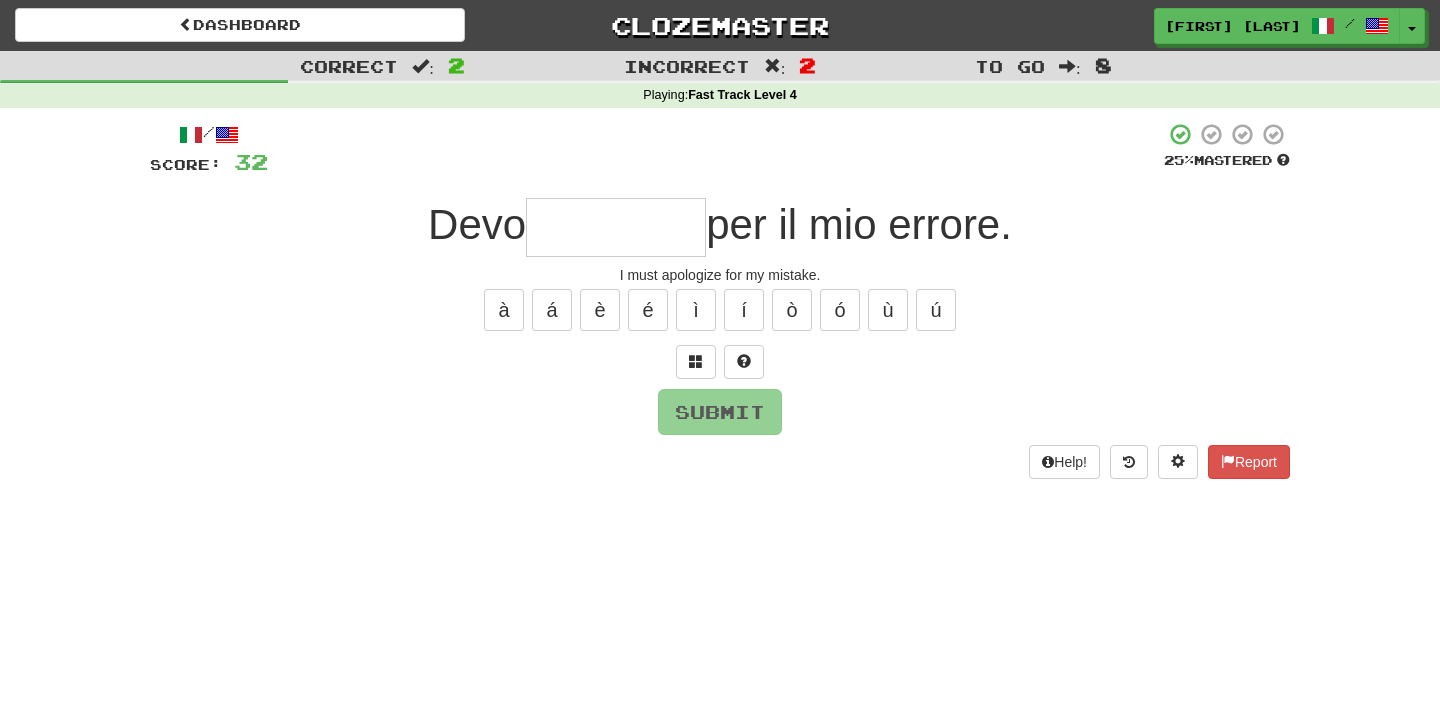 type on "*" 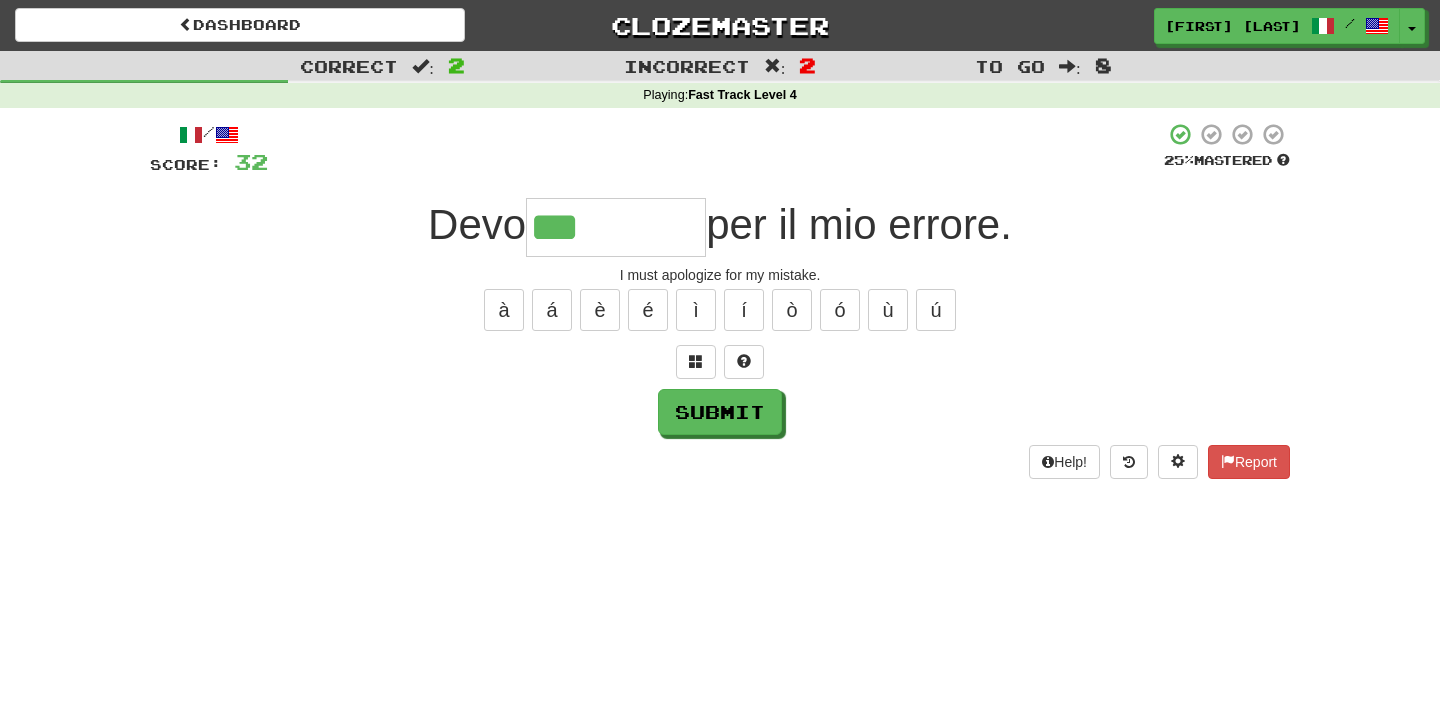 type on "********" 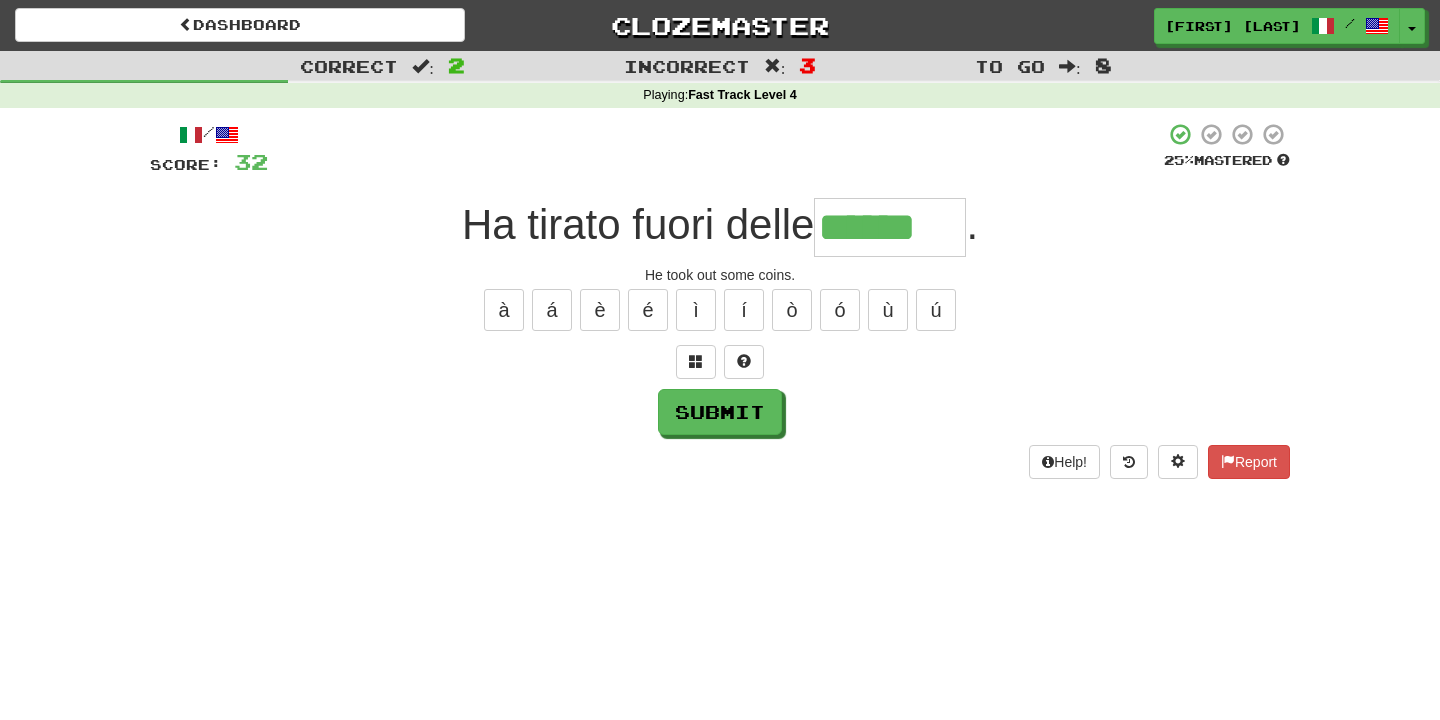 type on "******" 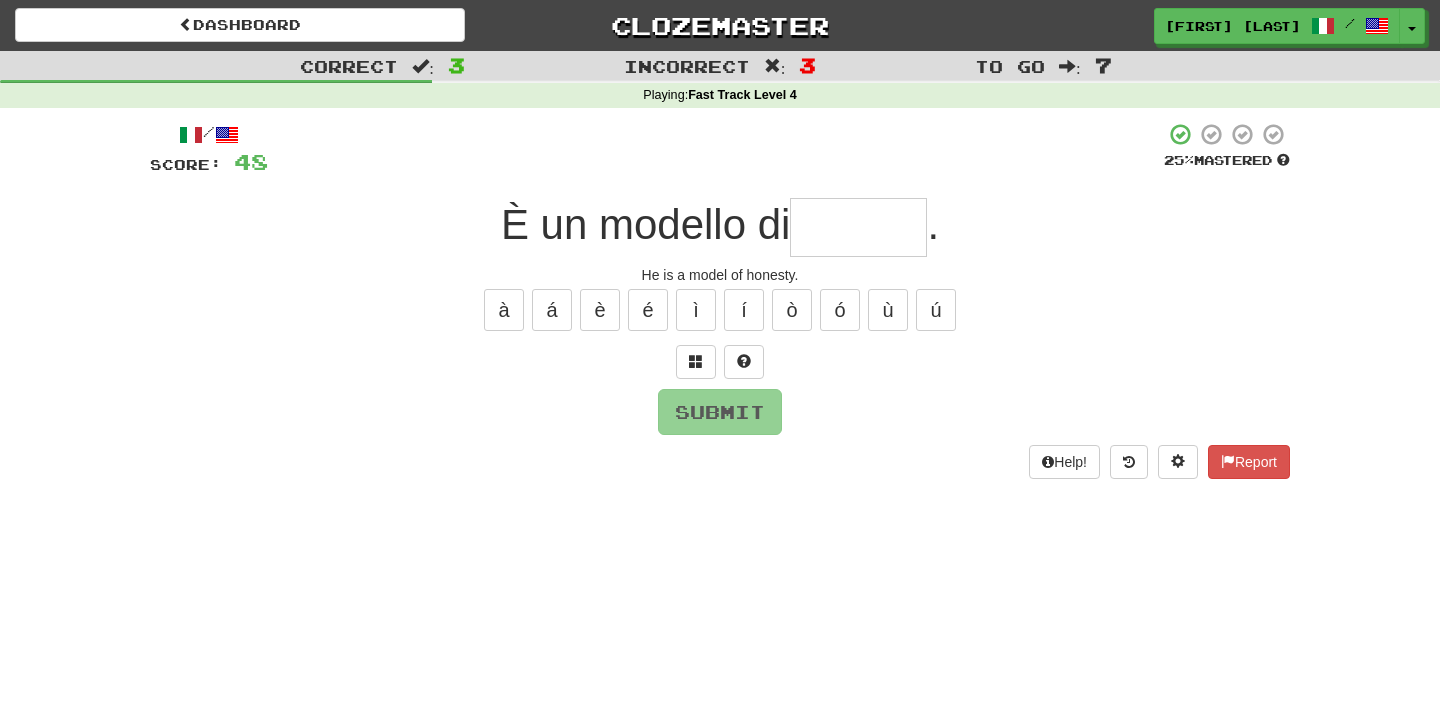 type on "*" 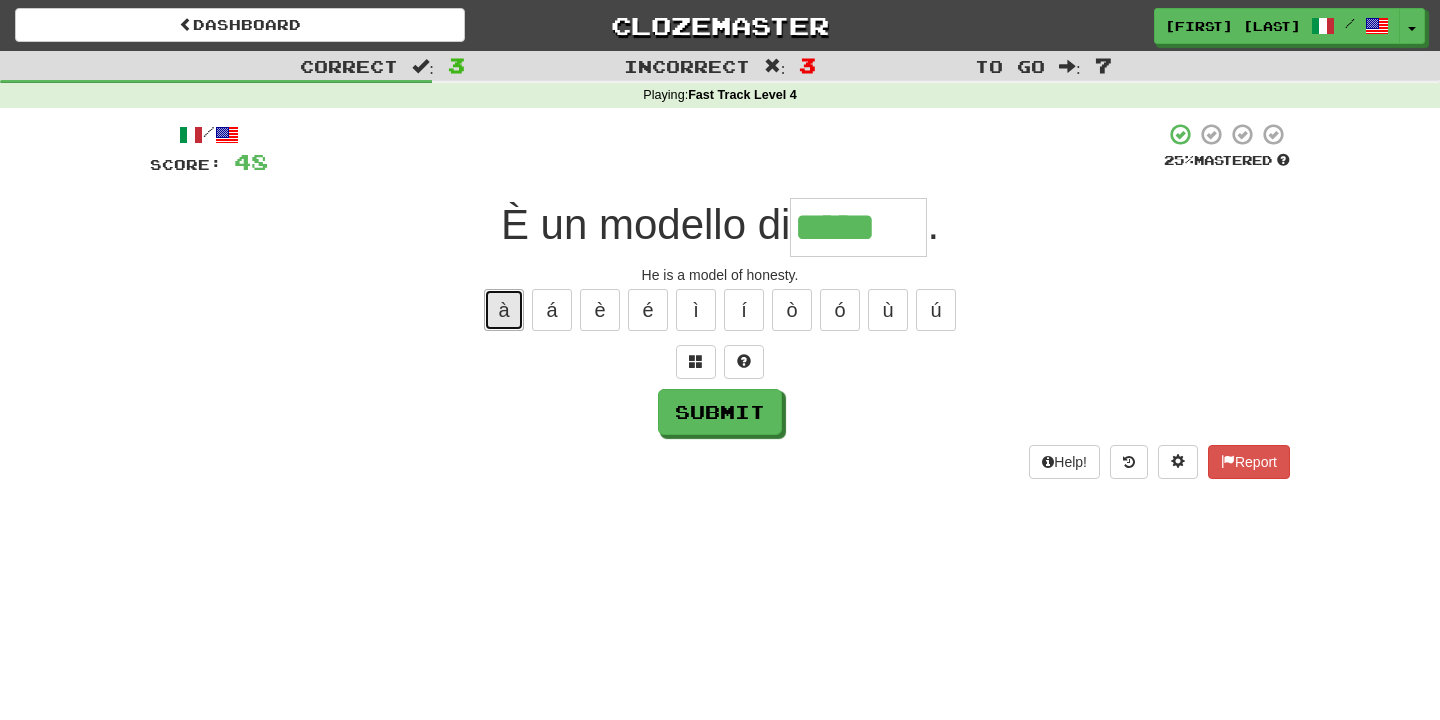 click on "à" at bounding box center (504, 310) 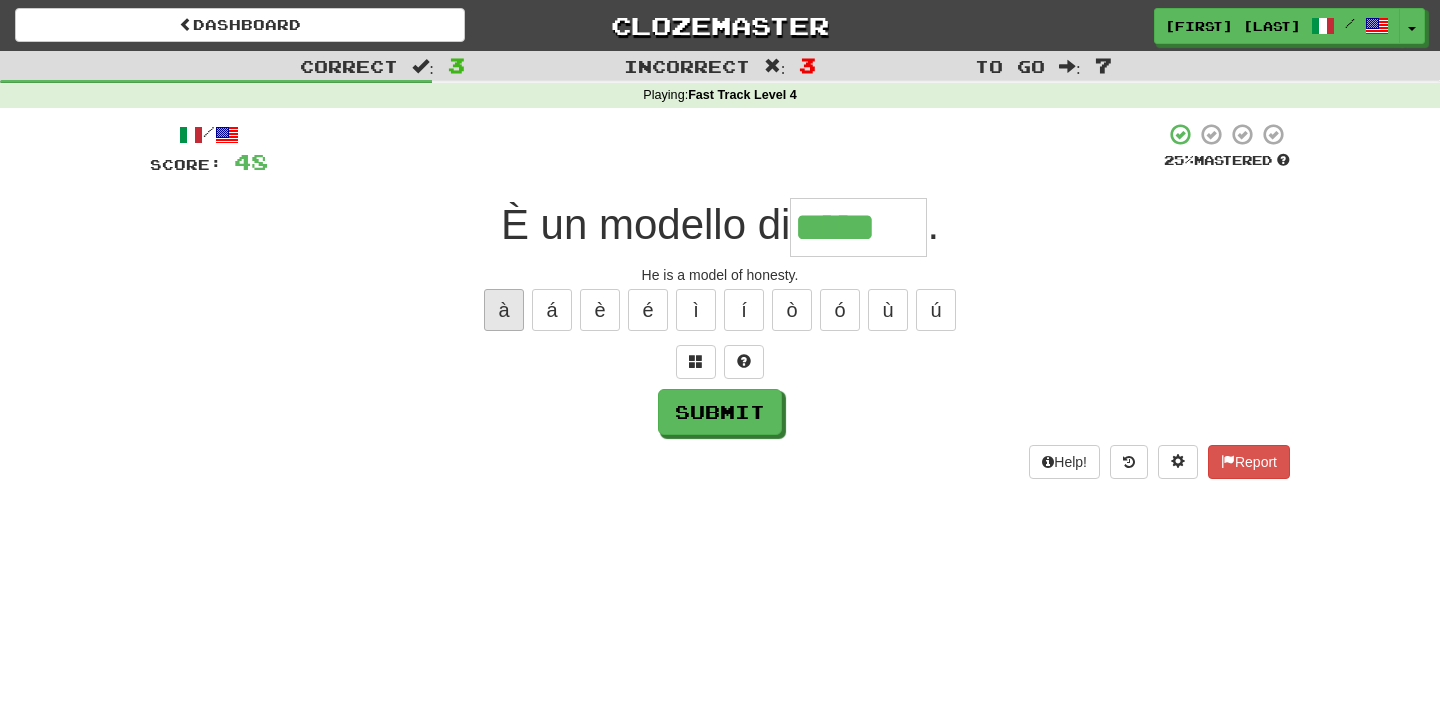 type on "******" 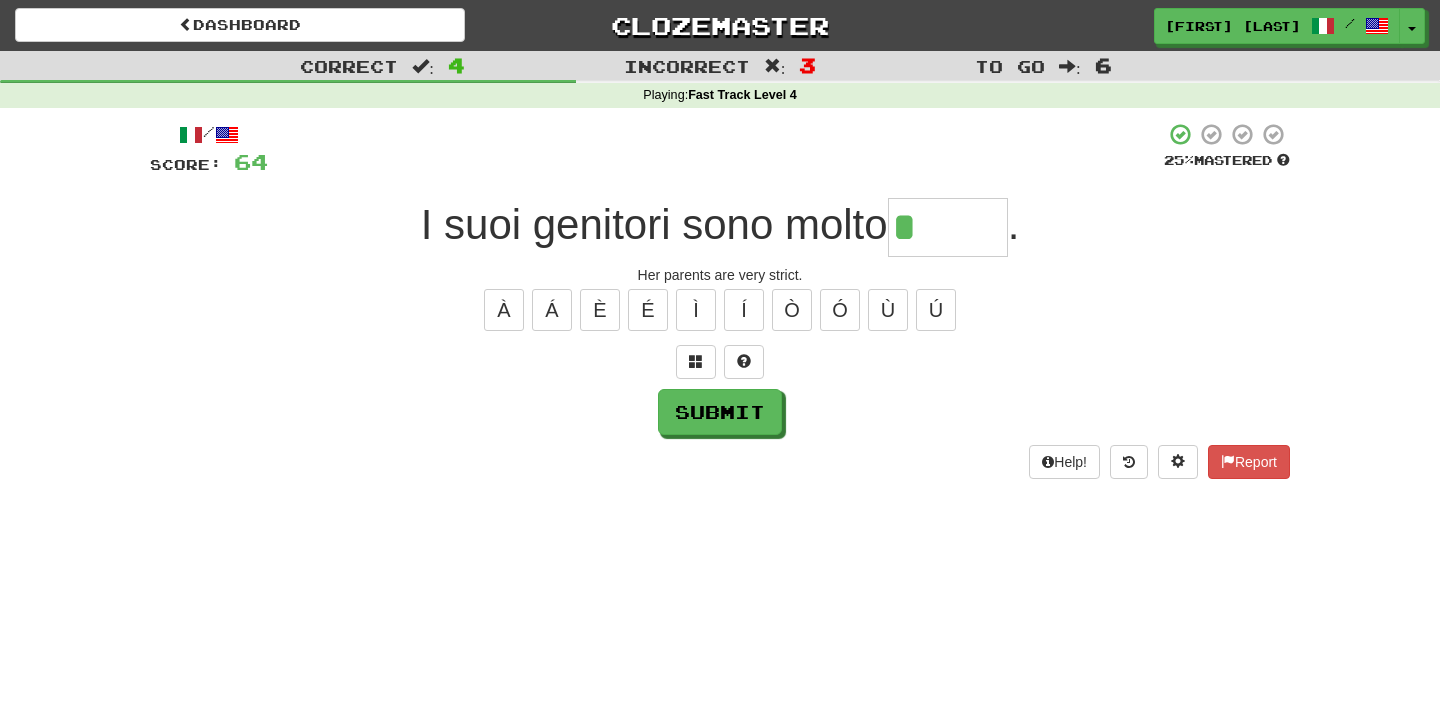 type on "******" 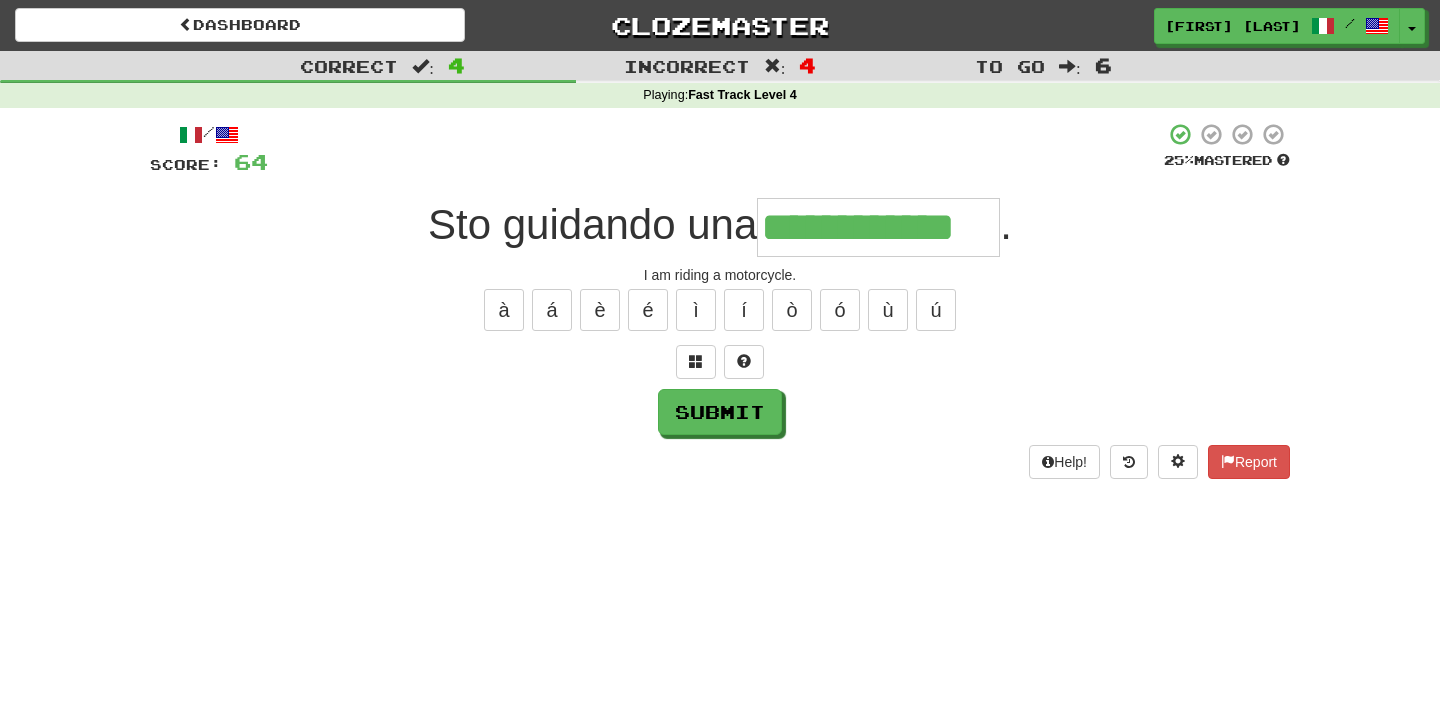 type on "**********" 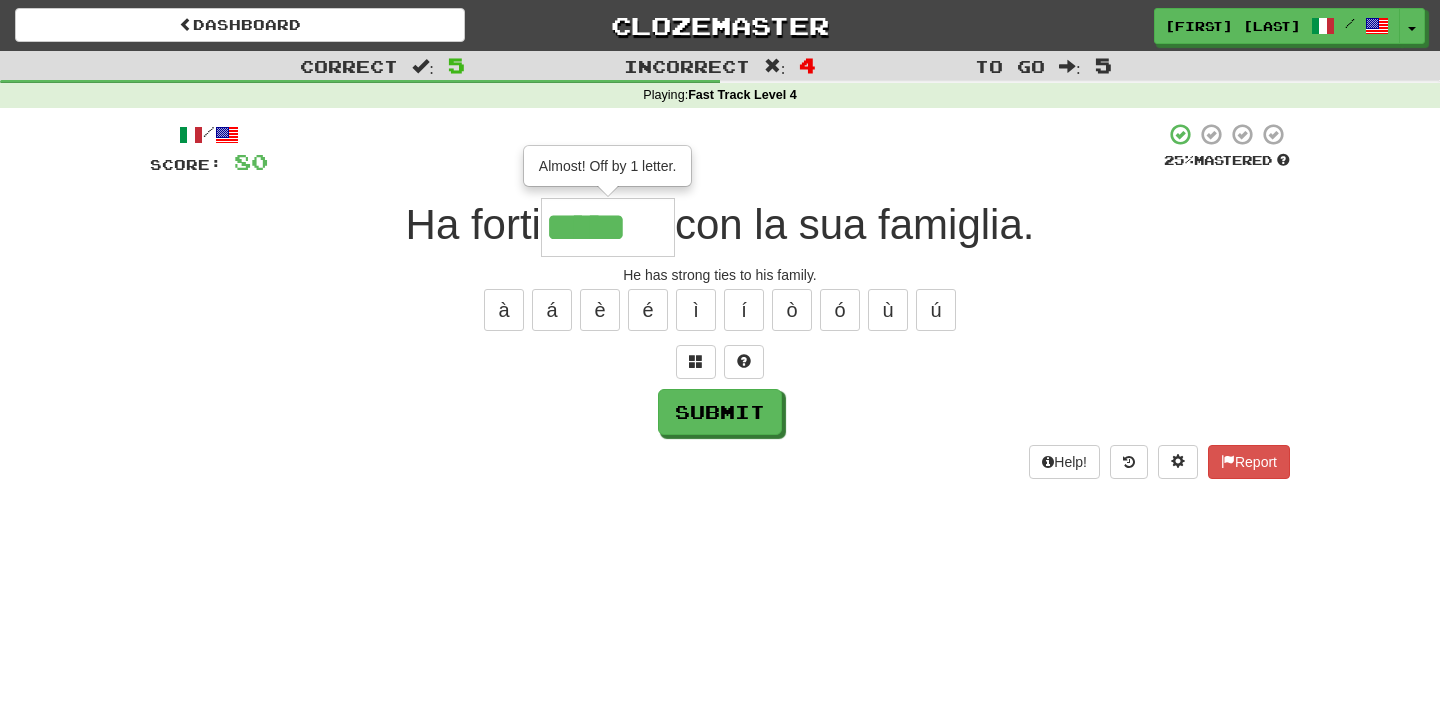 scroll, scrollTop: 0, scrollLeft: 0, axis: both 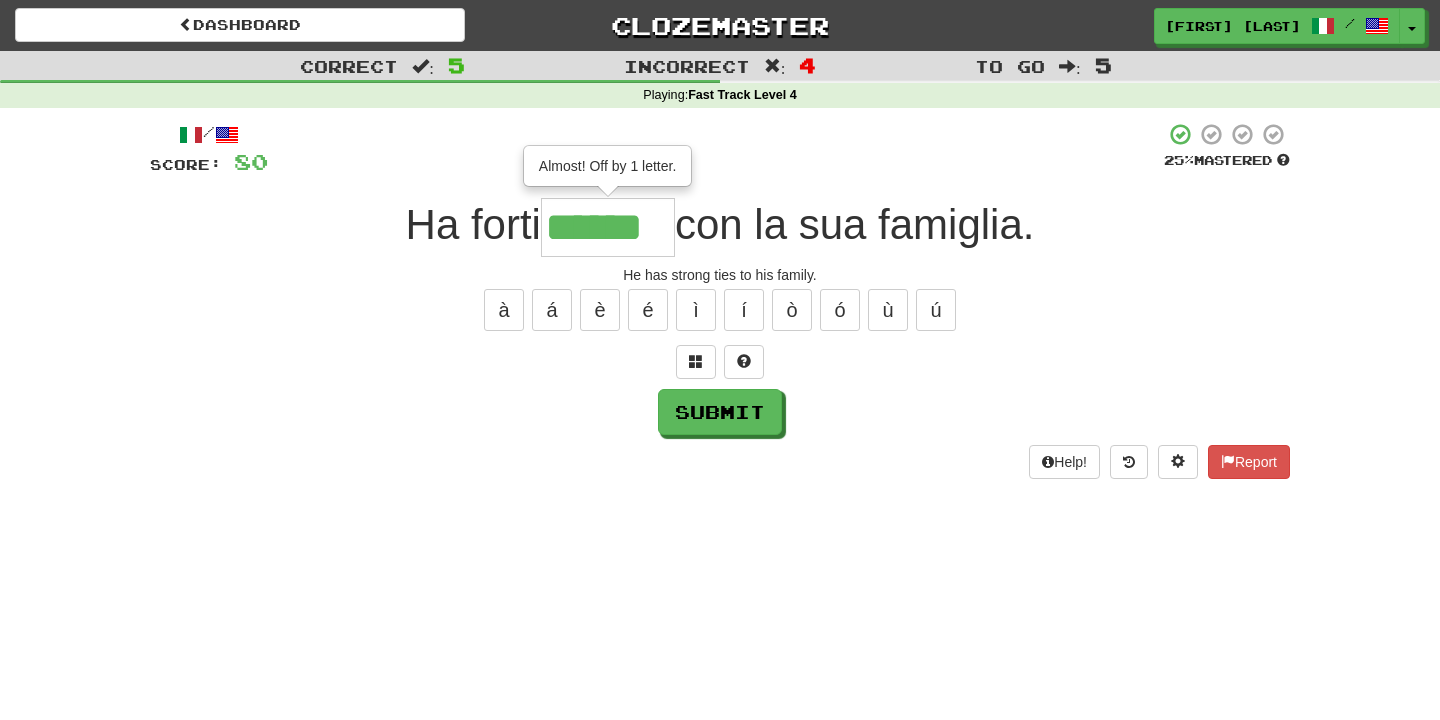 type on "******" 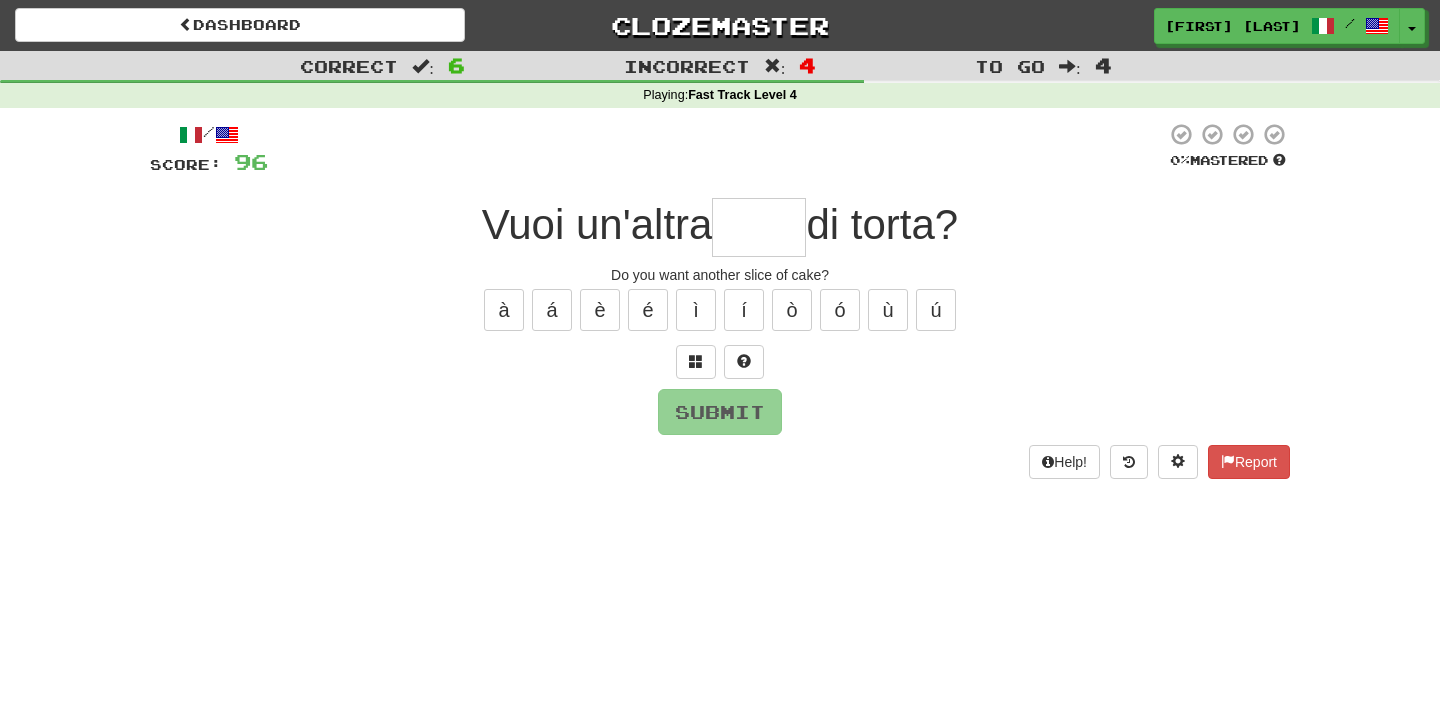 type on "*****" 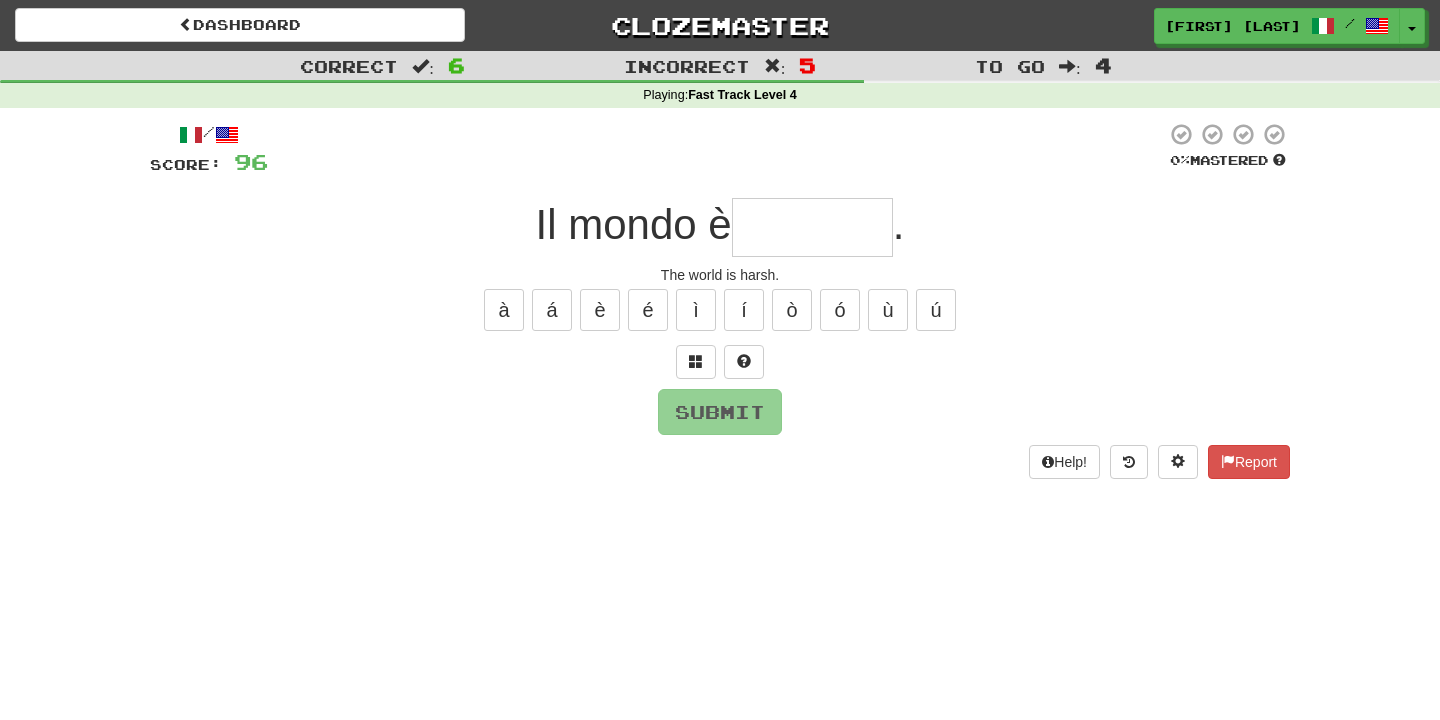 type on "********" 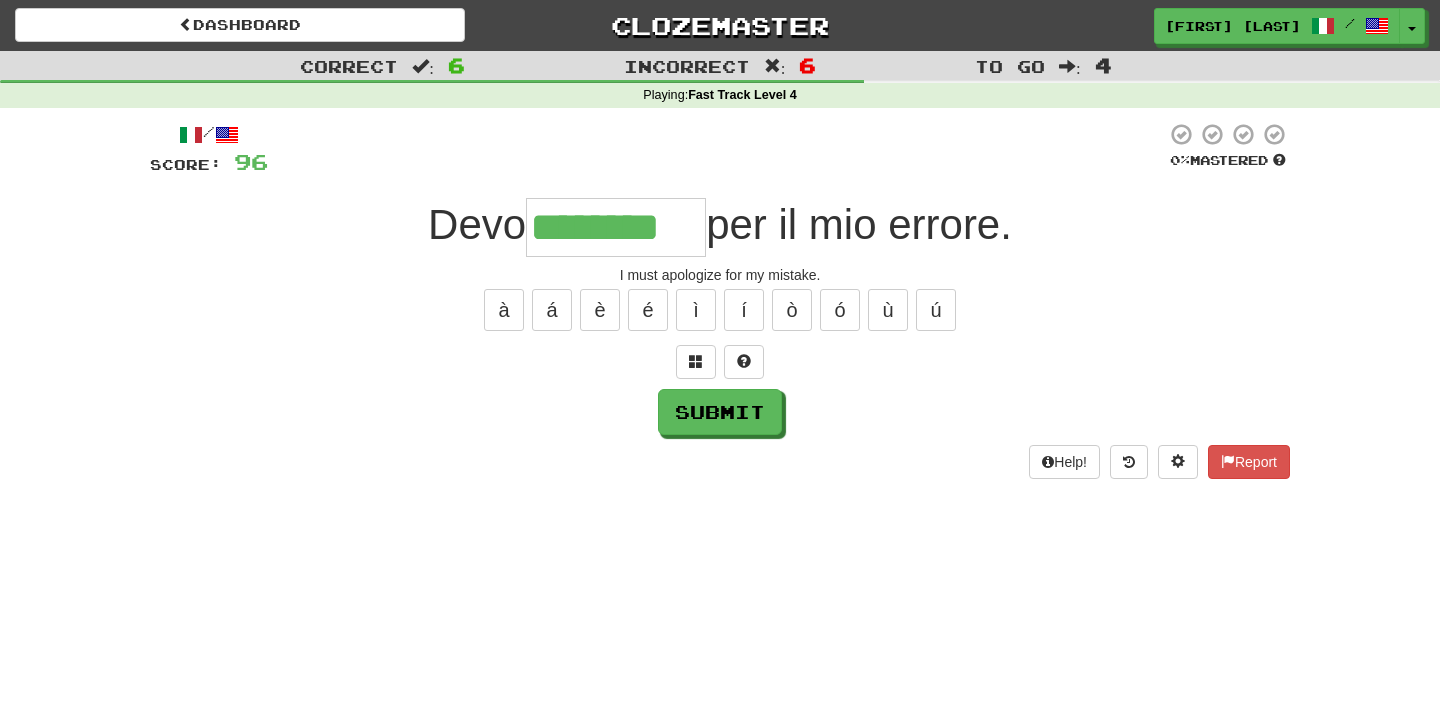 type on "********" 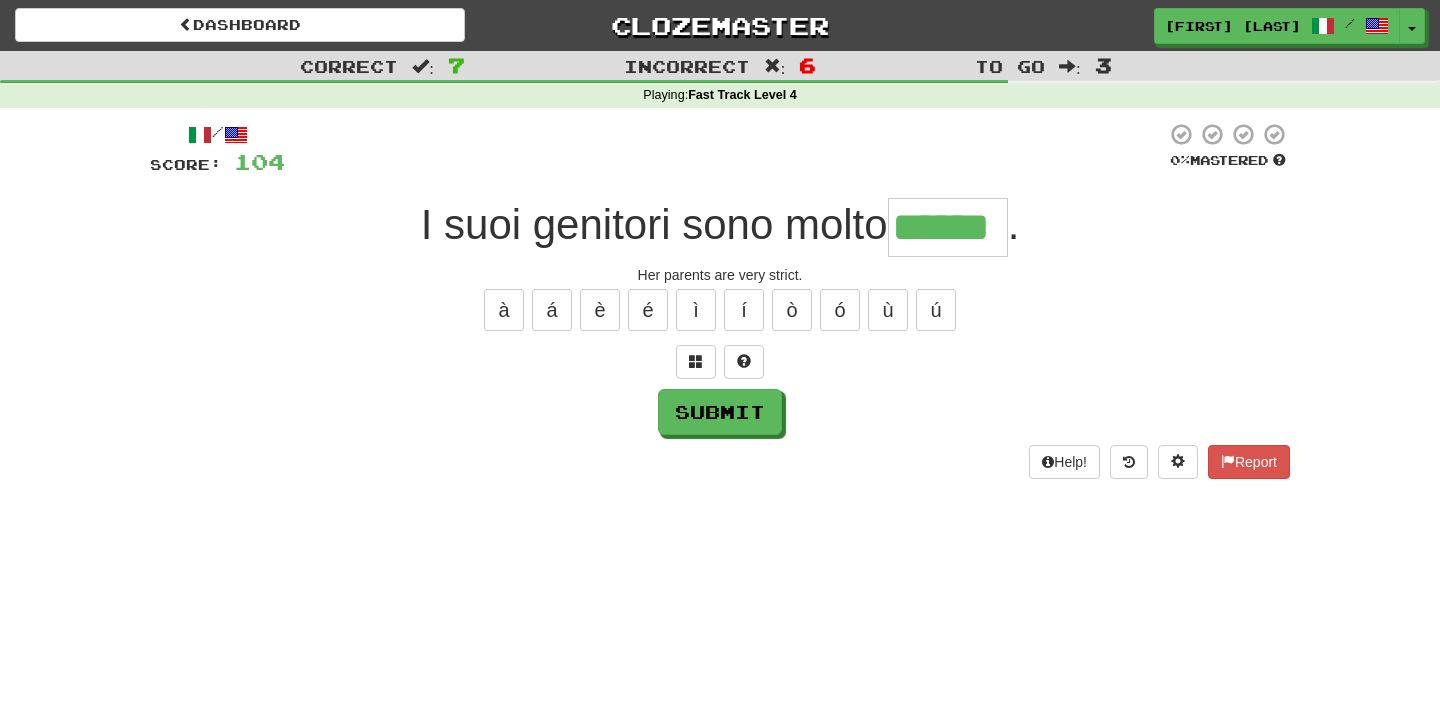 type on "******" 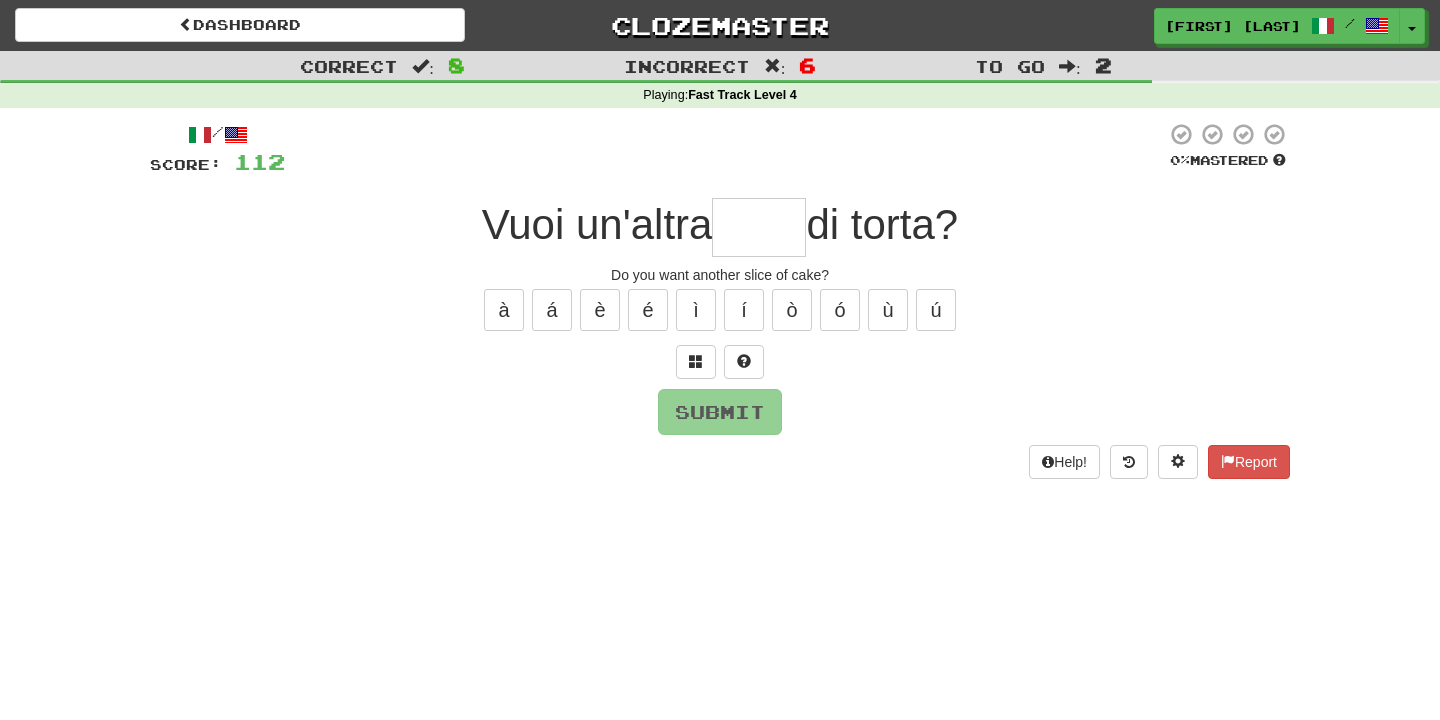 type on "*" 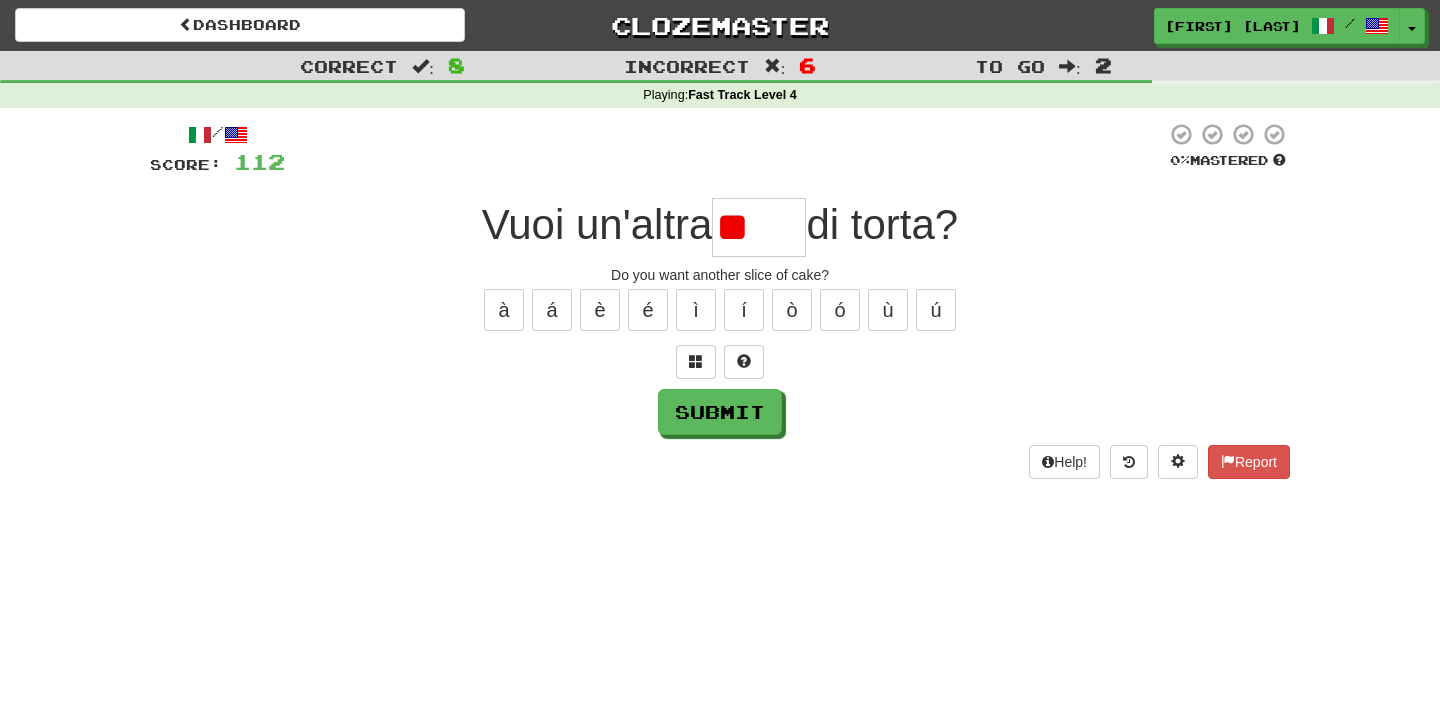 type on "*" 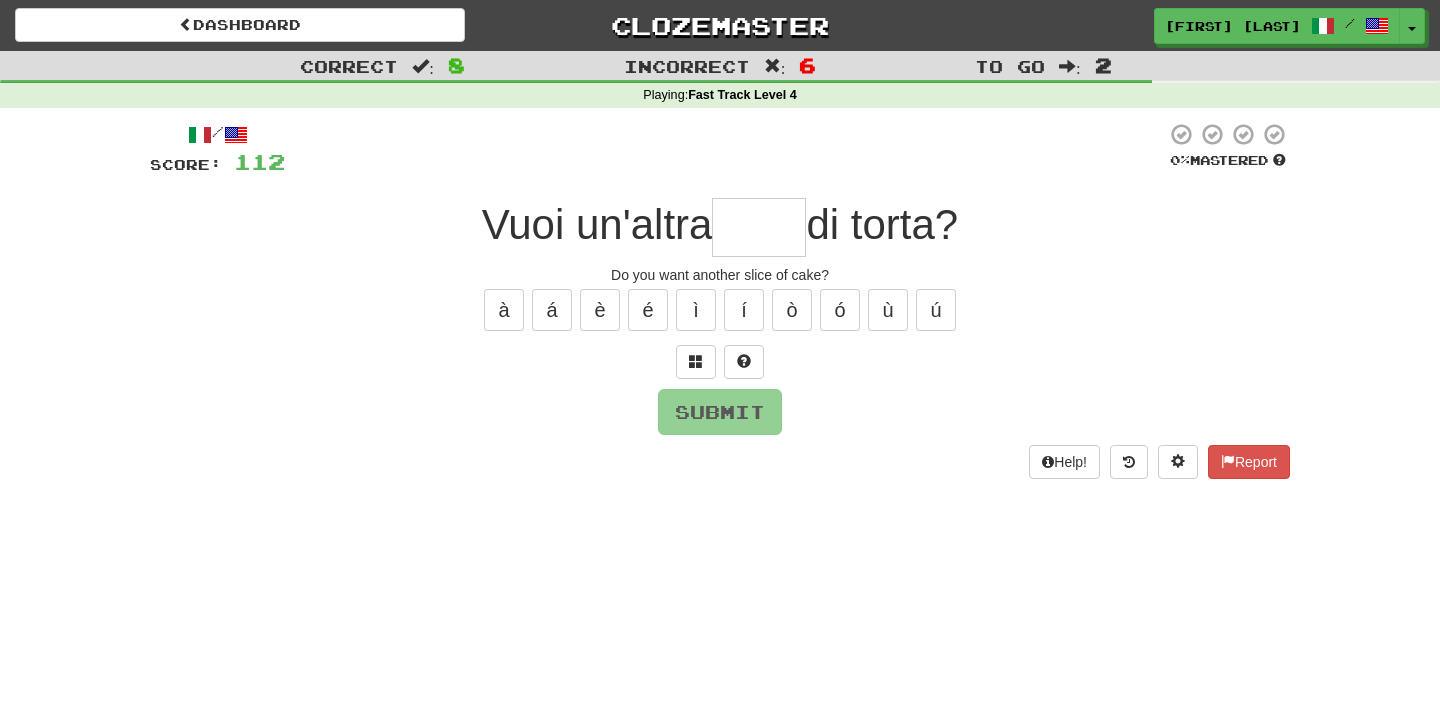 type on "*****" 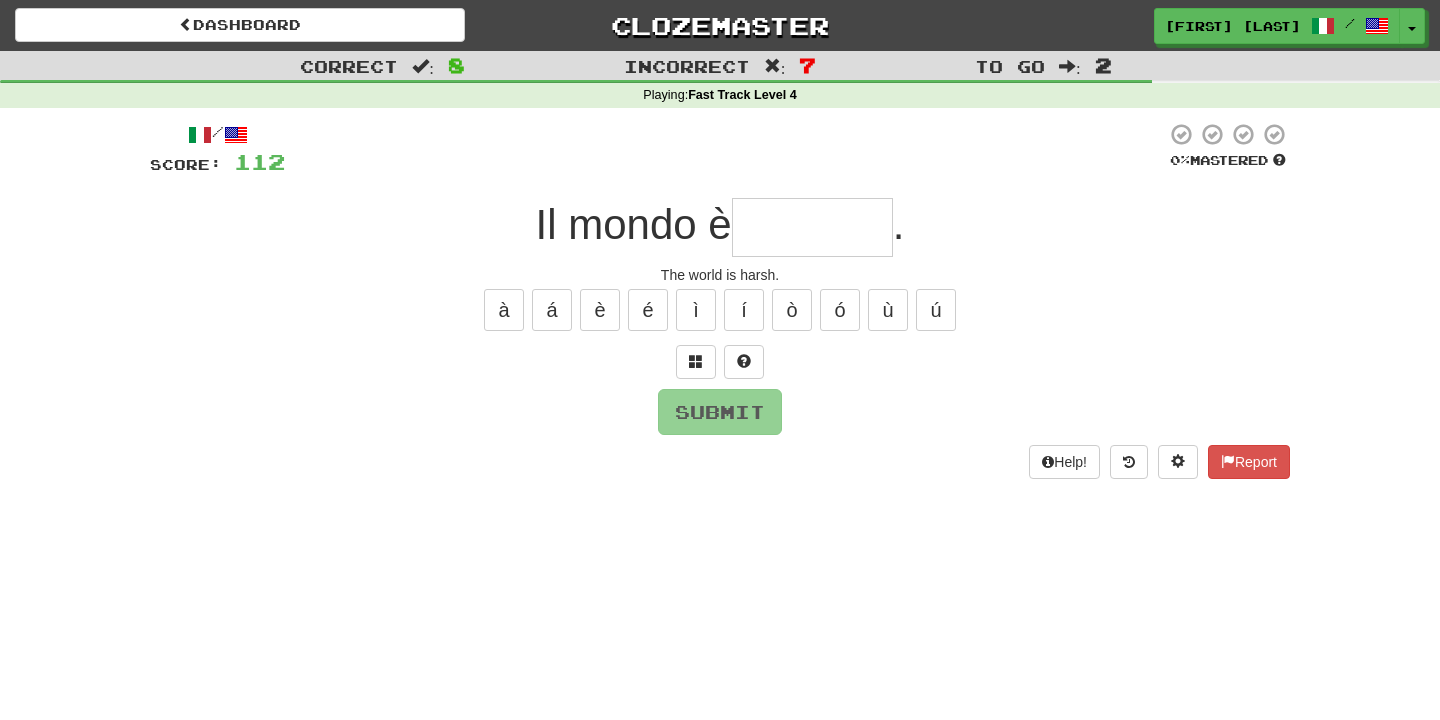 type on "********" 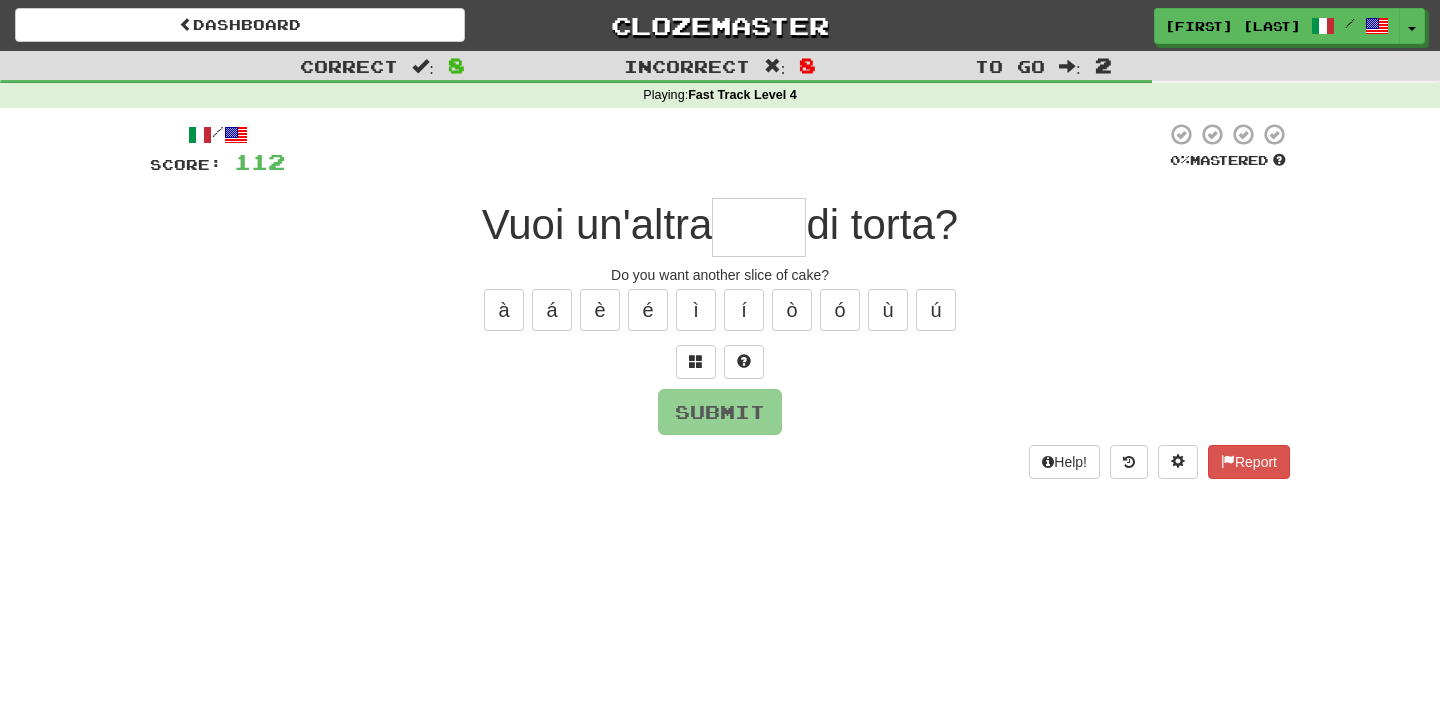 type on "*" 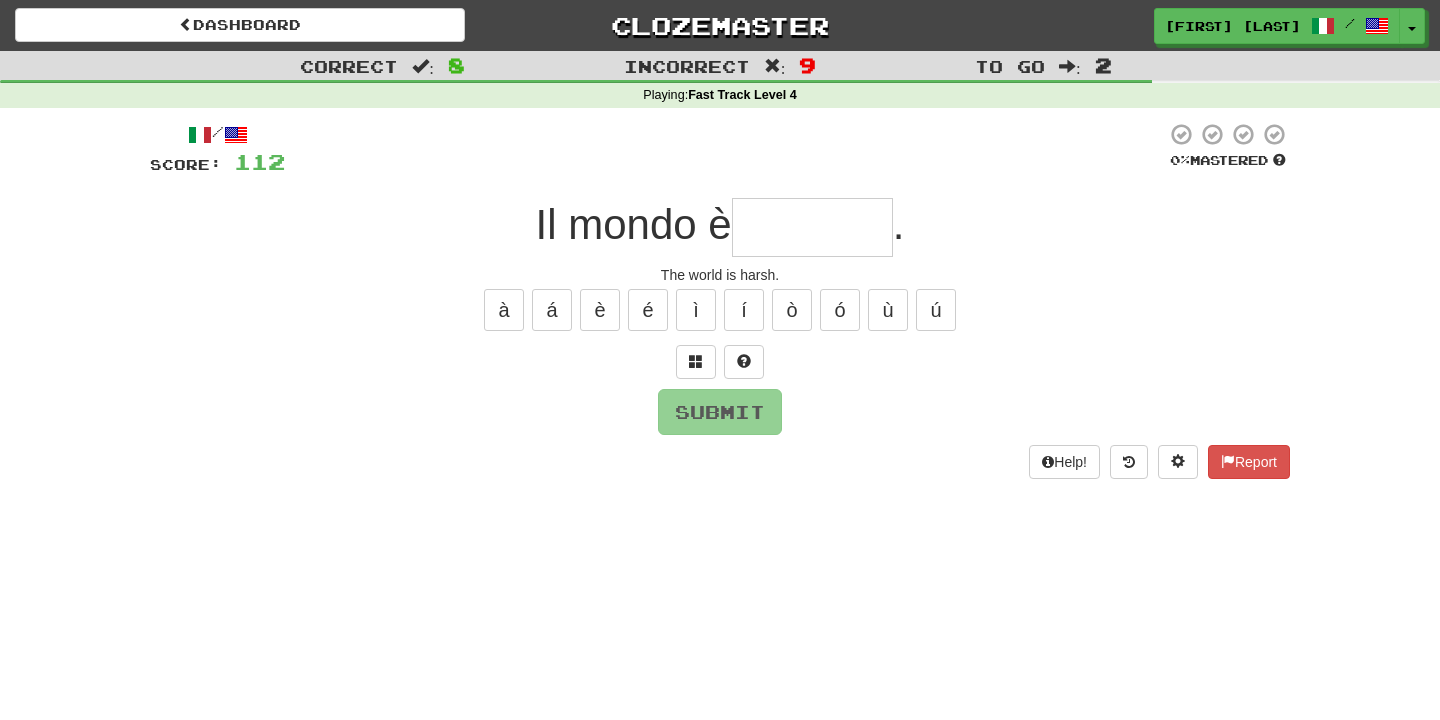 type on "********" 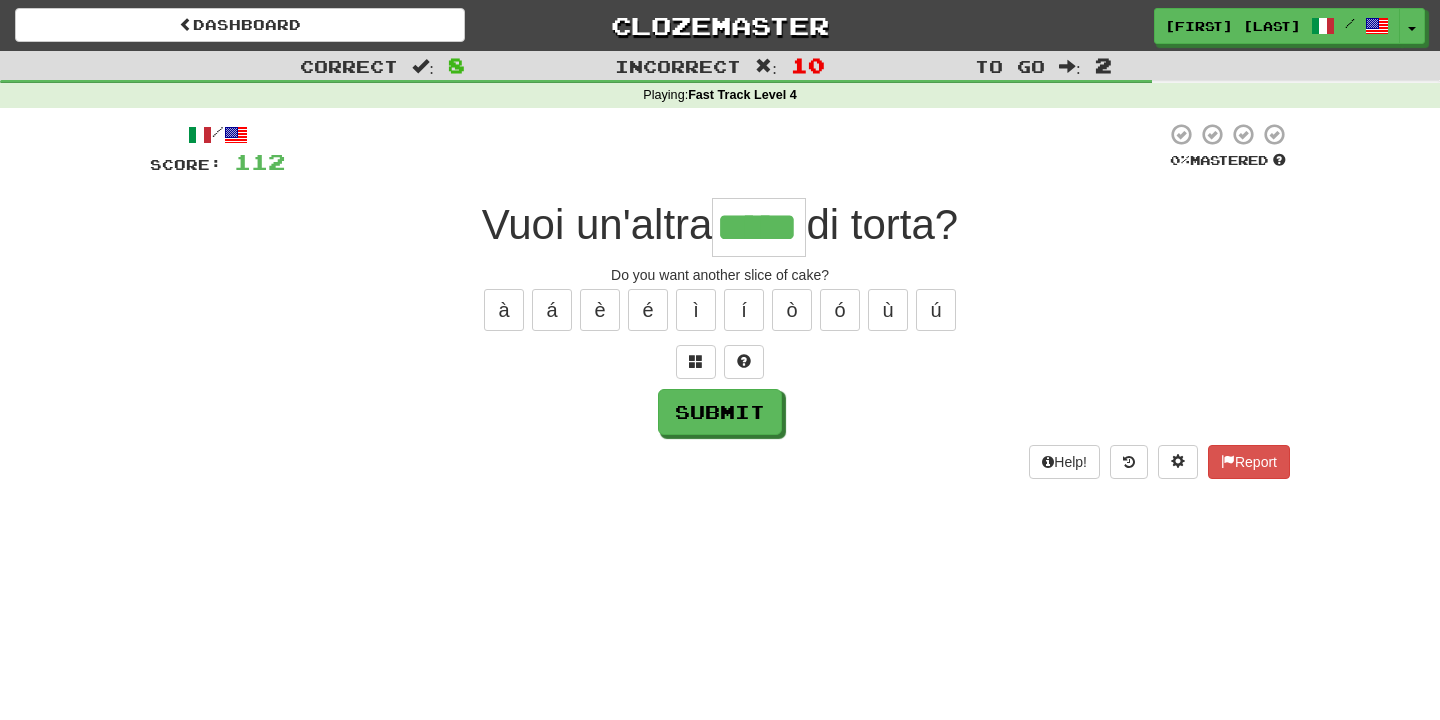 type on "*****" 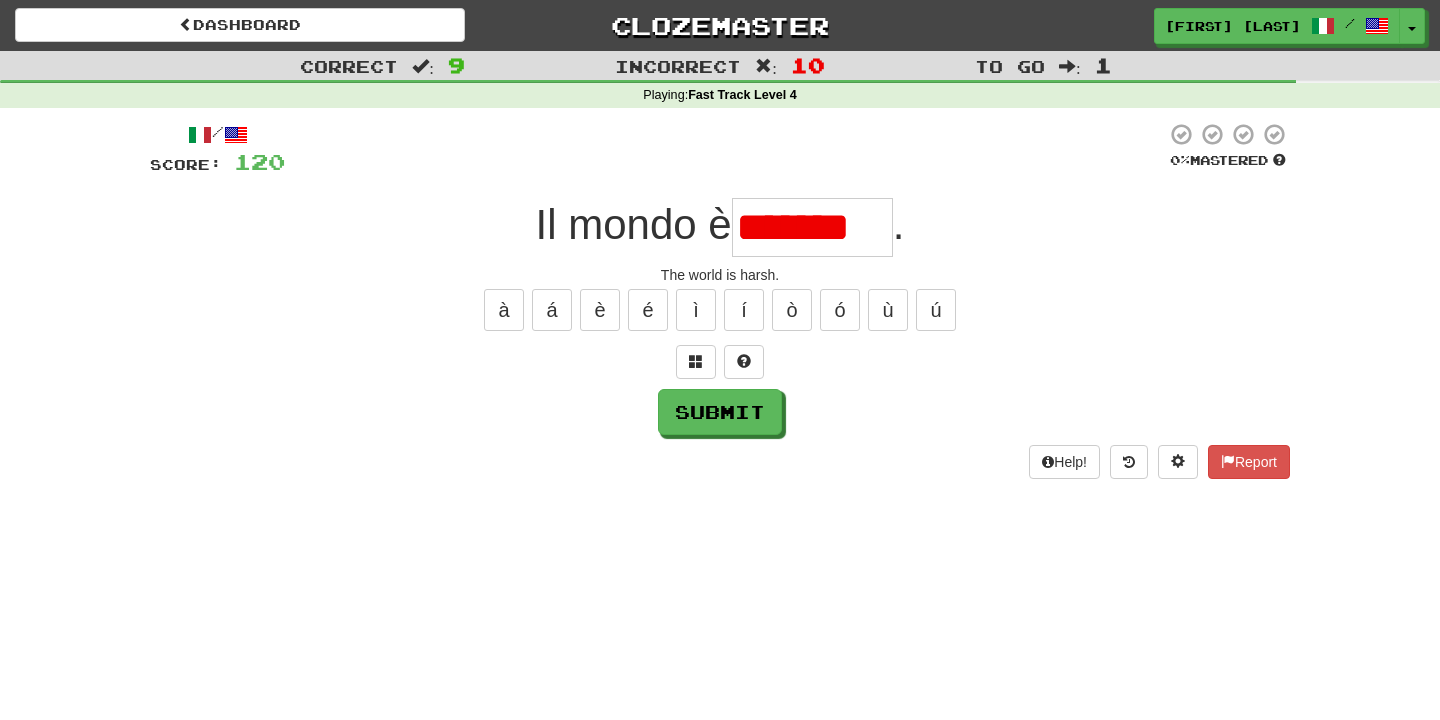 scroll, scrollTop: 0, scrollLeft: 0, axis: both 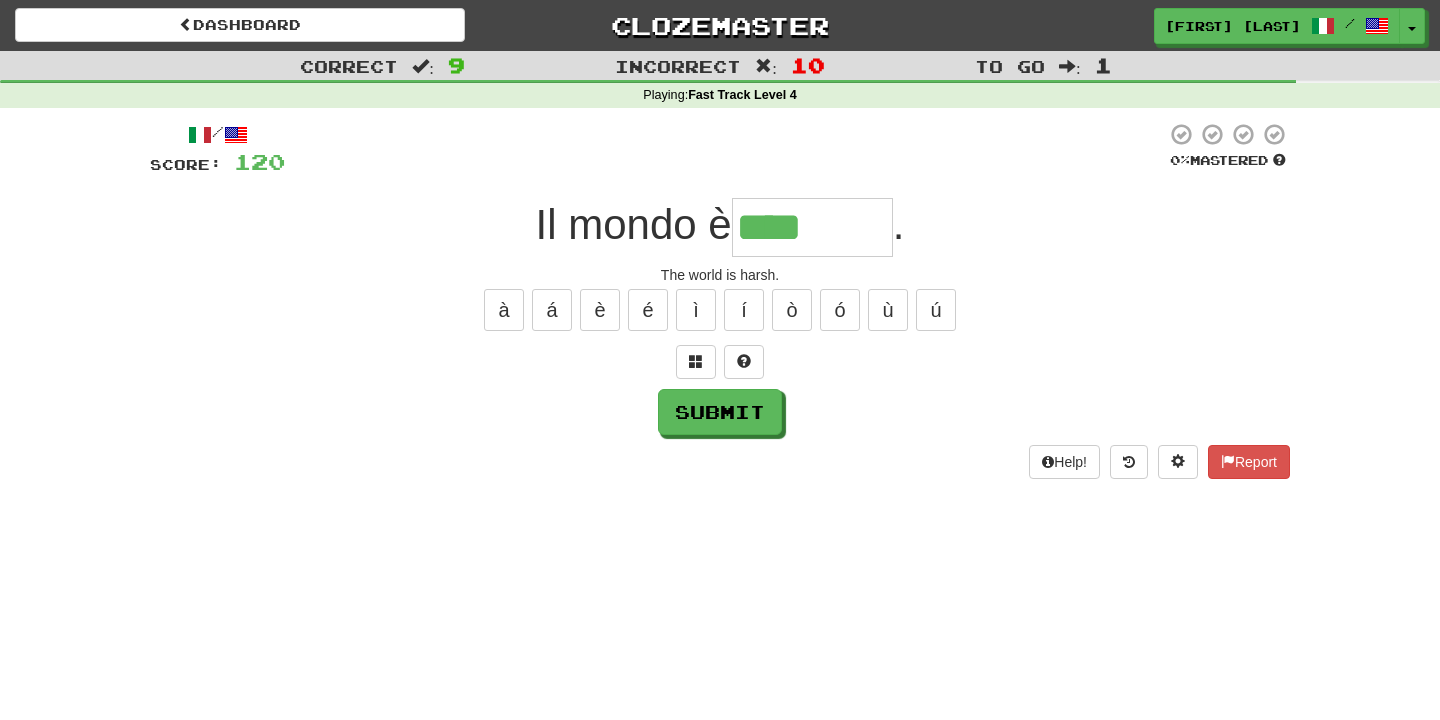 type on "********" 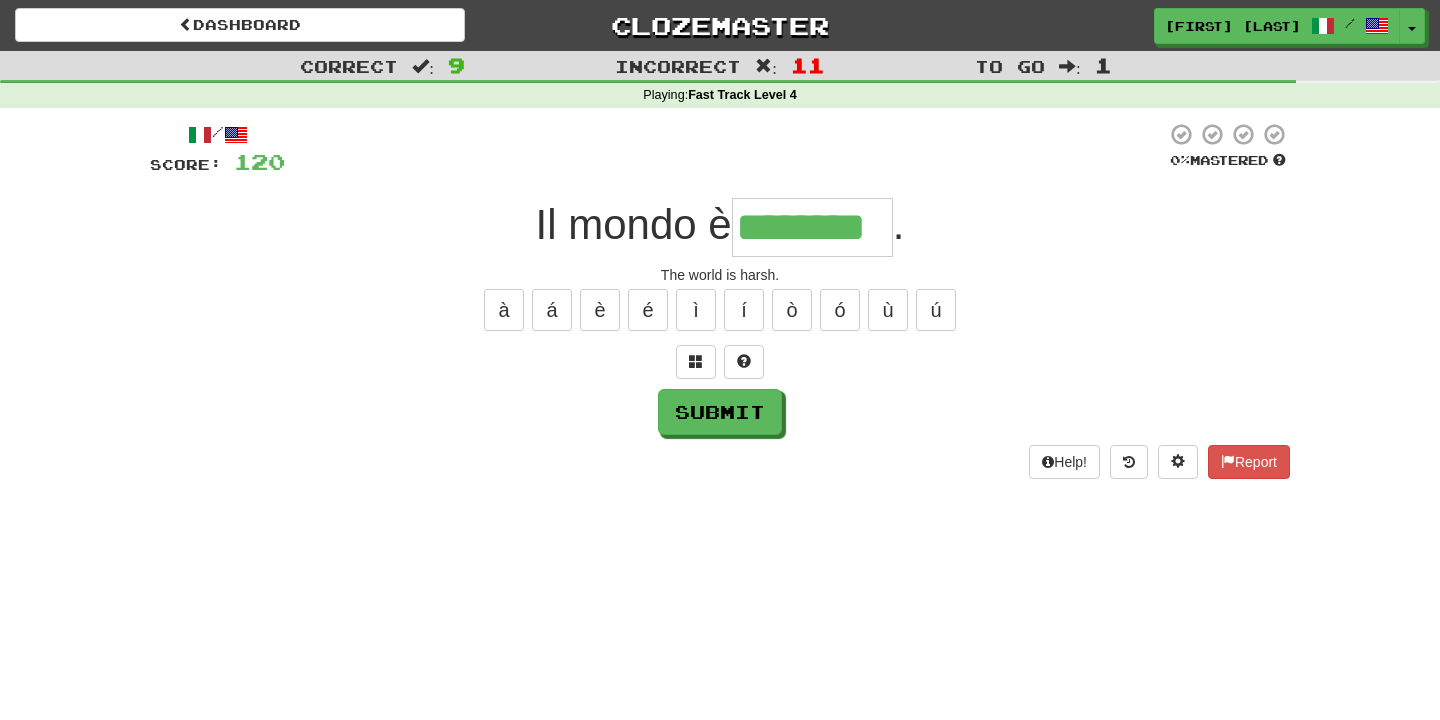 type on "********" 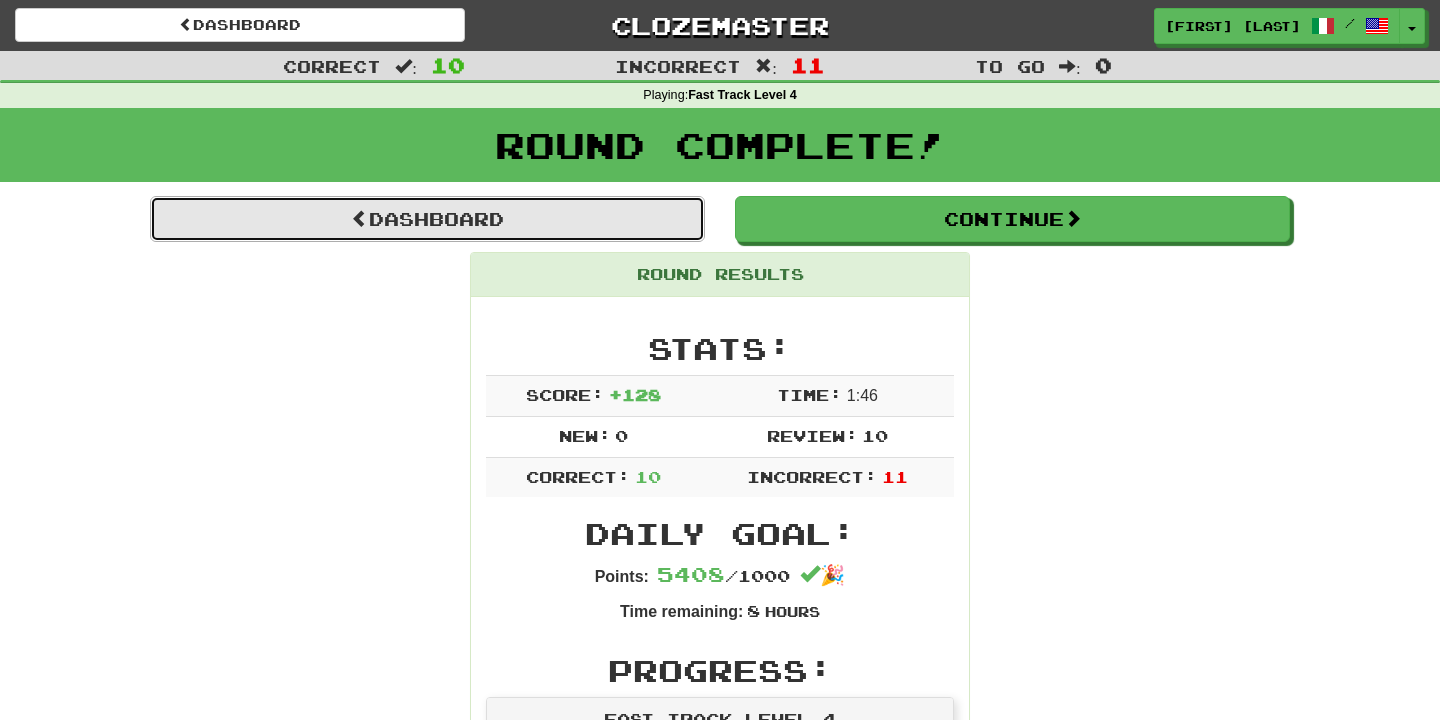 click on "Dashboard" at bounding box center (427, 219) 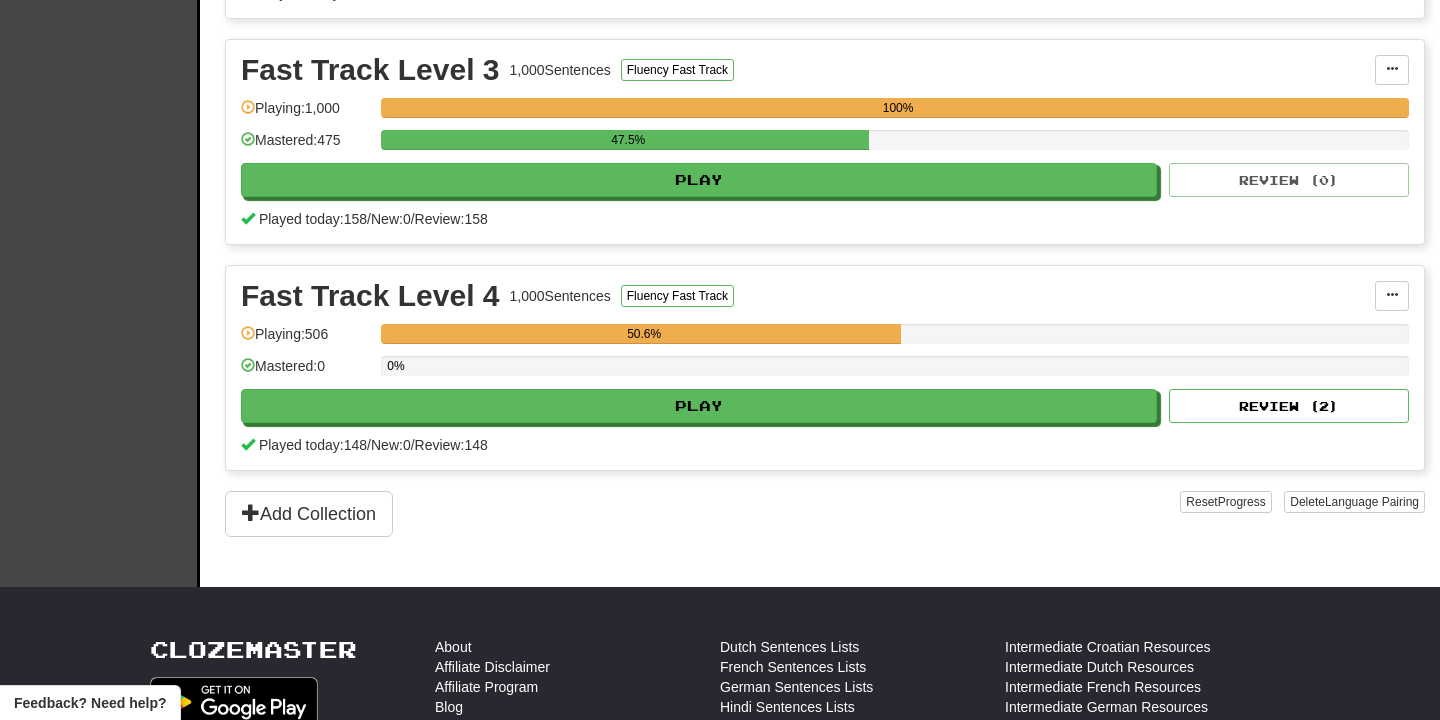 scroll, scrollTop: 957, scrollLeft: 0, axis: vertical 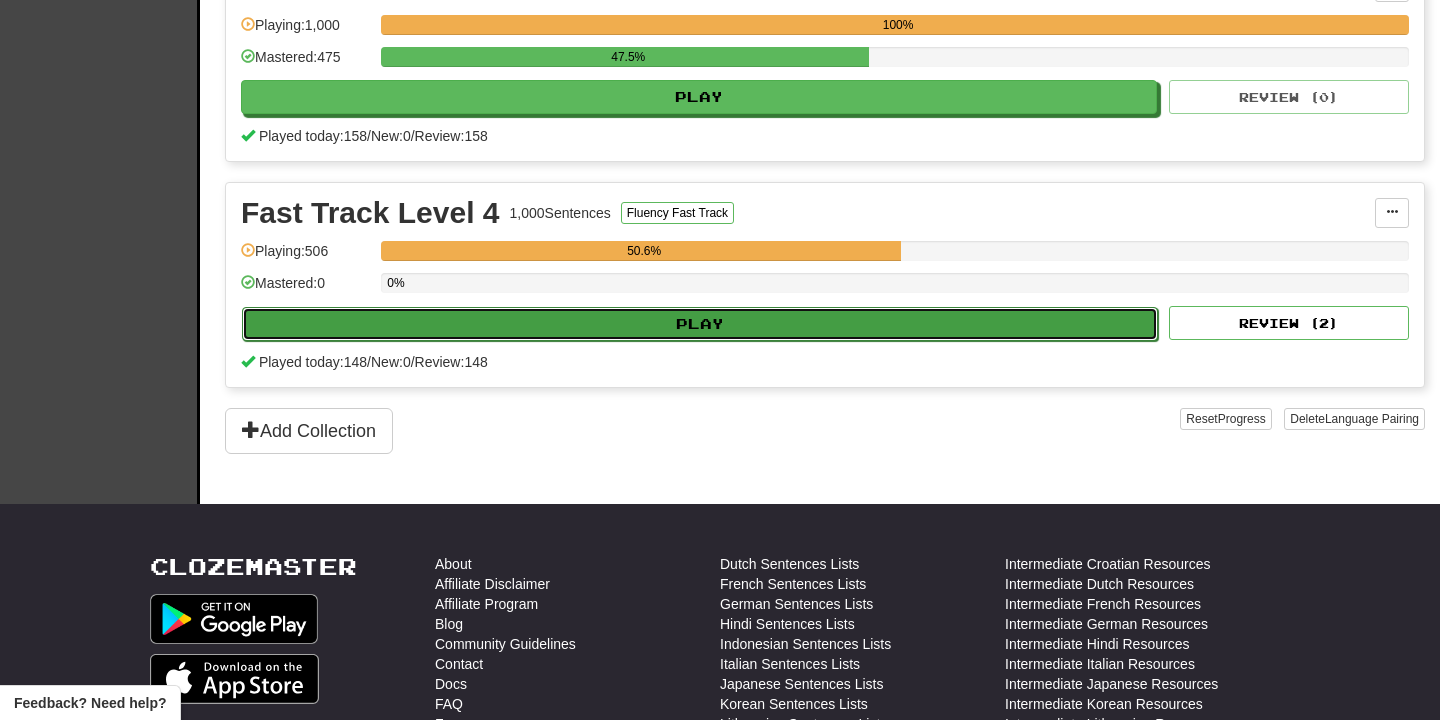 click on "Play" at bounding box center [700, 324] 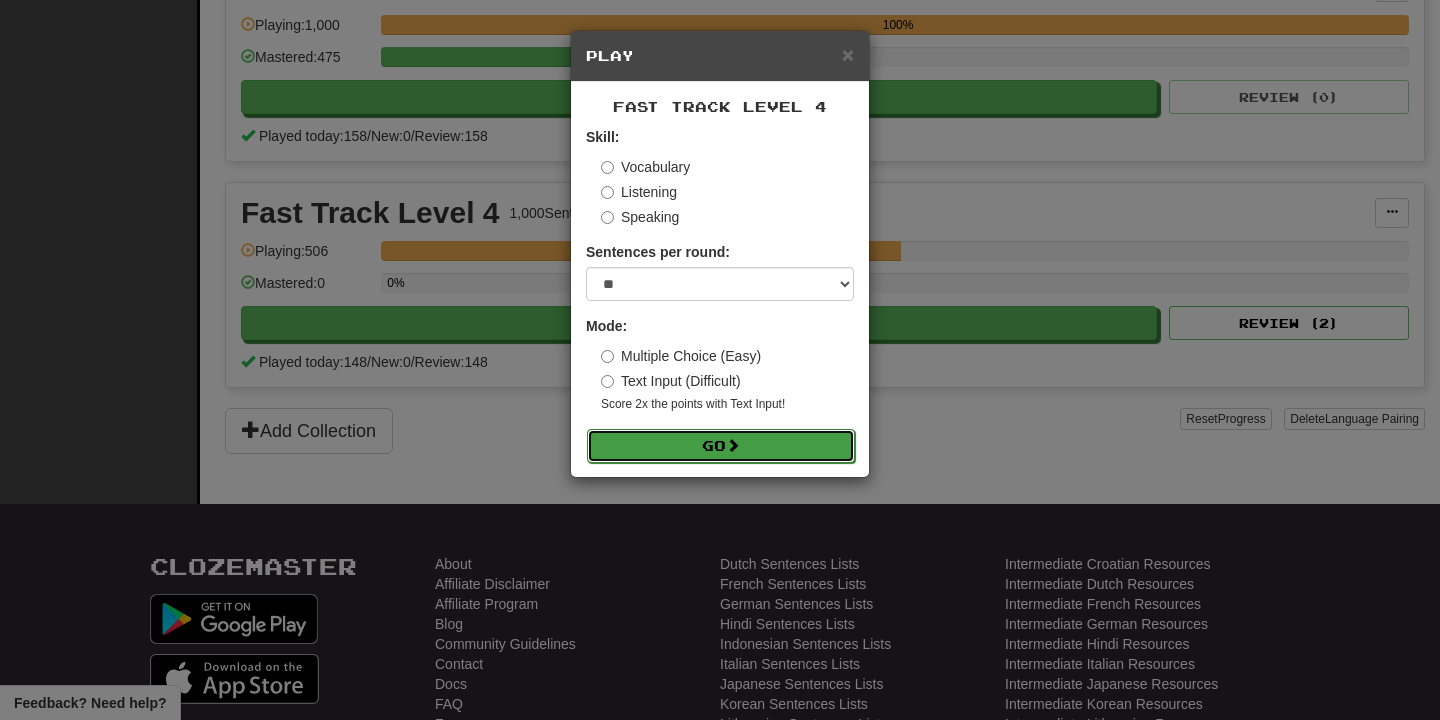 click on "Go" at bounding box center (721, 446) 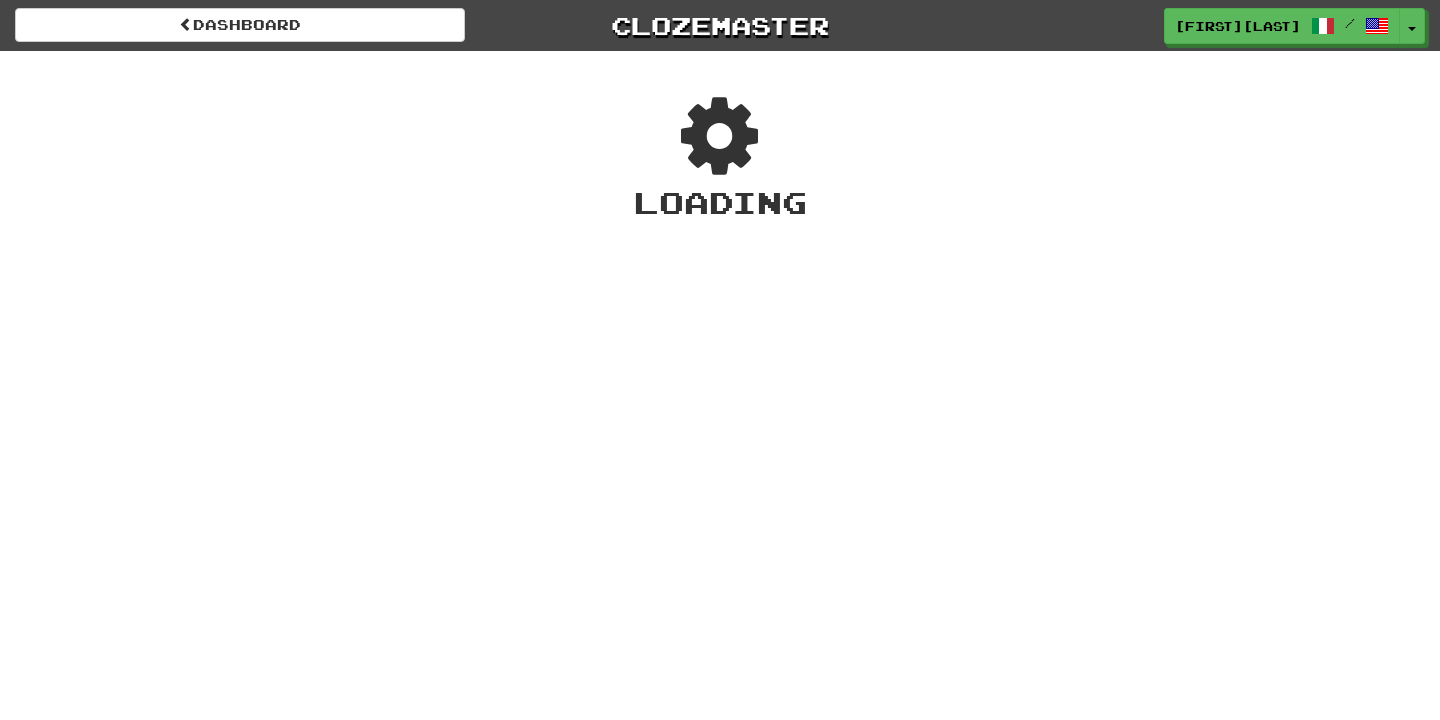 scroll, scrollTop: 0, scrollLeft: 0, axis: both 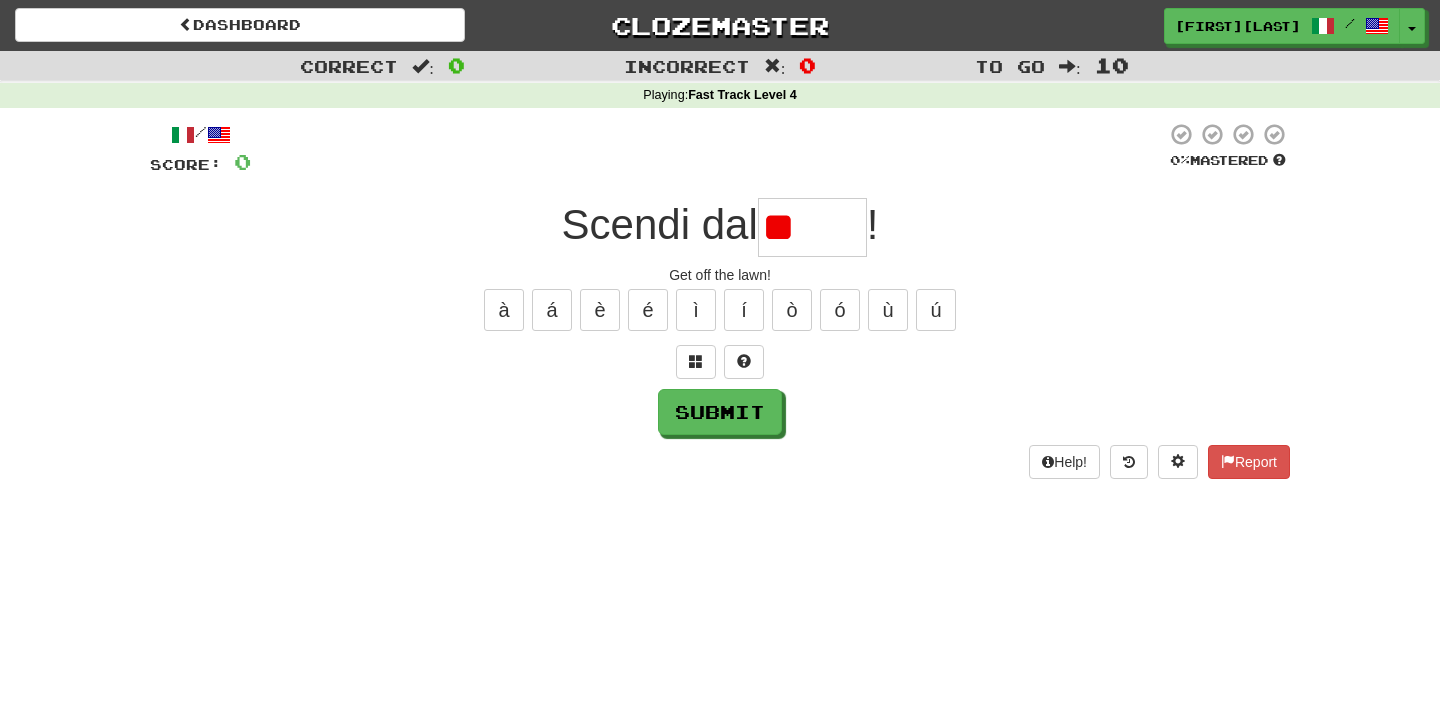 type on "*" 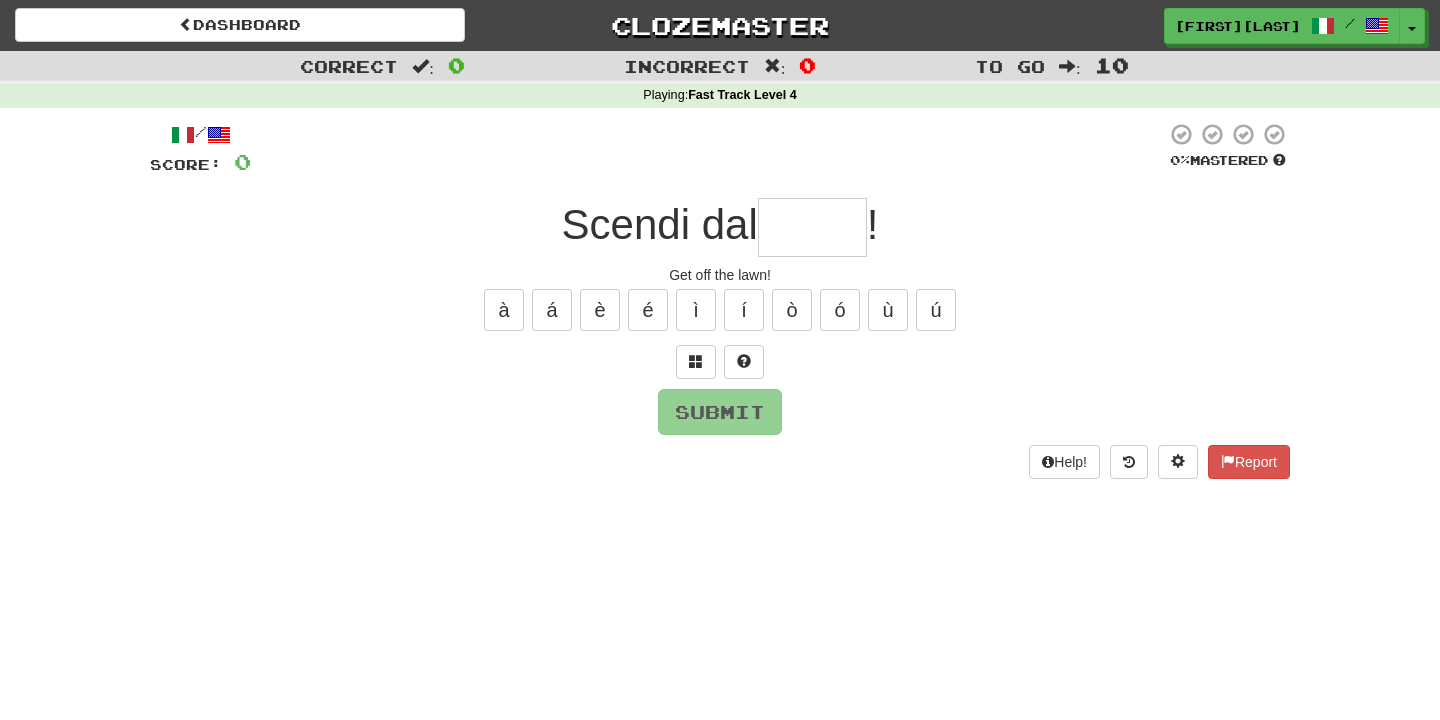 type on "*****" 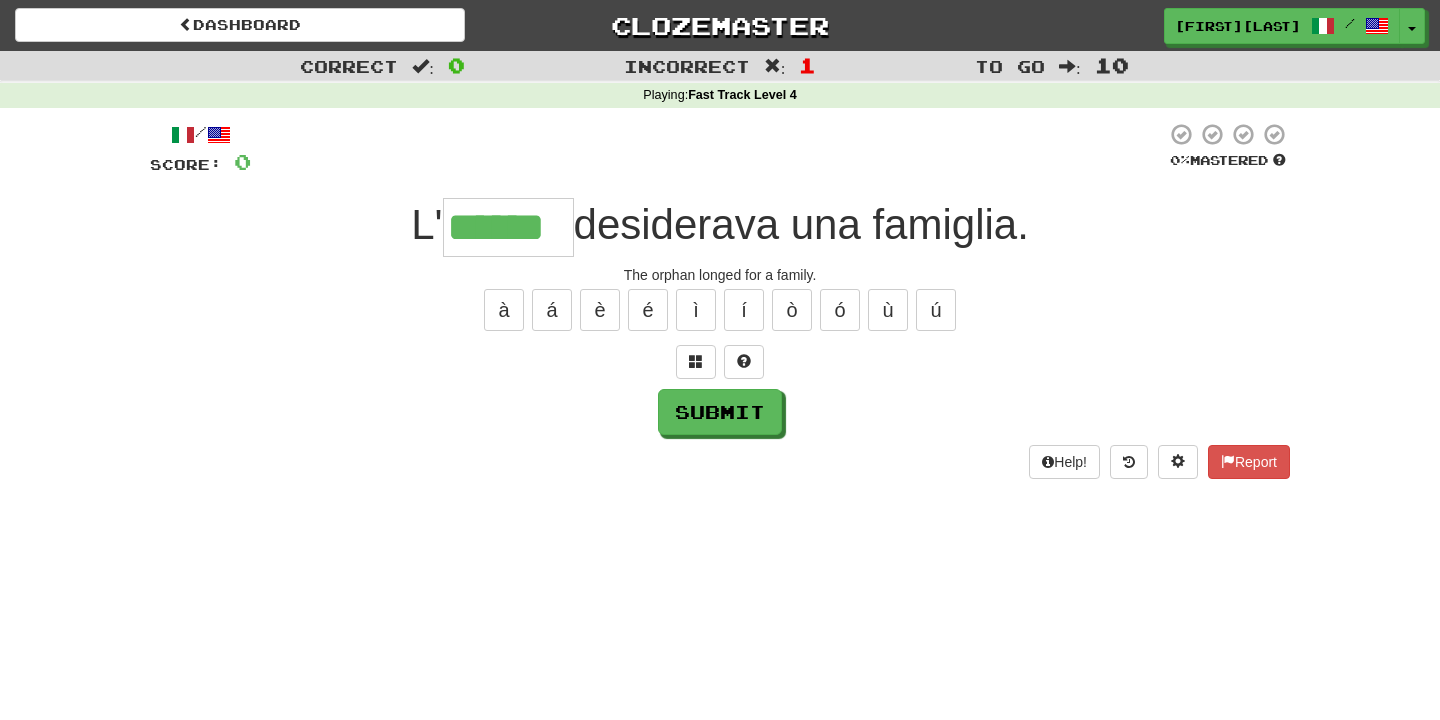 type on "******" 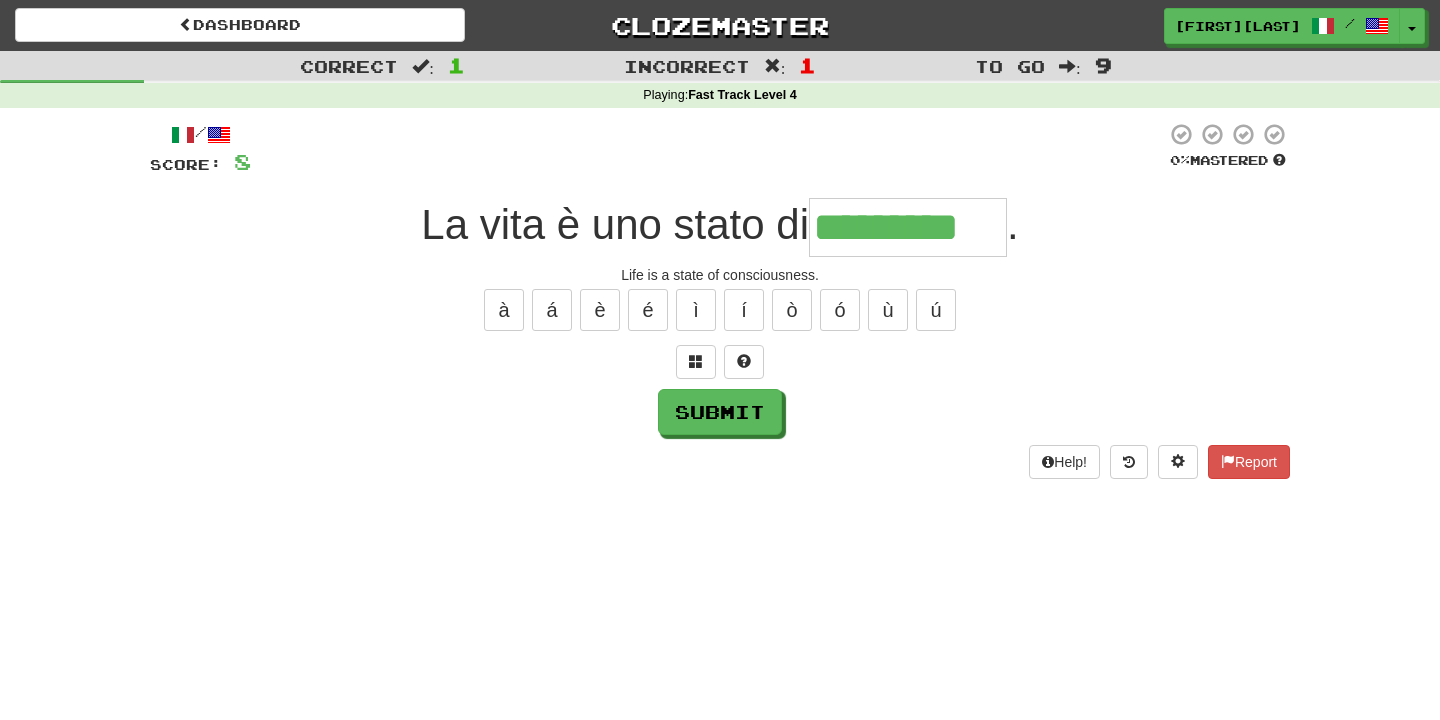 type on "*********" 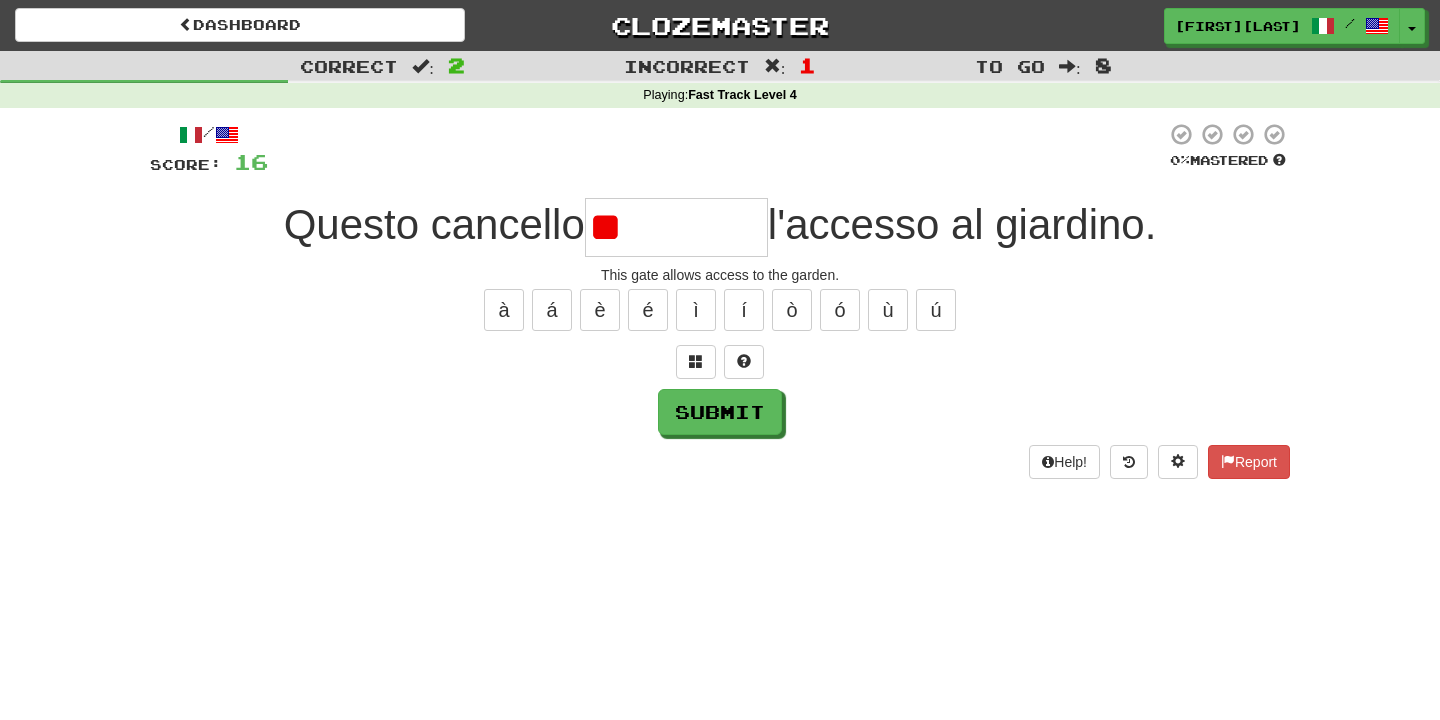 type on "*" 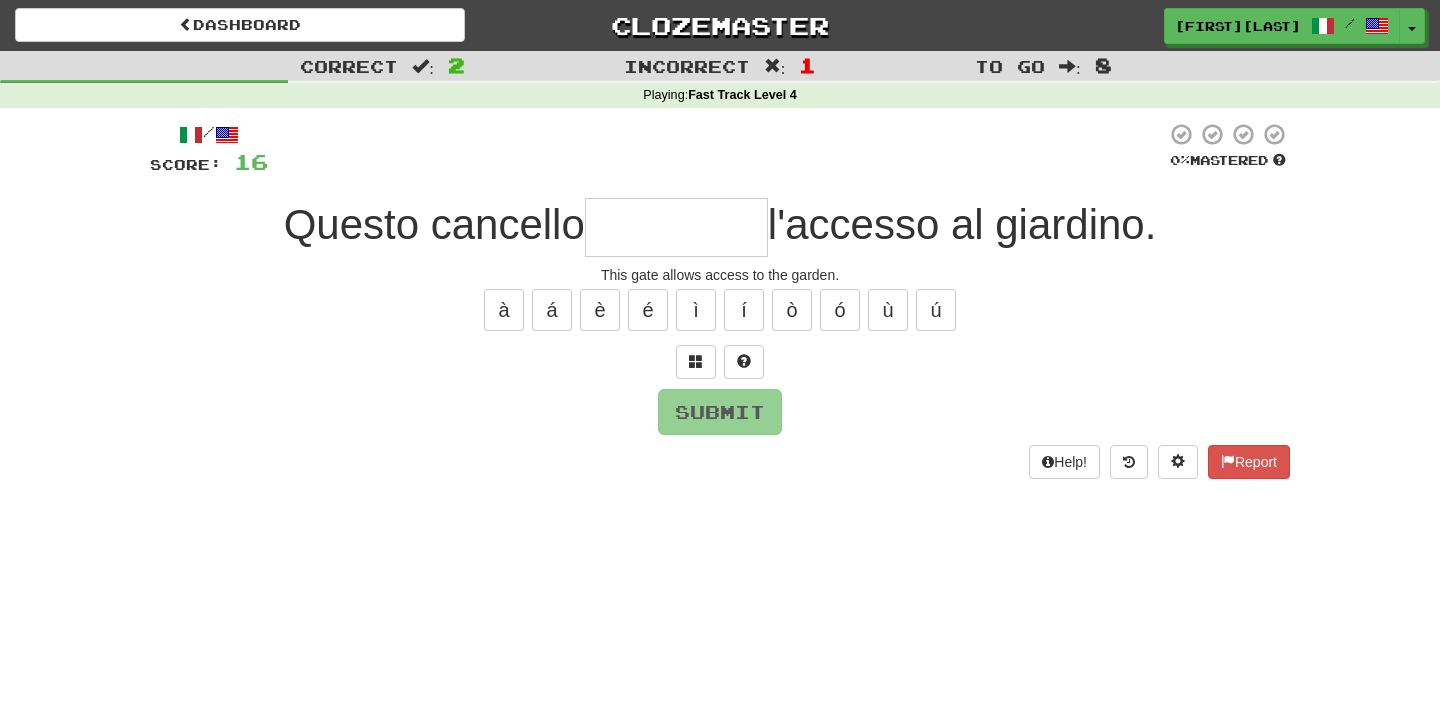 type on "********" 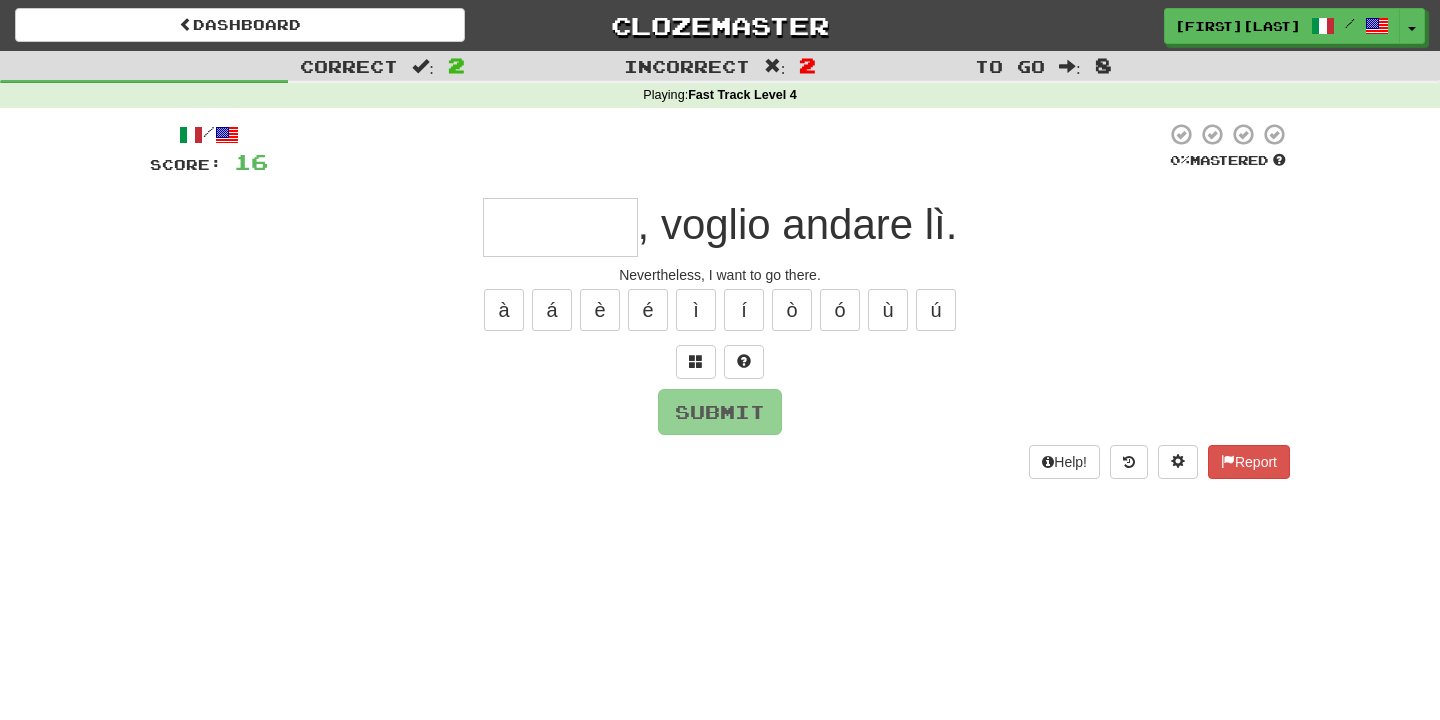 type on "********" 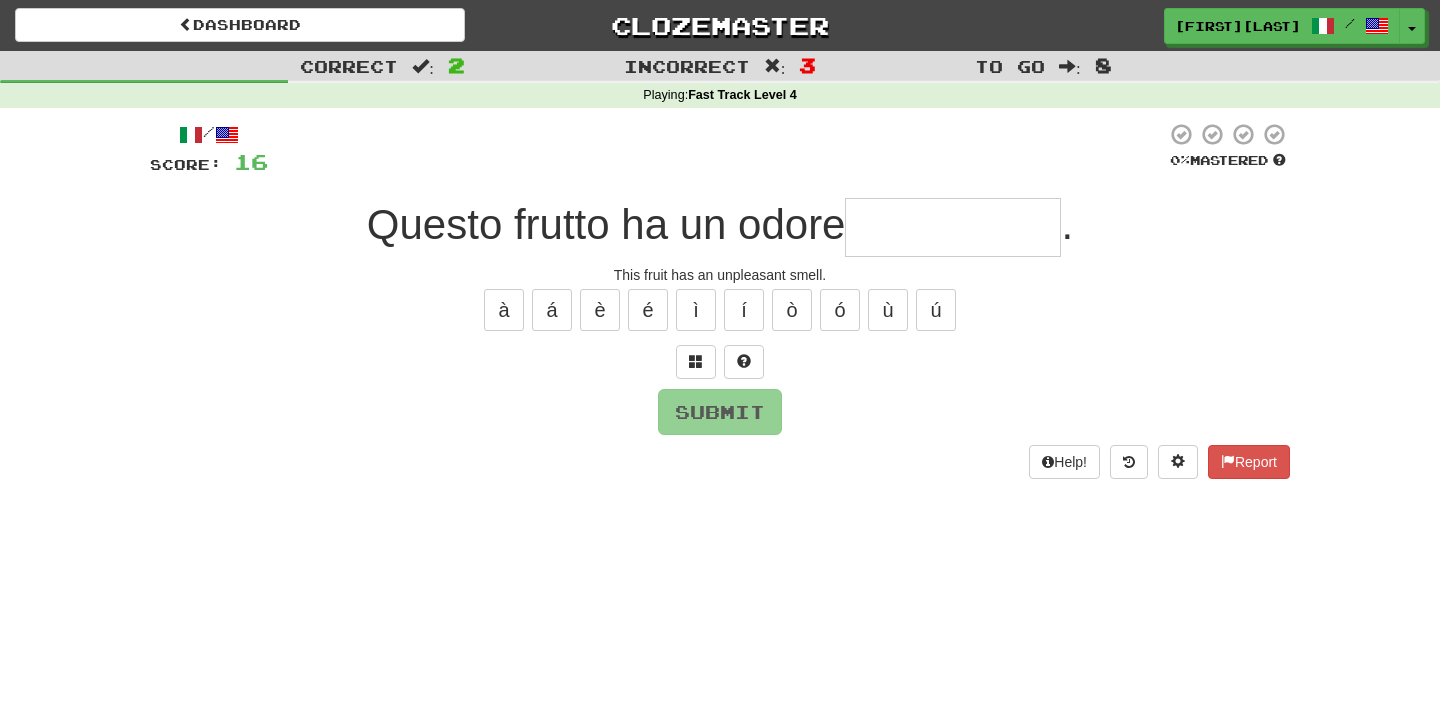 type on "**********" 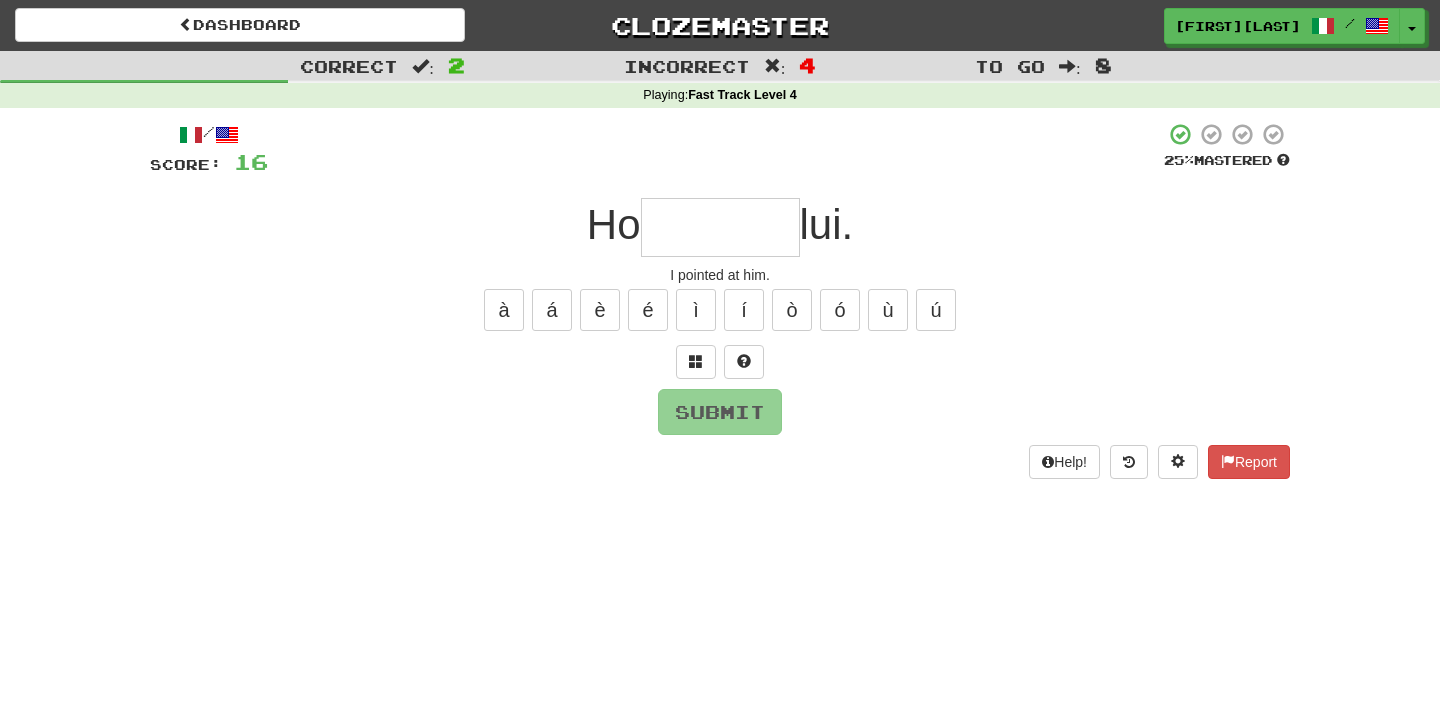 type on "*" 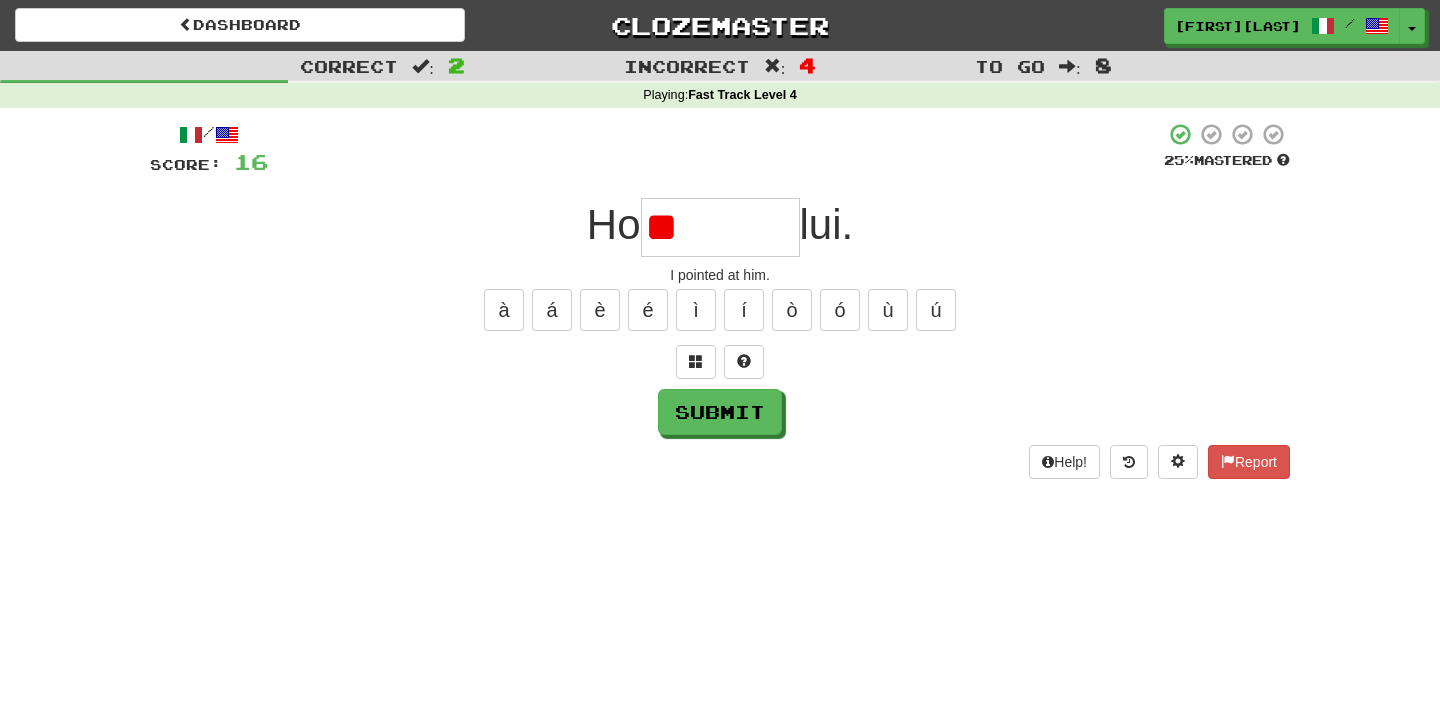 type on "*" 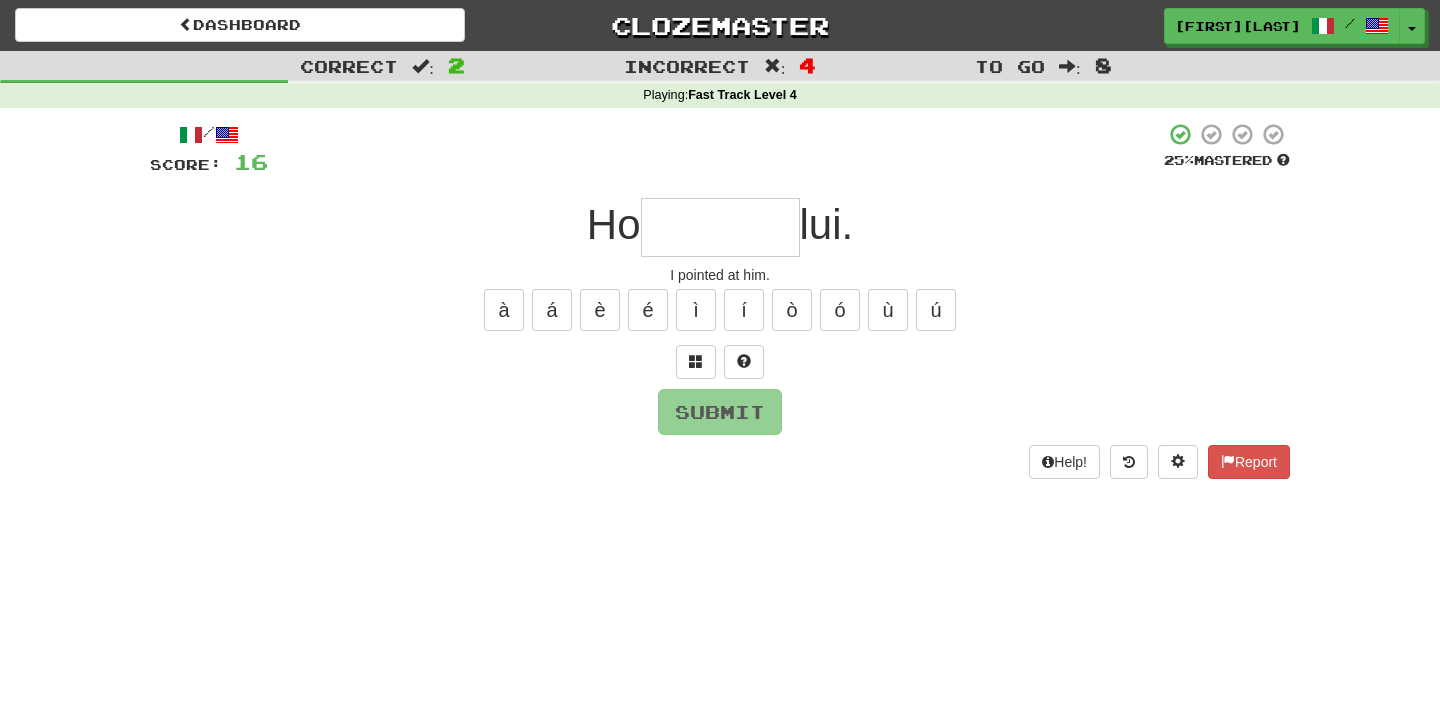type on "********" 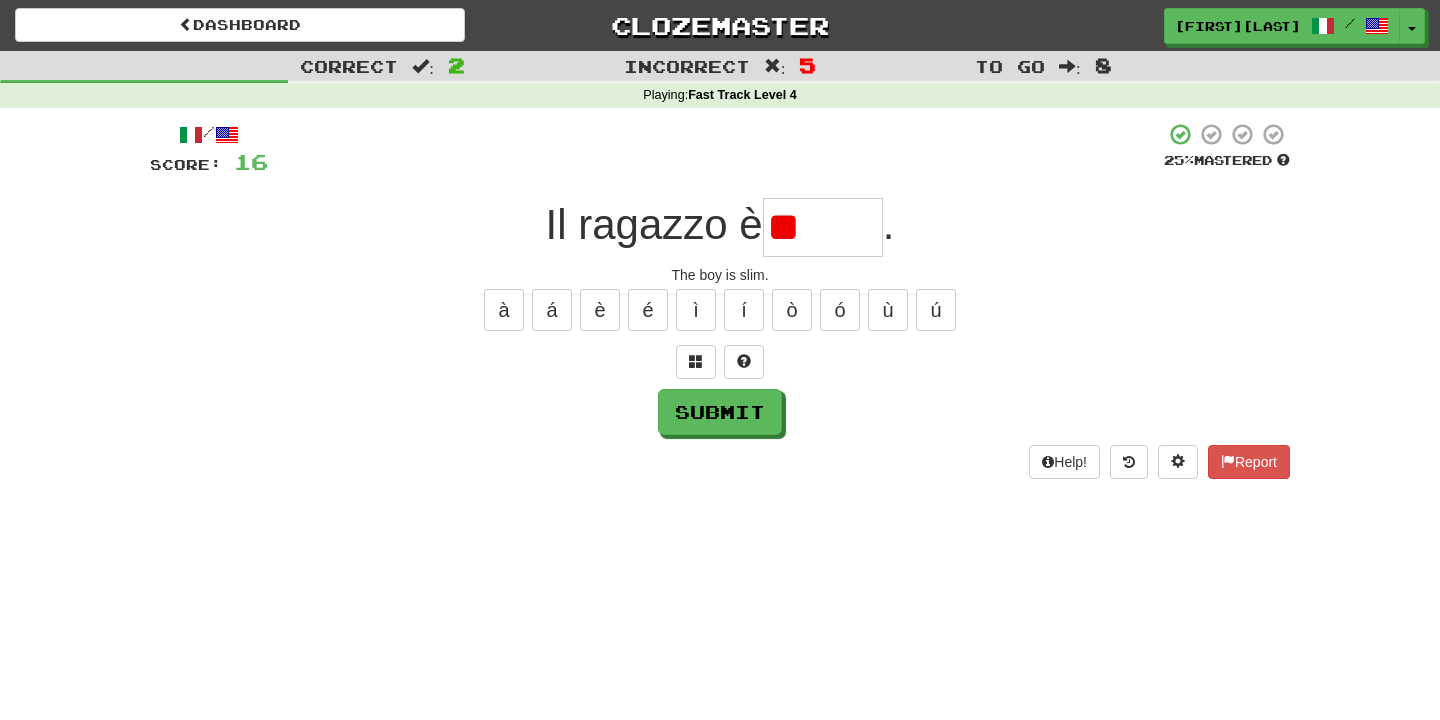 type on "*" 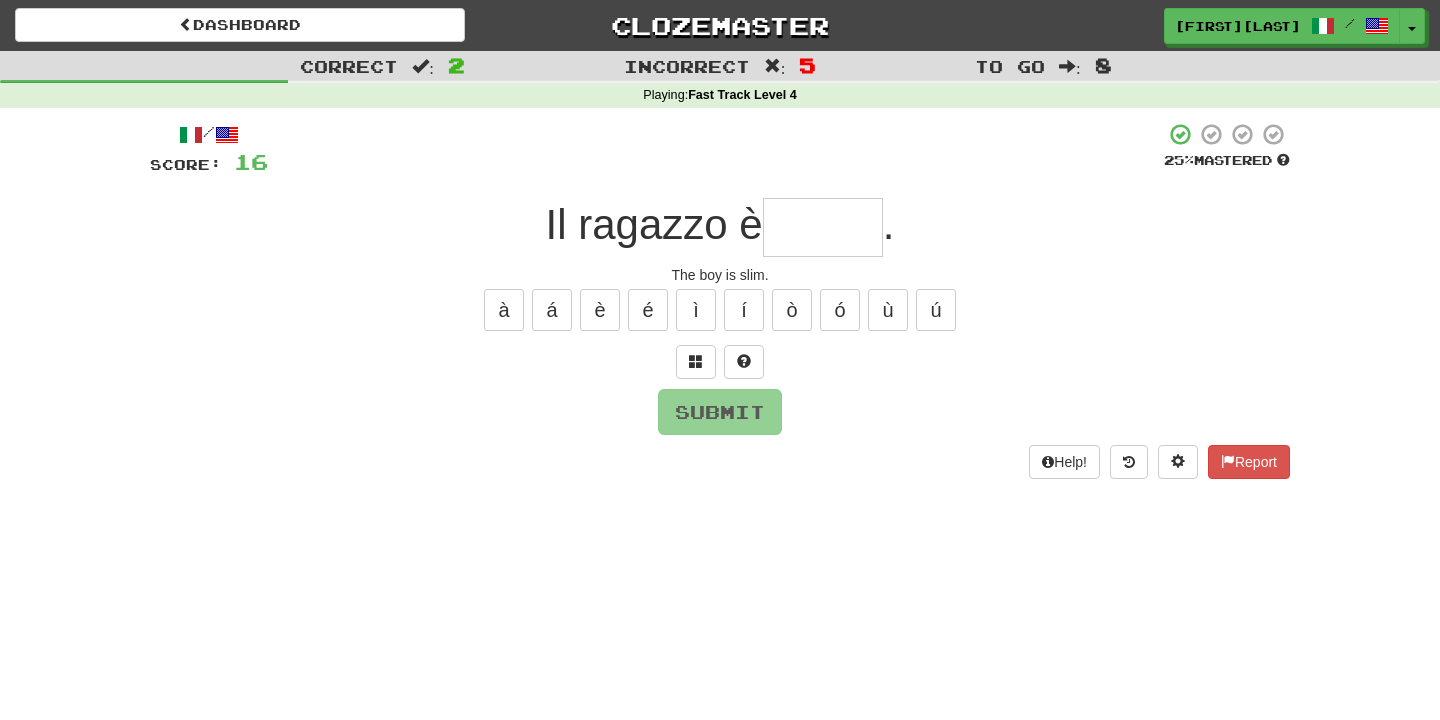 type on "*" 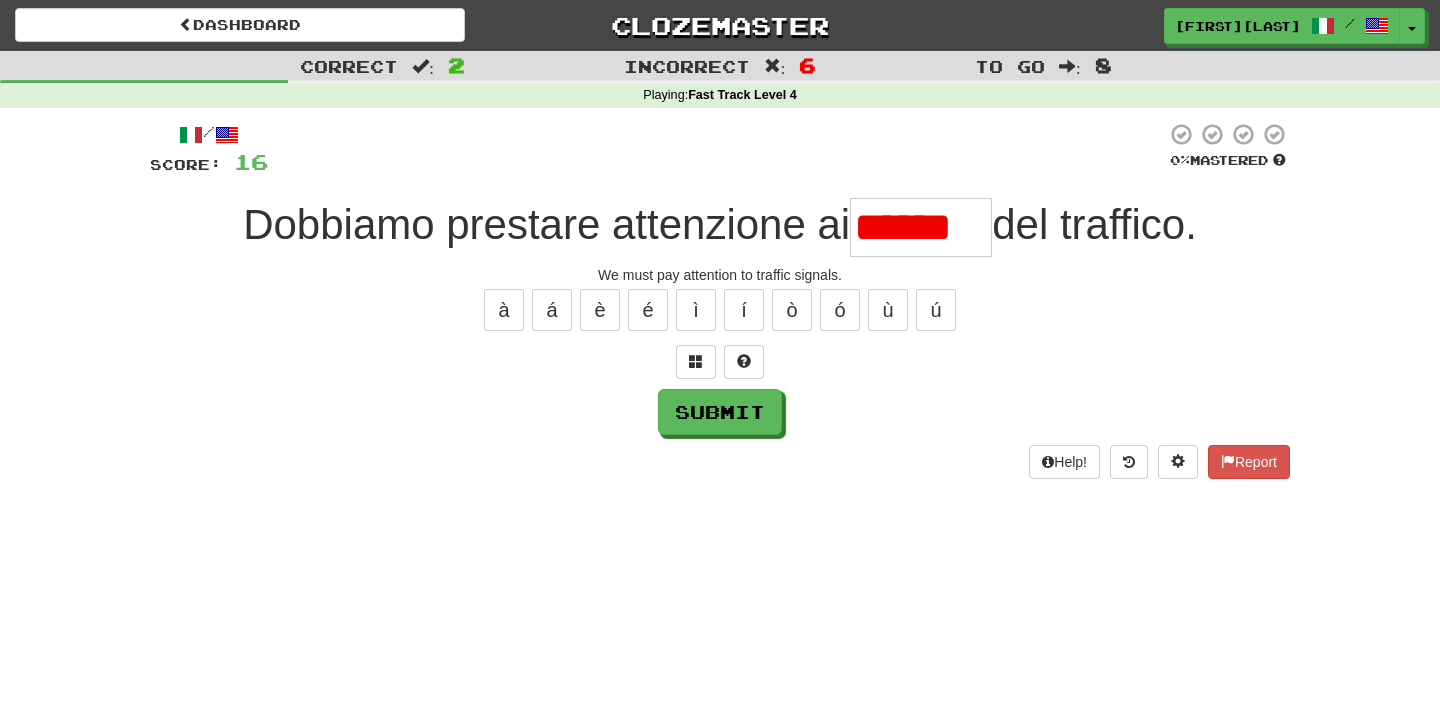 scroll, scrollTop: 0, scrollLeft: 0, axis: both 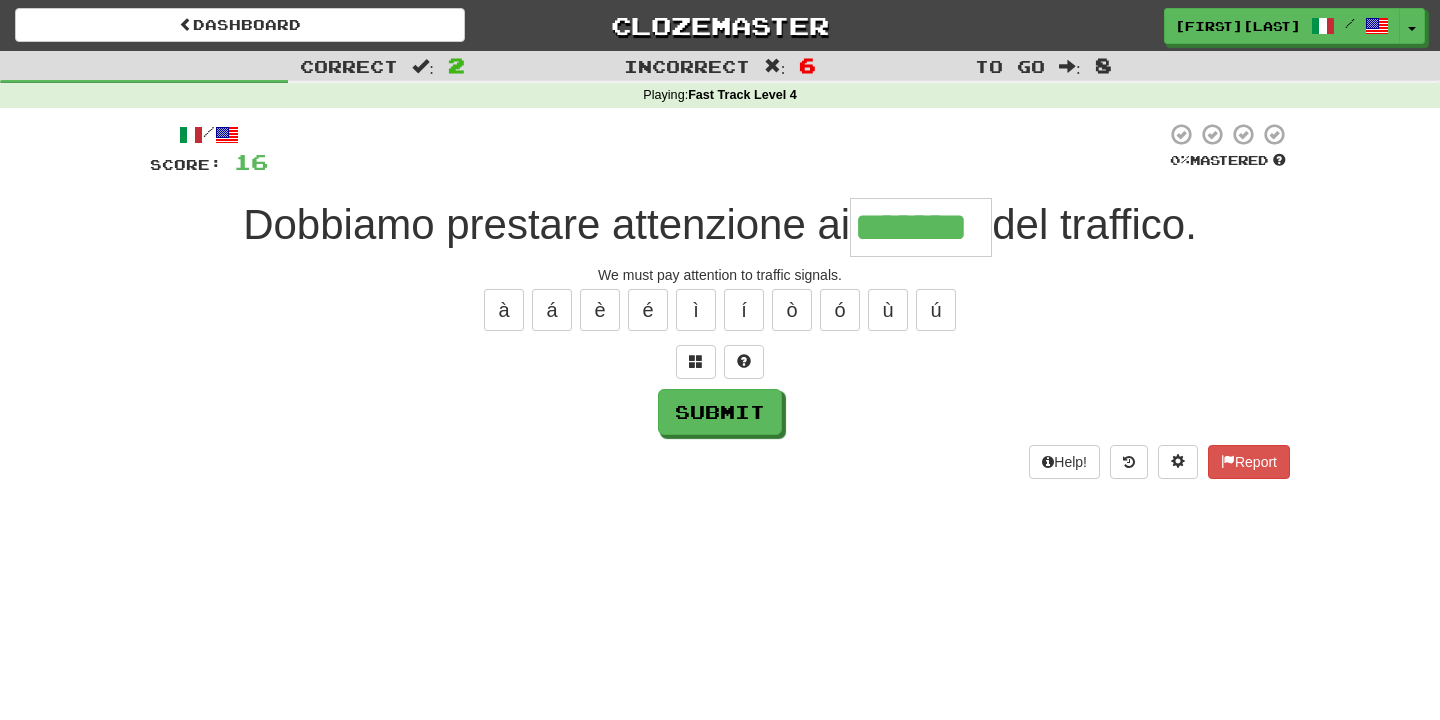 type on "*******" 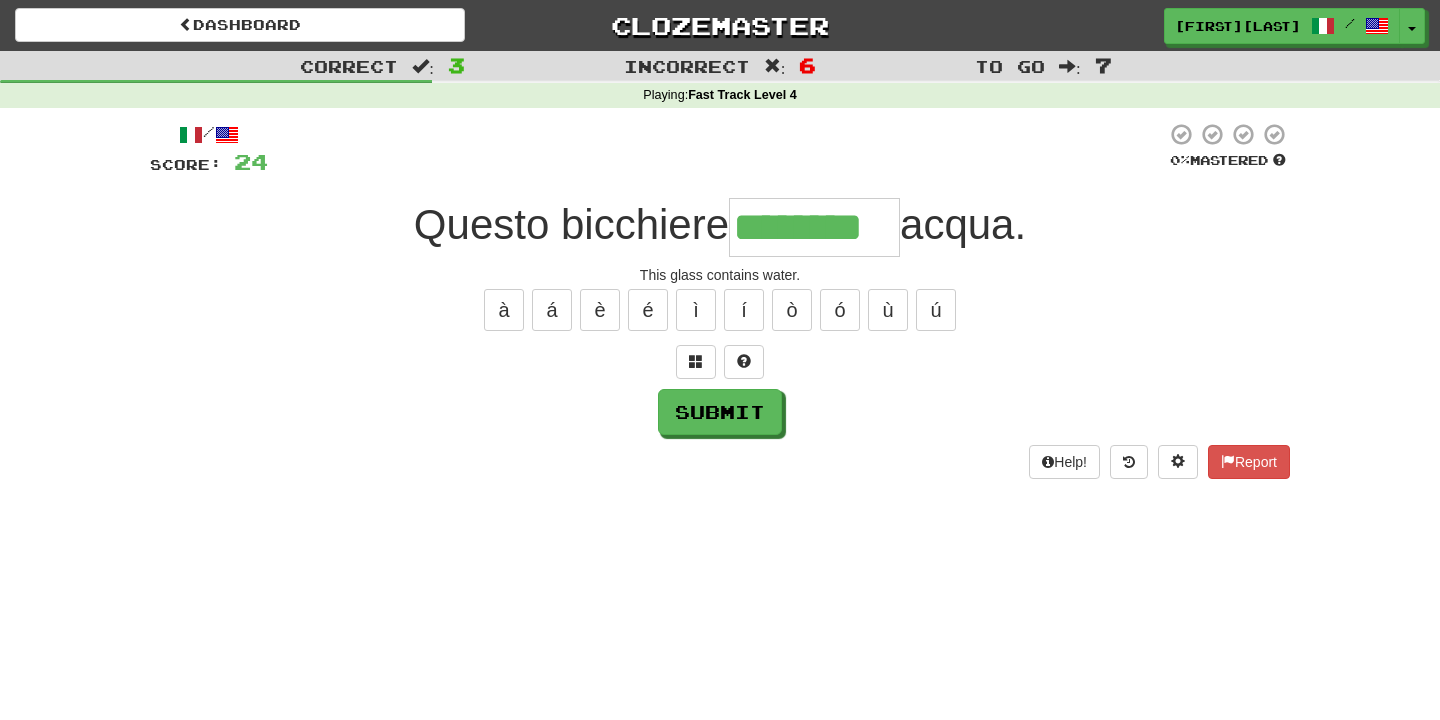 type on "********" 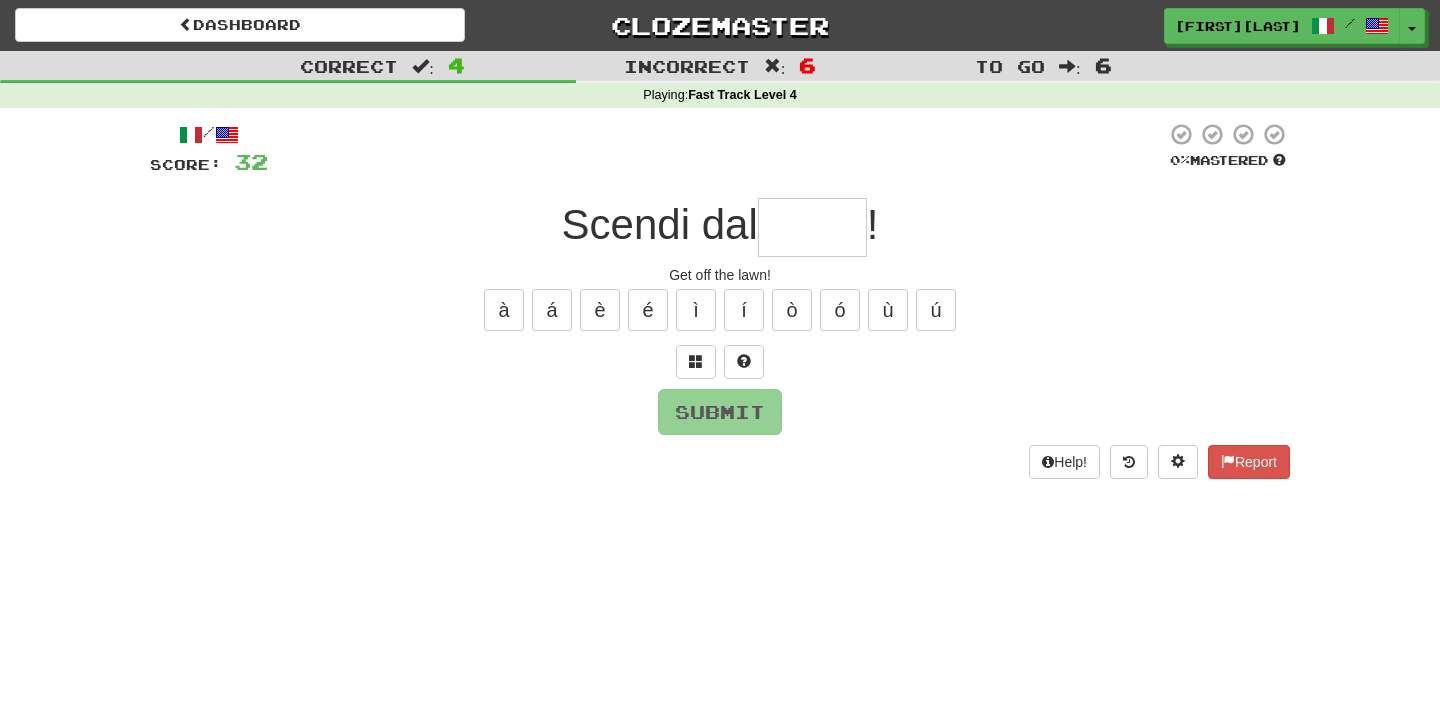 type on "*****" 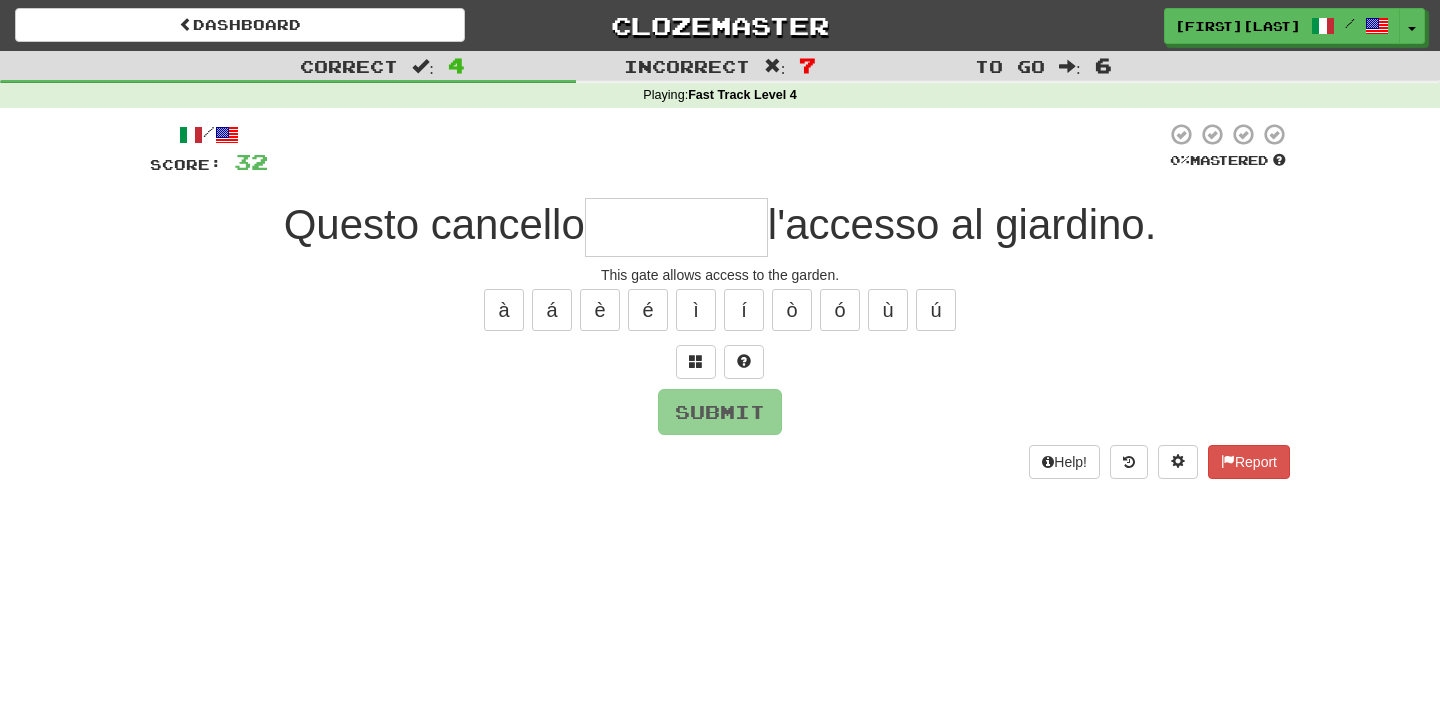 type on "********" 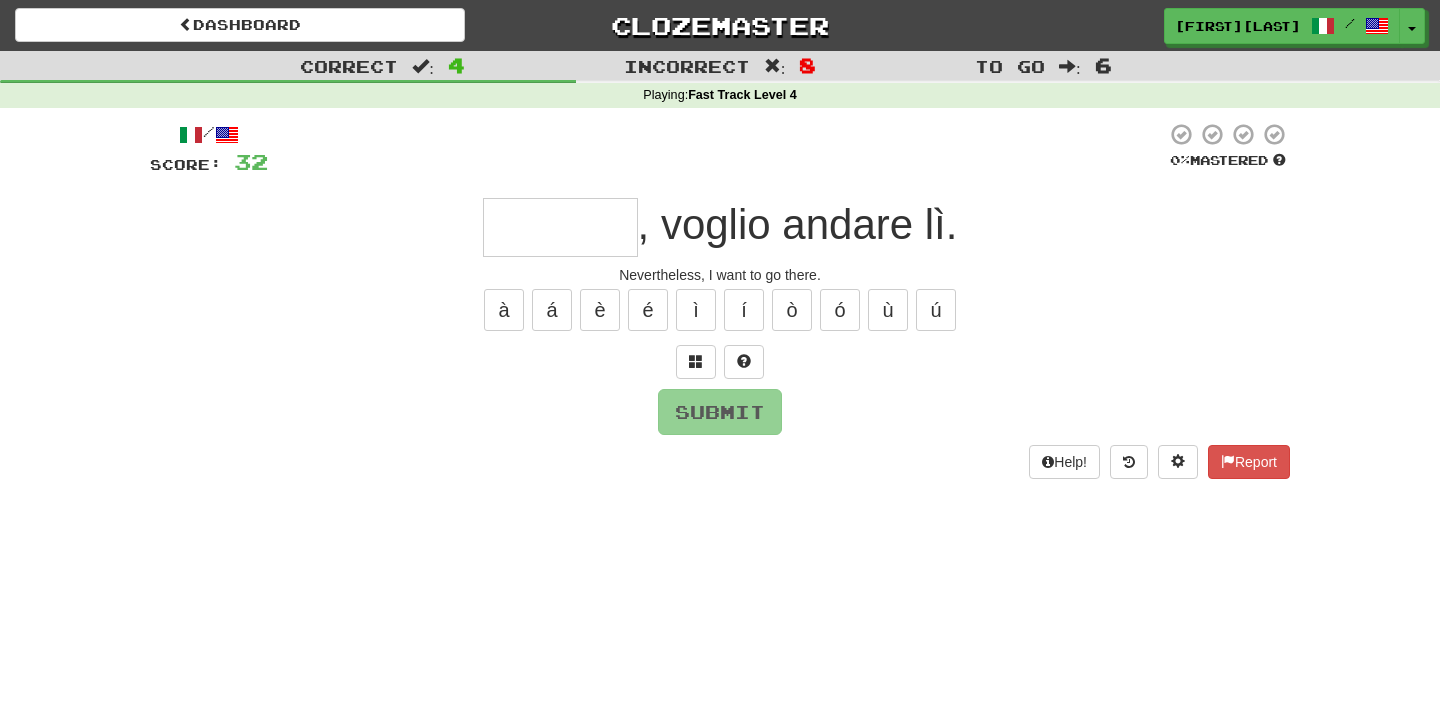 type on "********" 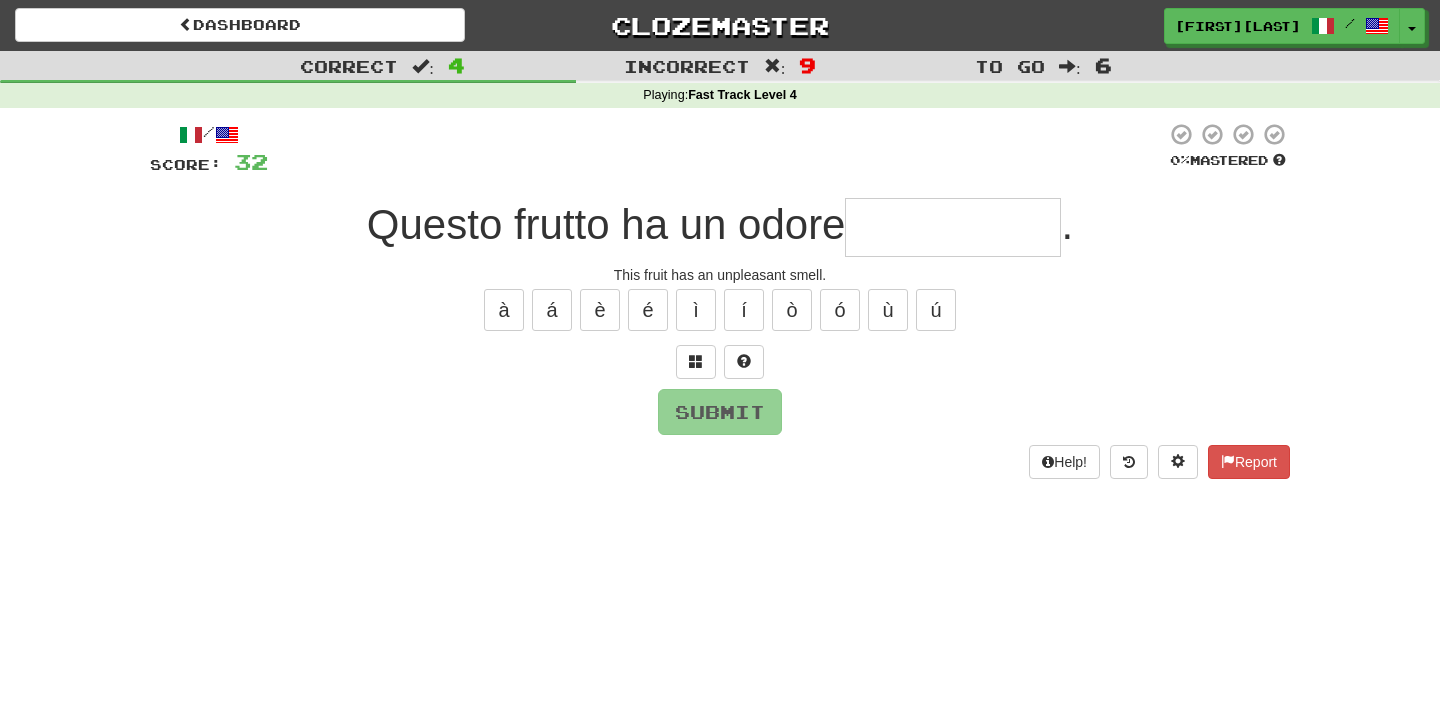 type on "**********" 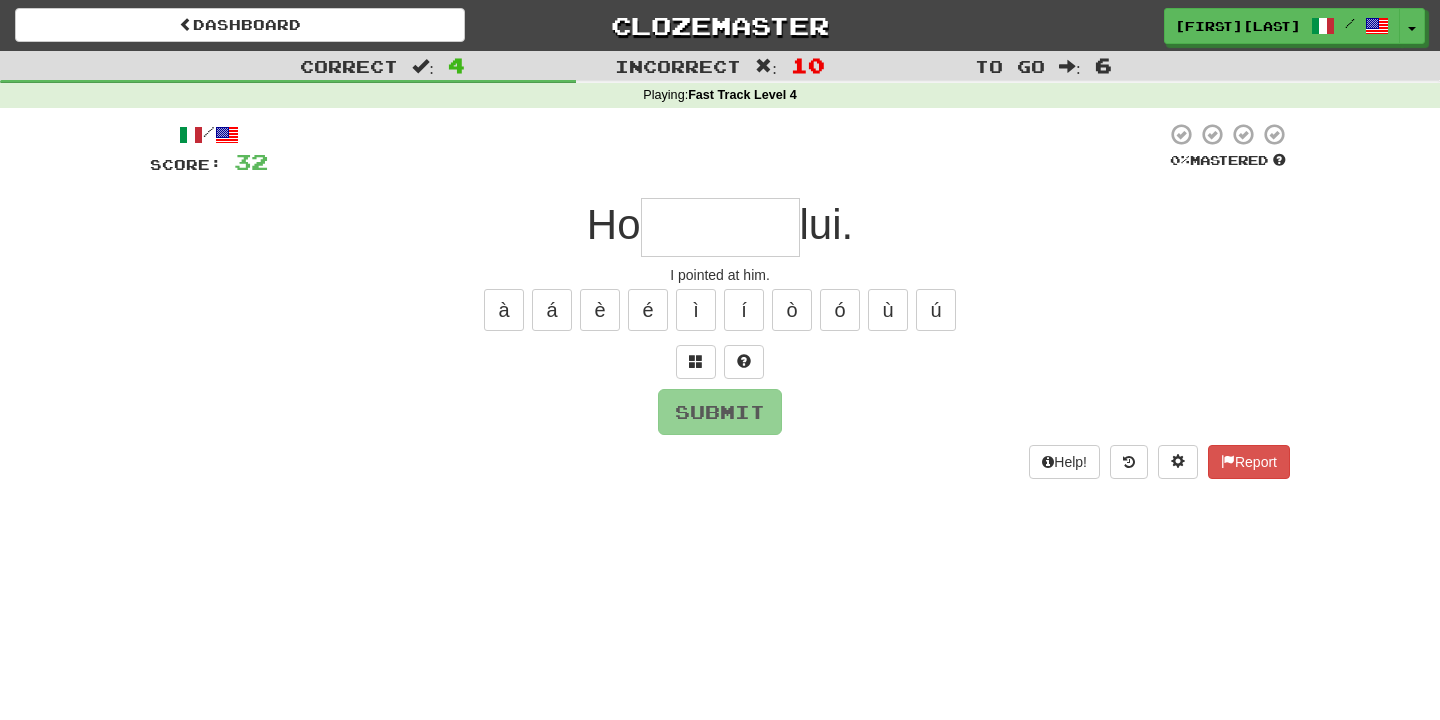 type on "********" 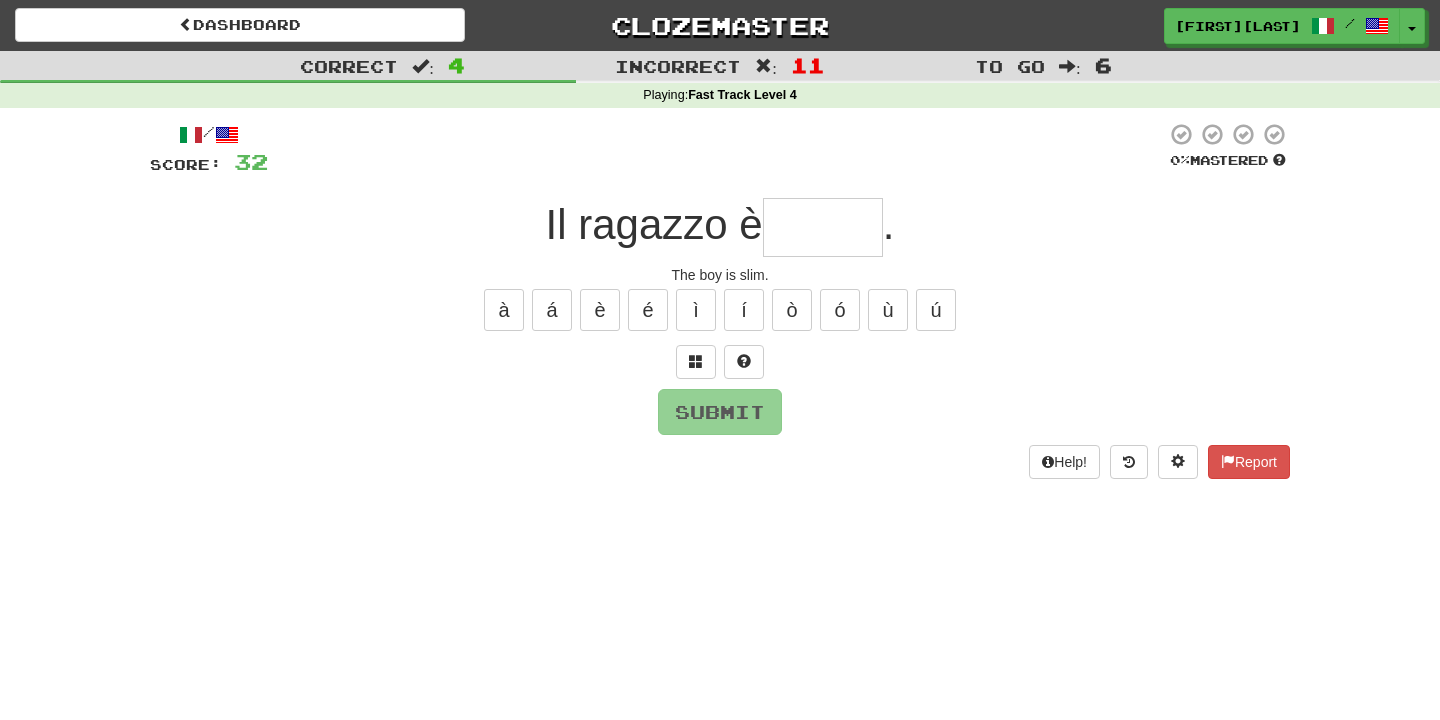type on "*" 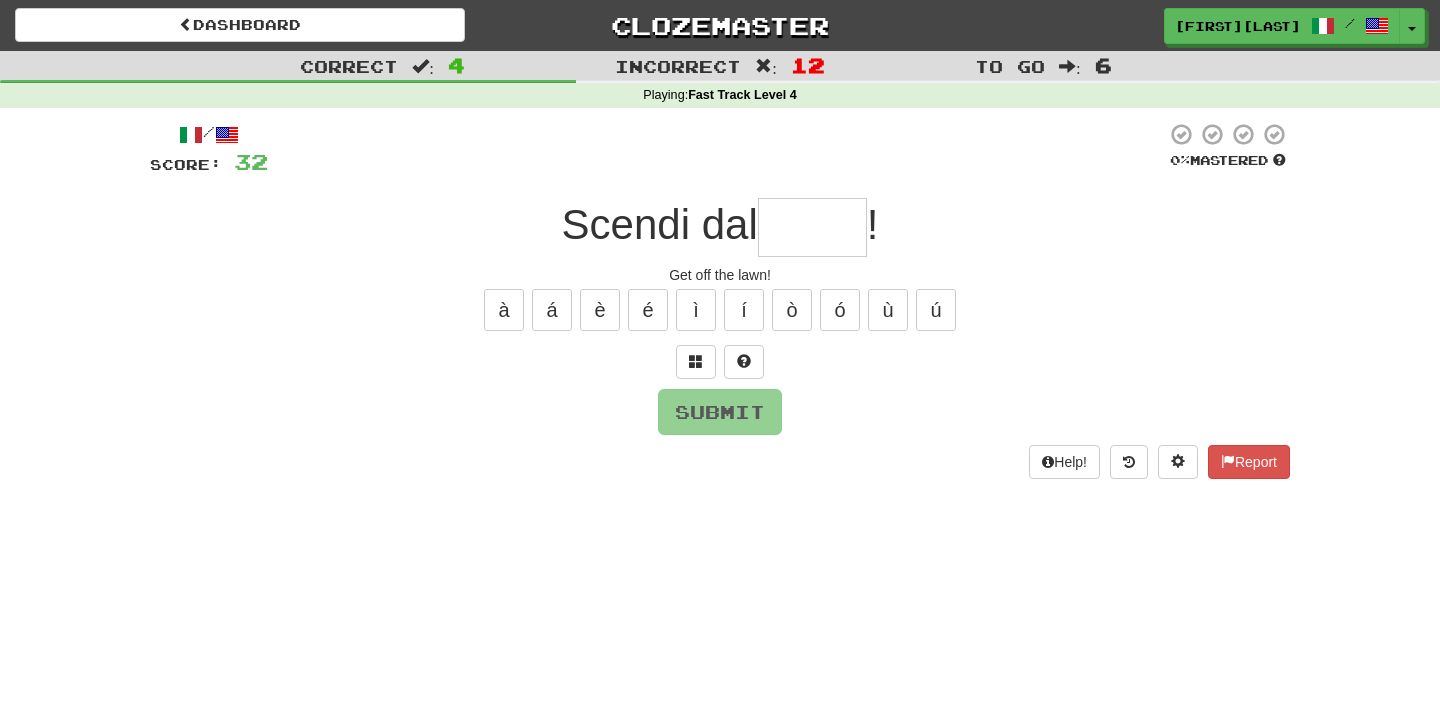 type on "*****" 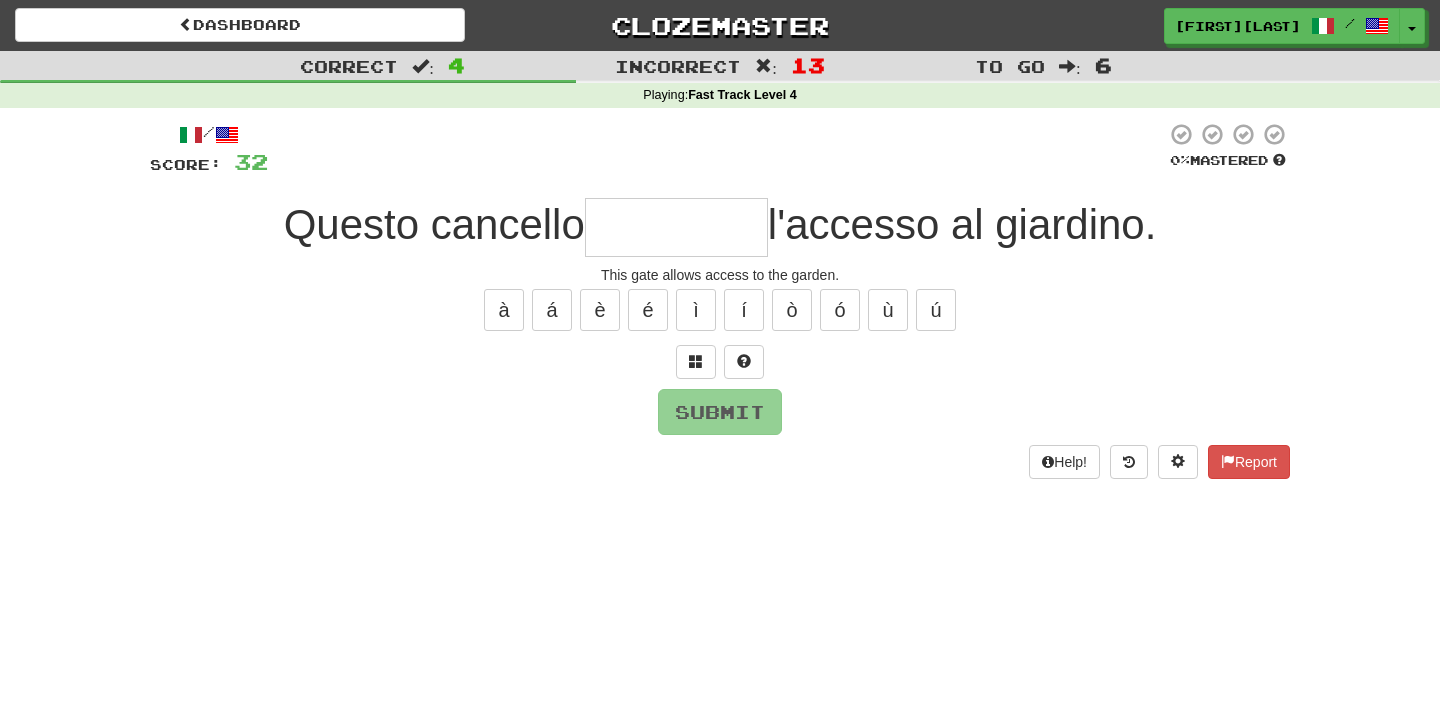 type on "********" 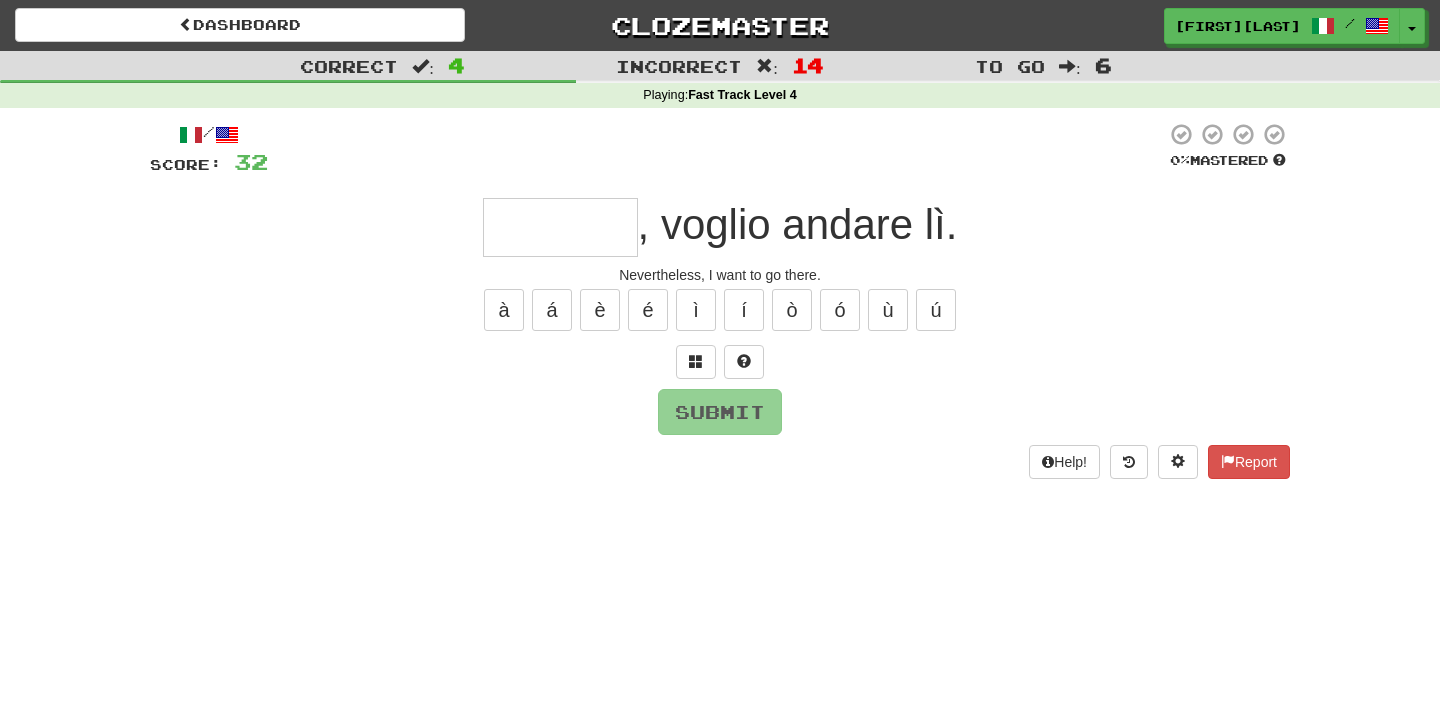 type on "********" 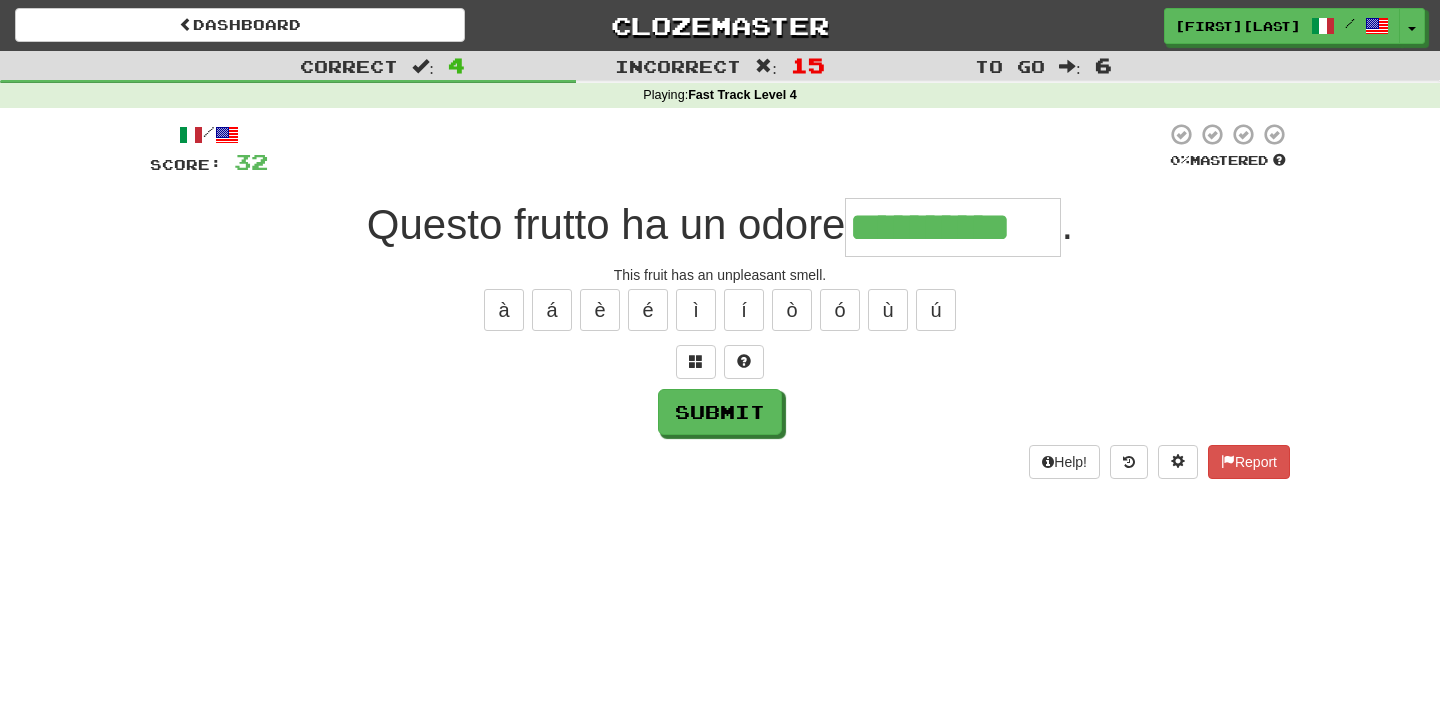 type on "**********" 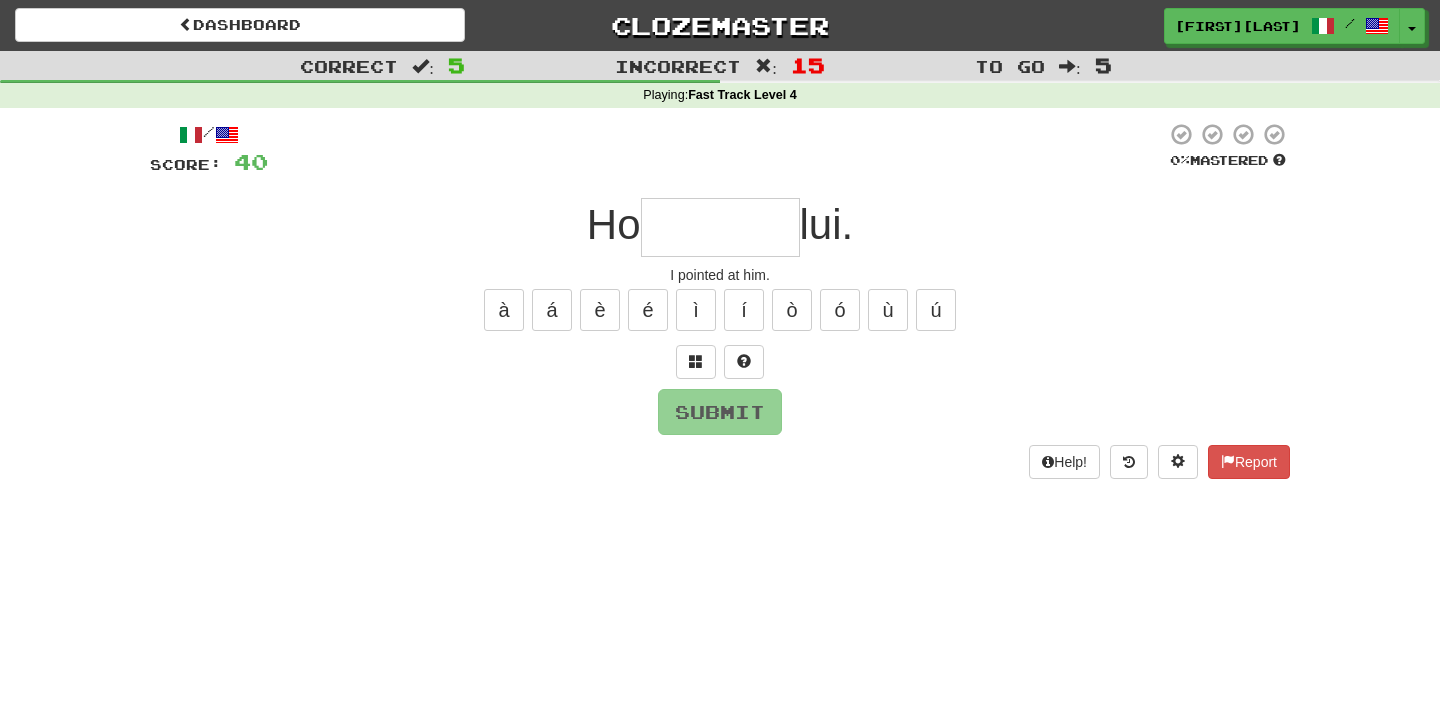 type on "*" 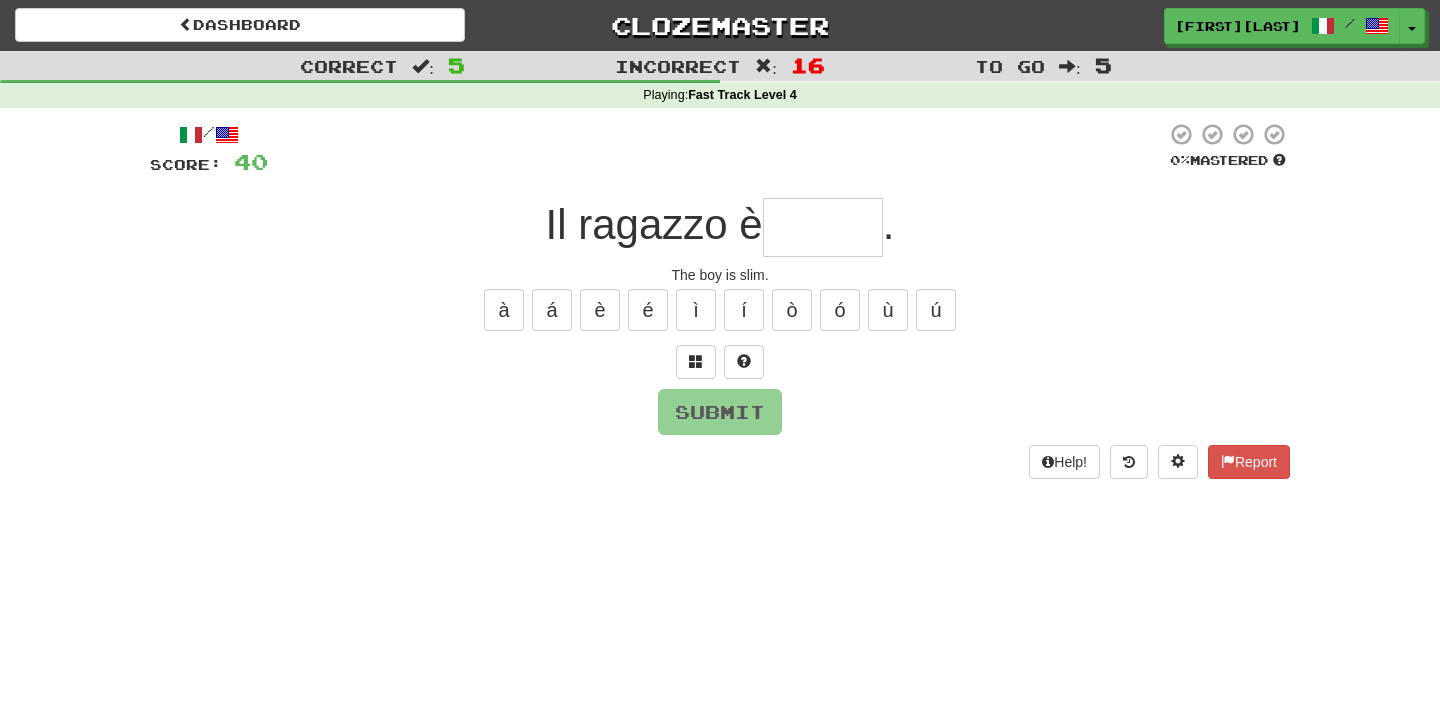 type on "*" 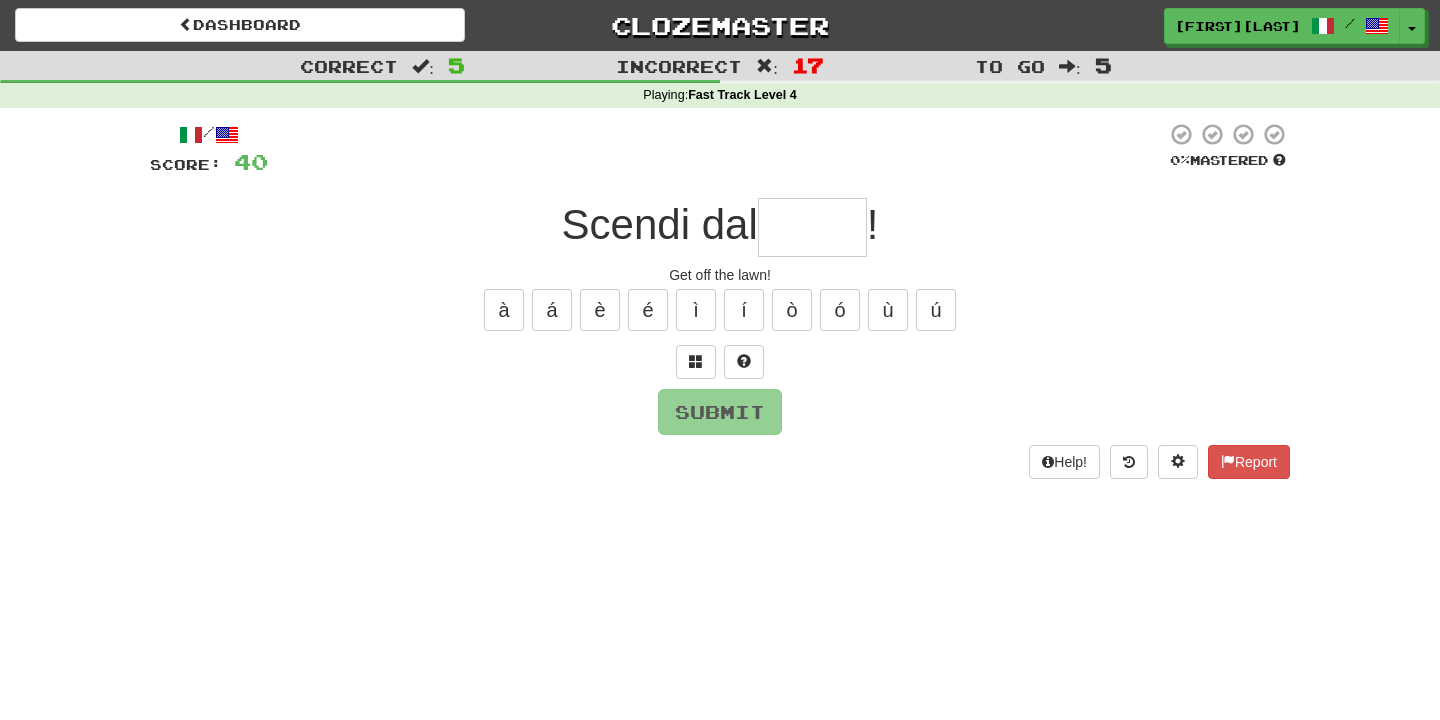 type on "*****" 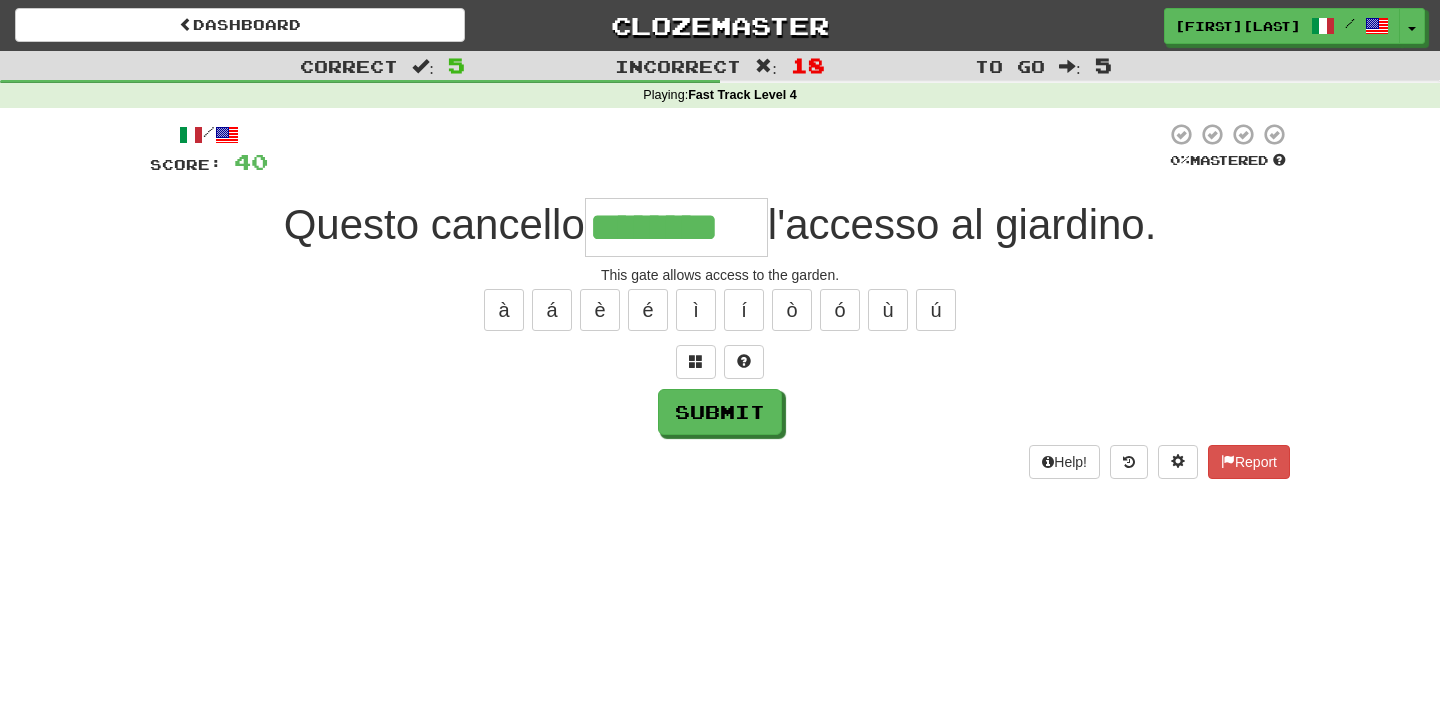 type on "********" 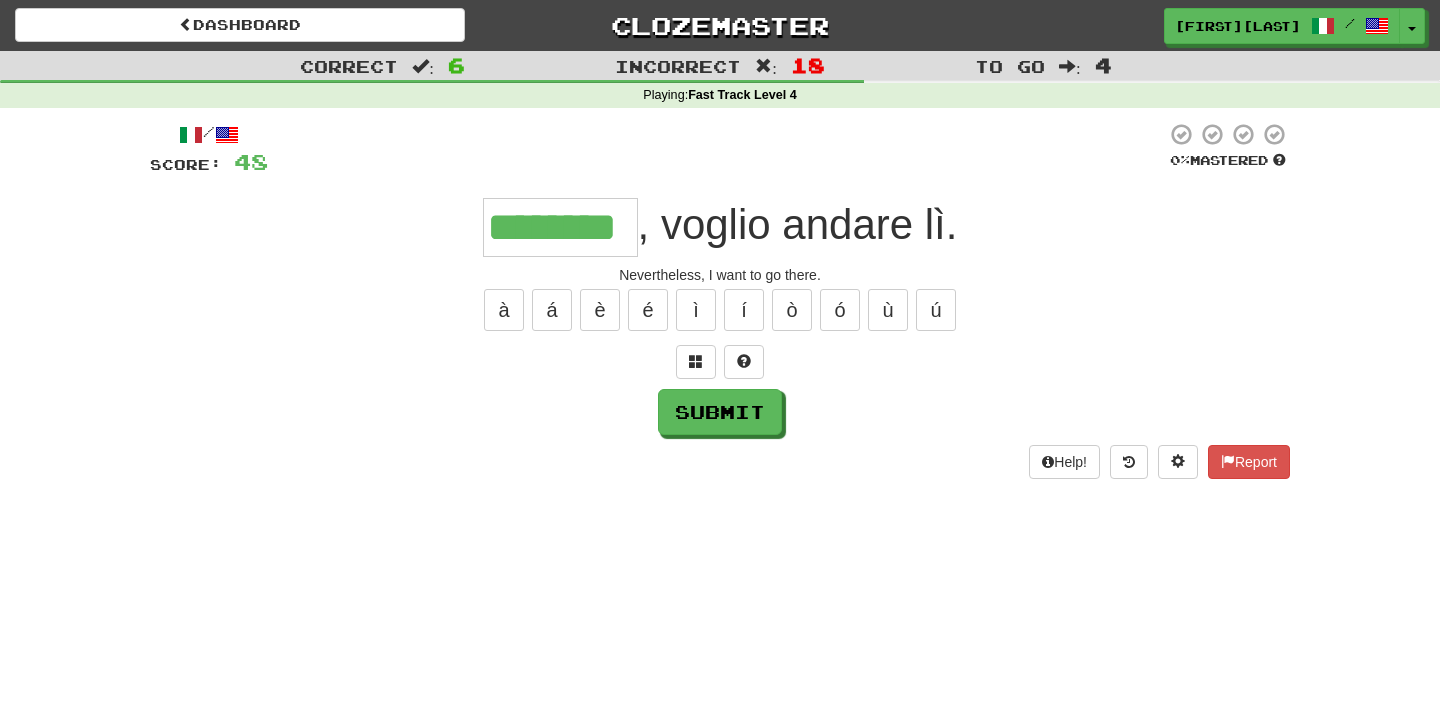 type on "********" 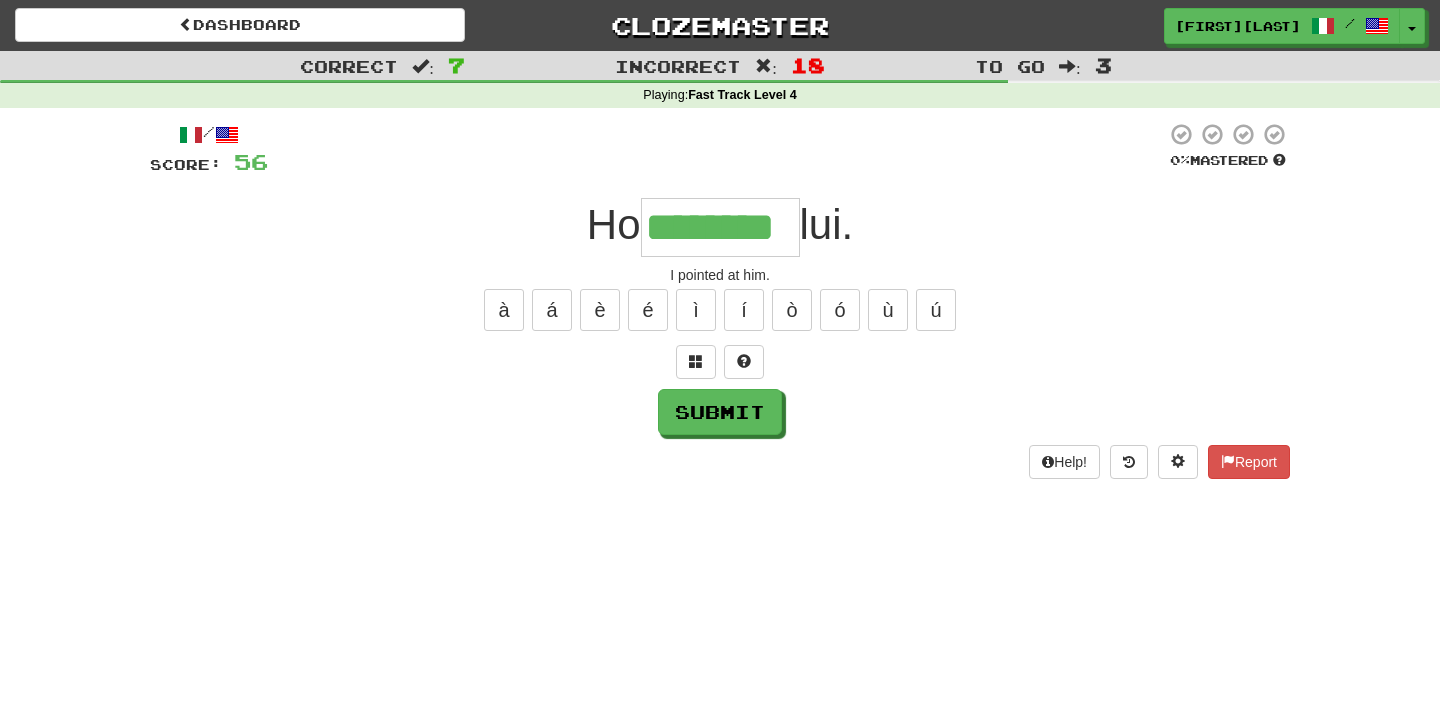 type on "********" 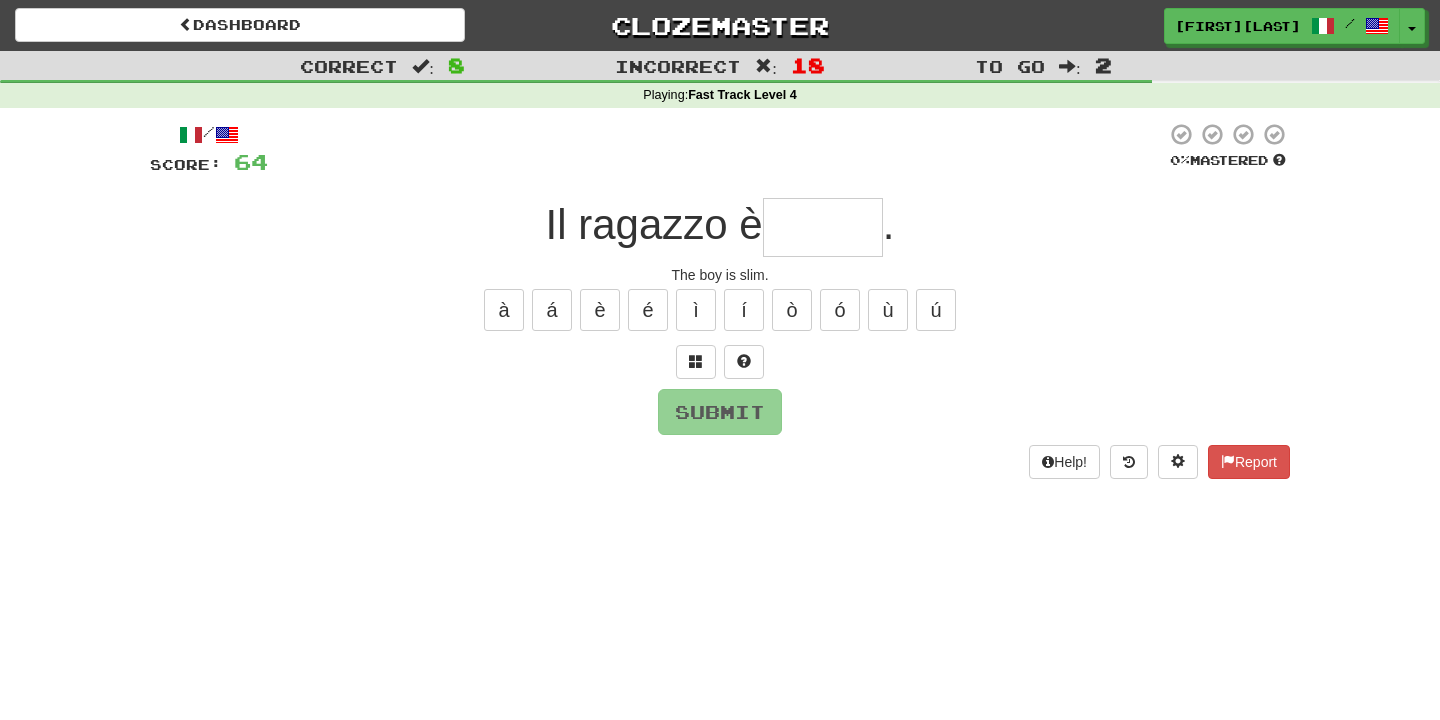 type on "******" 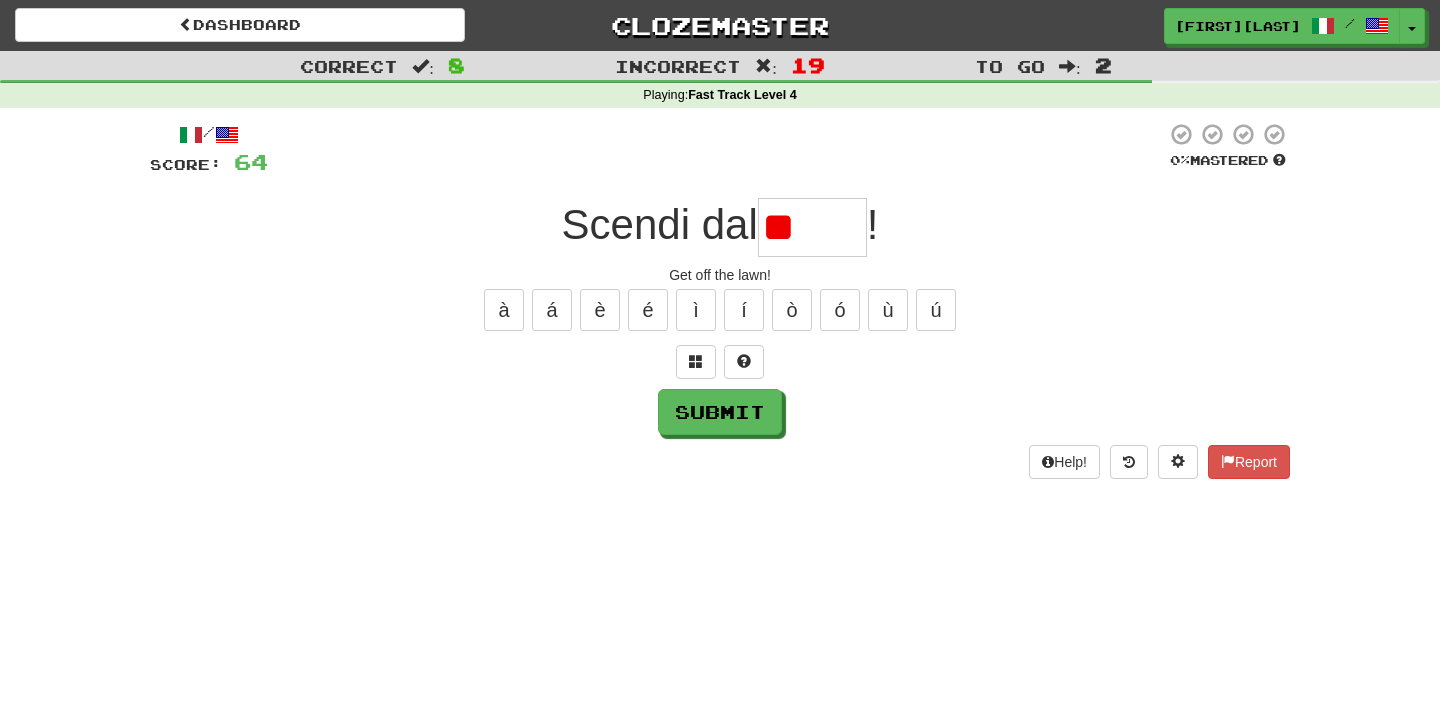 type on "*" 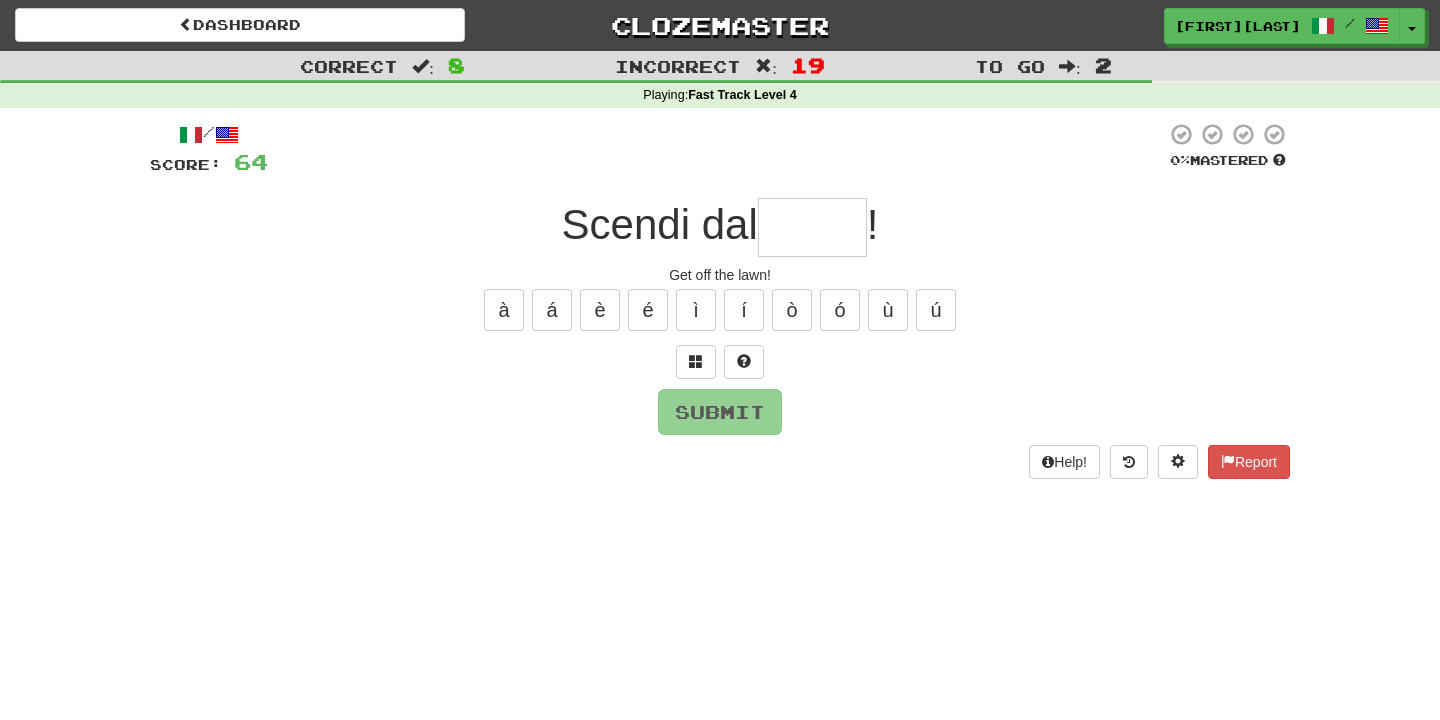 type on "*****" 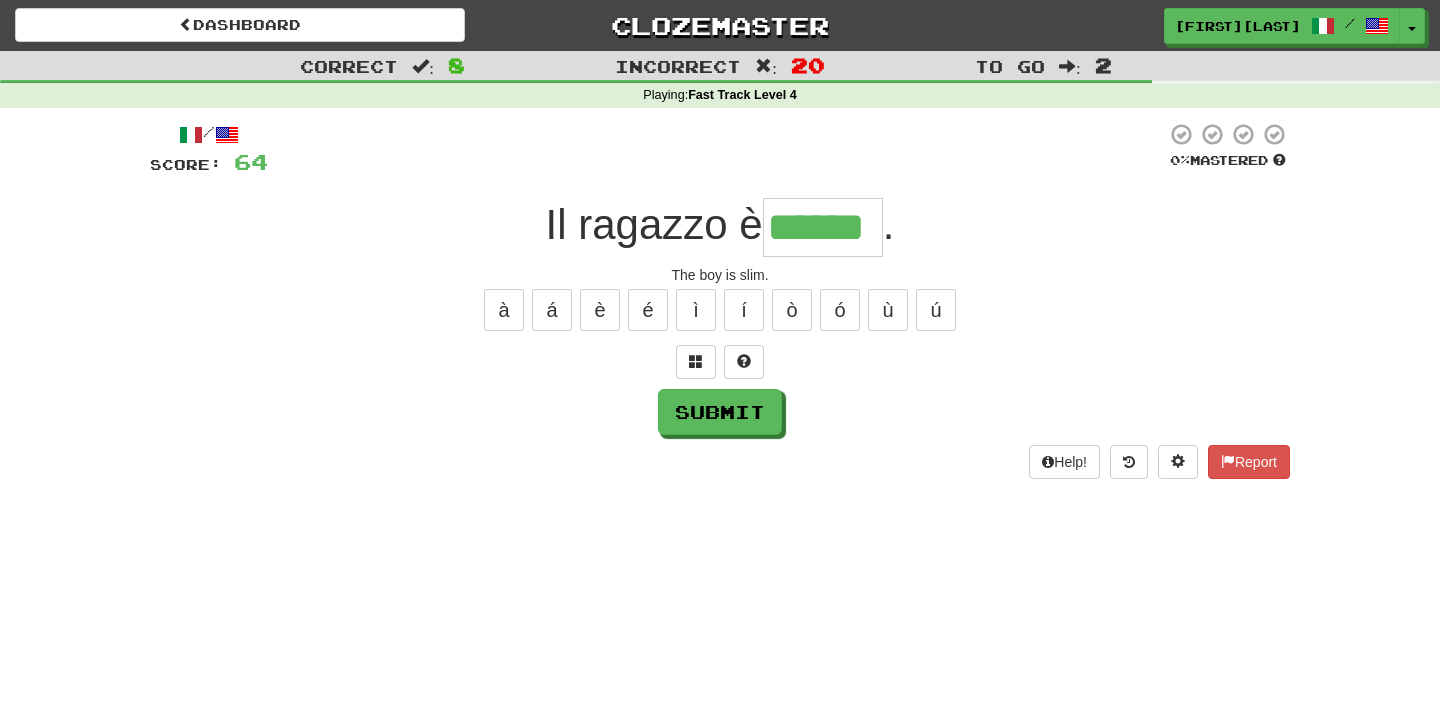 type on "******" 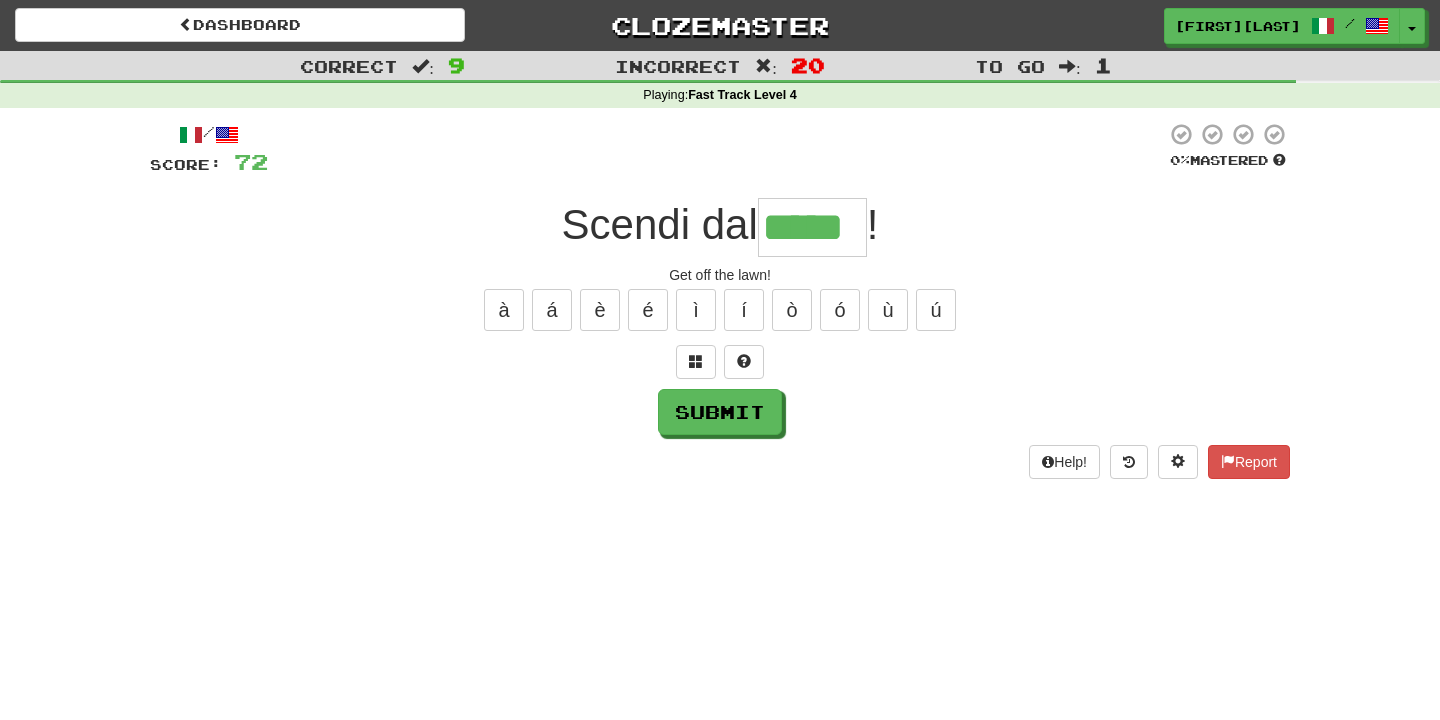 type on "*****" 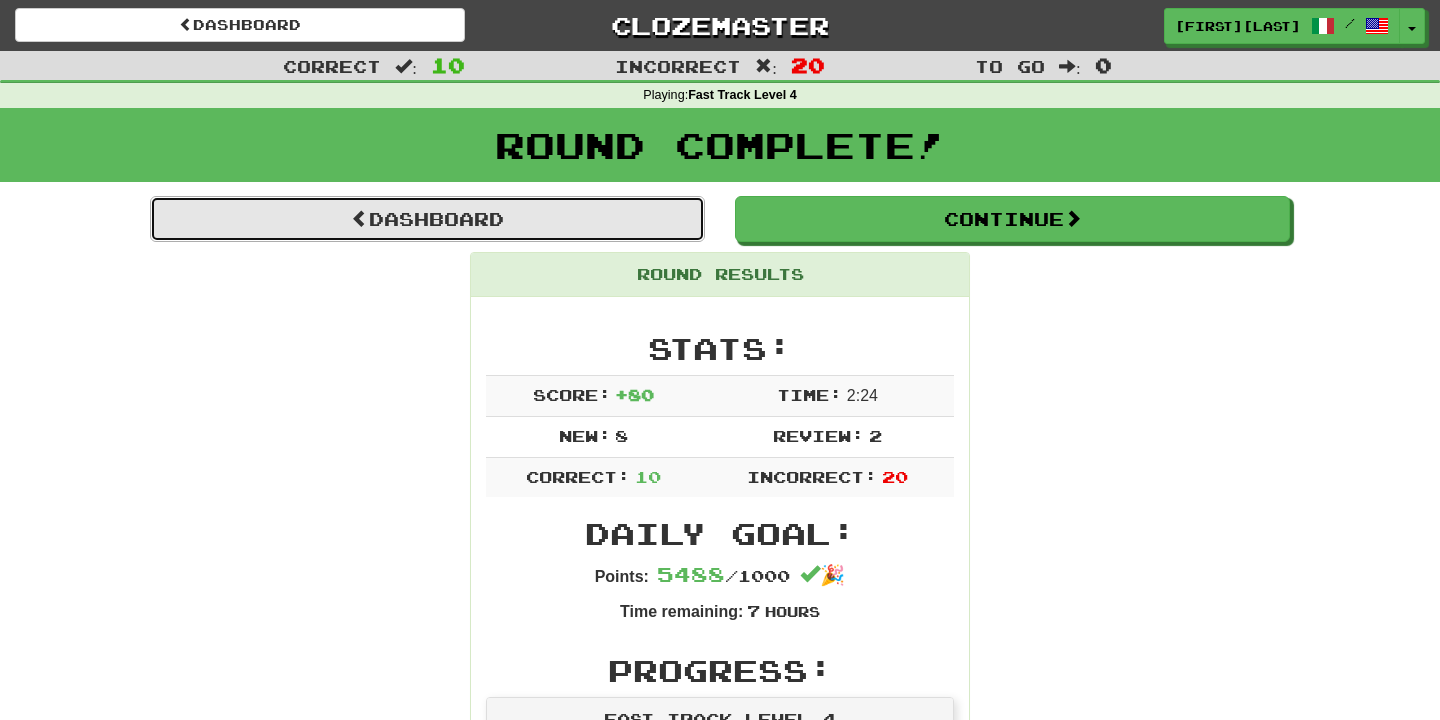 click on "Dashboard" at bounding box center (427, 219) 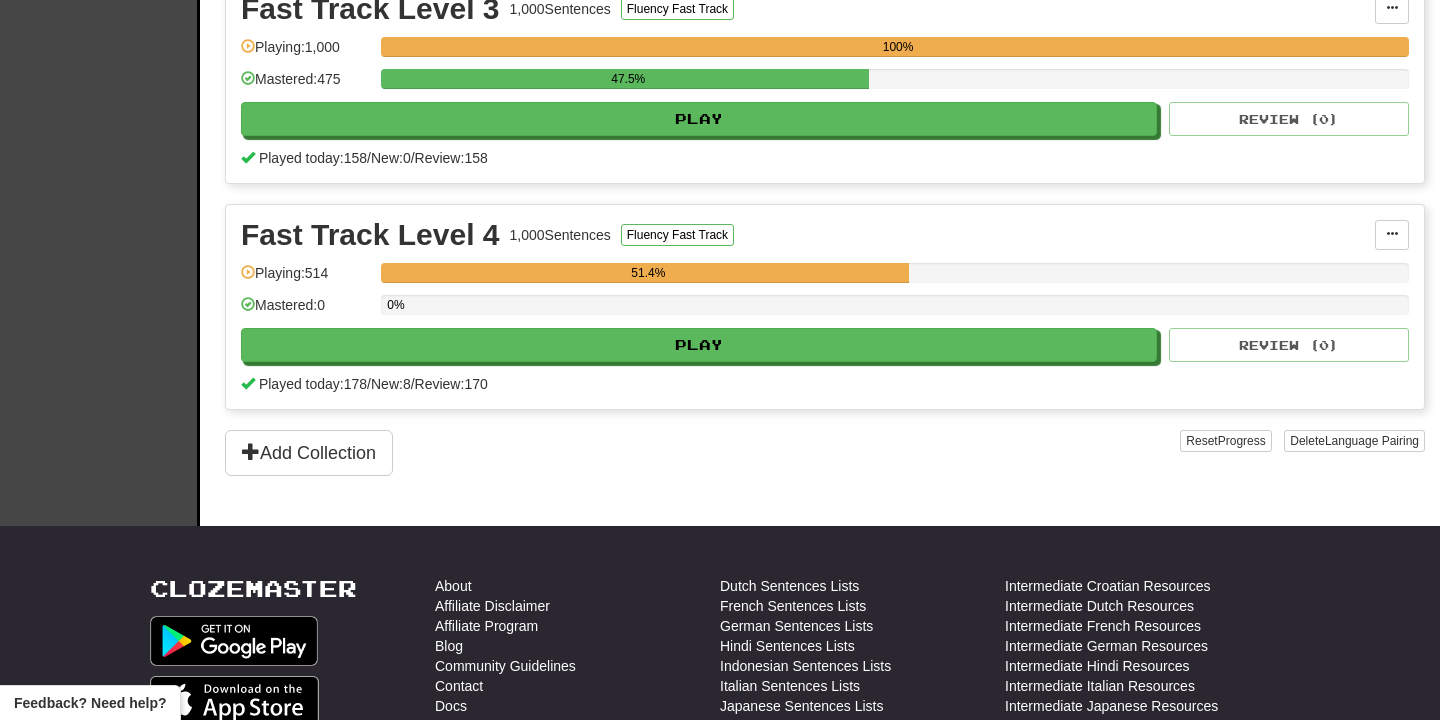 scroll, scrollTop: 972, scrollLeft: 0, axis: vertical 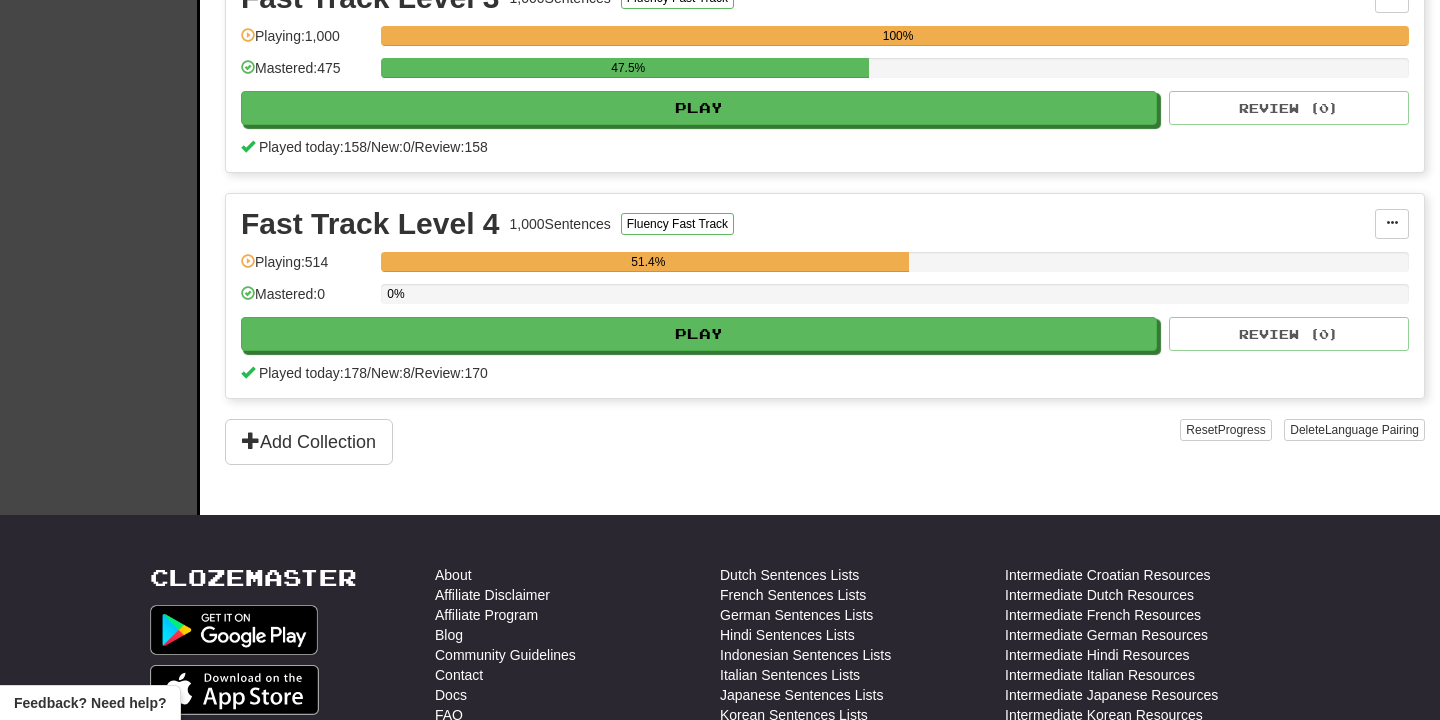 click on "Fast Track Level 4 1,000 Sentences Fluency Fast Track Manage Sentences Unpin from Dashboard Playing: 514 51.4% Mastered: 0 0% Play Review ( 0 ) Played today: 178 / New: 8 / Review: 170" at bounding box center [825, 296] 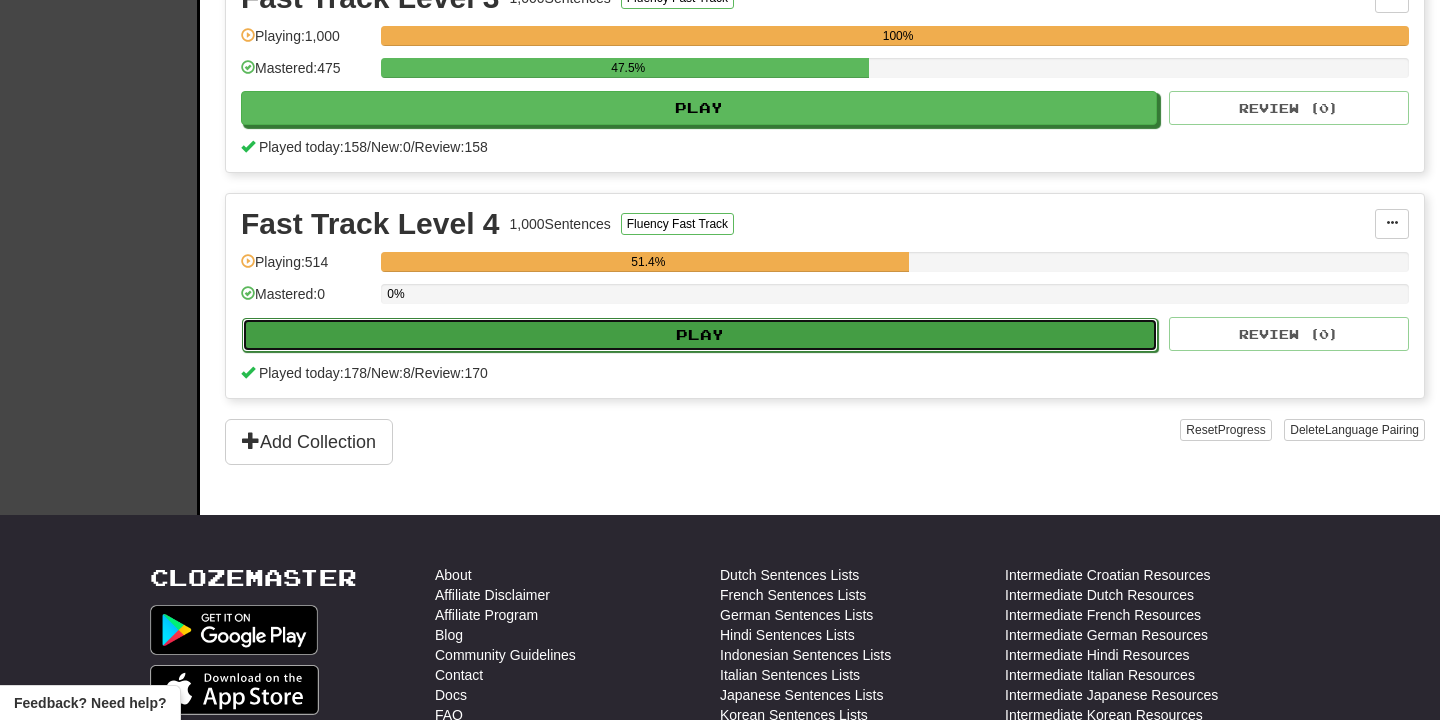 click on "Play" at bounding box center [700, 335] 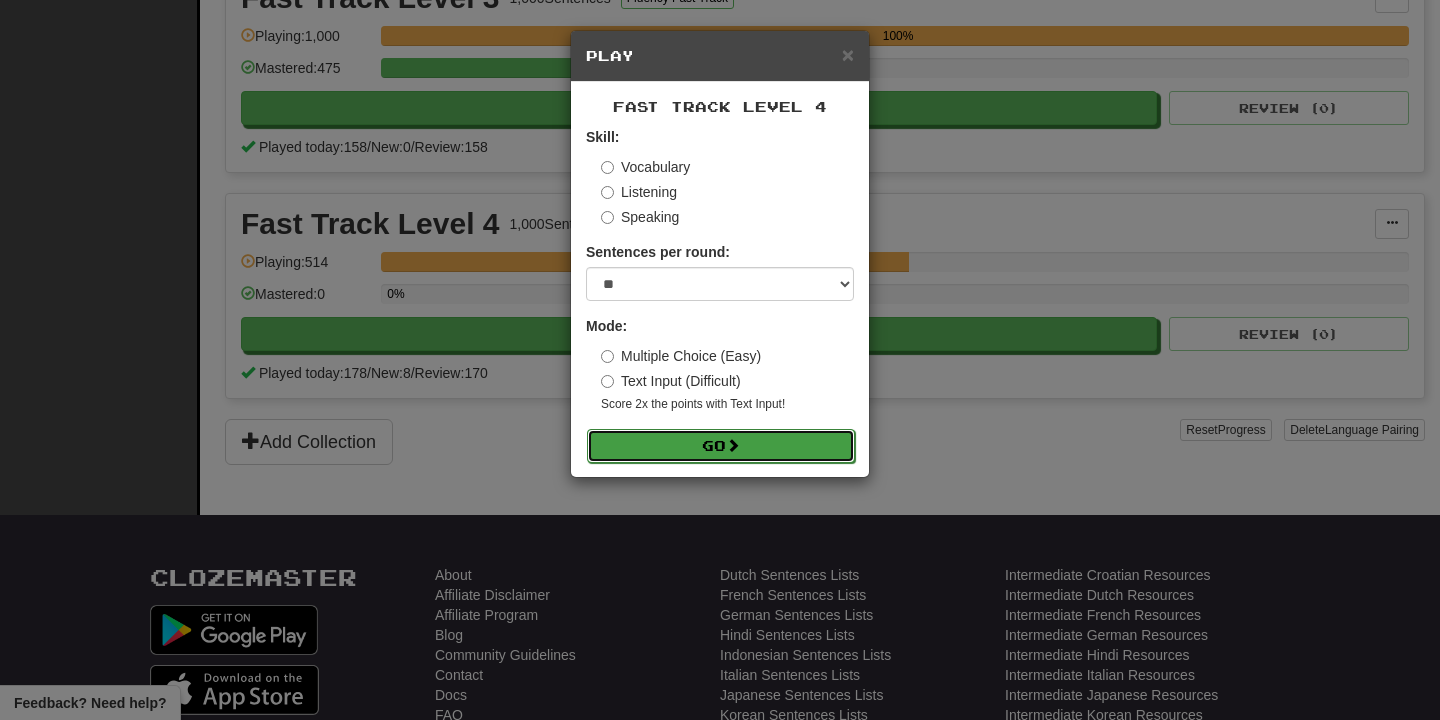 click on "Go" at bounding box center (721, 446) 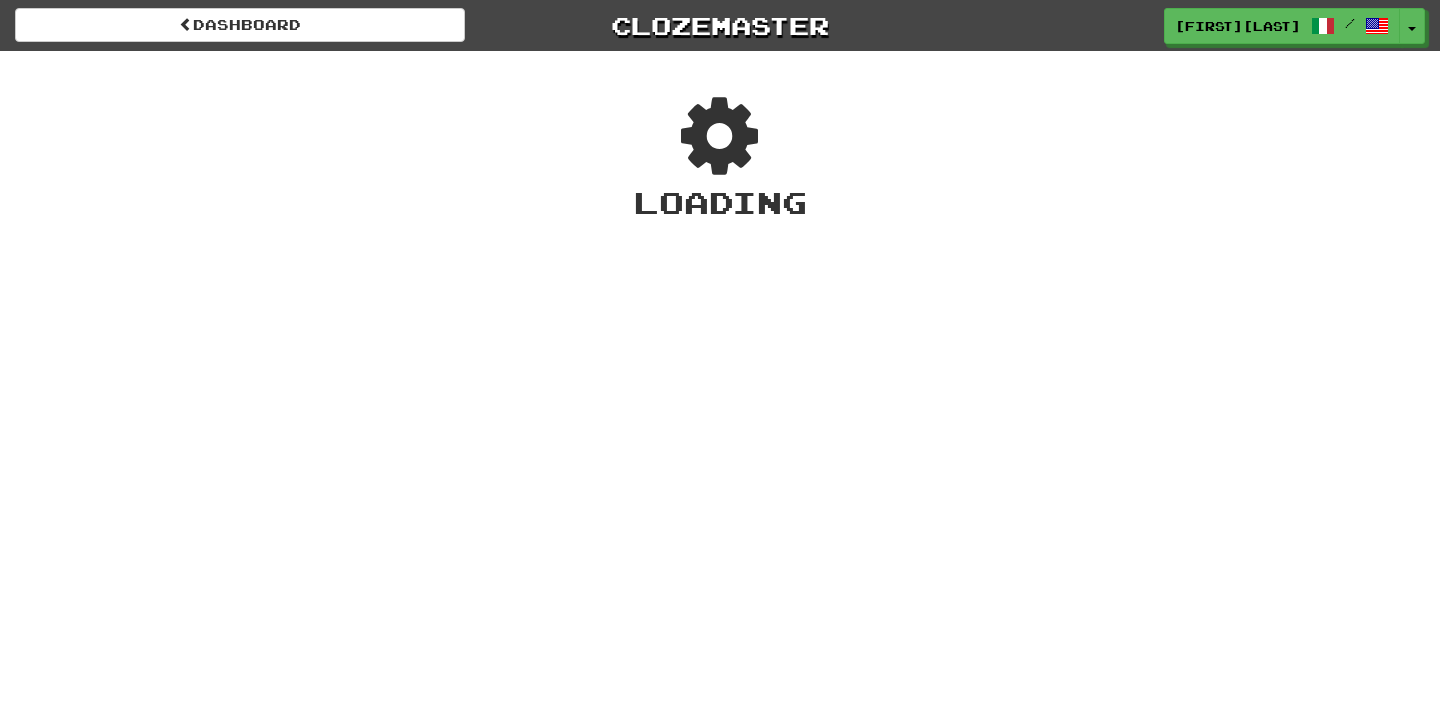 scroll, scrollTop: 0, scrollLeft: 0, axis: both 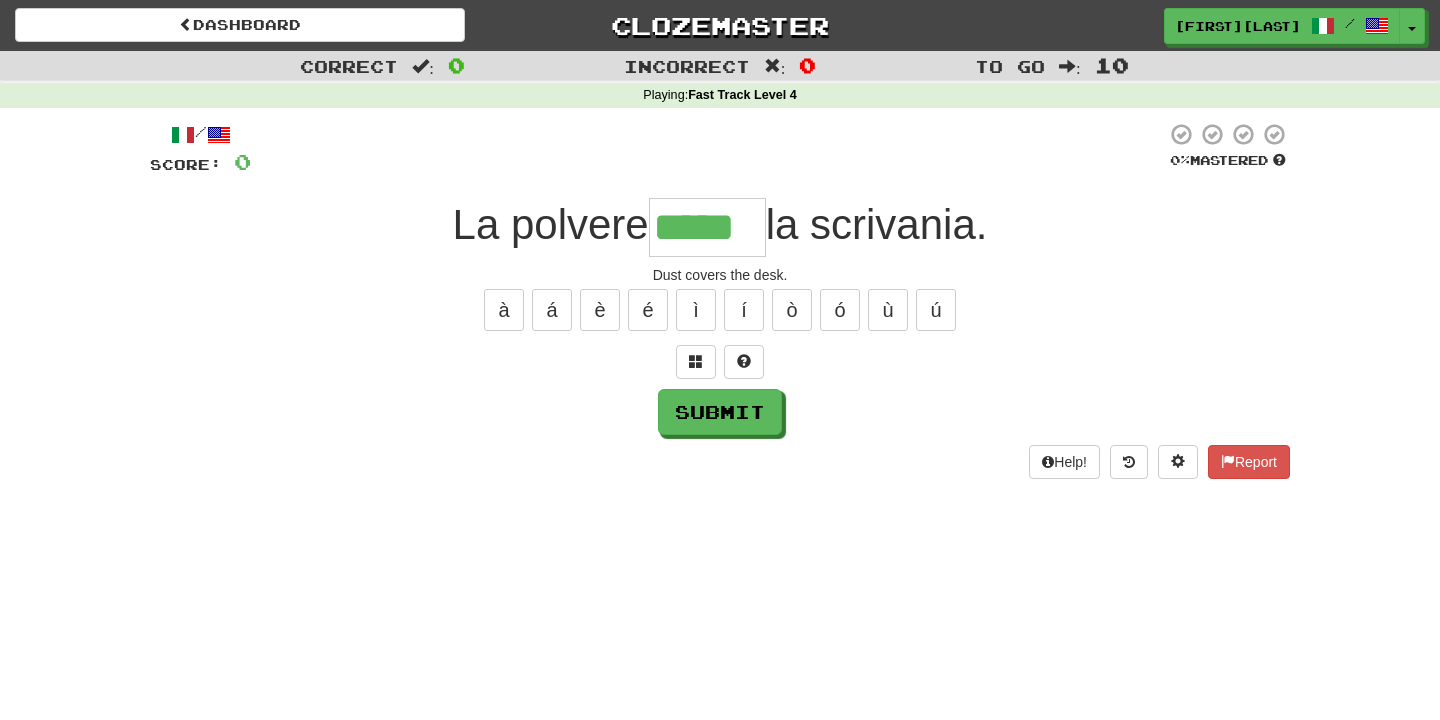 type on "*****" 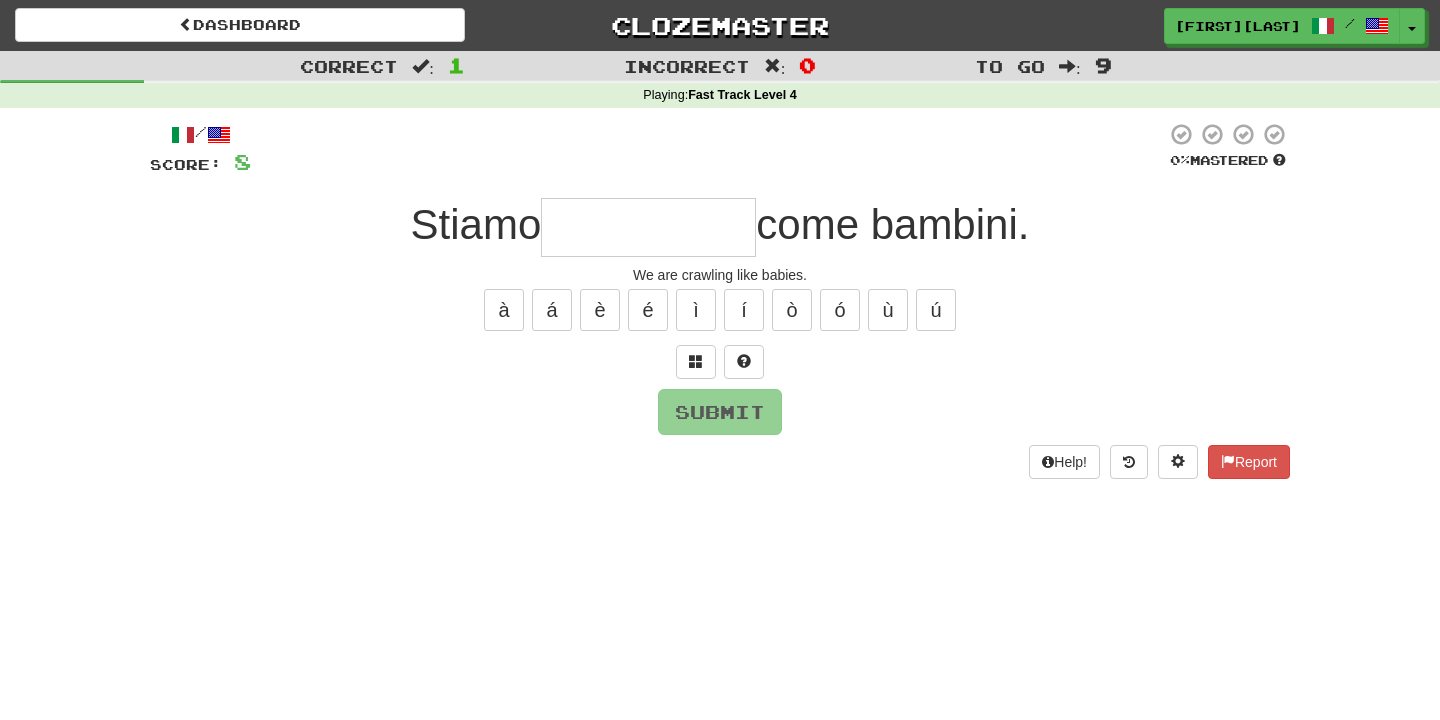 type on "**********" 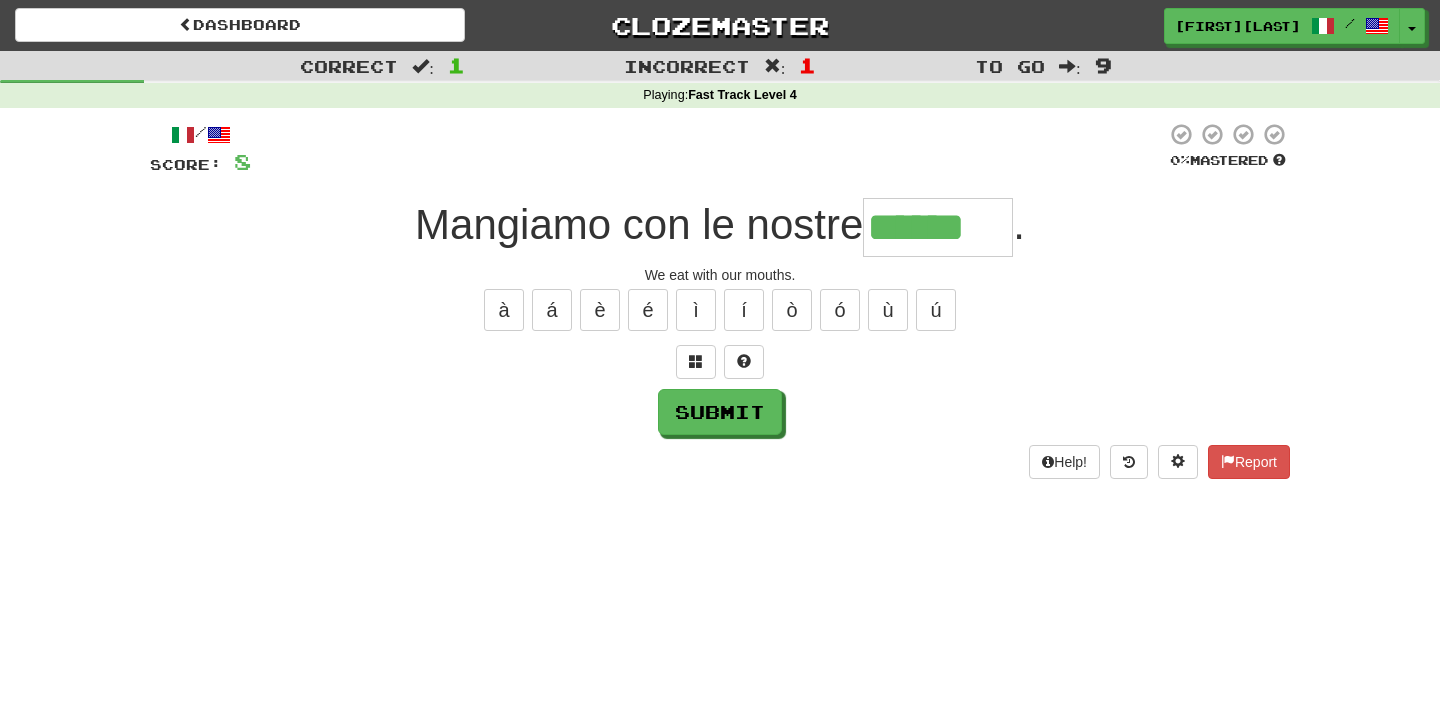 type on "******" 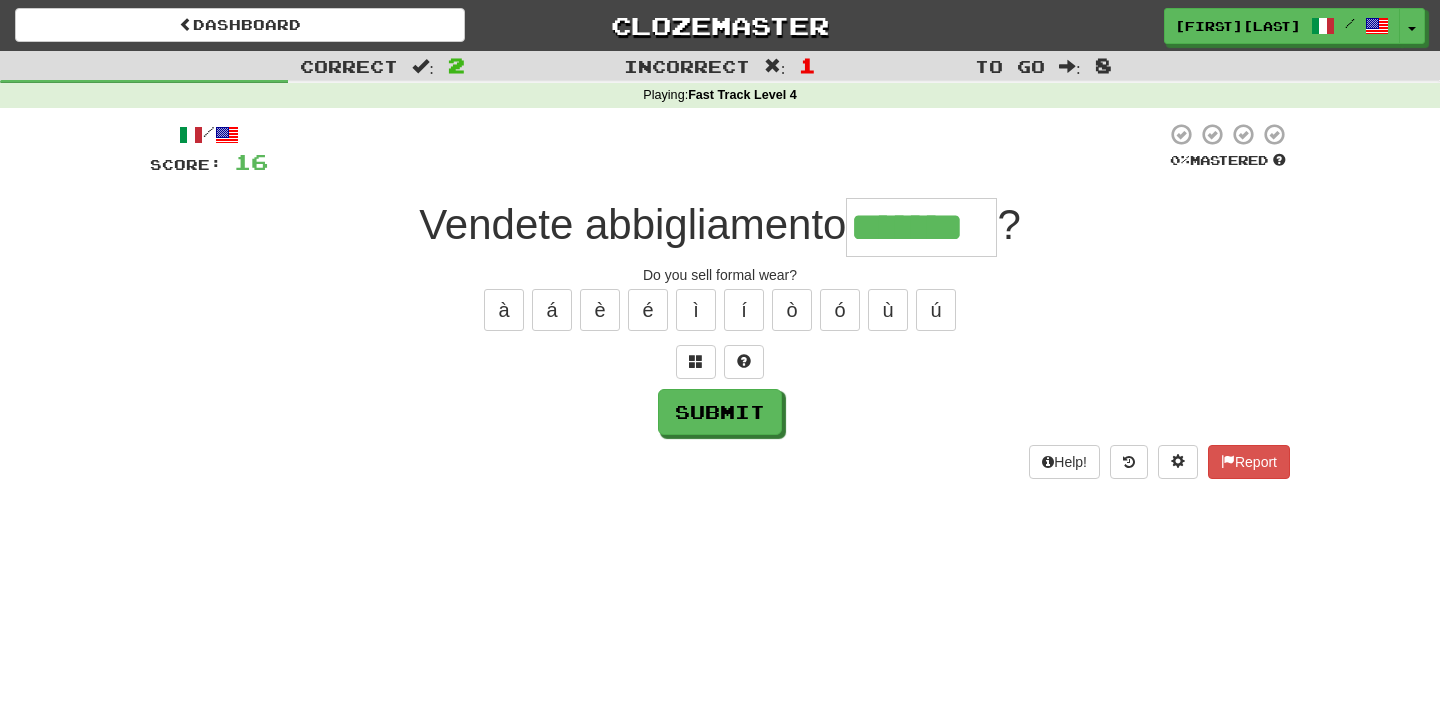 type on "*******" 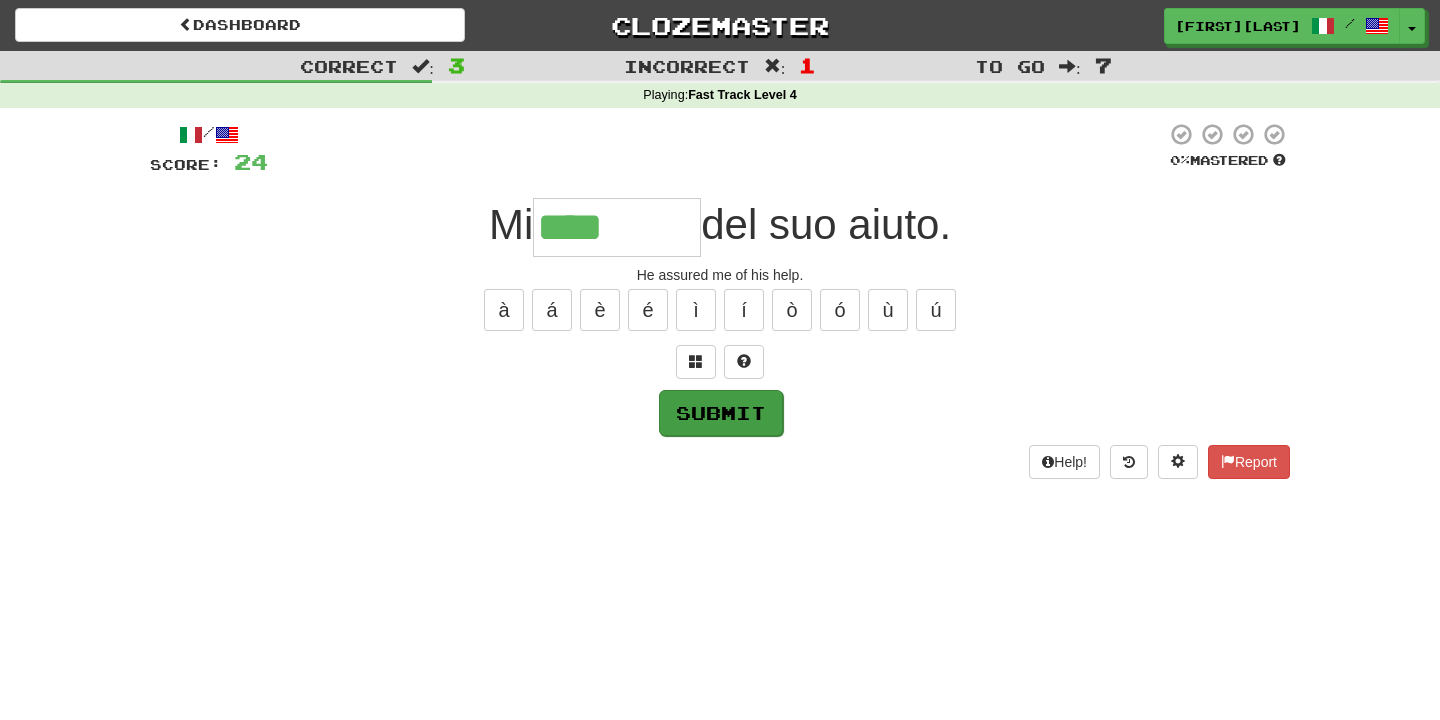 type on "********" 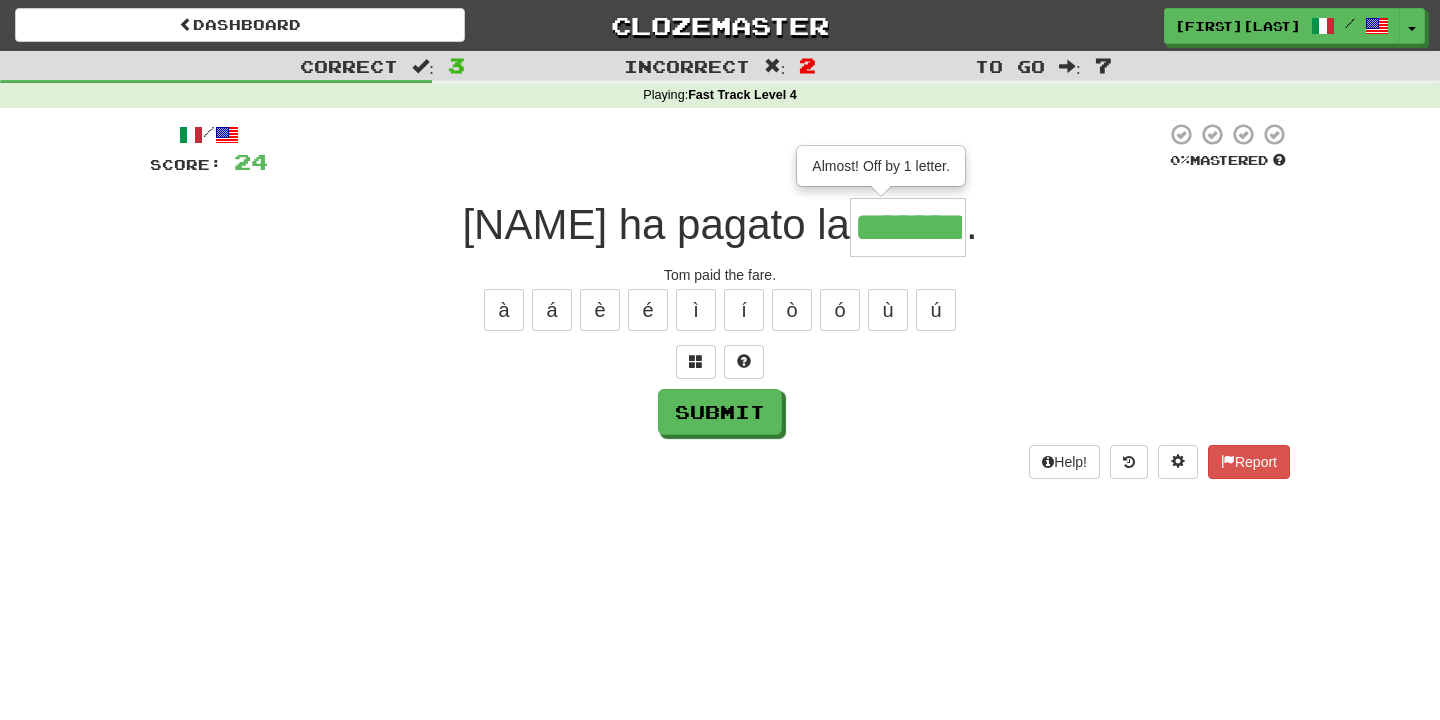 type on "*******" 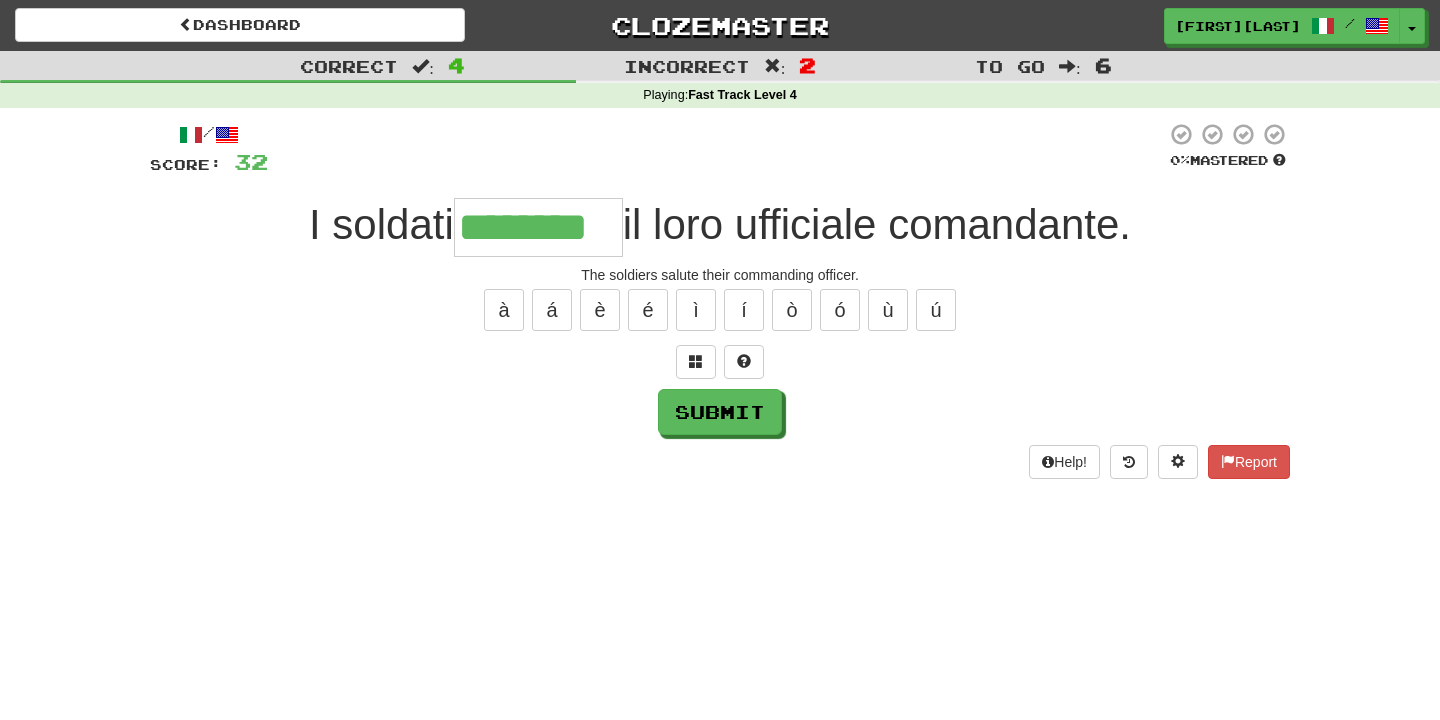 type on "********" 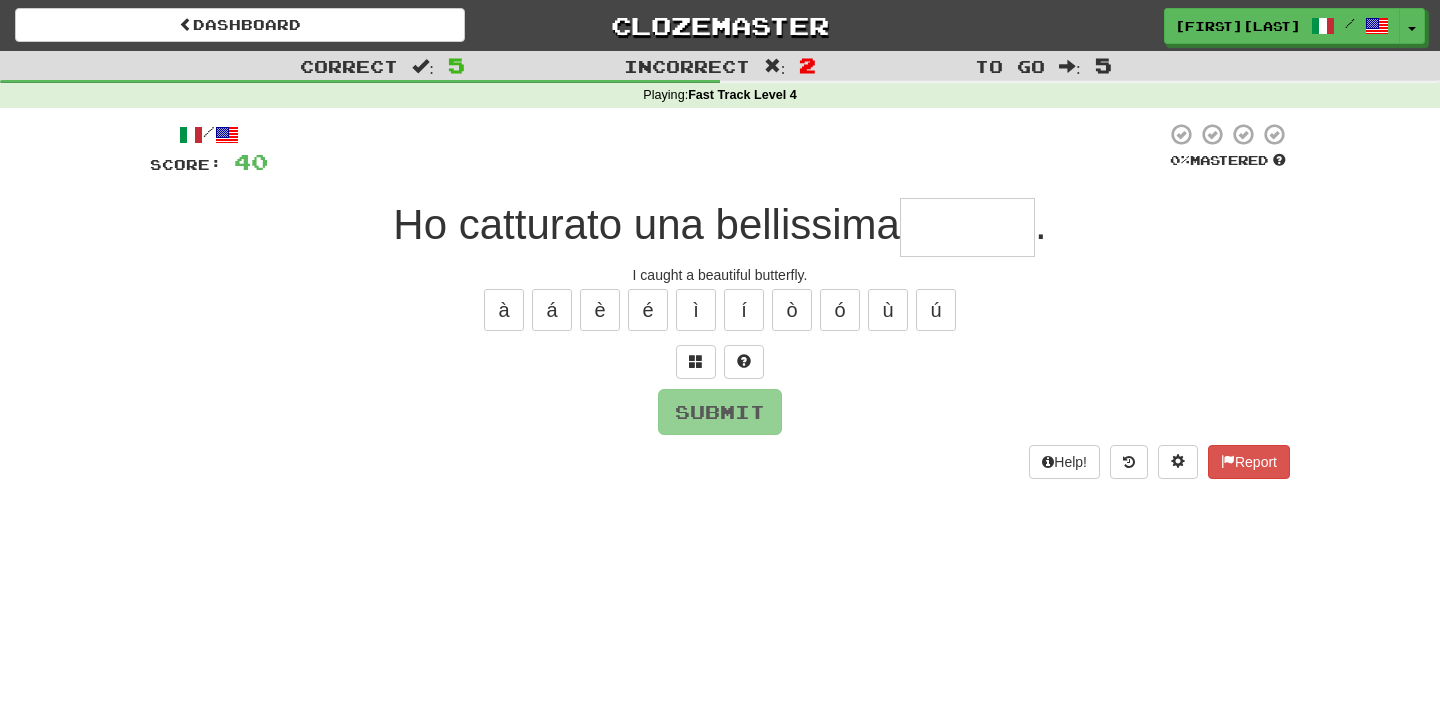 type on "*" 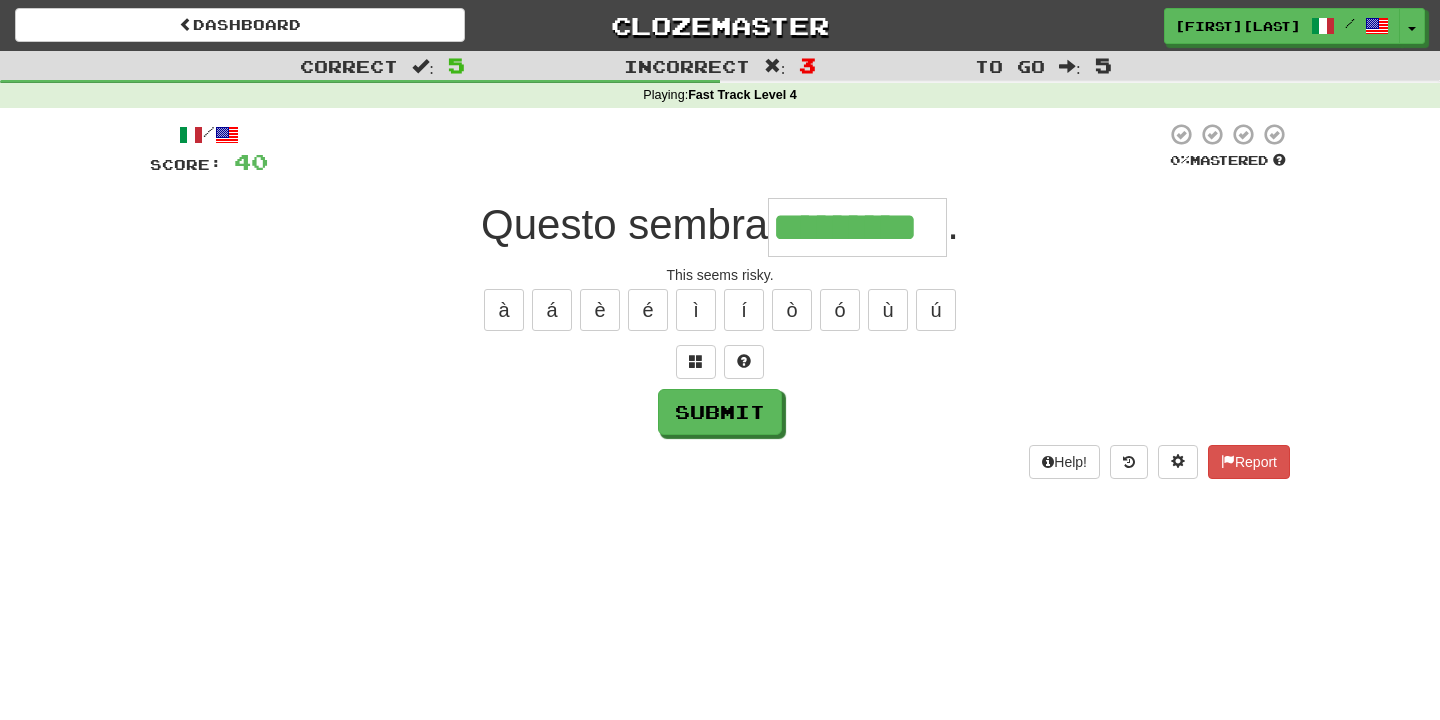 scroll, scrollTop: 0, scrollLeft: 0, axis: both 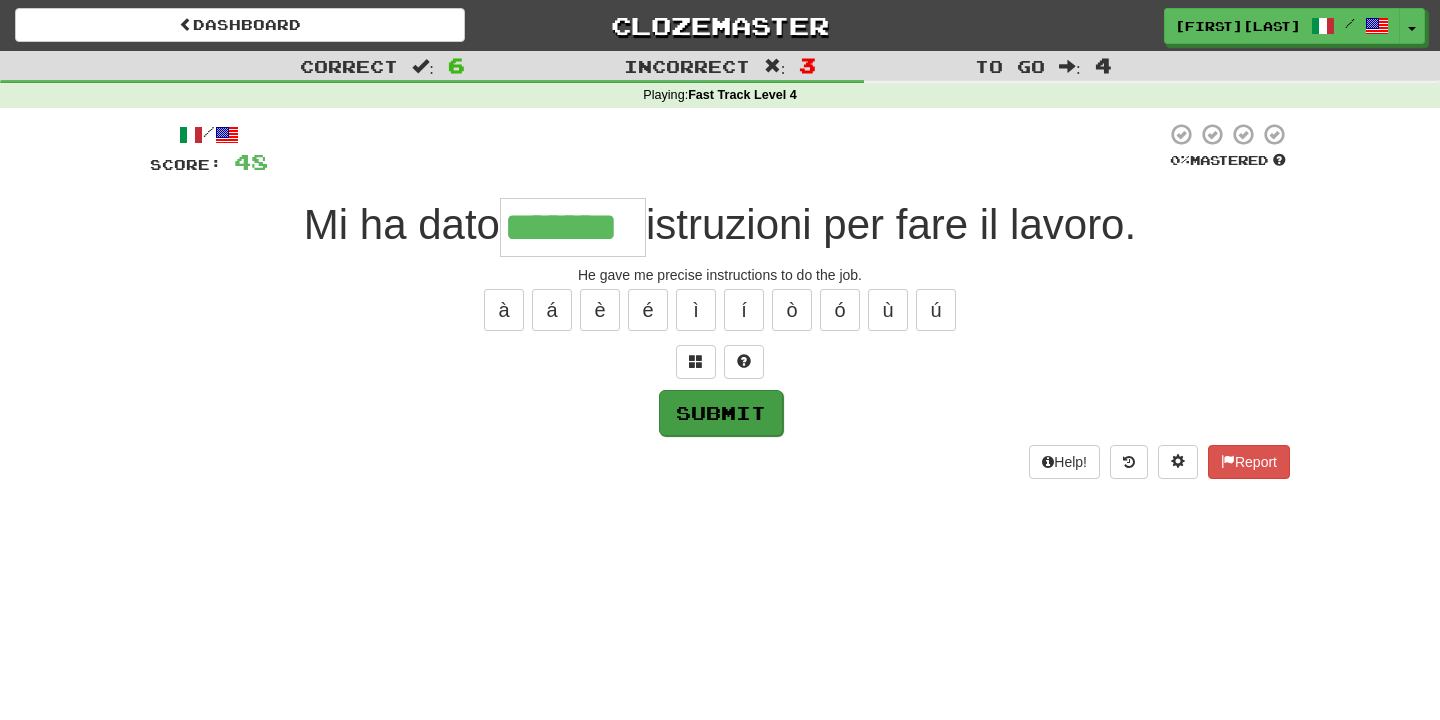 type on "*******" 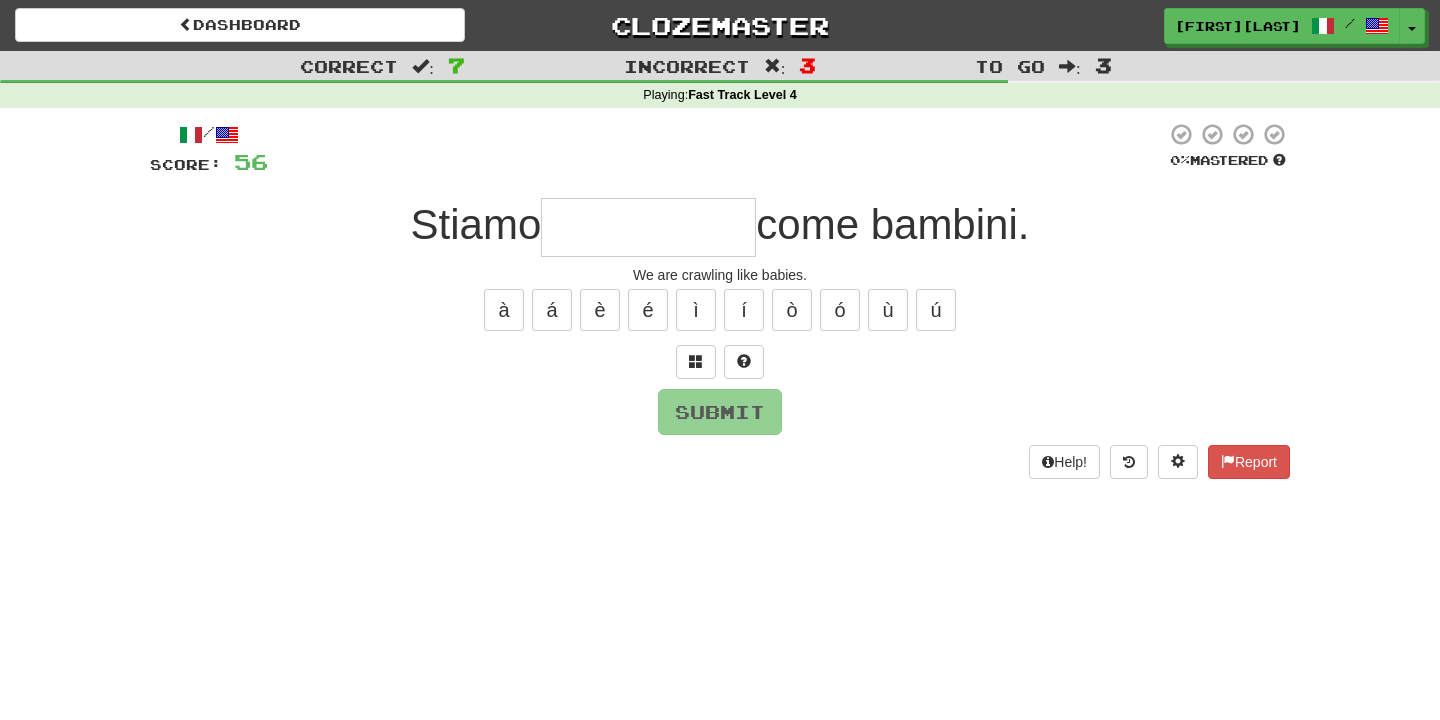 type on "**********" 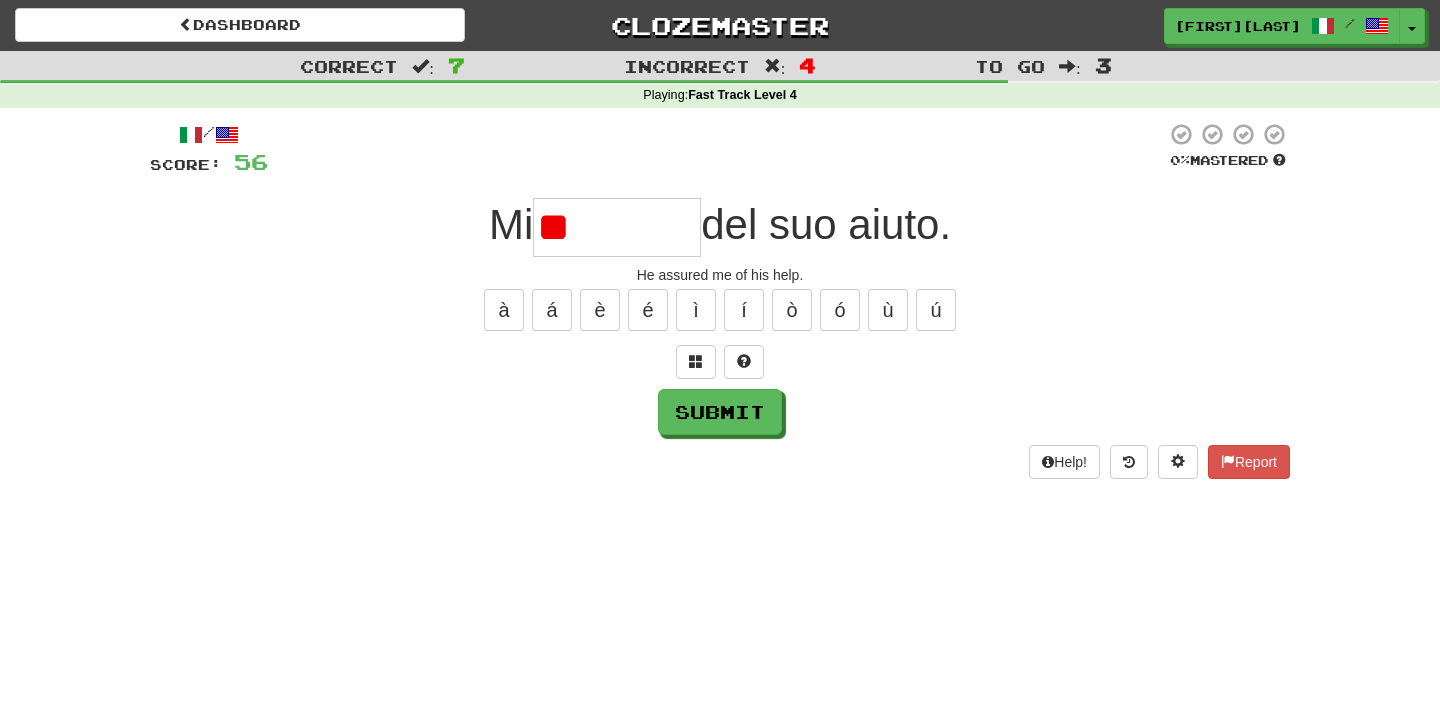 type on "*" 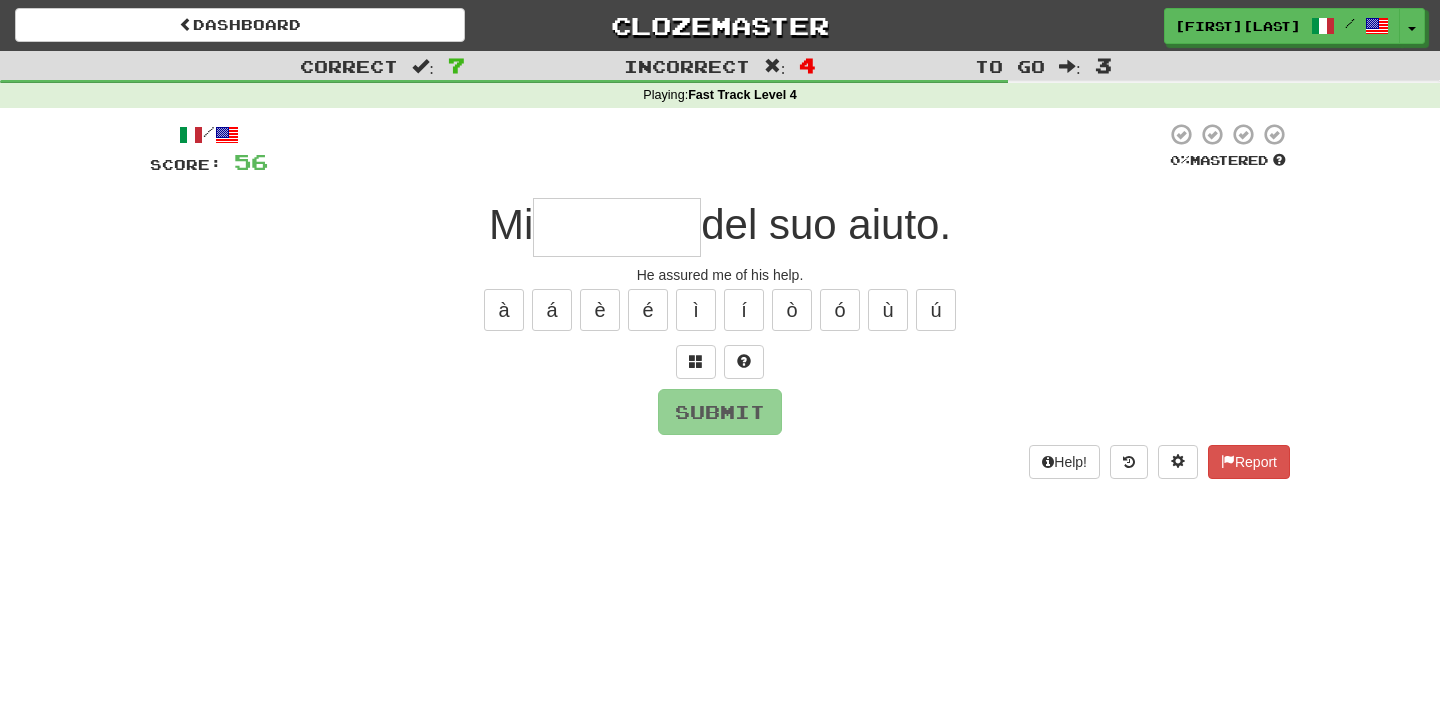 type on "********" 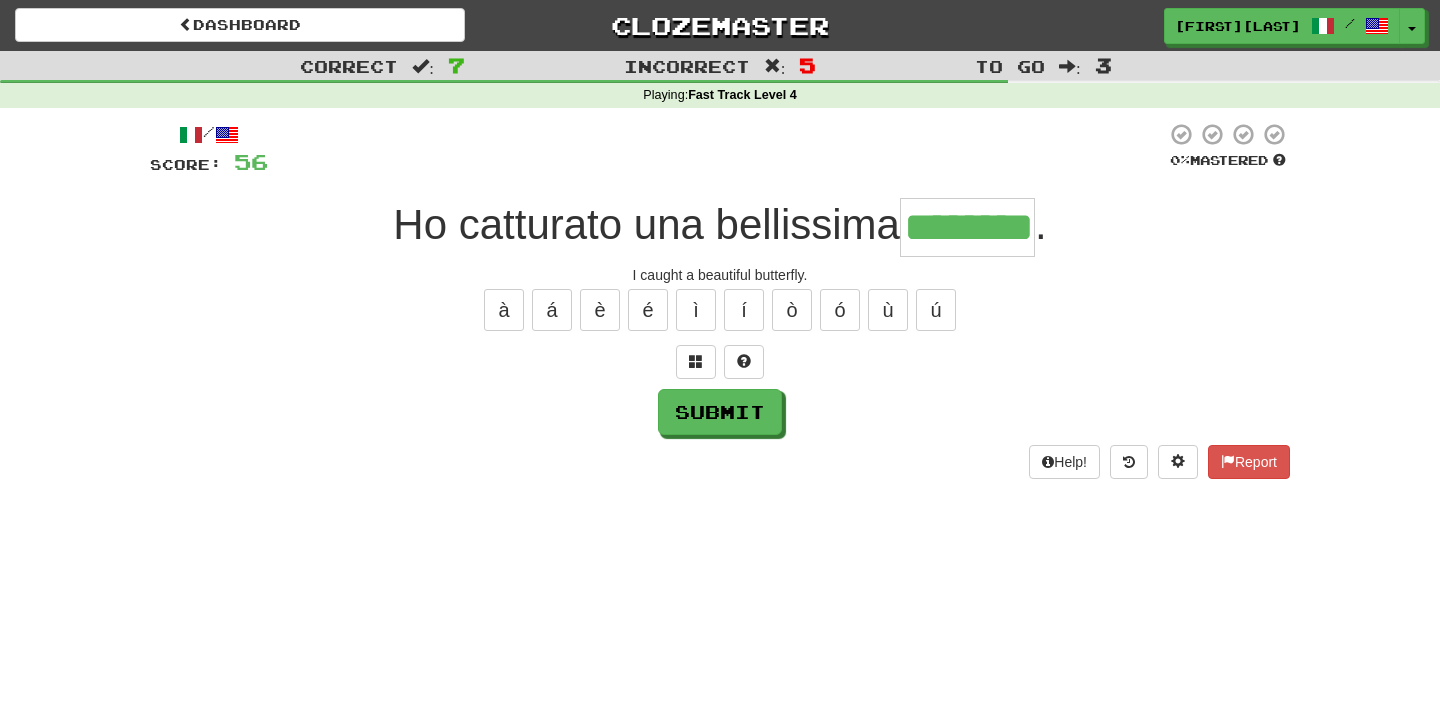 type on "********" 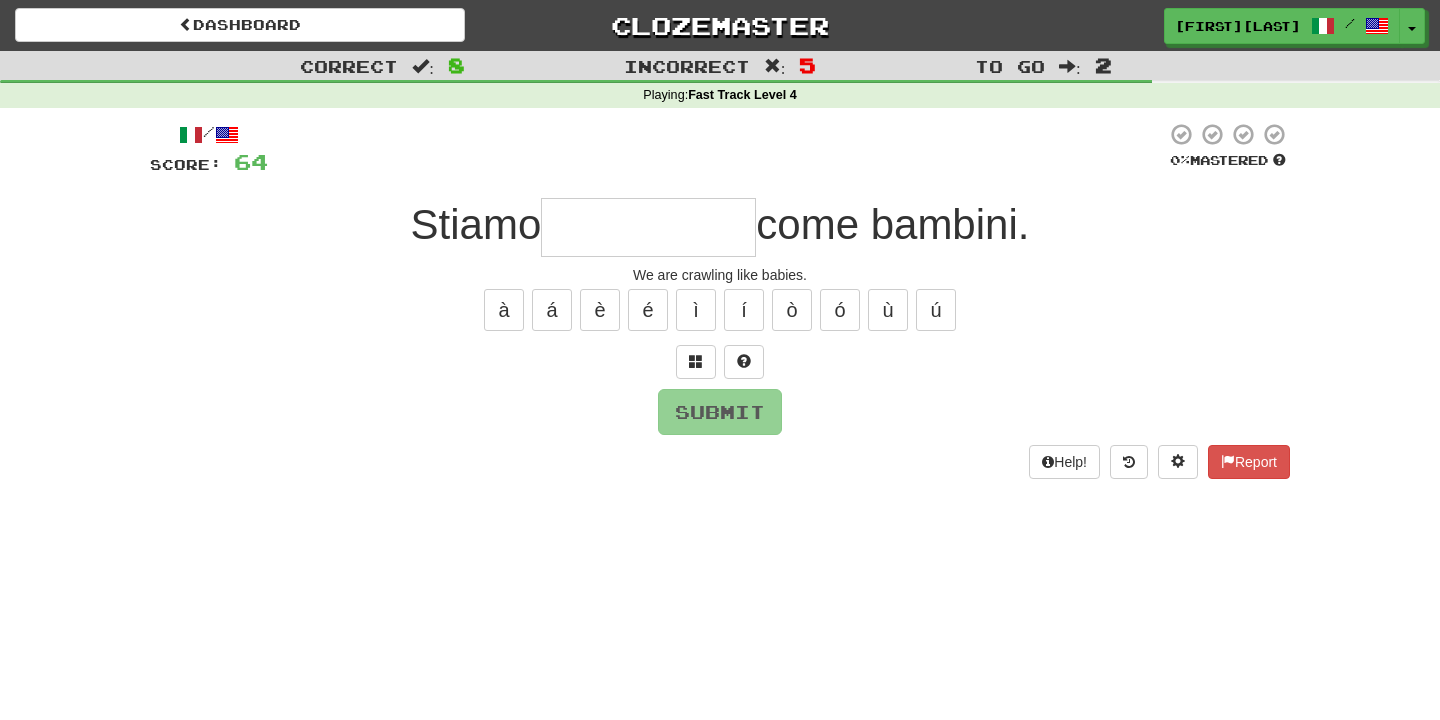 type on "**********" 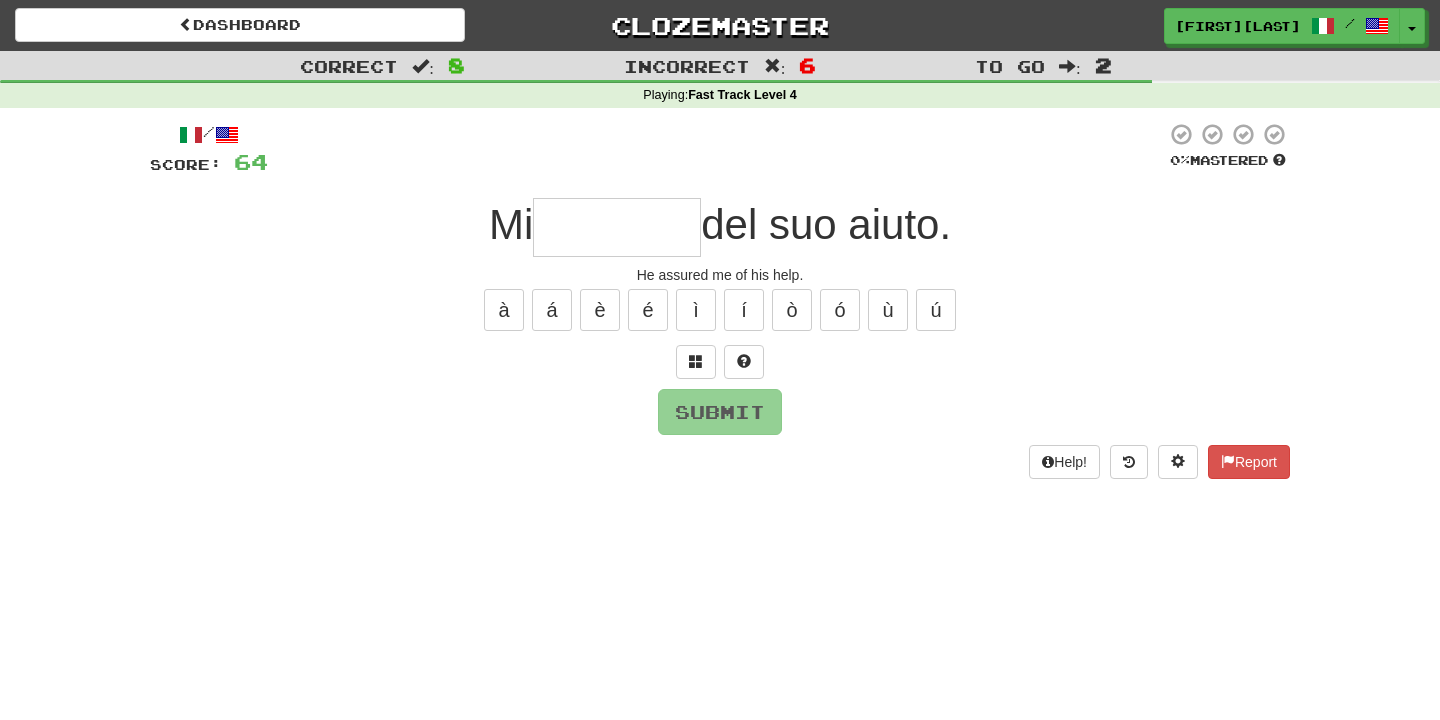 type on "*" 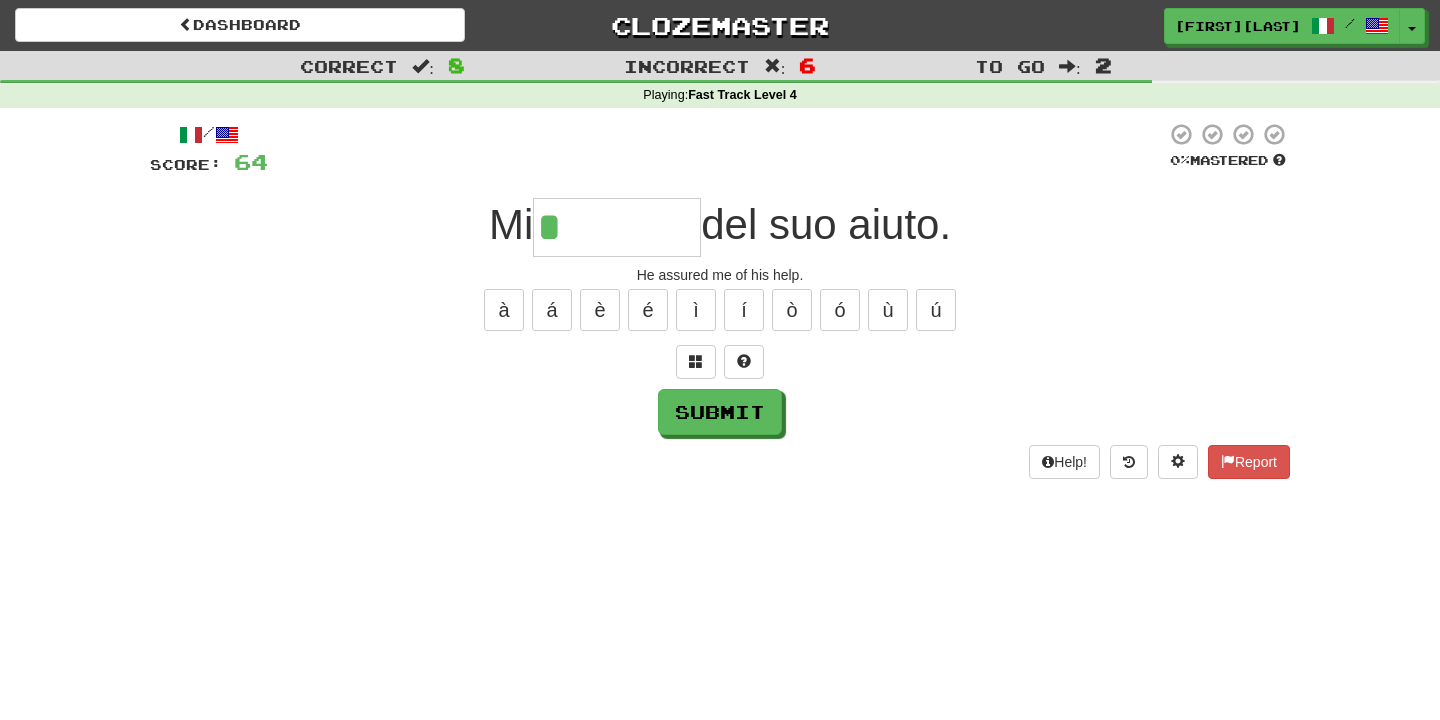 type on "********" 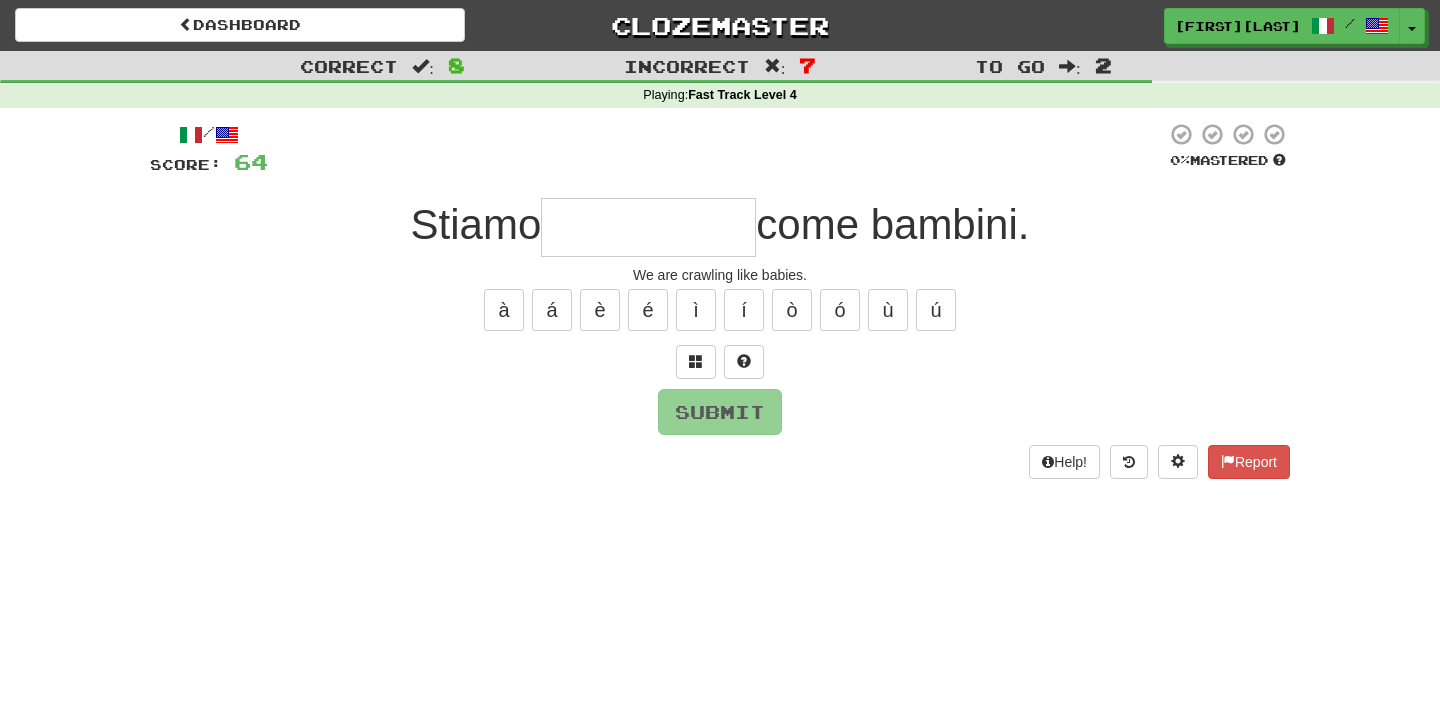 type on "**********" 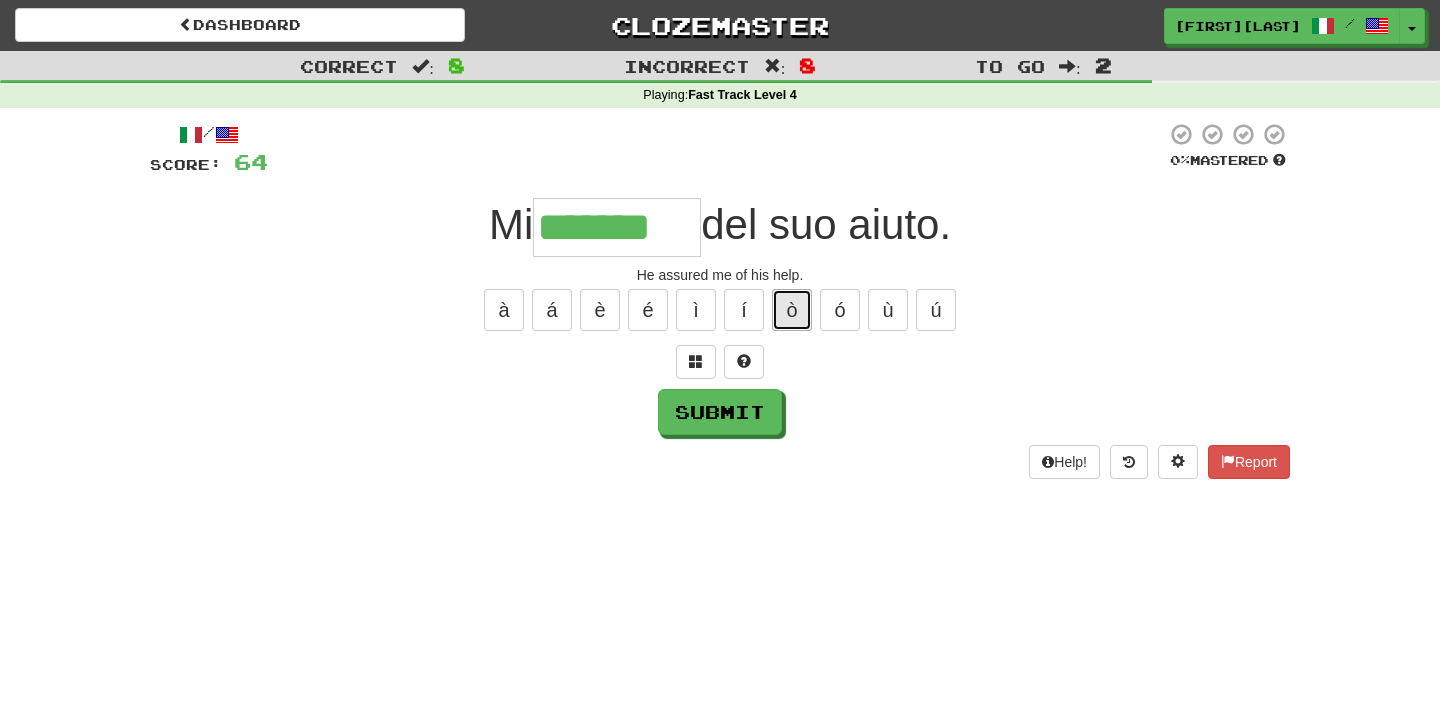 click on "ò" at bounding box center (792, 310) 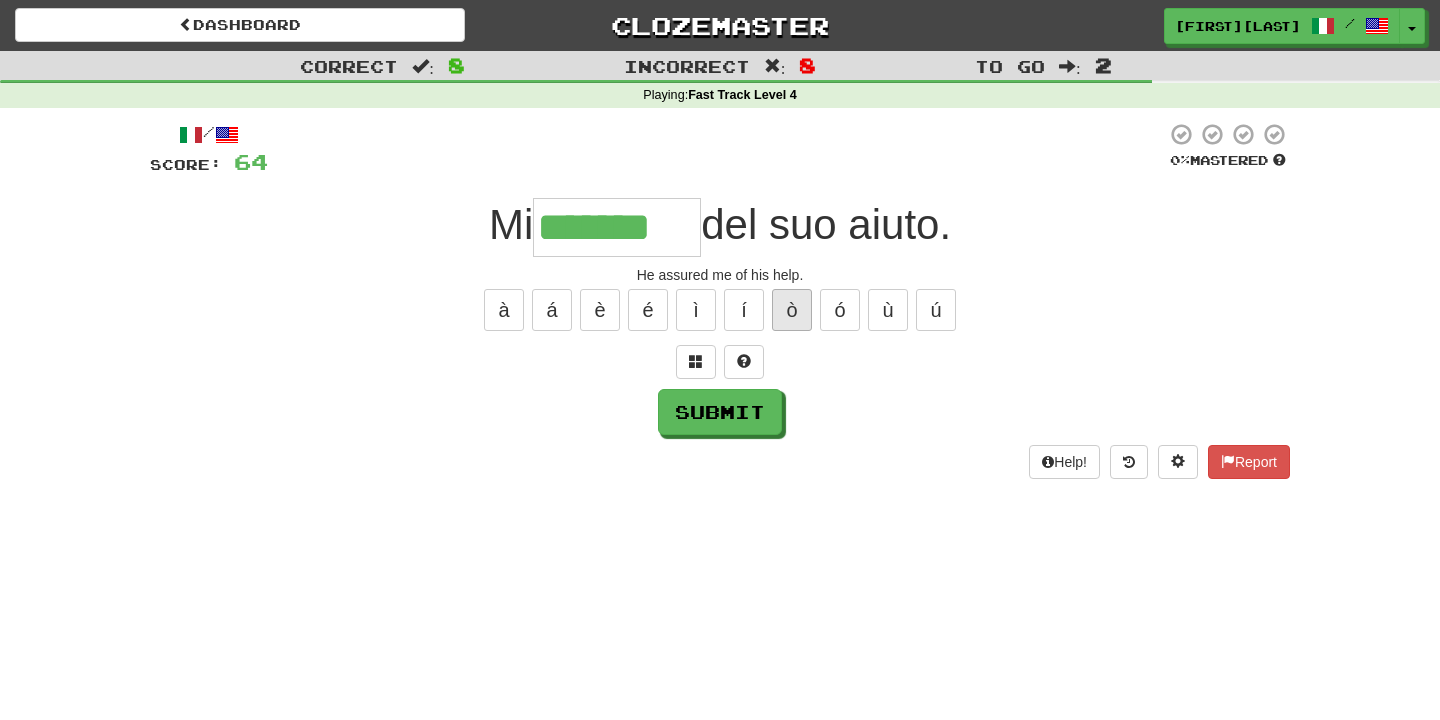 type on "********" 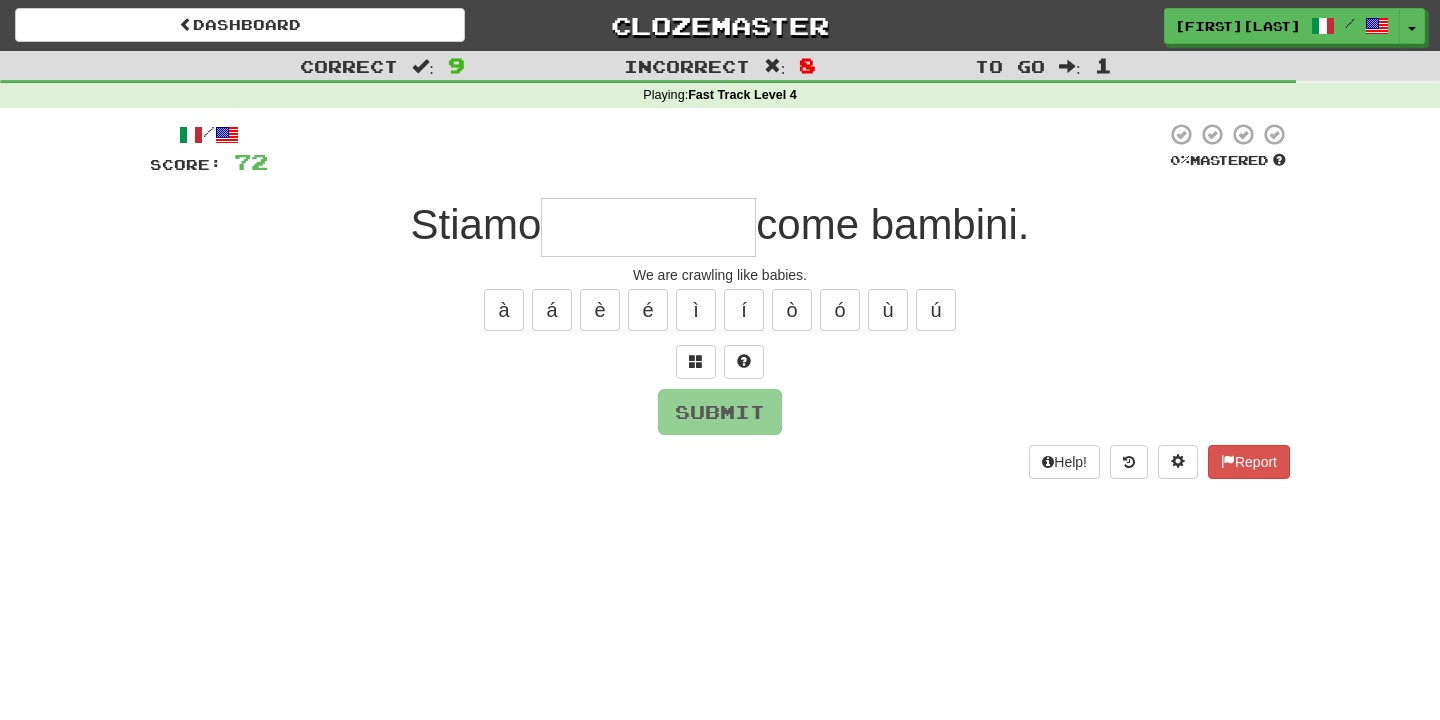 type on "*" 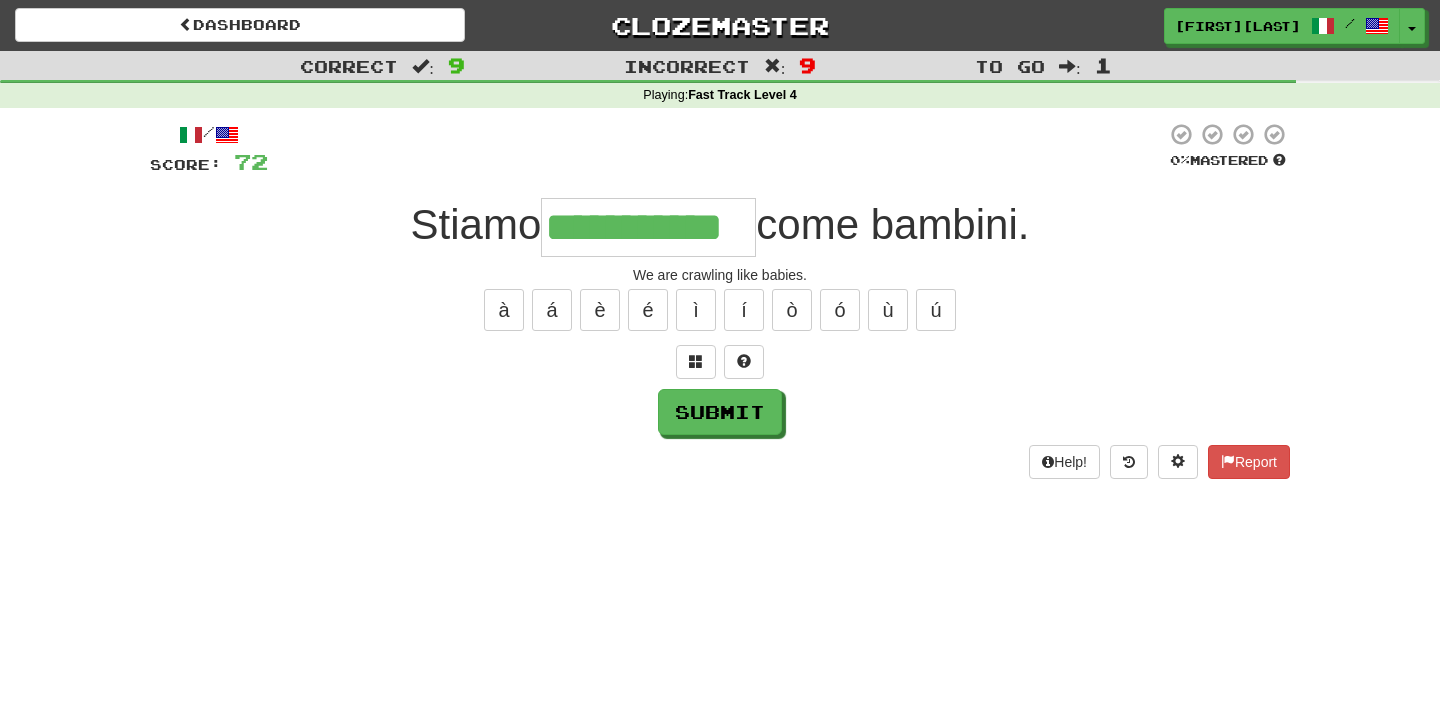 type on "**********" 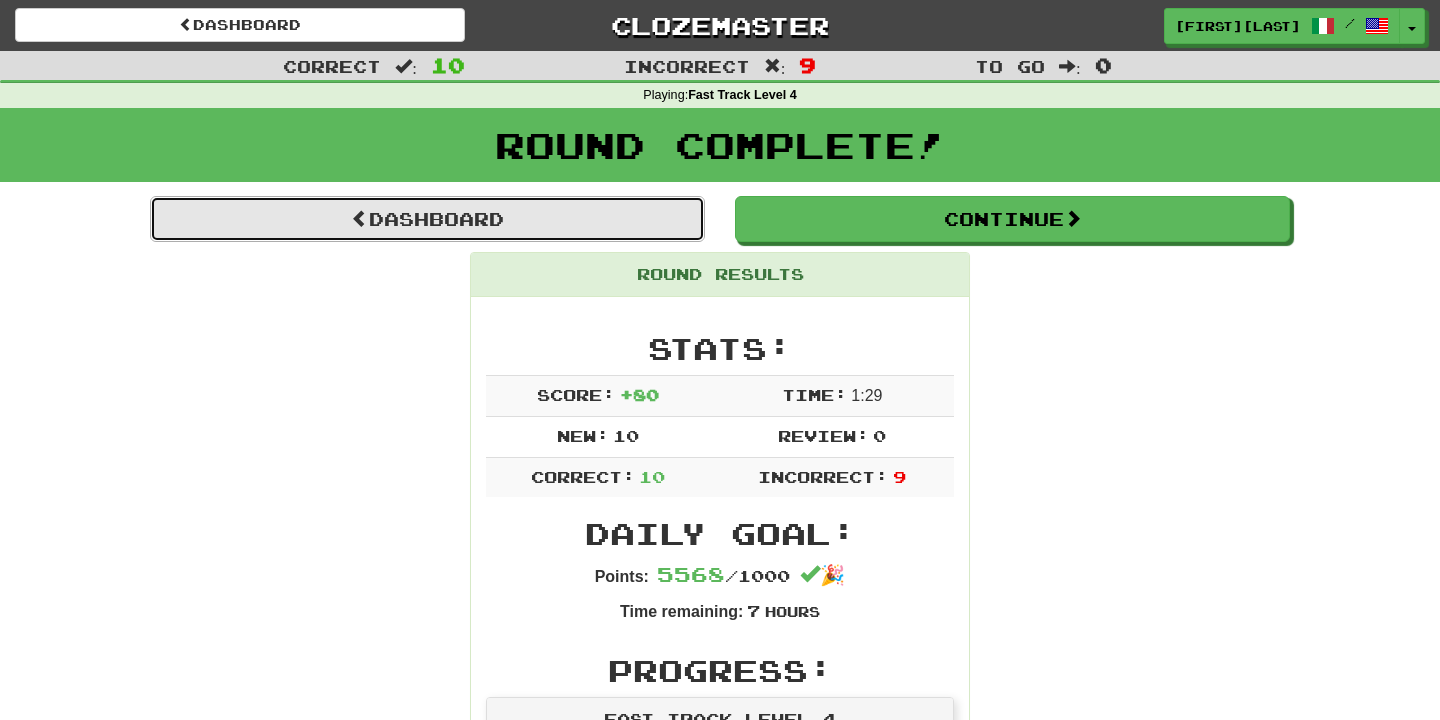 click on "Dashboard" at bounding box center (427, 219) 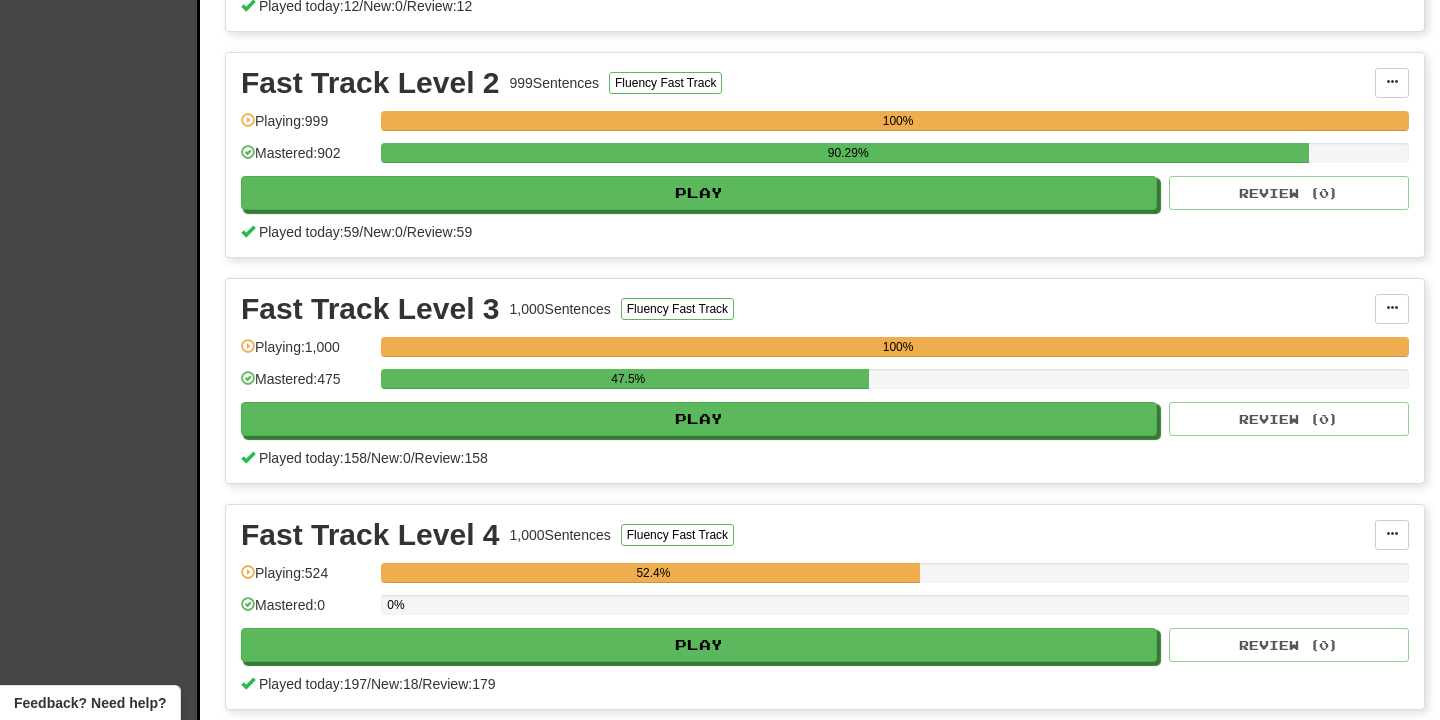 scroll, scrollTop: 641, scrollLeft: 0, axis: vertical 